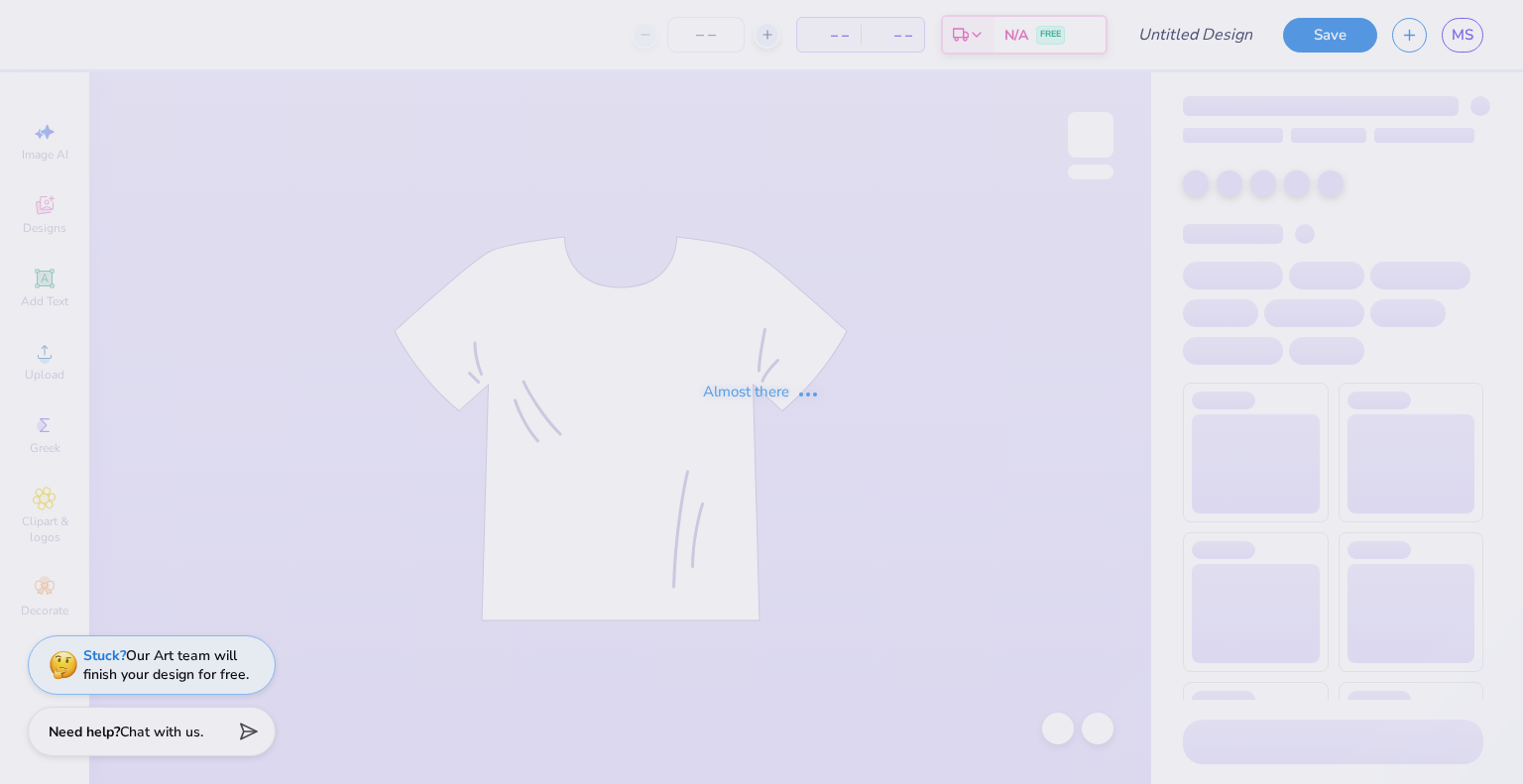 scroll, scrollTop: 0, scrollLeft: 0, axis: both 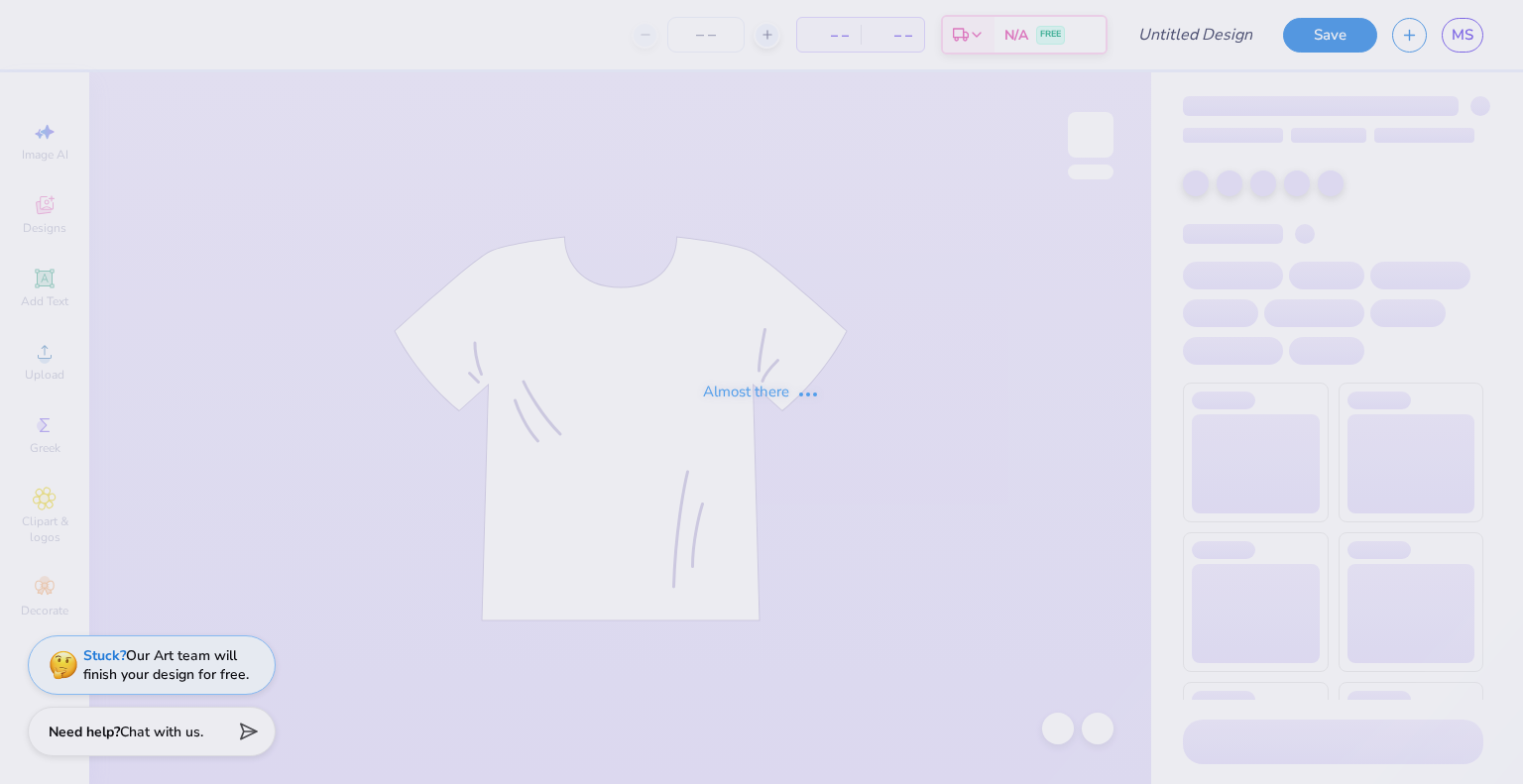 type on "fall merch idea 2" 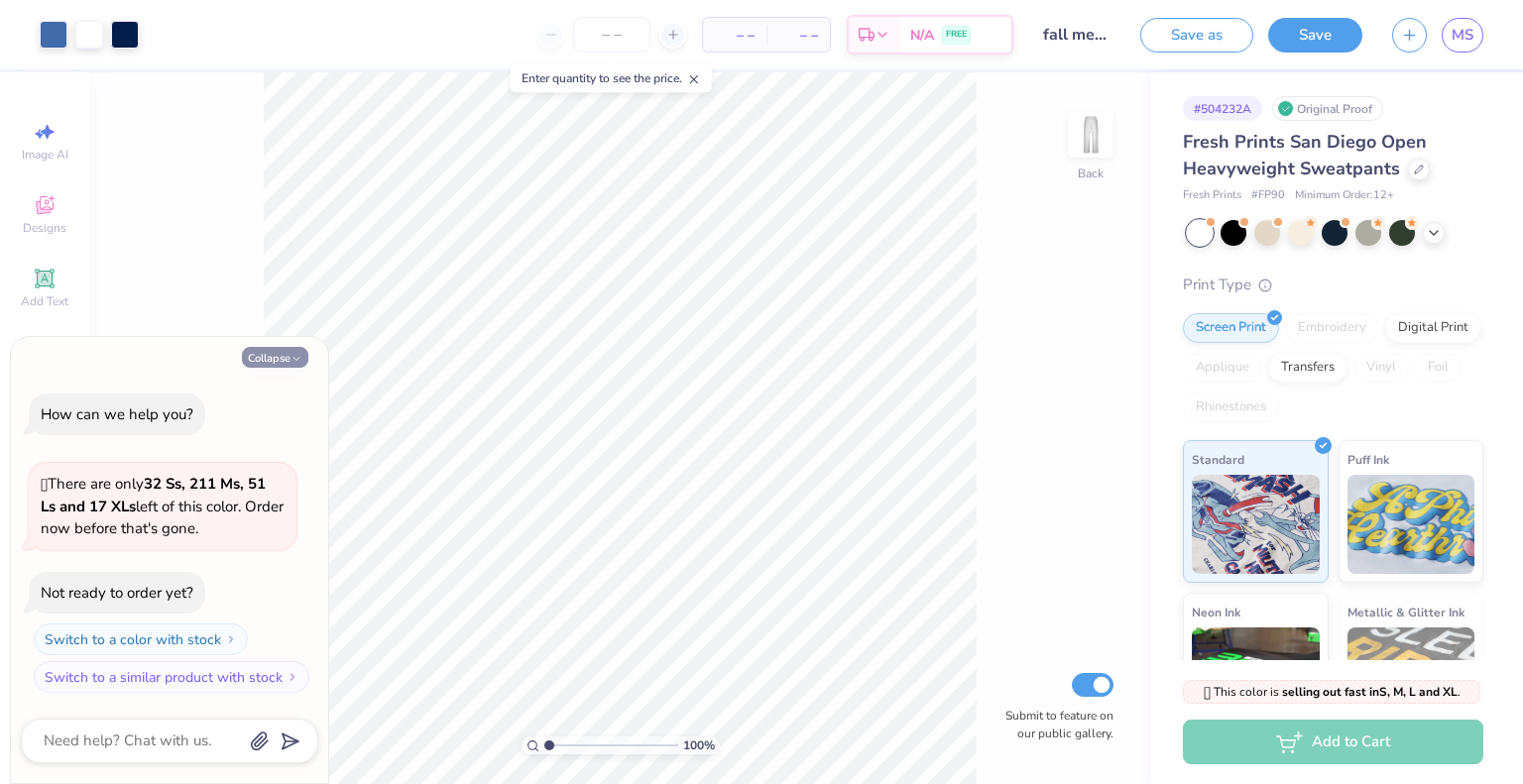 click on "Collapse" at bounding box center [275, 357] 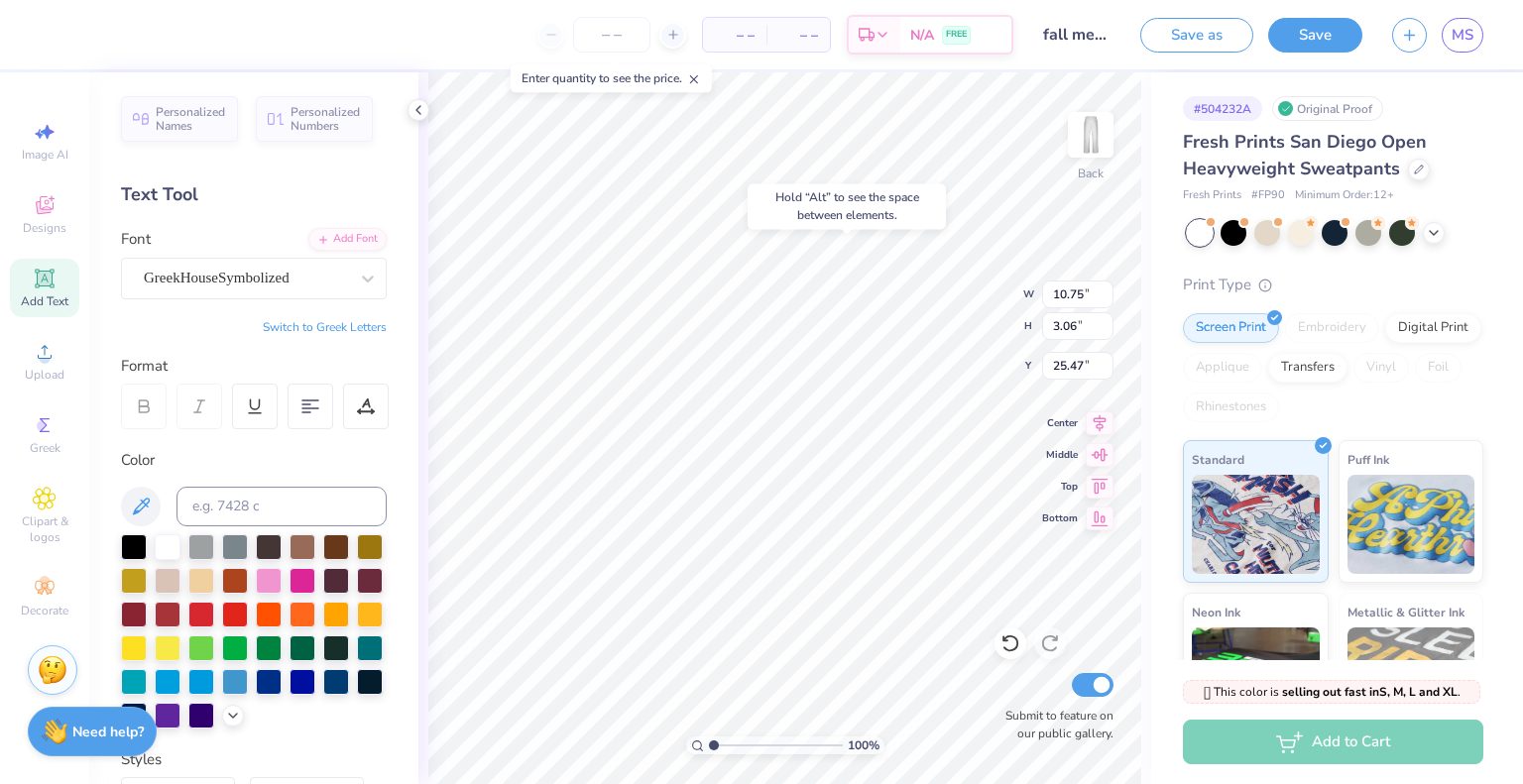 type on "10.50" 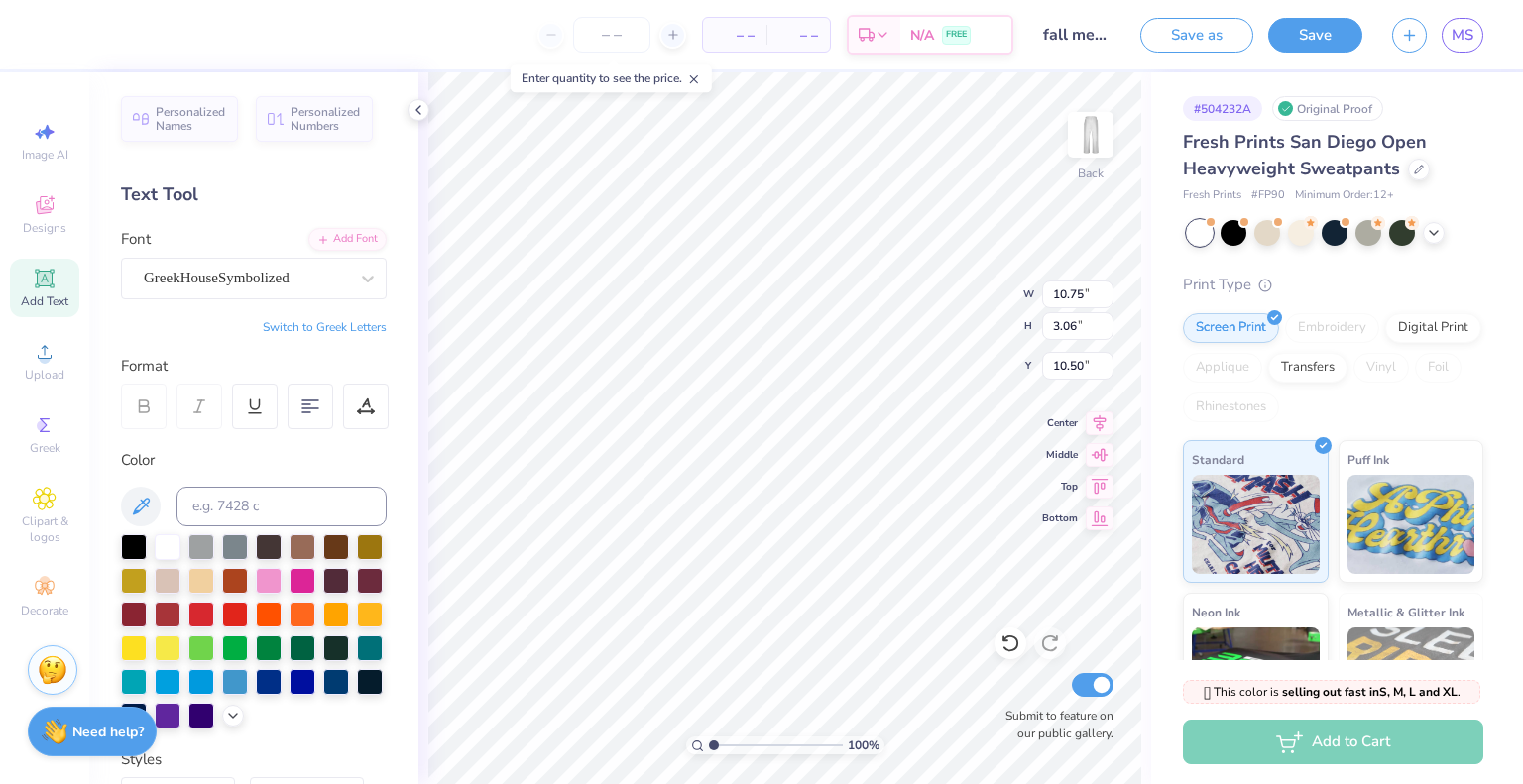 scroll, scrollTop: 16, scrollLeft: 2, axis: both 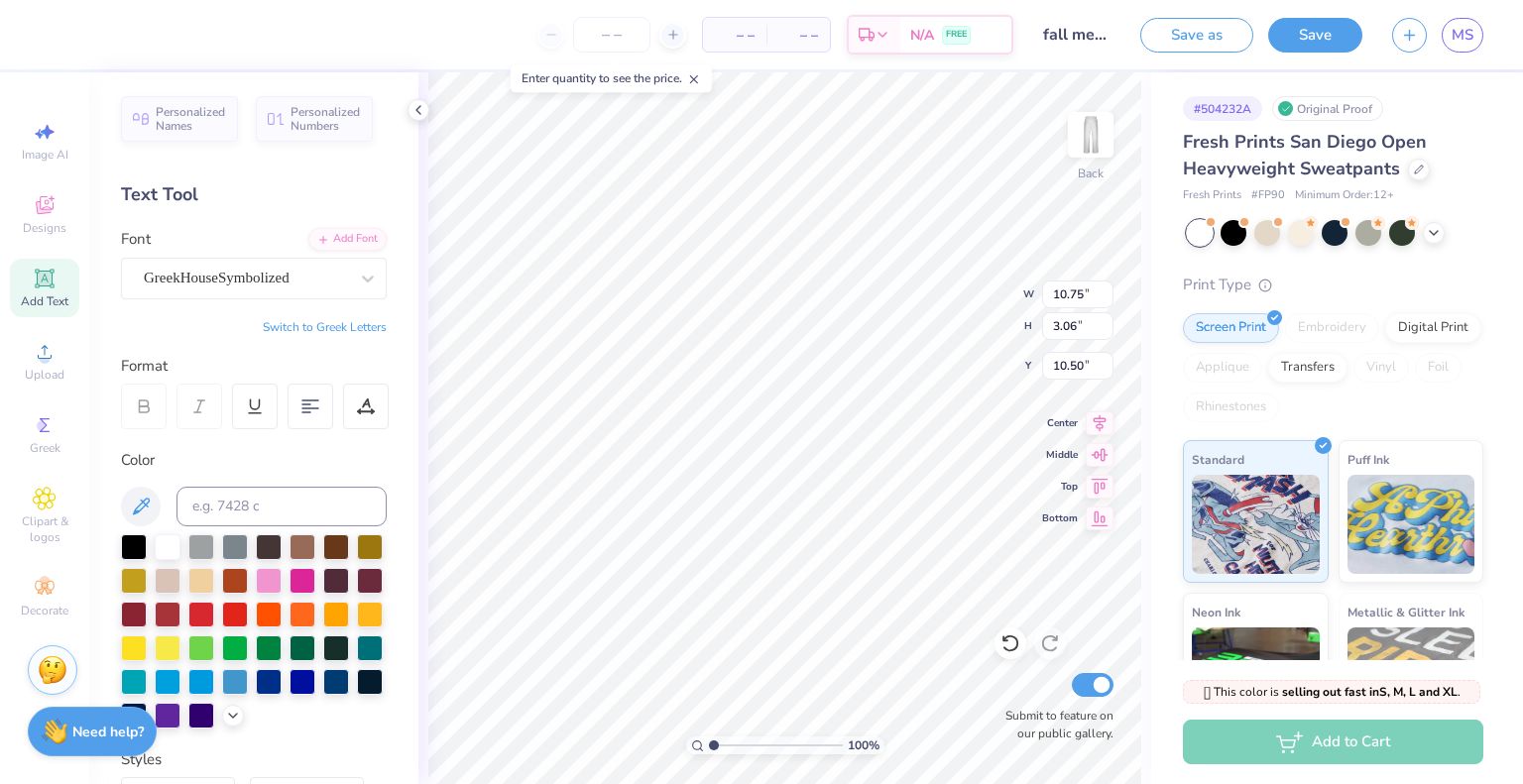 click on "Switch to Greek Letters" at bounding box center [324, 327] 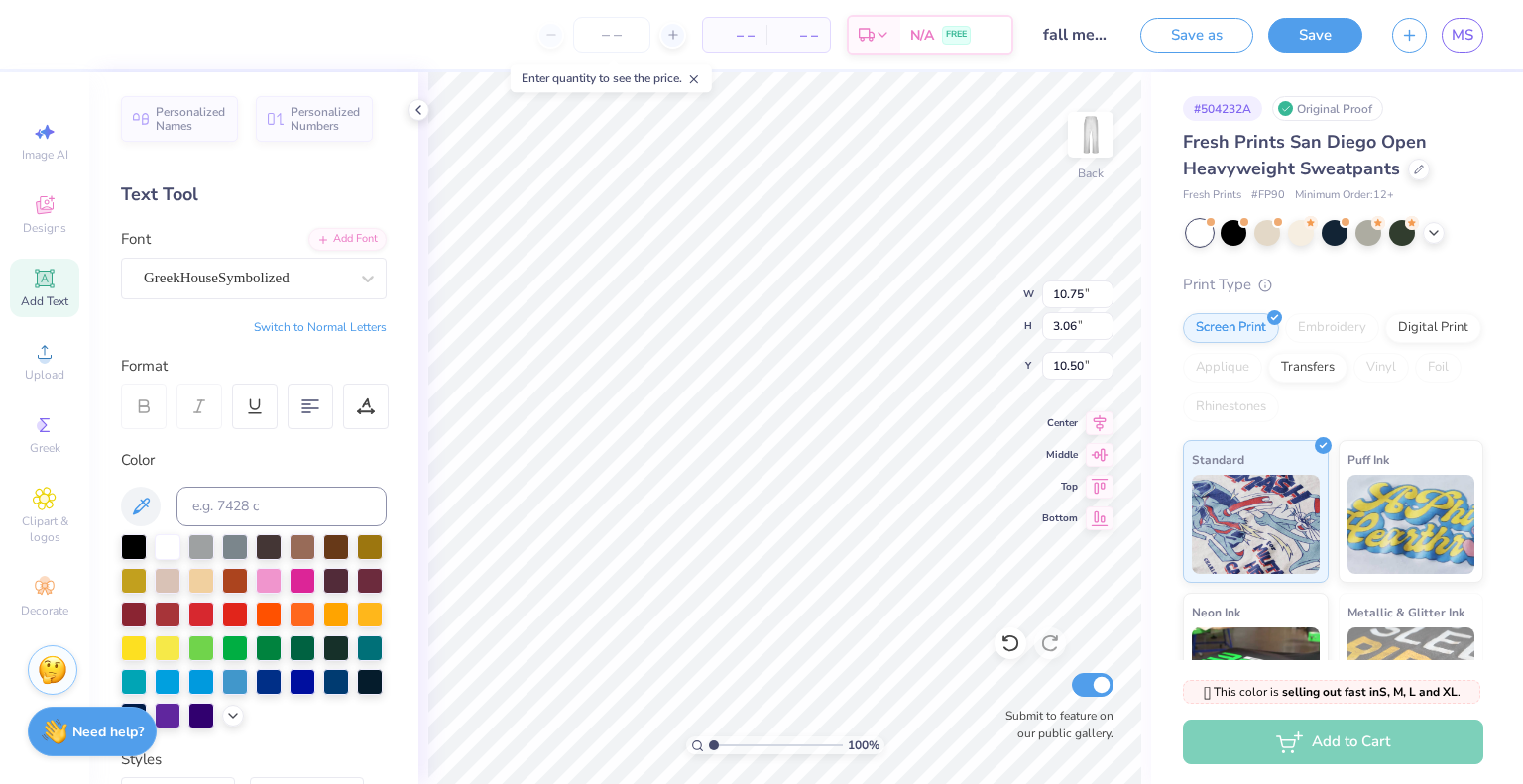 type 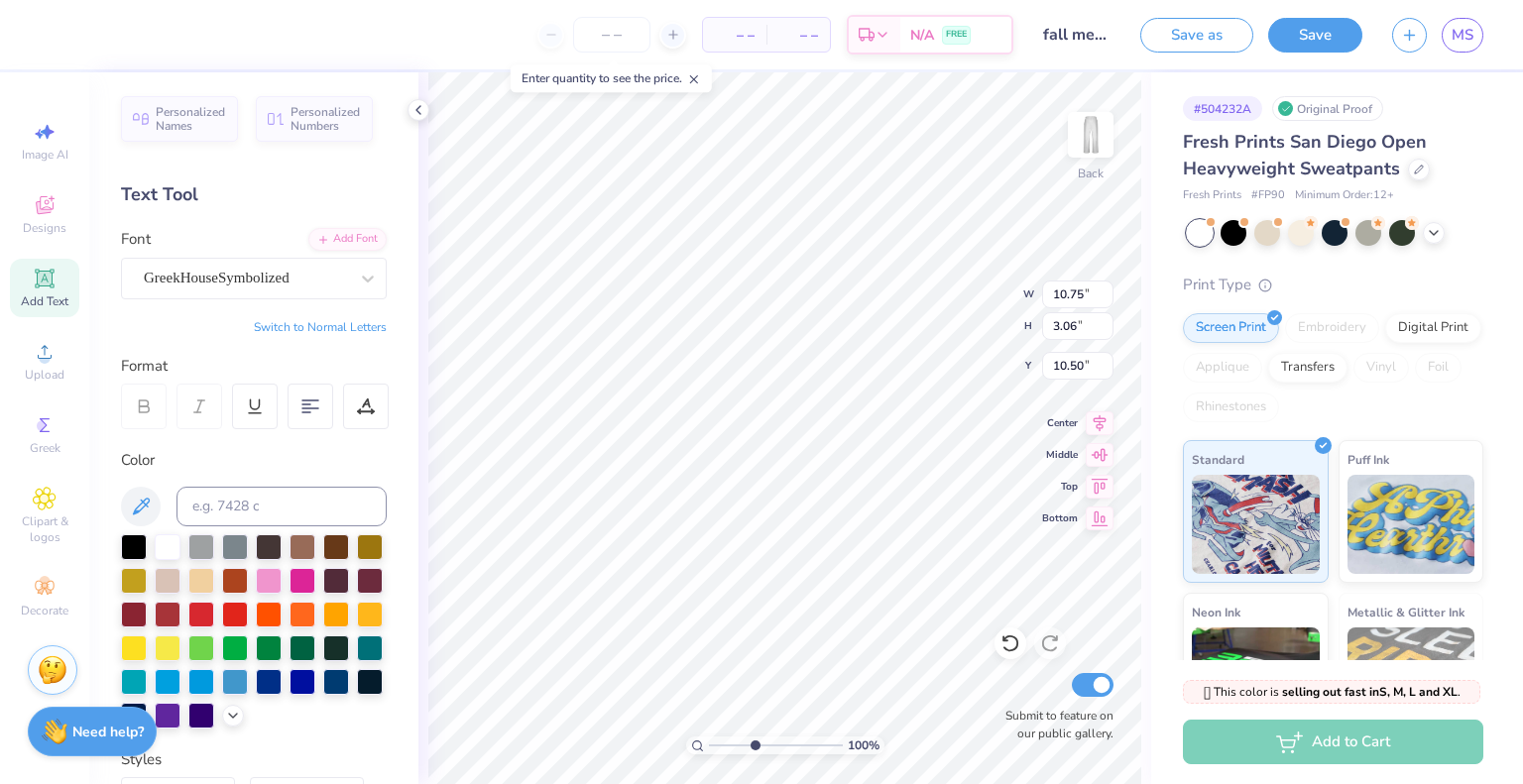 click at bounding box center (775, 745) 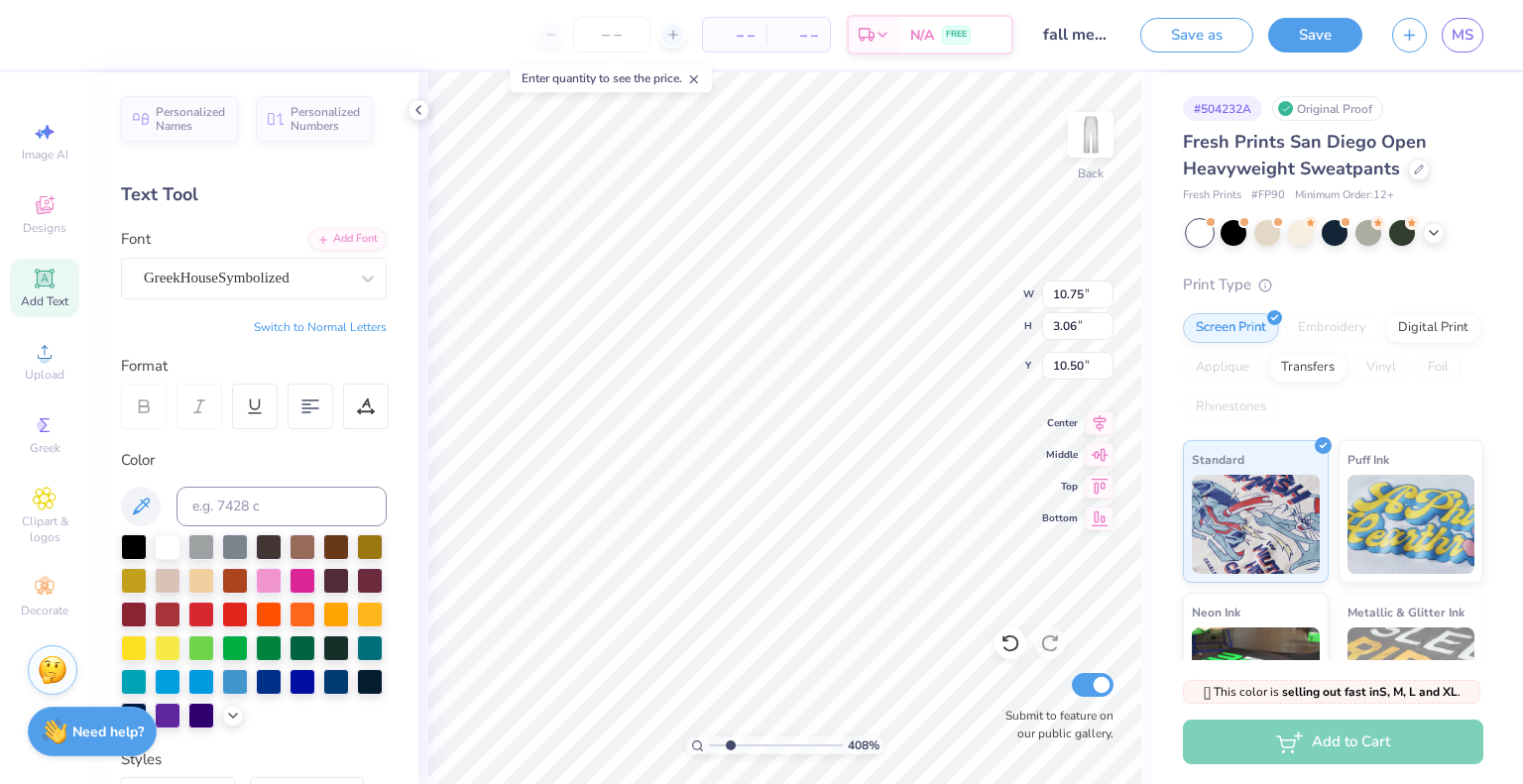 click at bounding box center [775, 745] 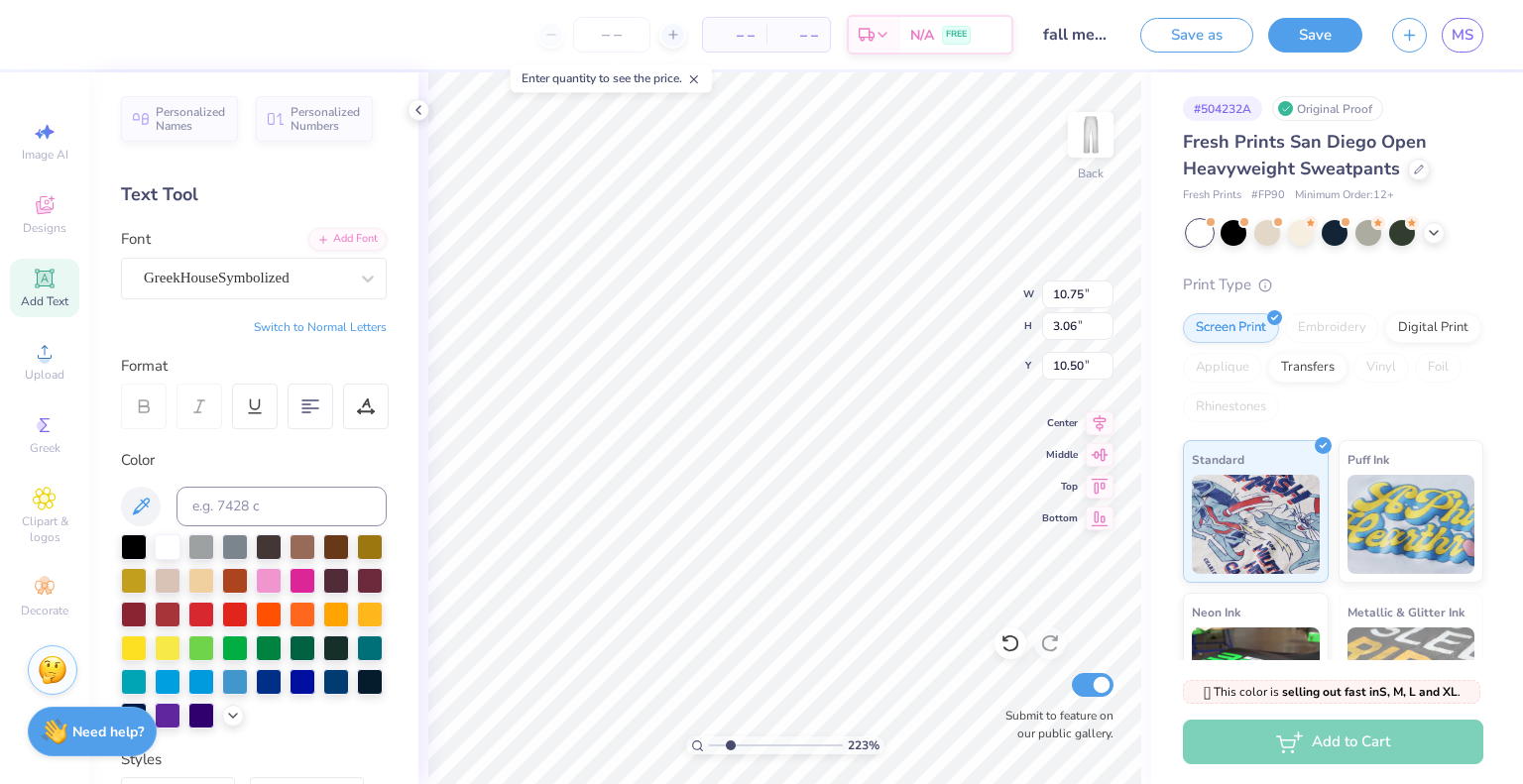 type on "1" 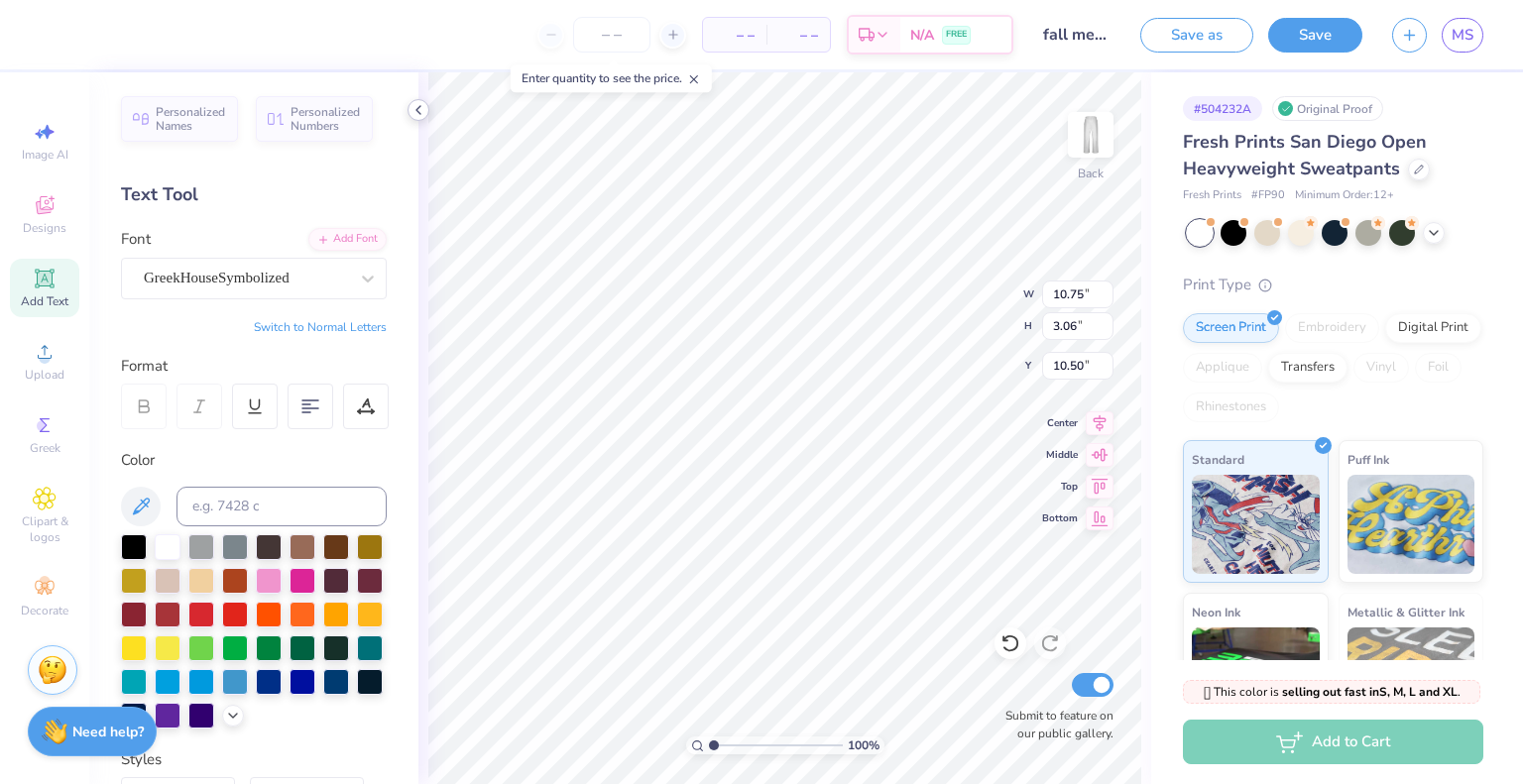 click 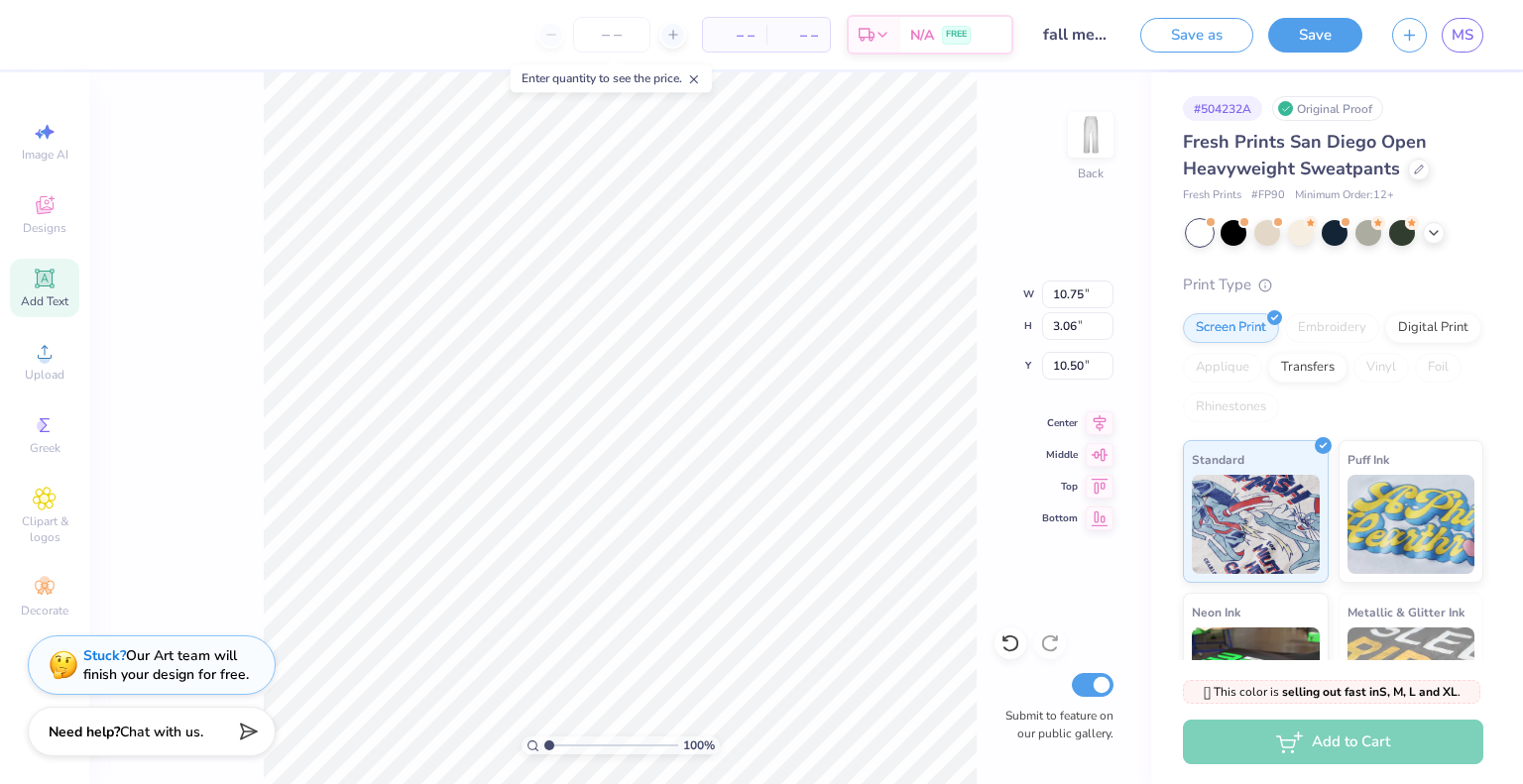 click 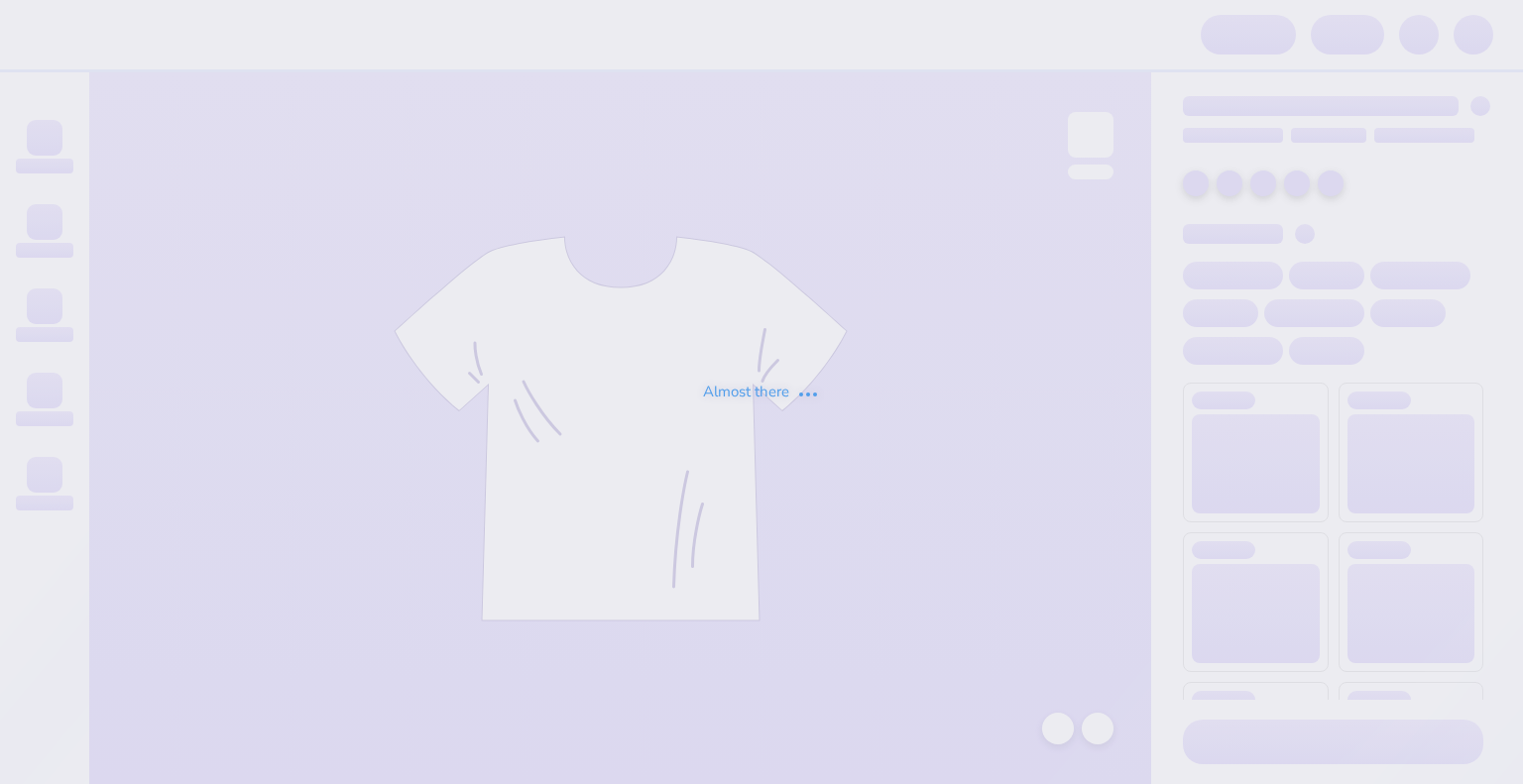 scroll, scrollTop: 0, scrollLeft: 0, axis: both 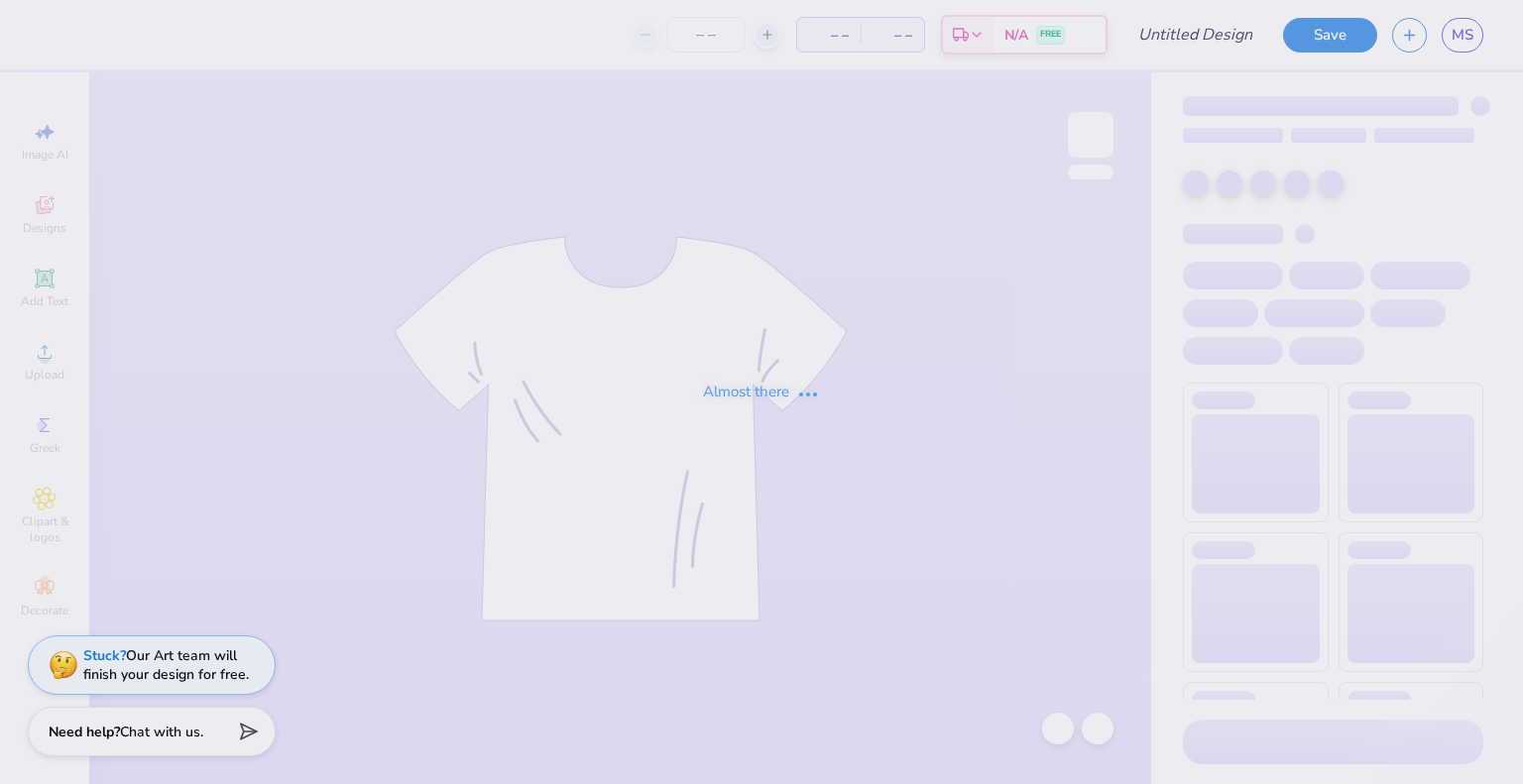 type on "fall merch idea 2" 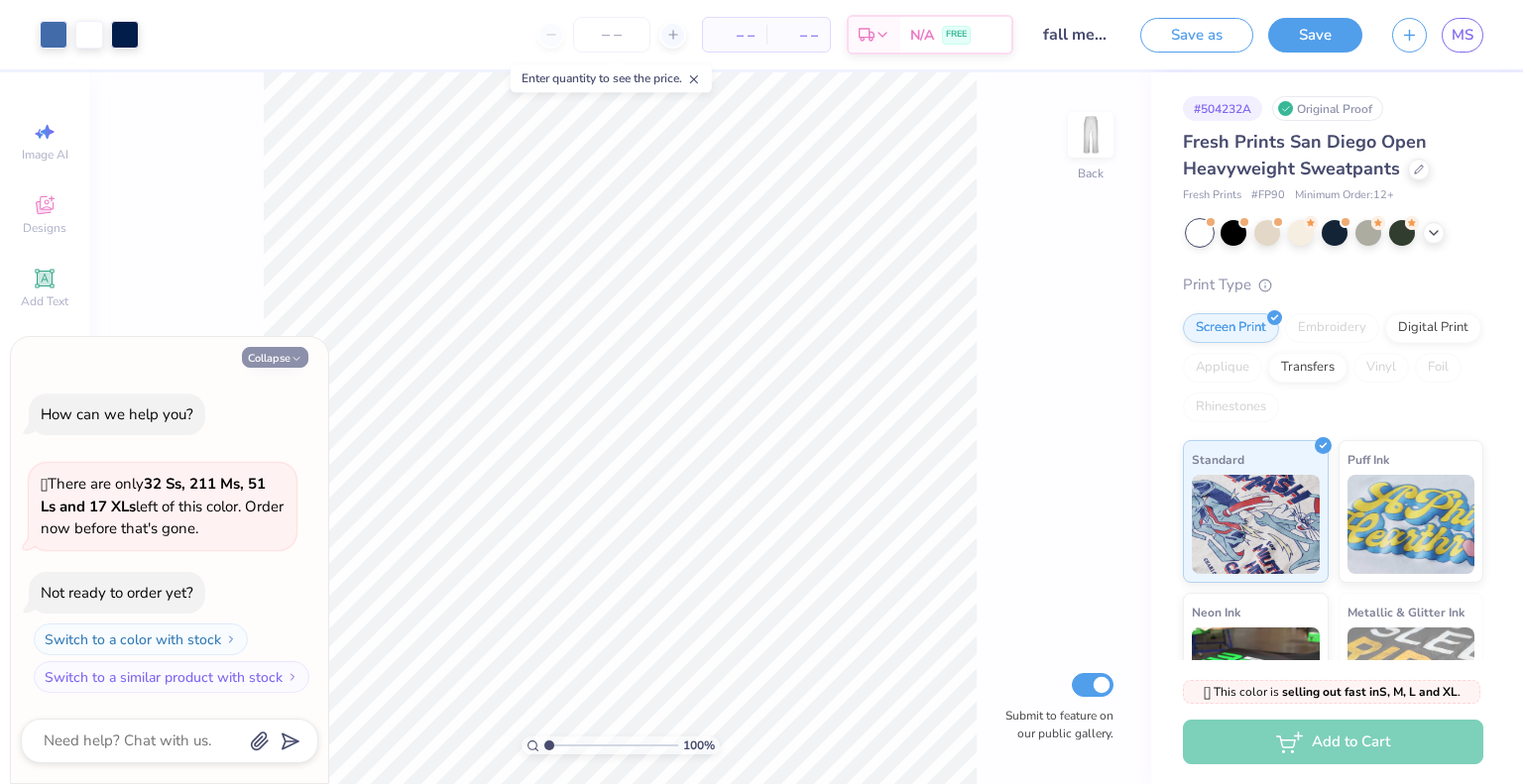 click on "Collapse" at bounding box center (275, 357) 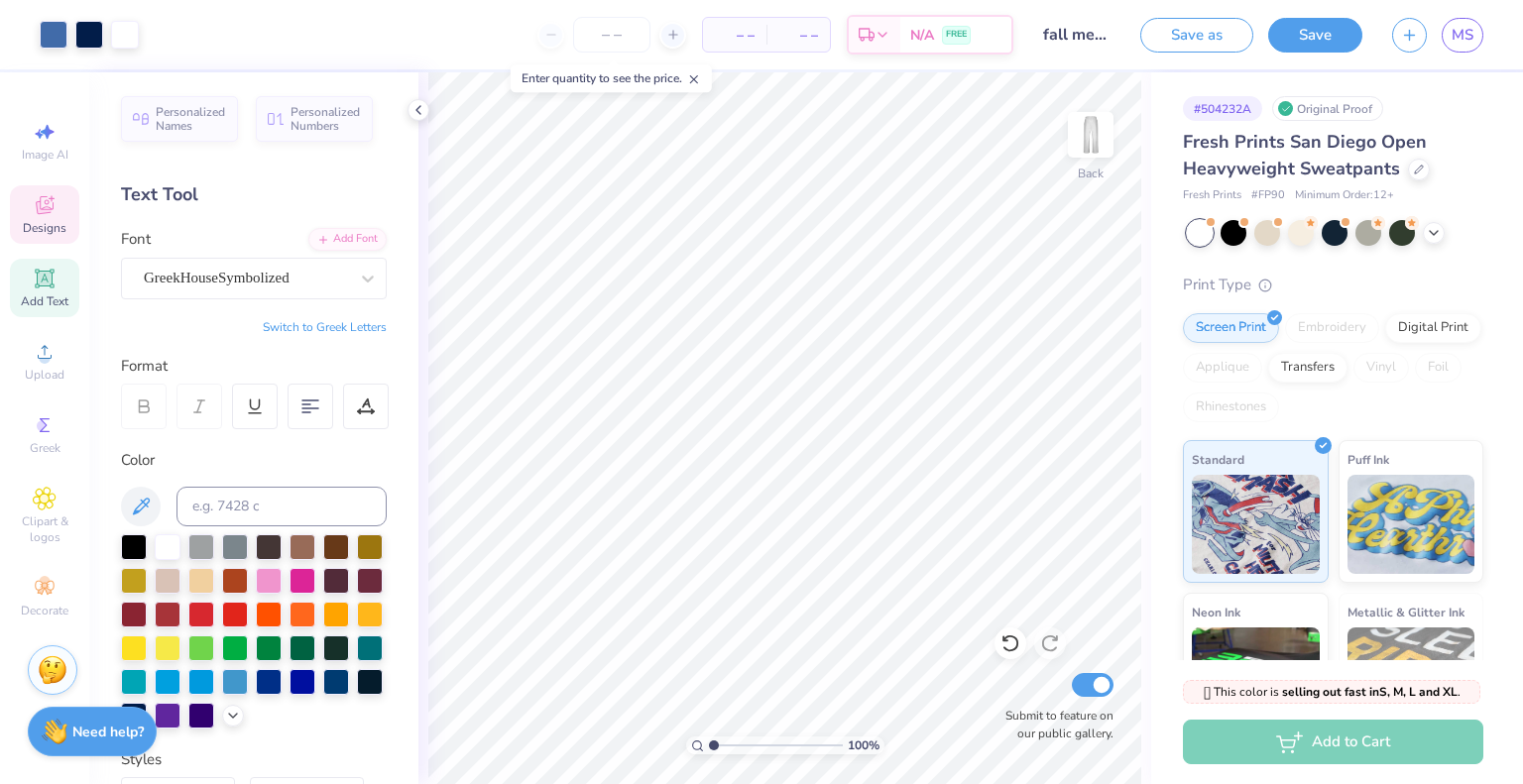 click 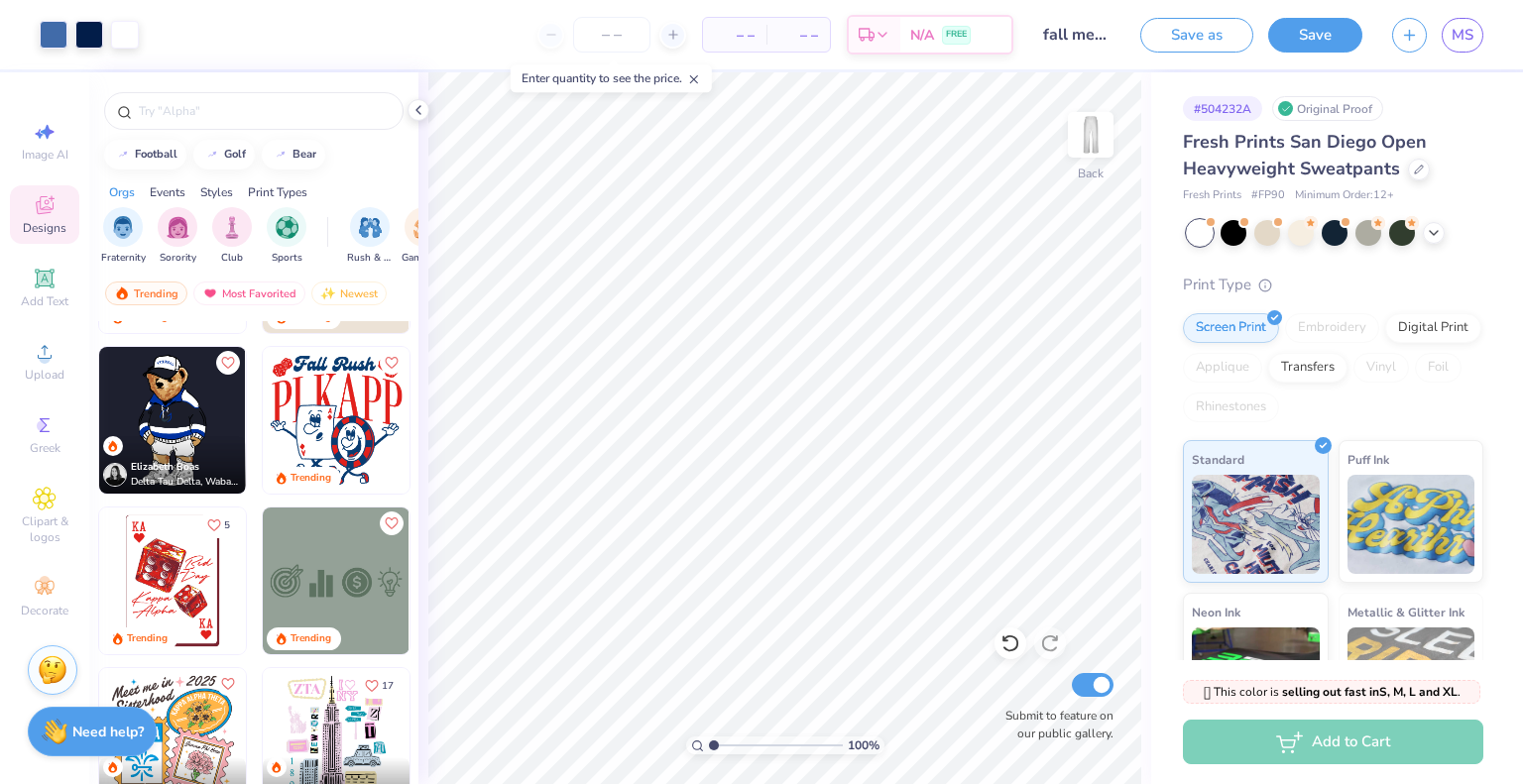 scroll, scrollTop: 6732, scrollLeft: 0, axis: vertical 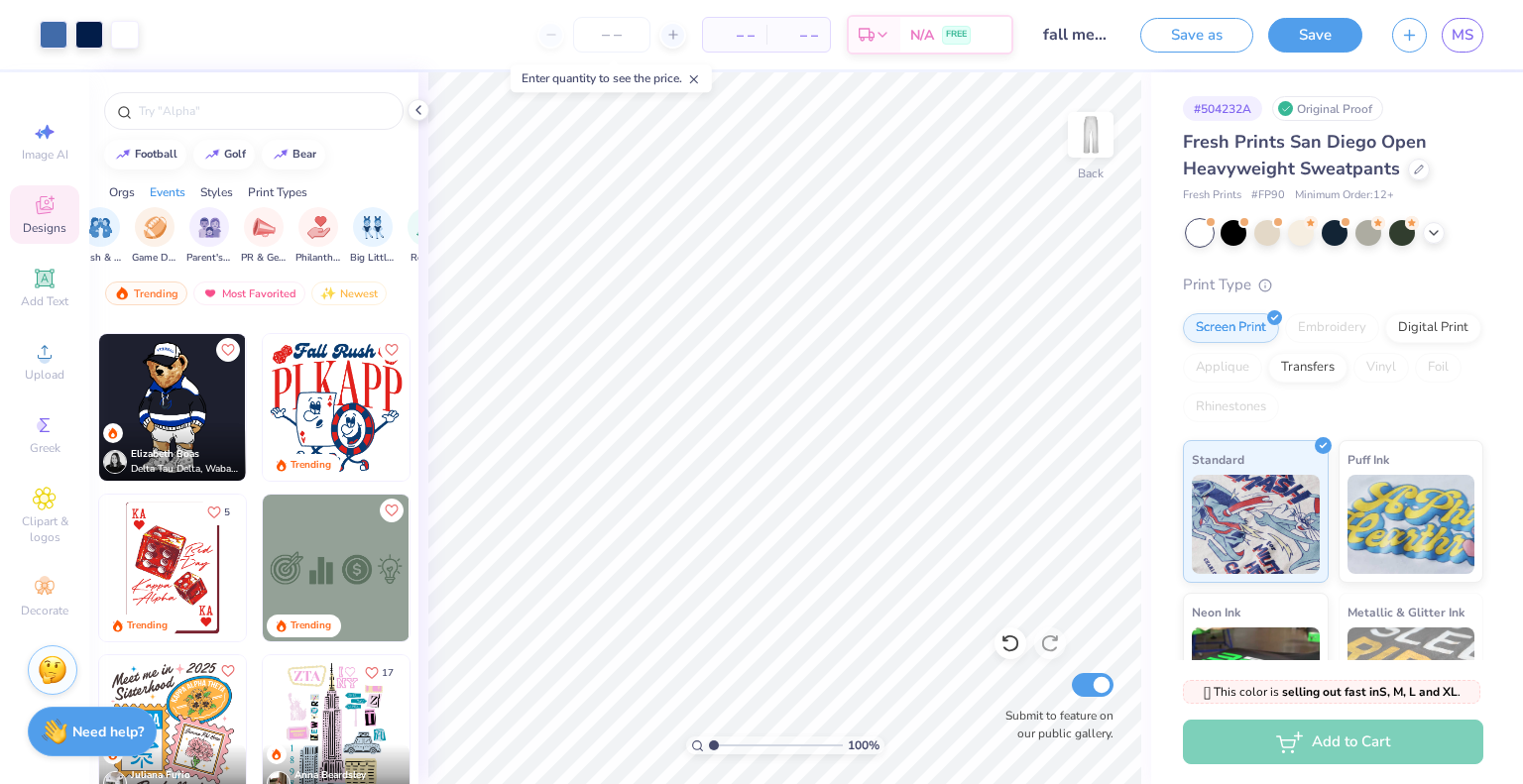 click on "Styles" at bounding box center [216, 192] 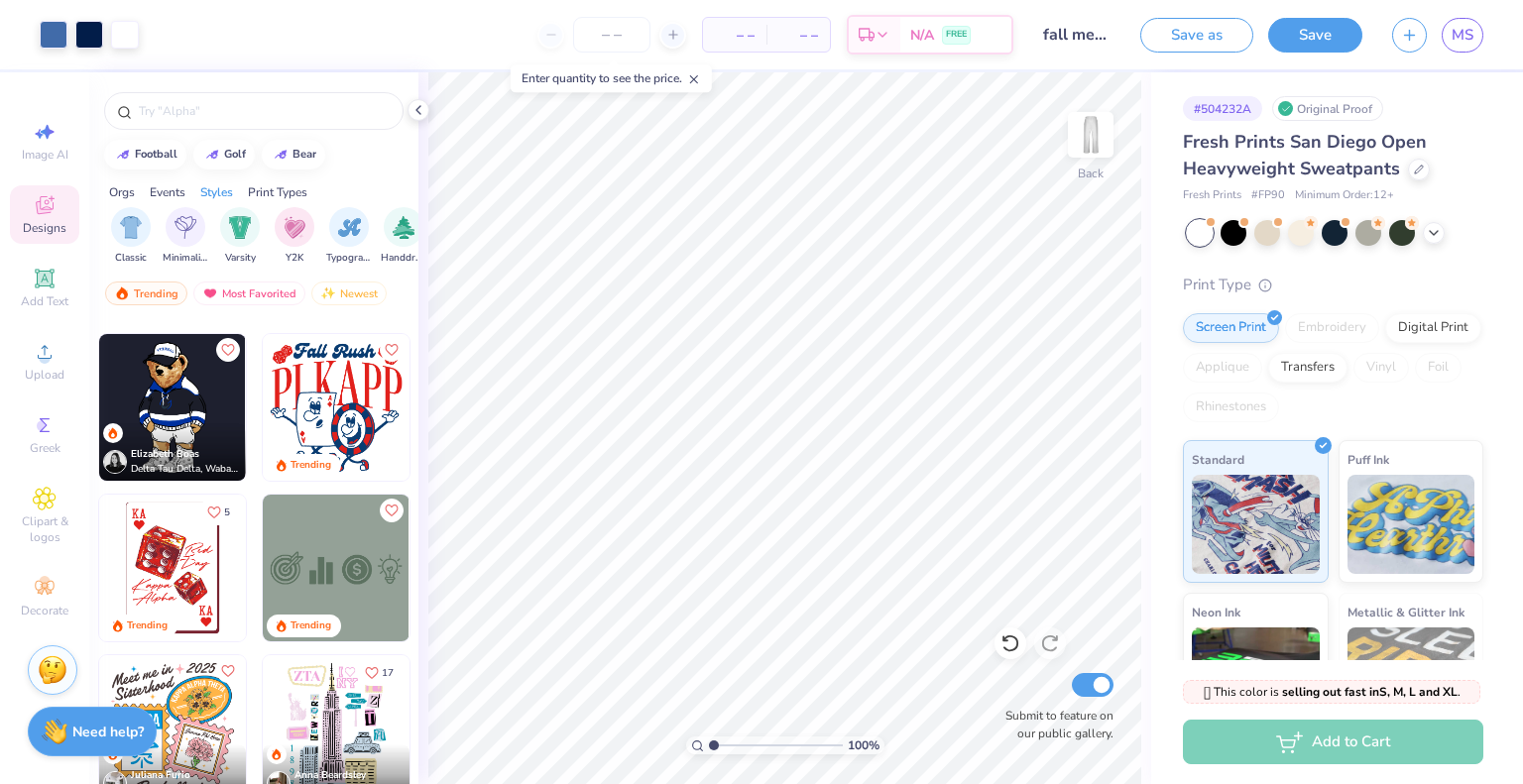 scroll, scrollTop: 0, scrollLeft: 1039, axis: horizontal 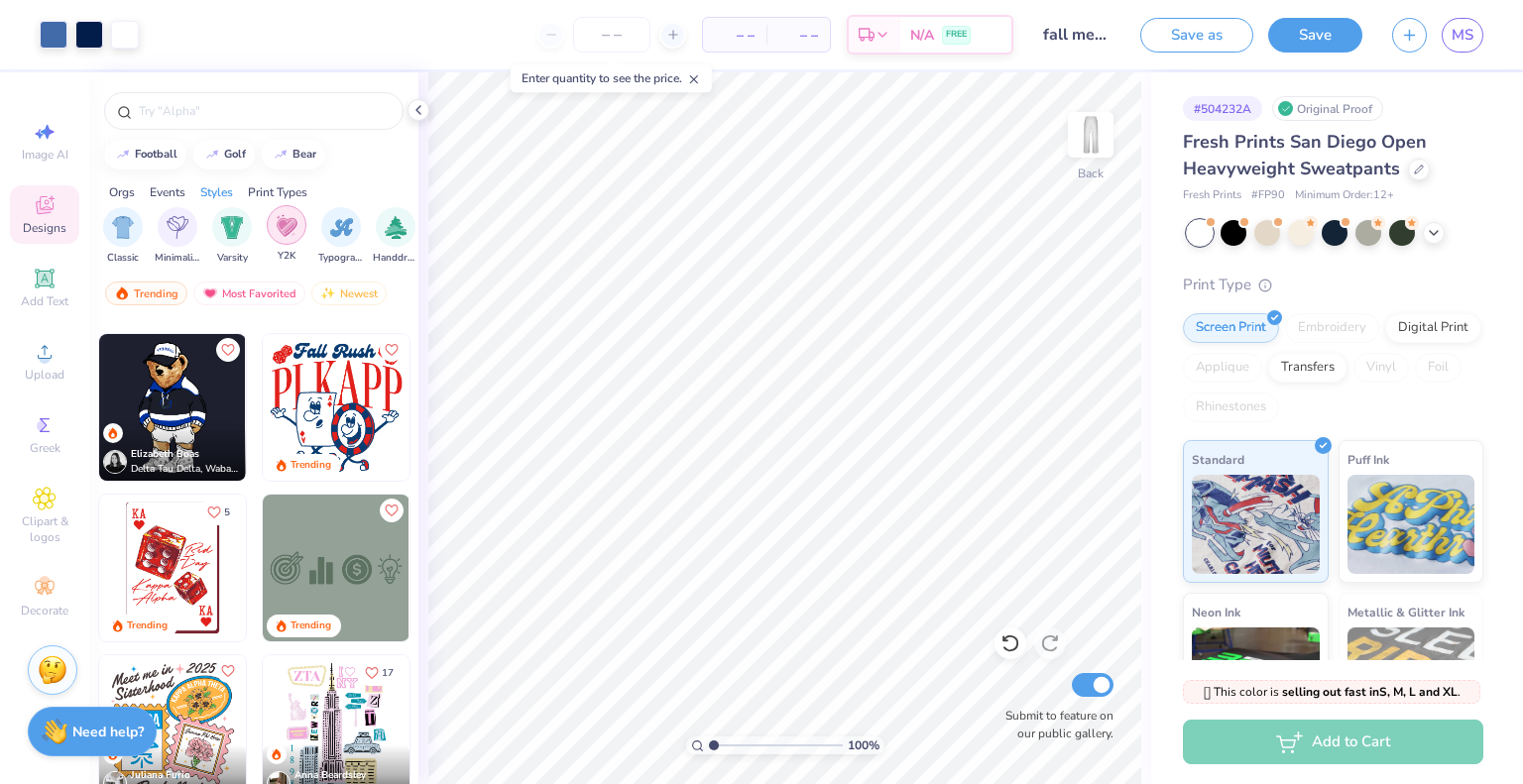 click at bounding box center (287, 225) 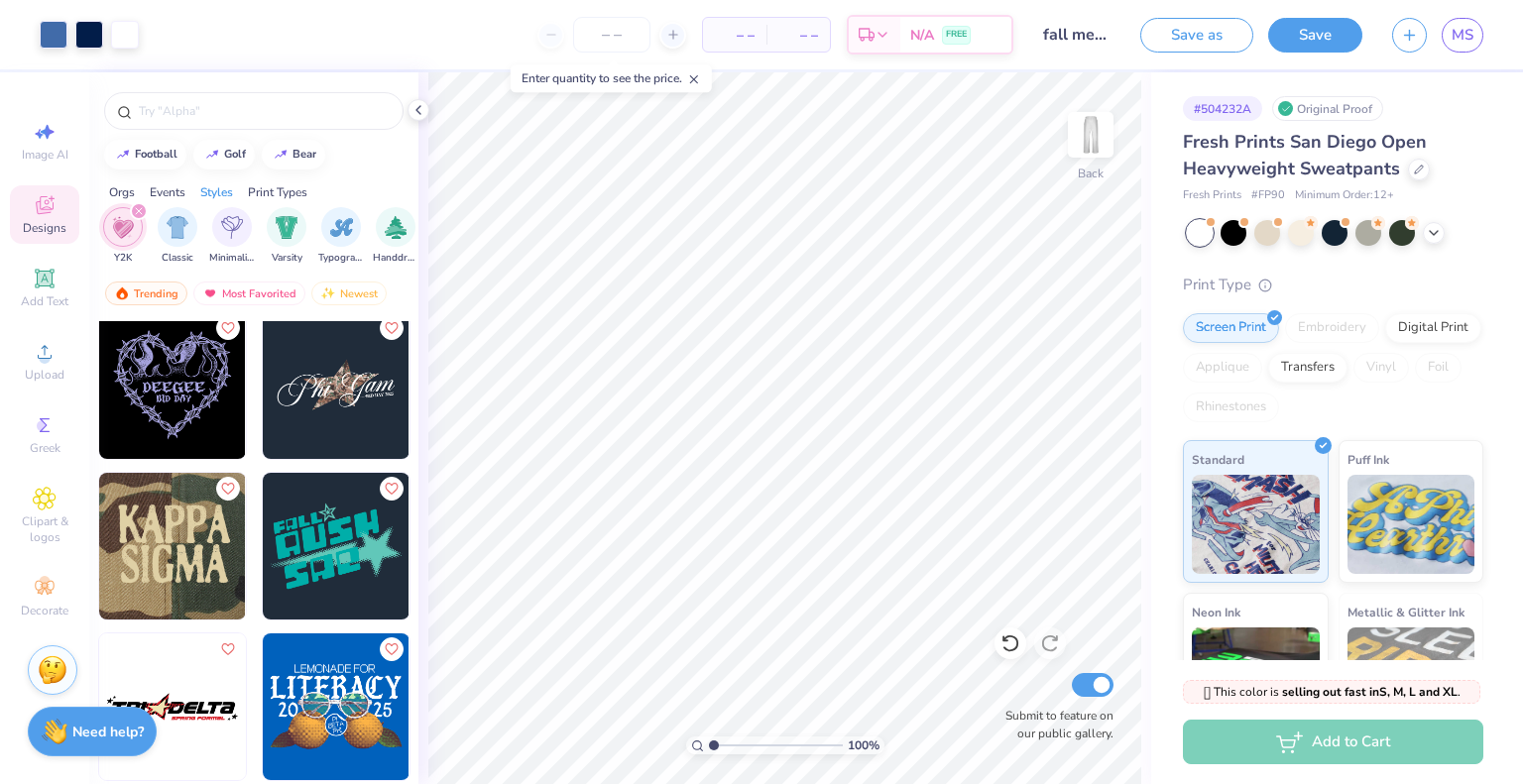 scroll, scrollTop: 7675, scrollLeft: 0, axis: vertical 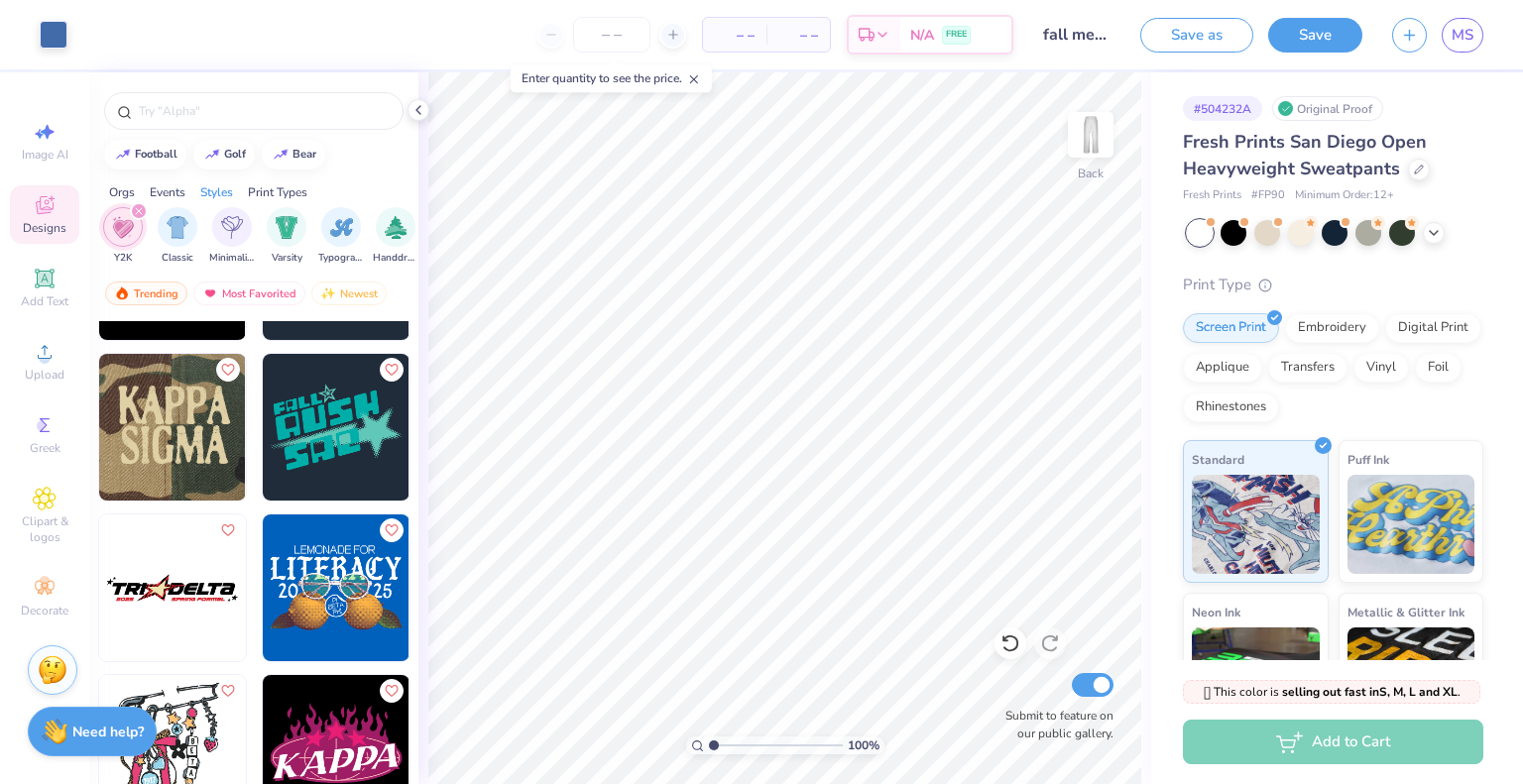 click at bounding box center (336, 427) 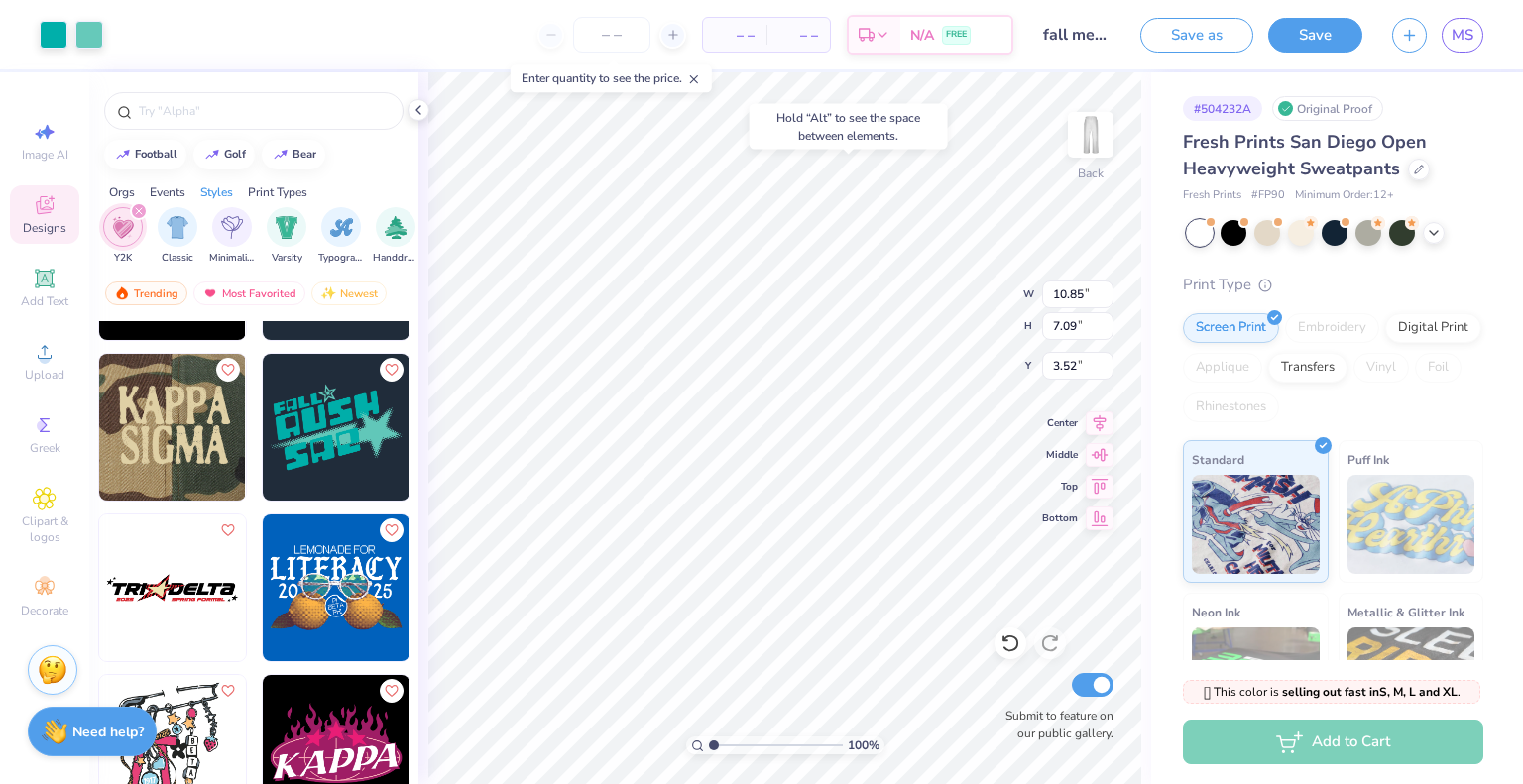 type on "3.52" 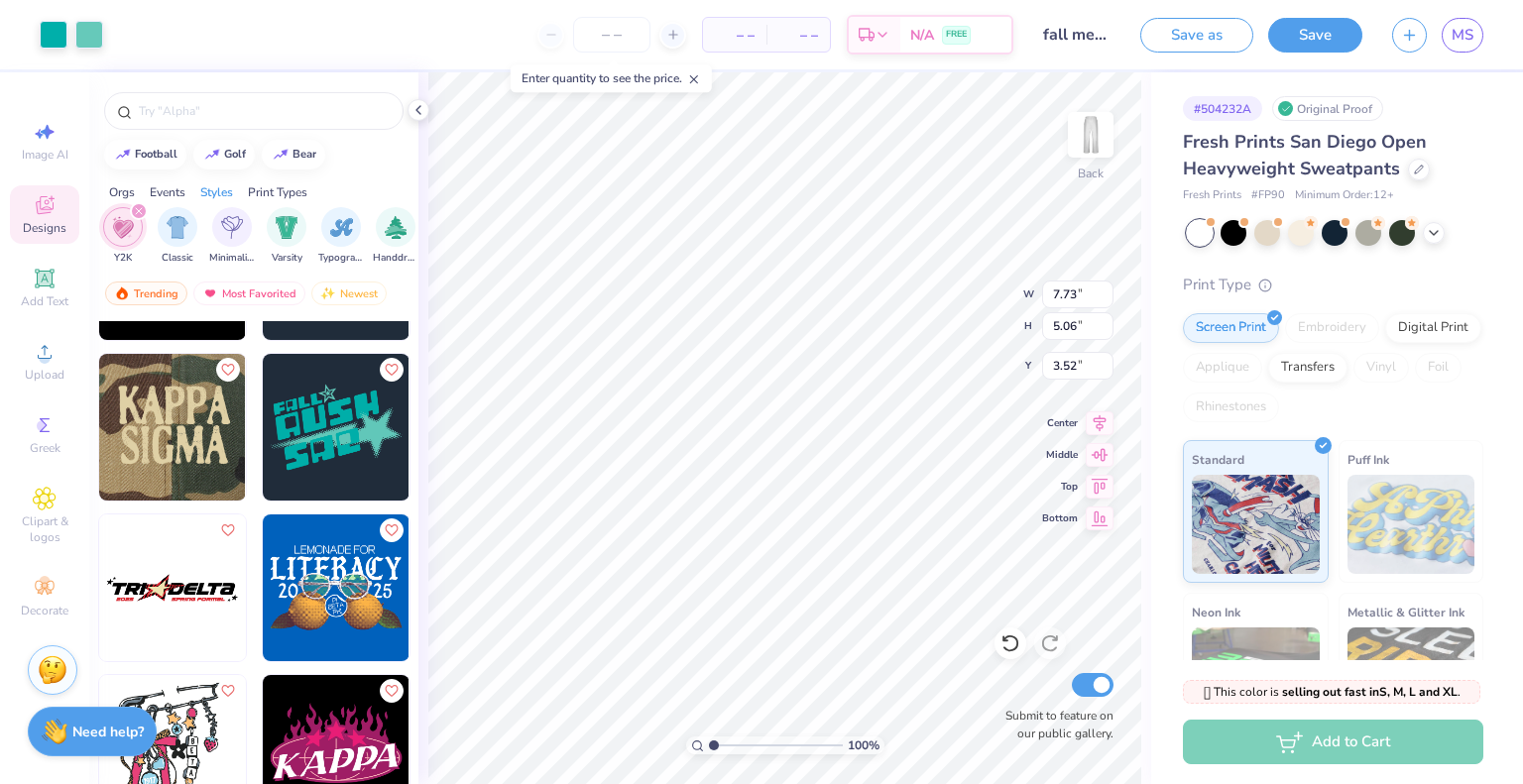 type on "7.73" 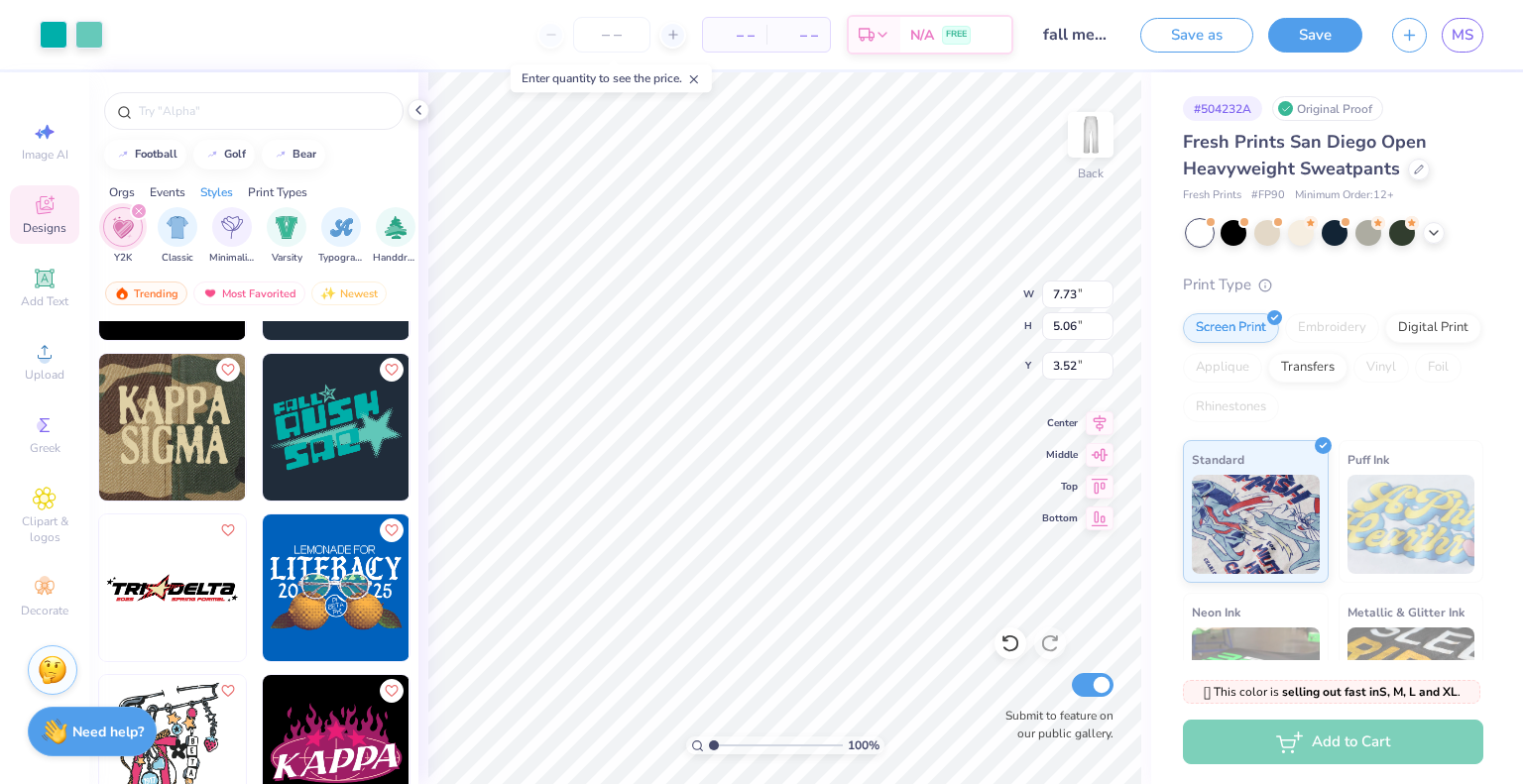 type on "5.06" 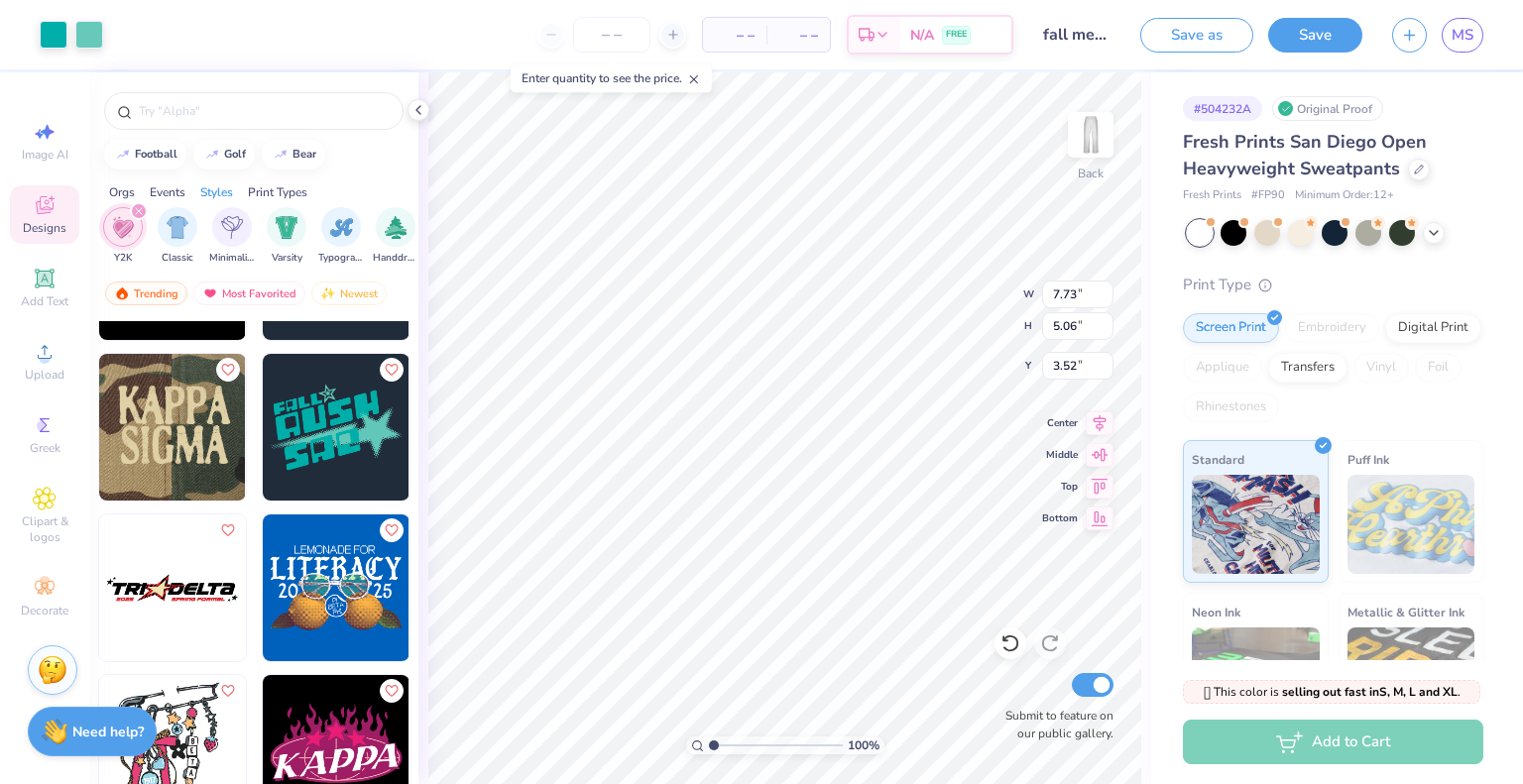 type on "6.65" 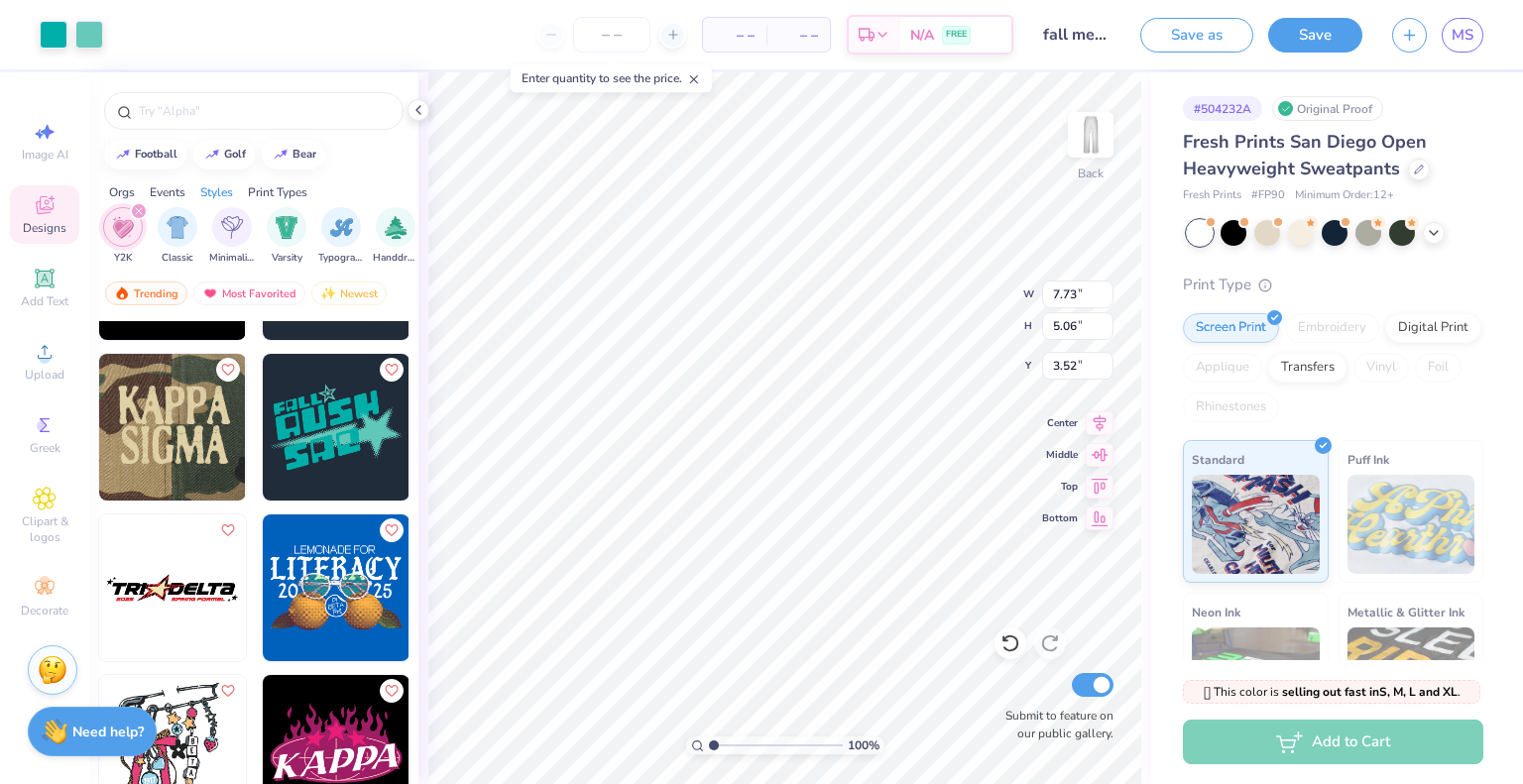 type on "4.35" 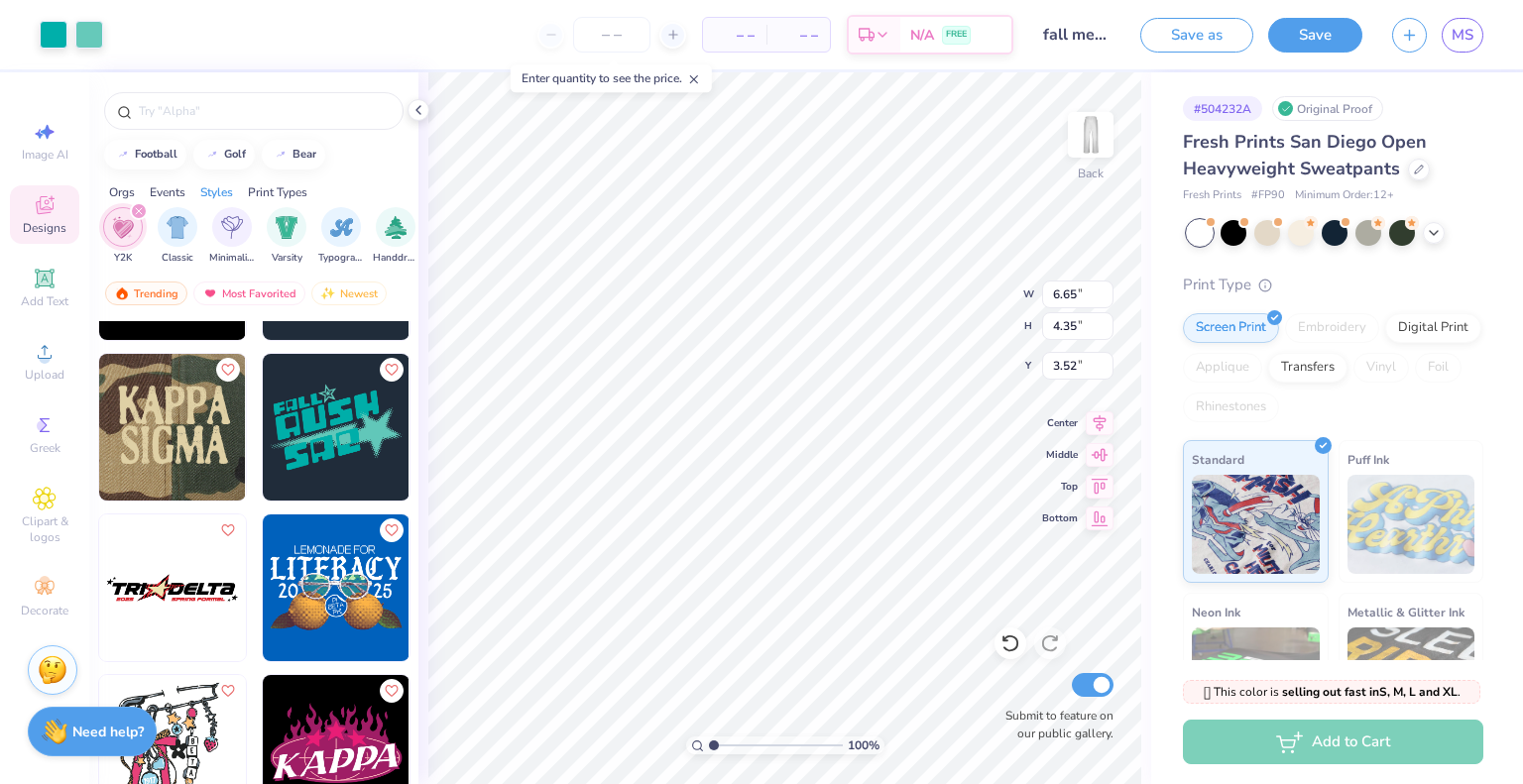 type on "4.07" 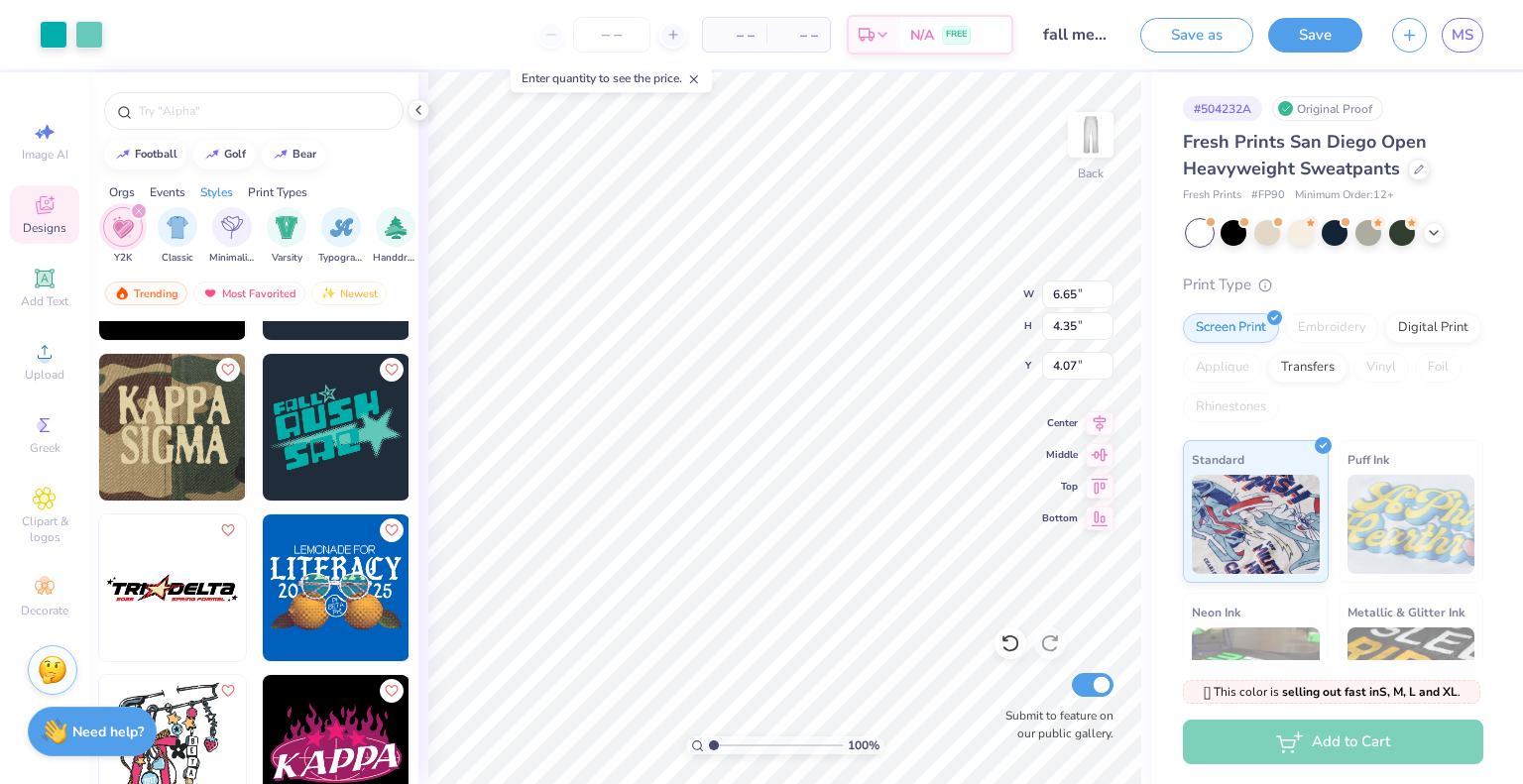type on "3.9" 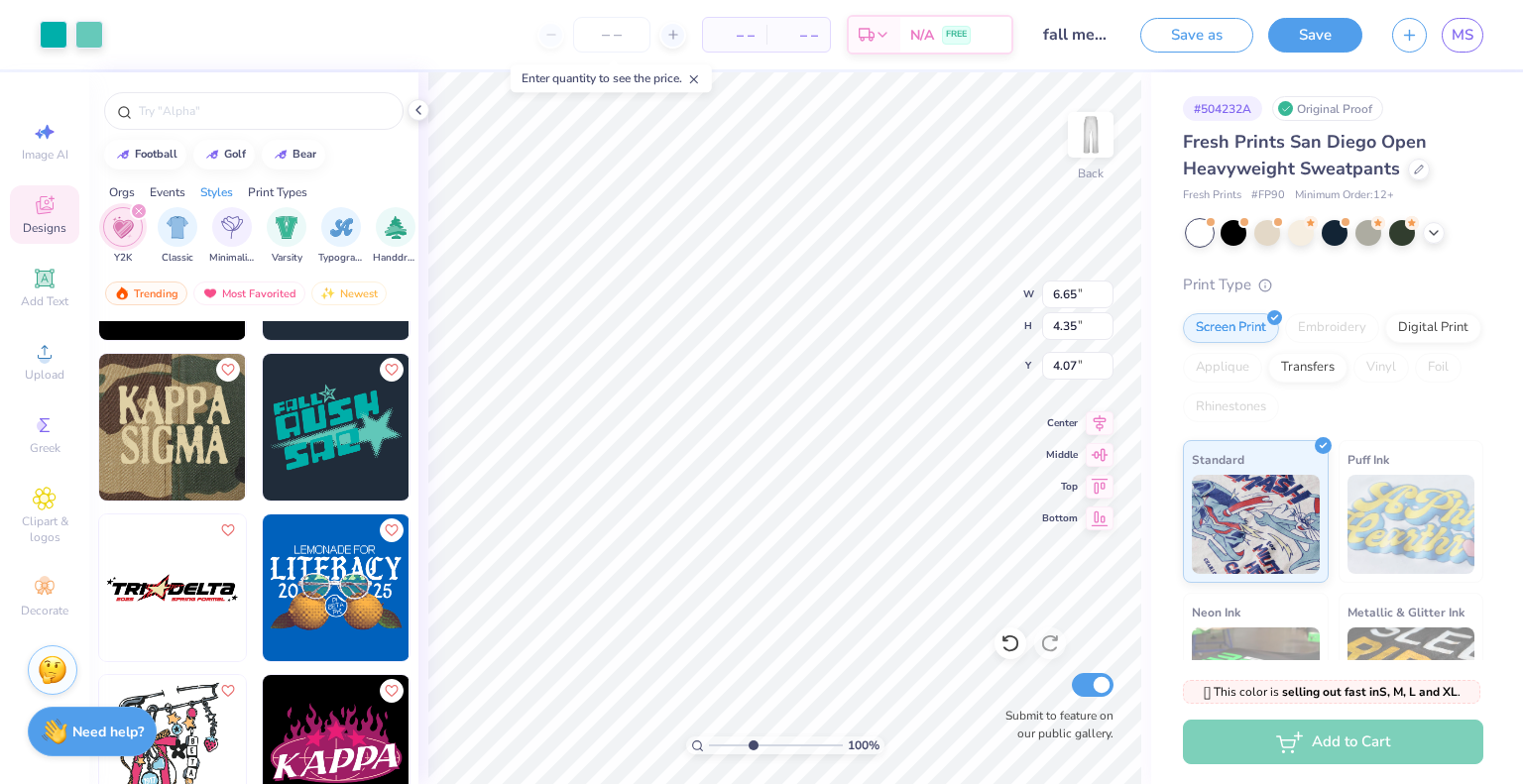 click at bounding box center [775, 745] 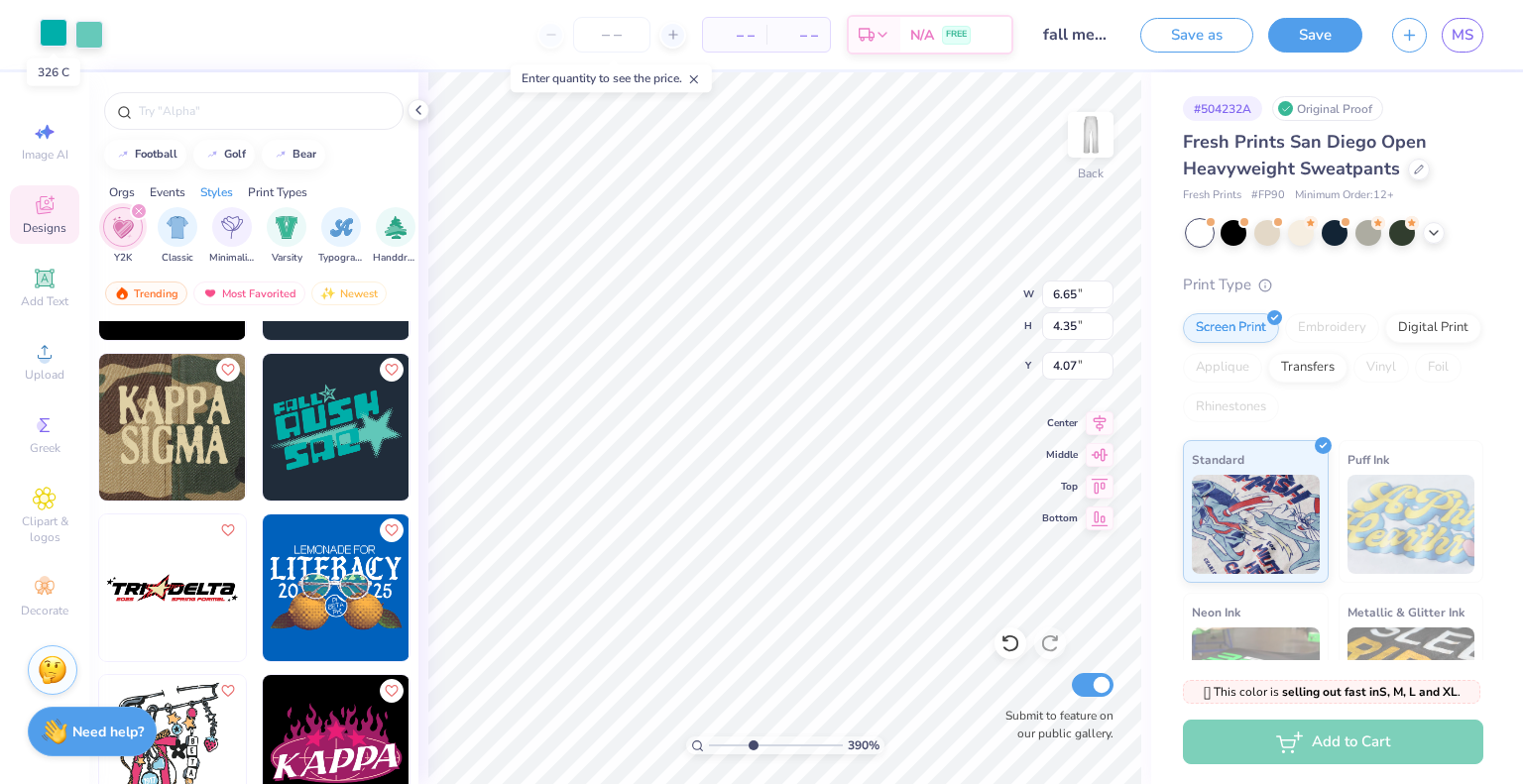 click at bounding box center [54, 33] 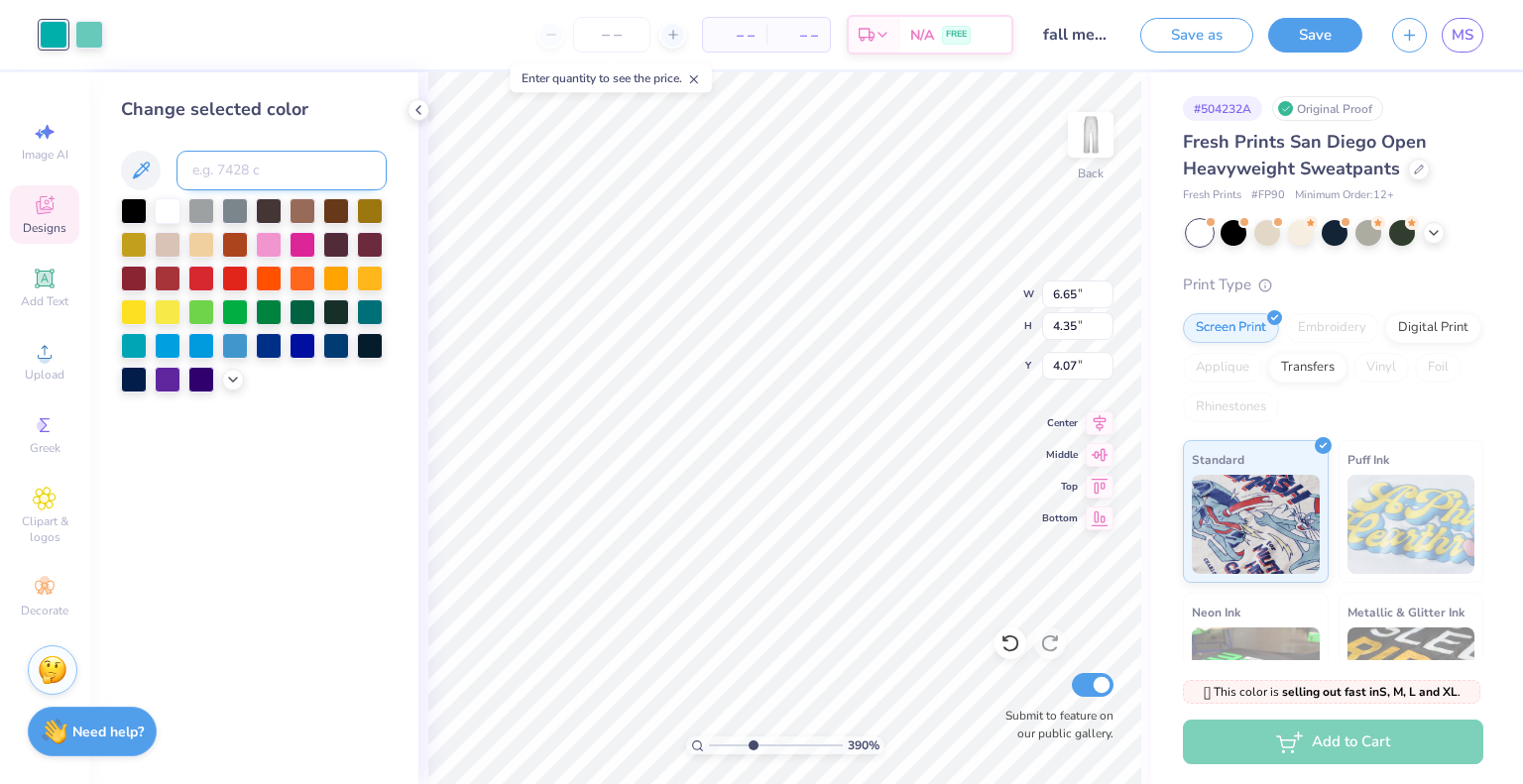 click at bounding box center (282, 170) 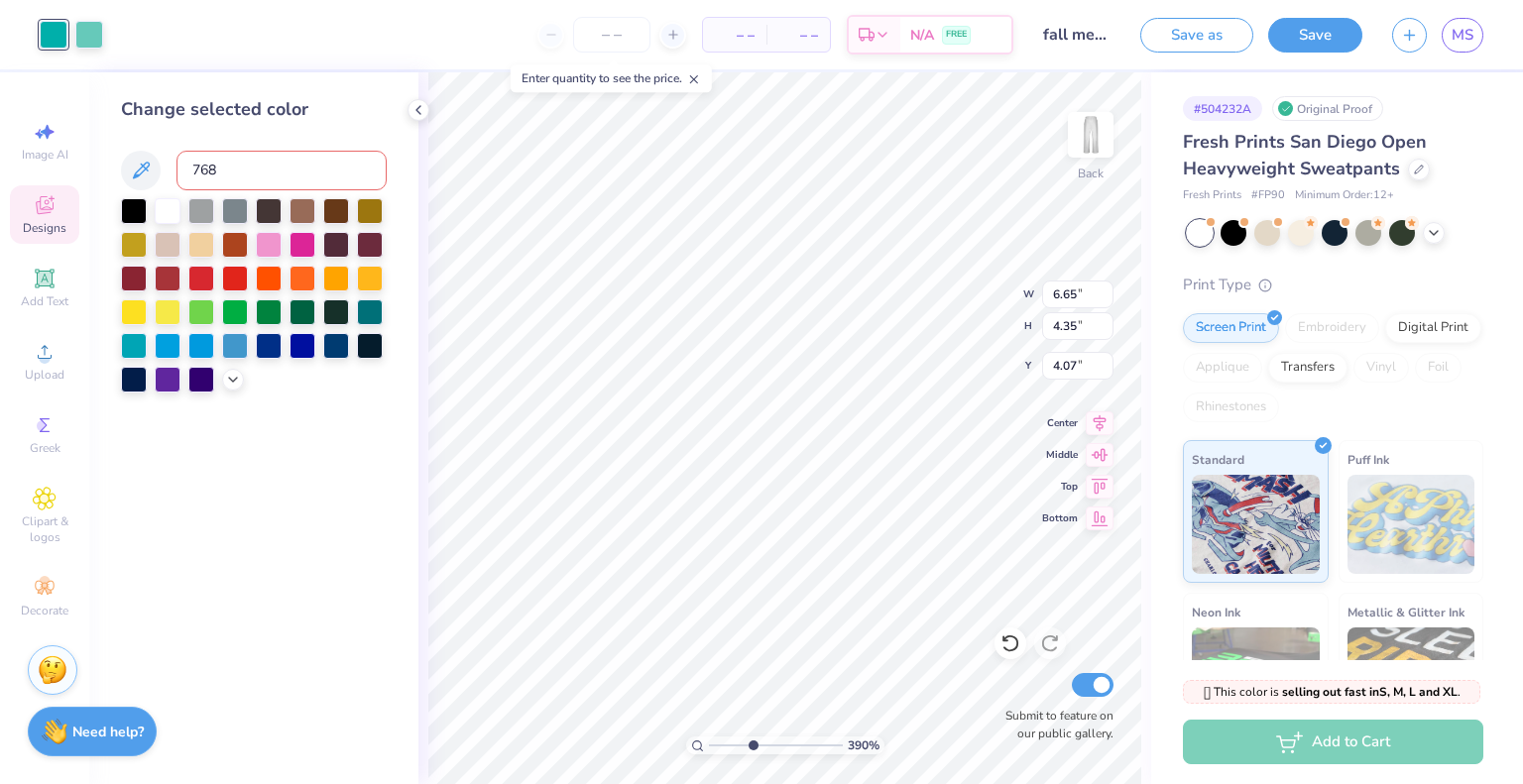 type on "7683" 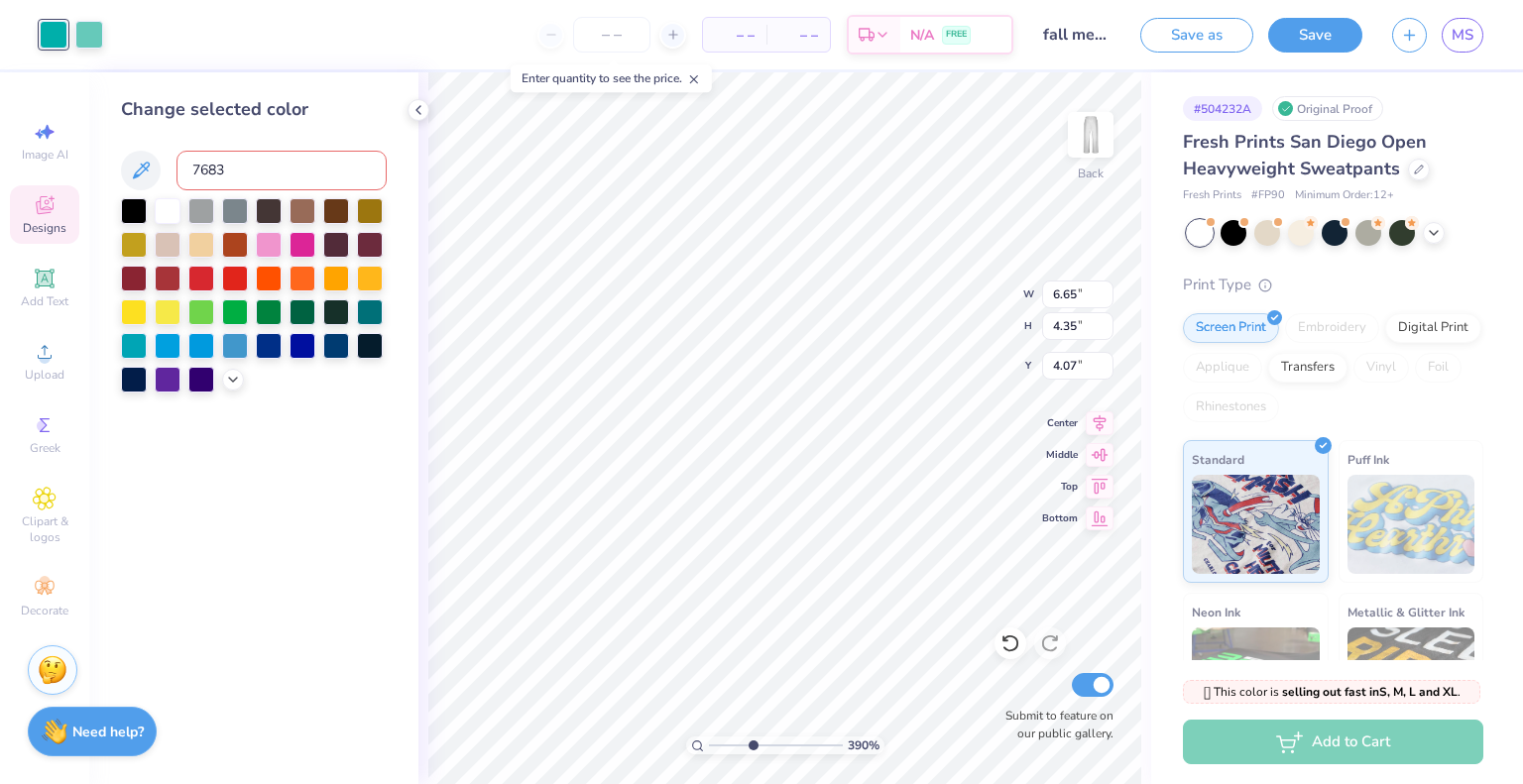 type 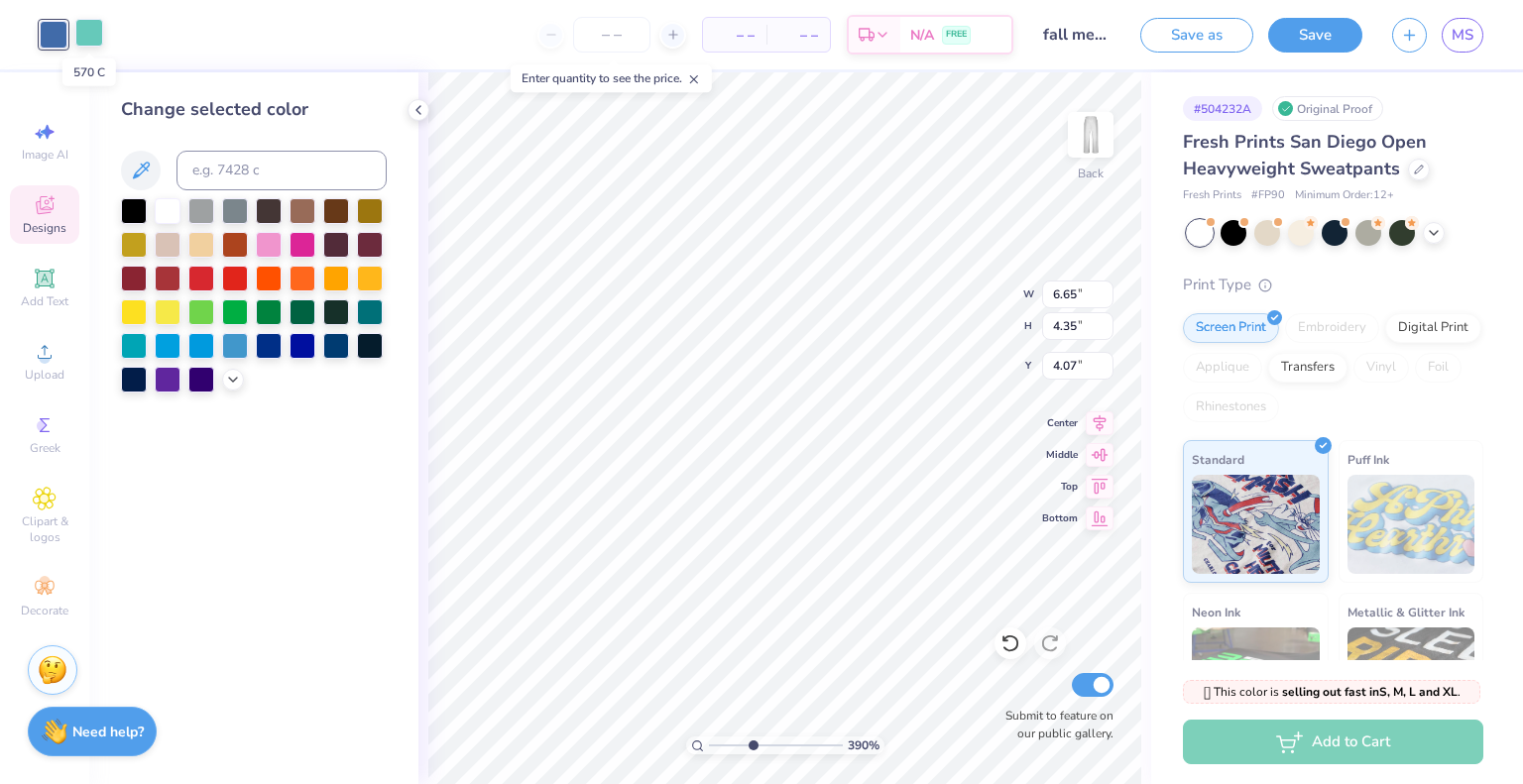 click at bounding box center (89, 33) 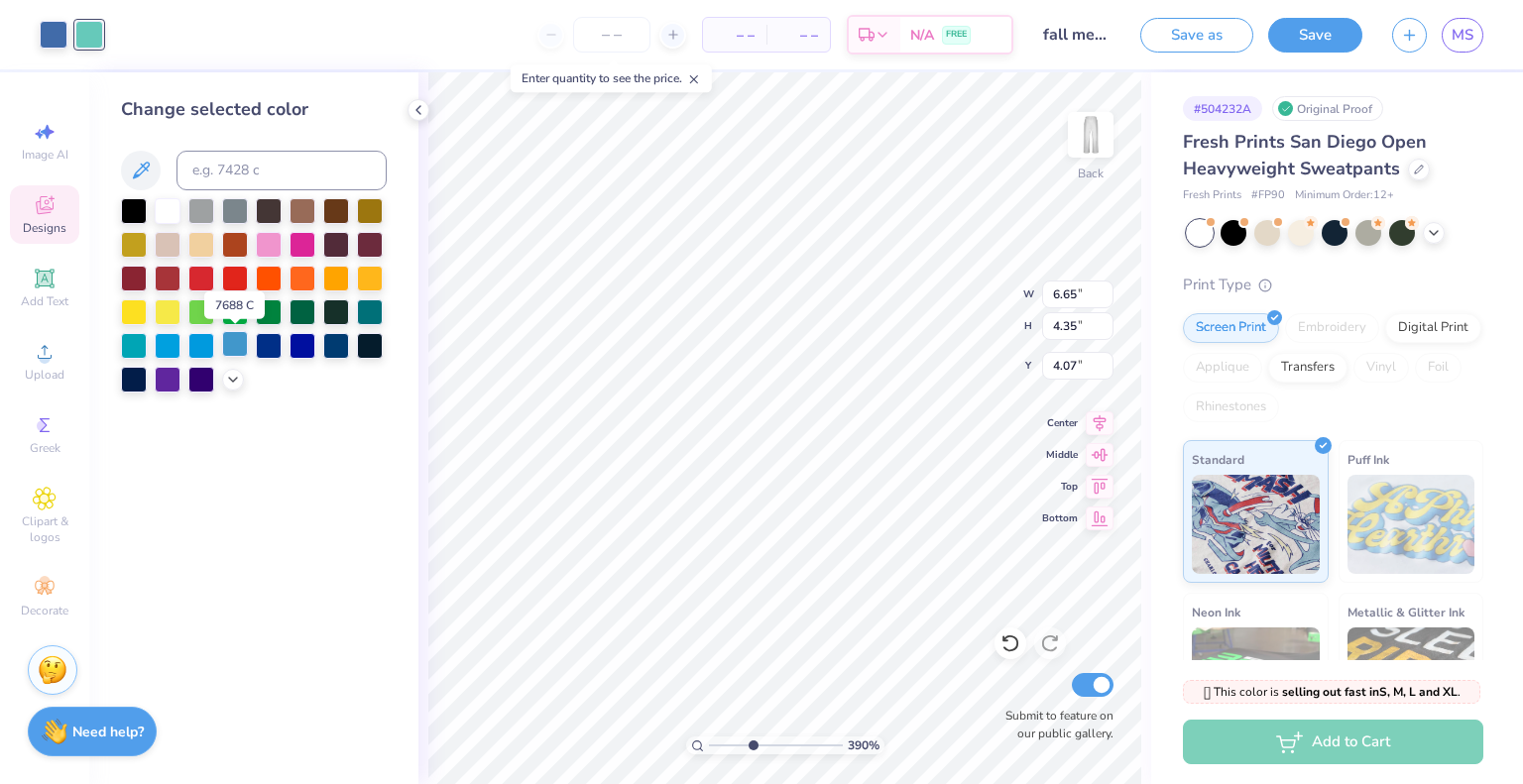 click at bounding box center [235, 344] 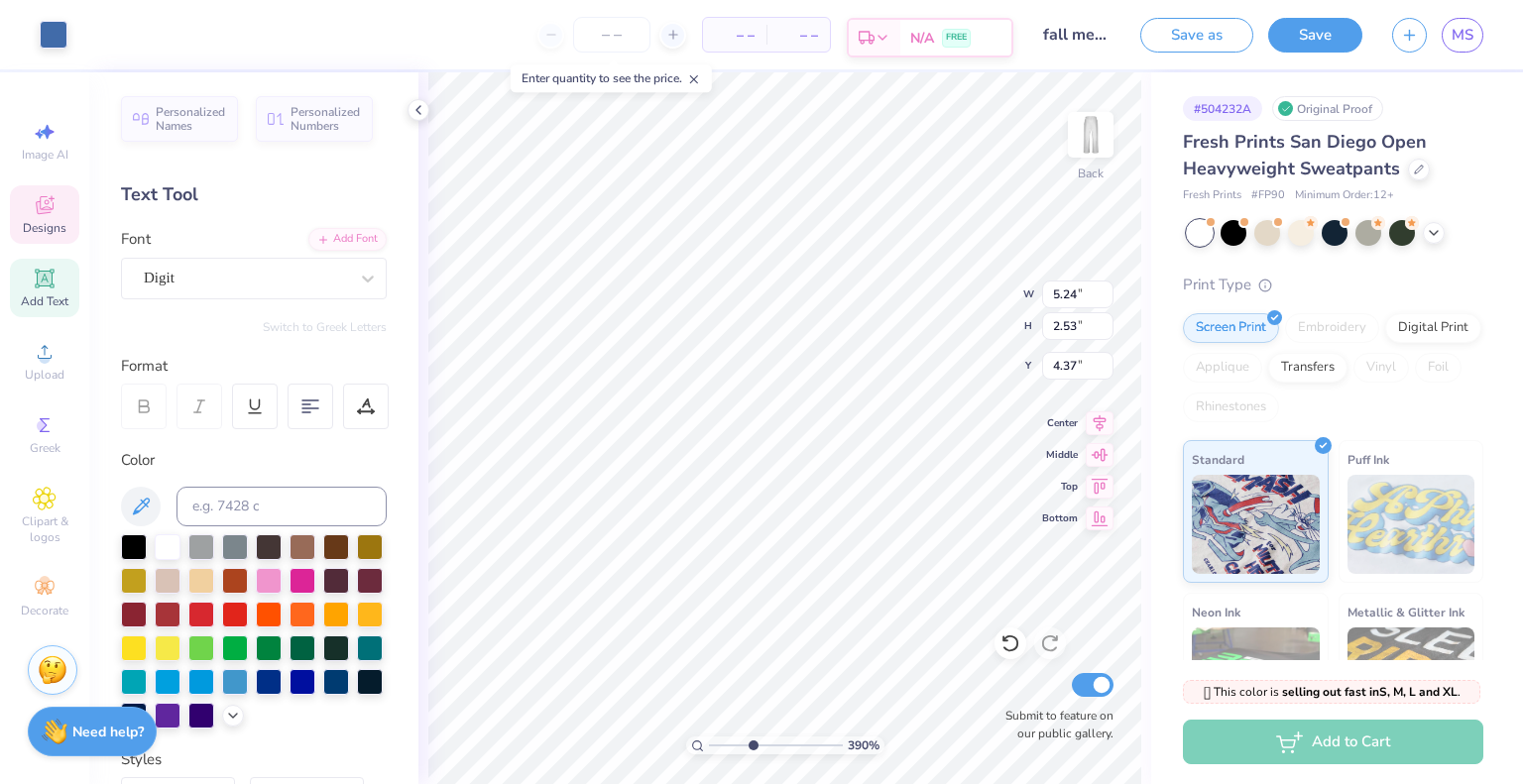 scroll, scrollTop: 16, scrollLeft: 2, axis: both 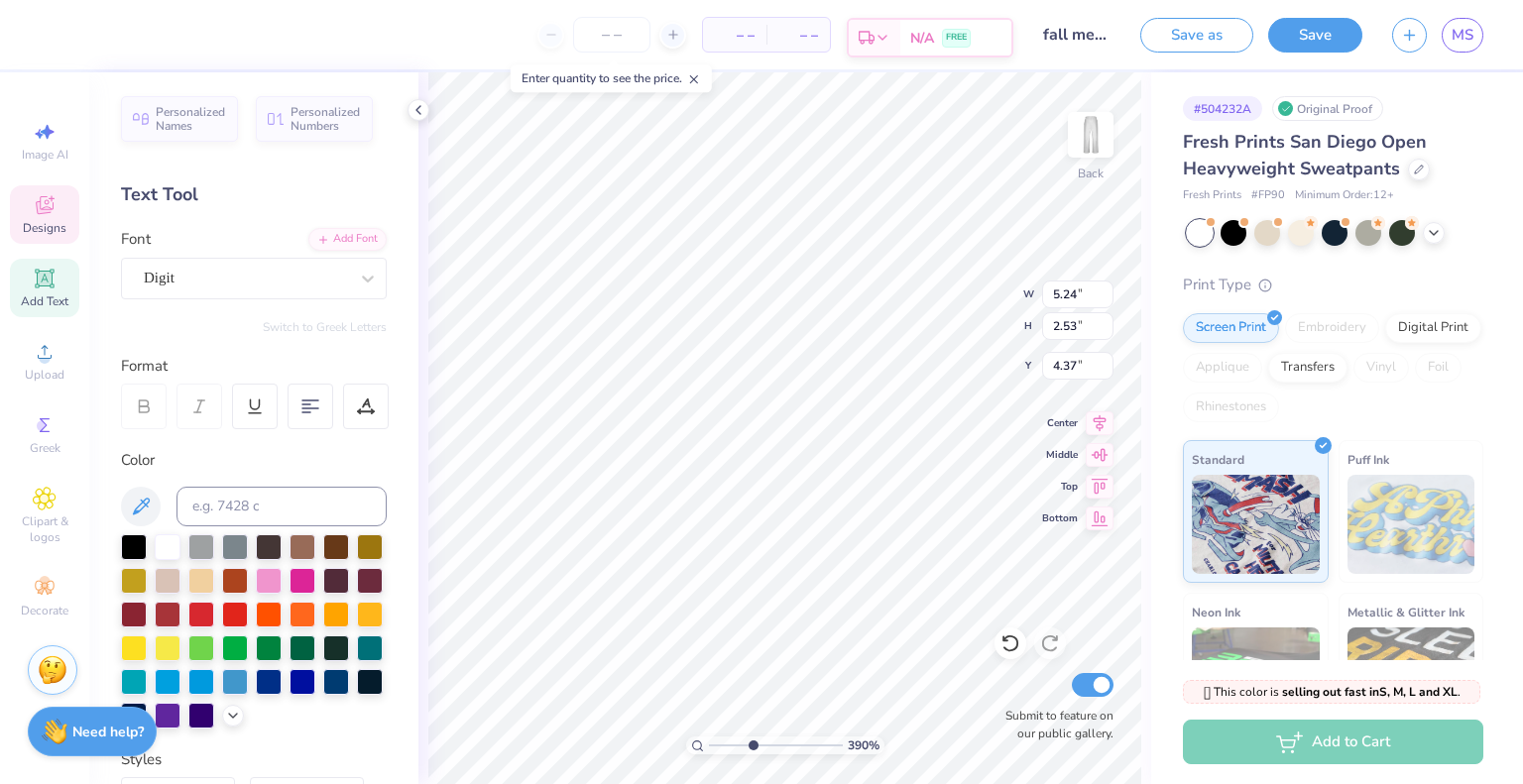 type on "R" 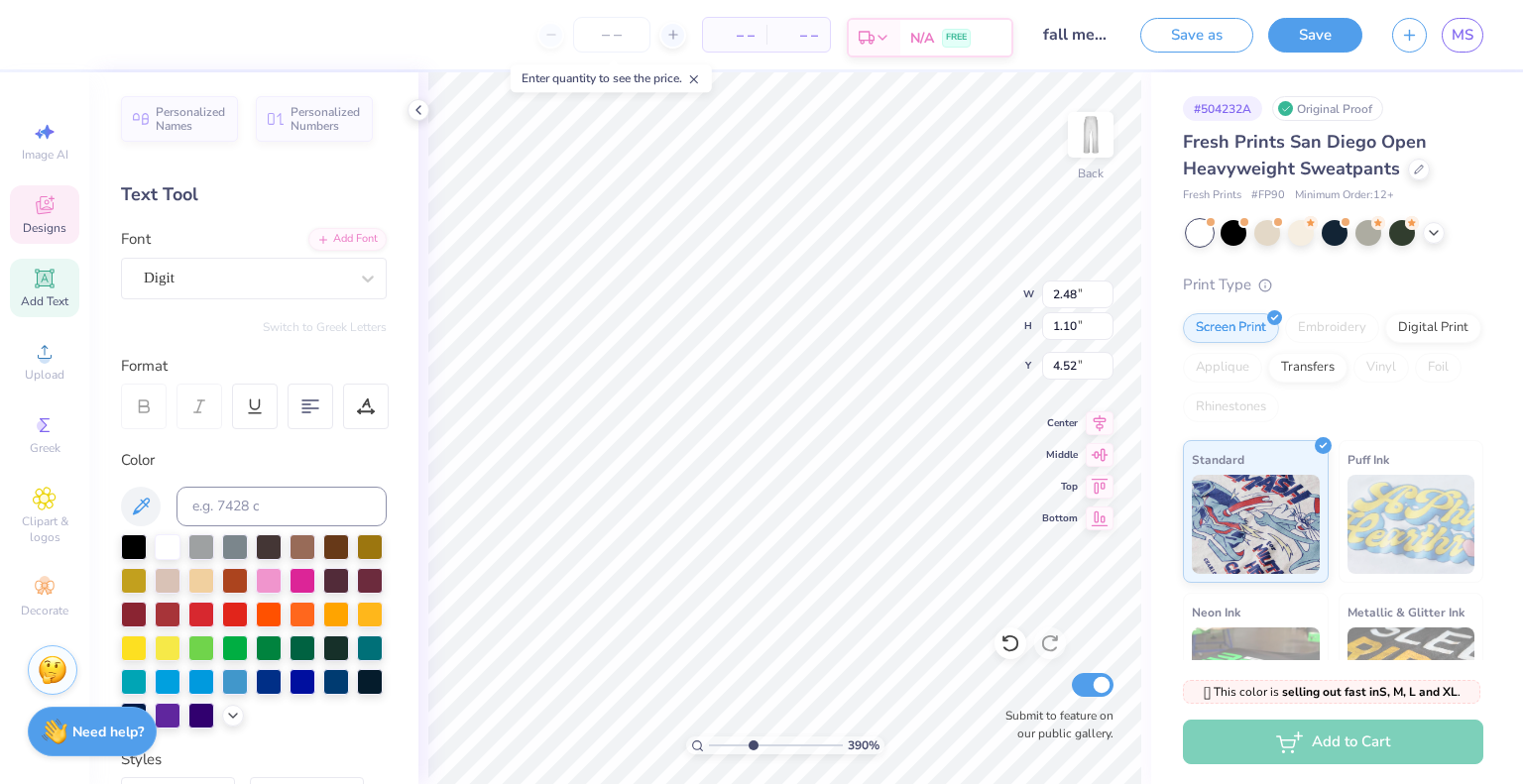 type on "2.48" 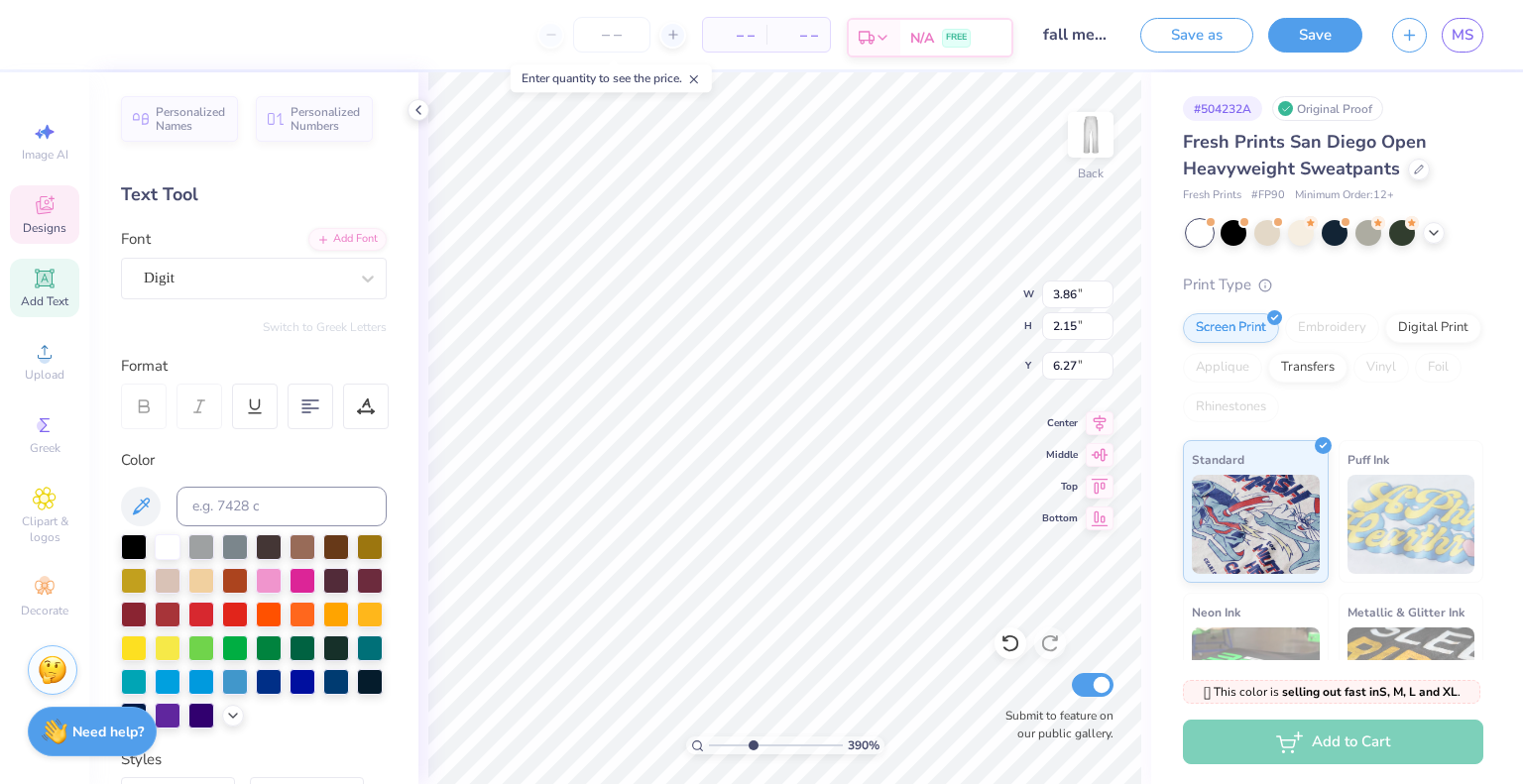 scroll, scrollTop: 16, scrollLeft: 2, axis: both 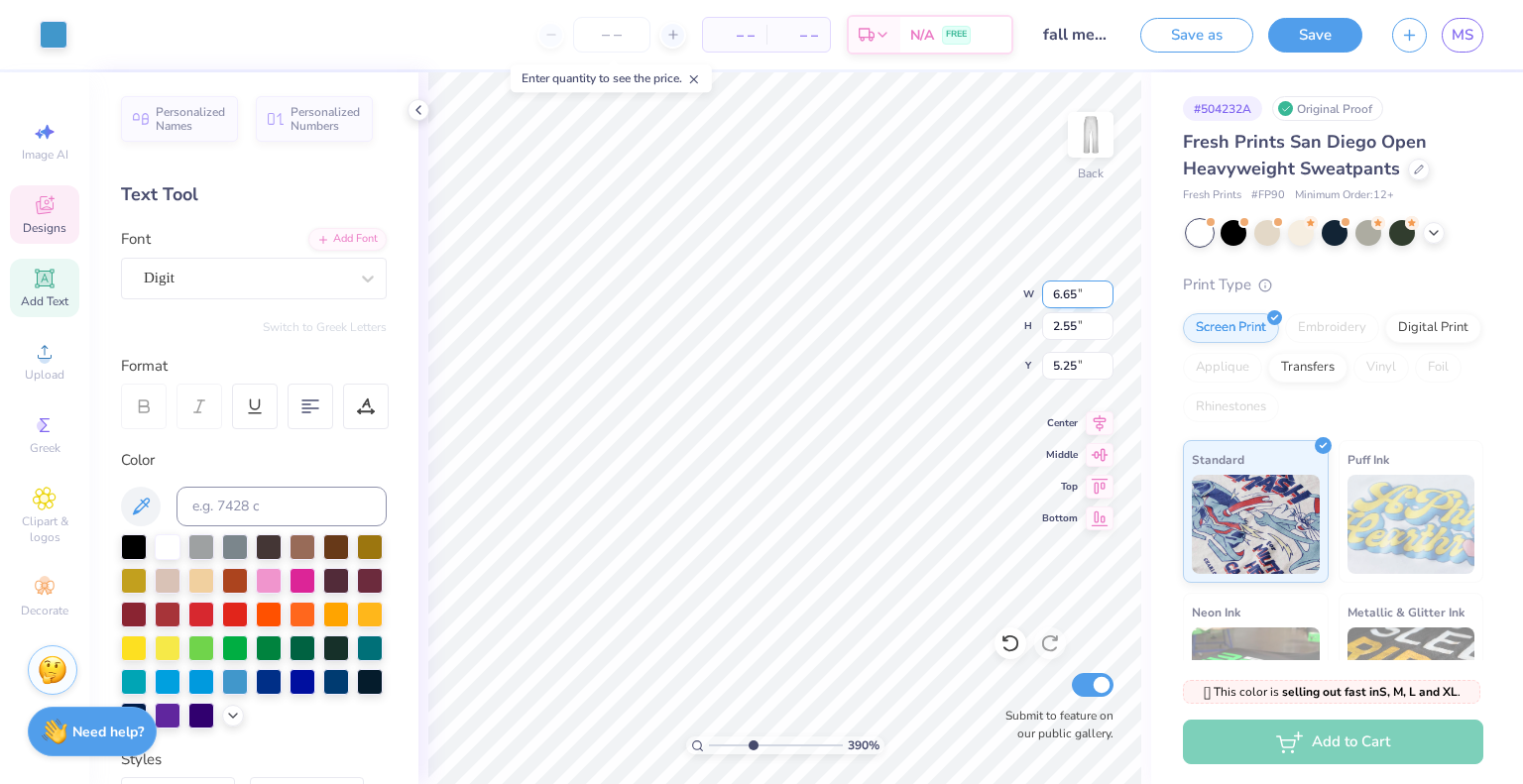 type on "5.05" 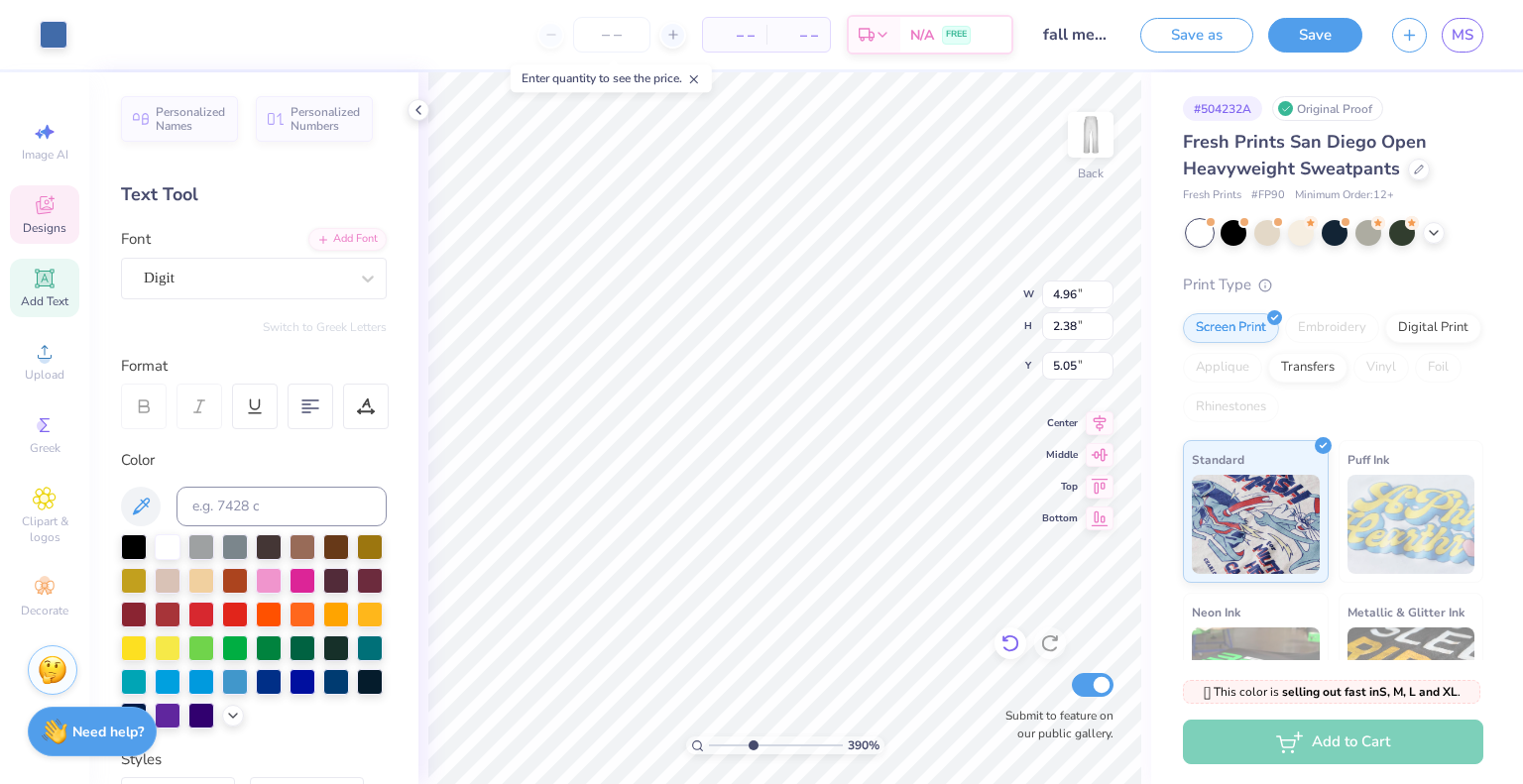 type on "4.96" 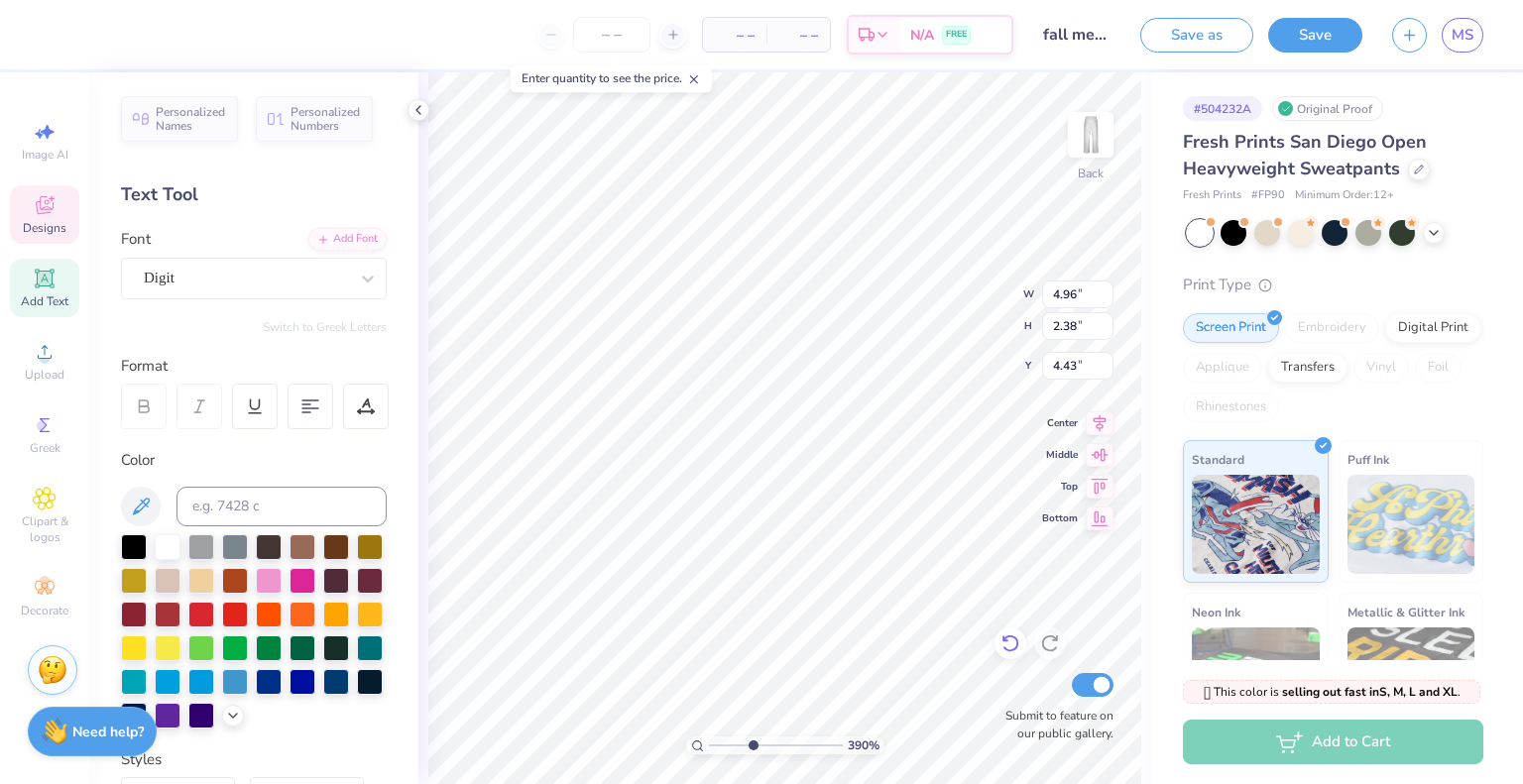 type on "4.79" 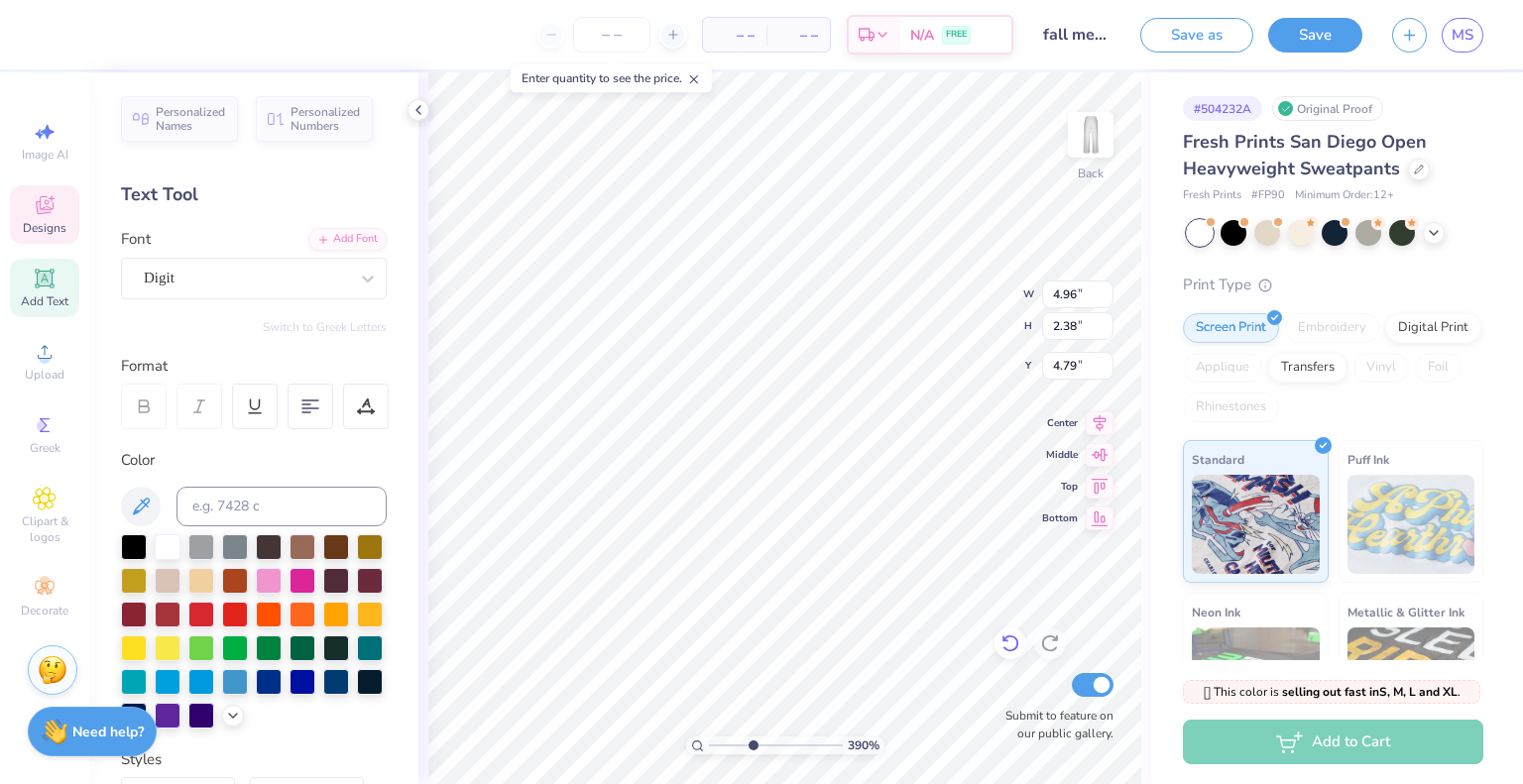 type on "2.86" 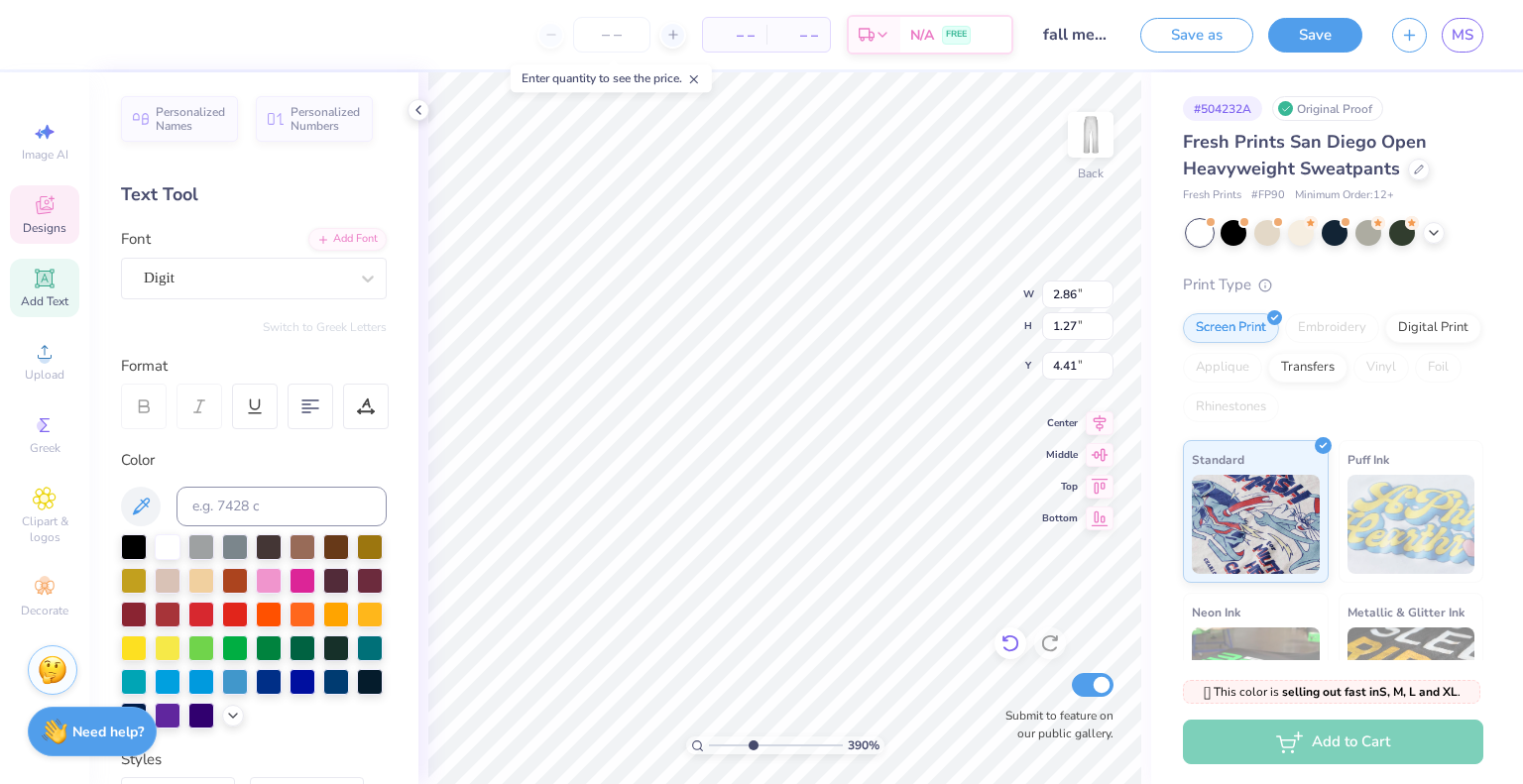 type on "4.54" 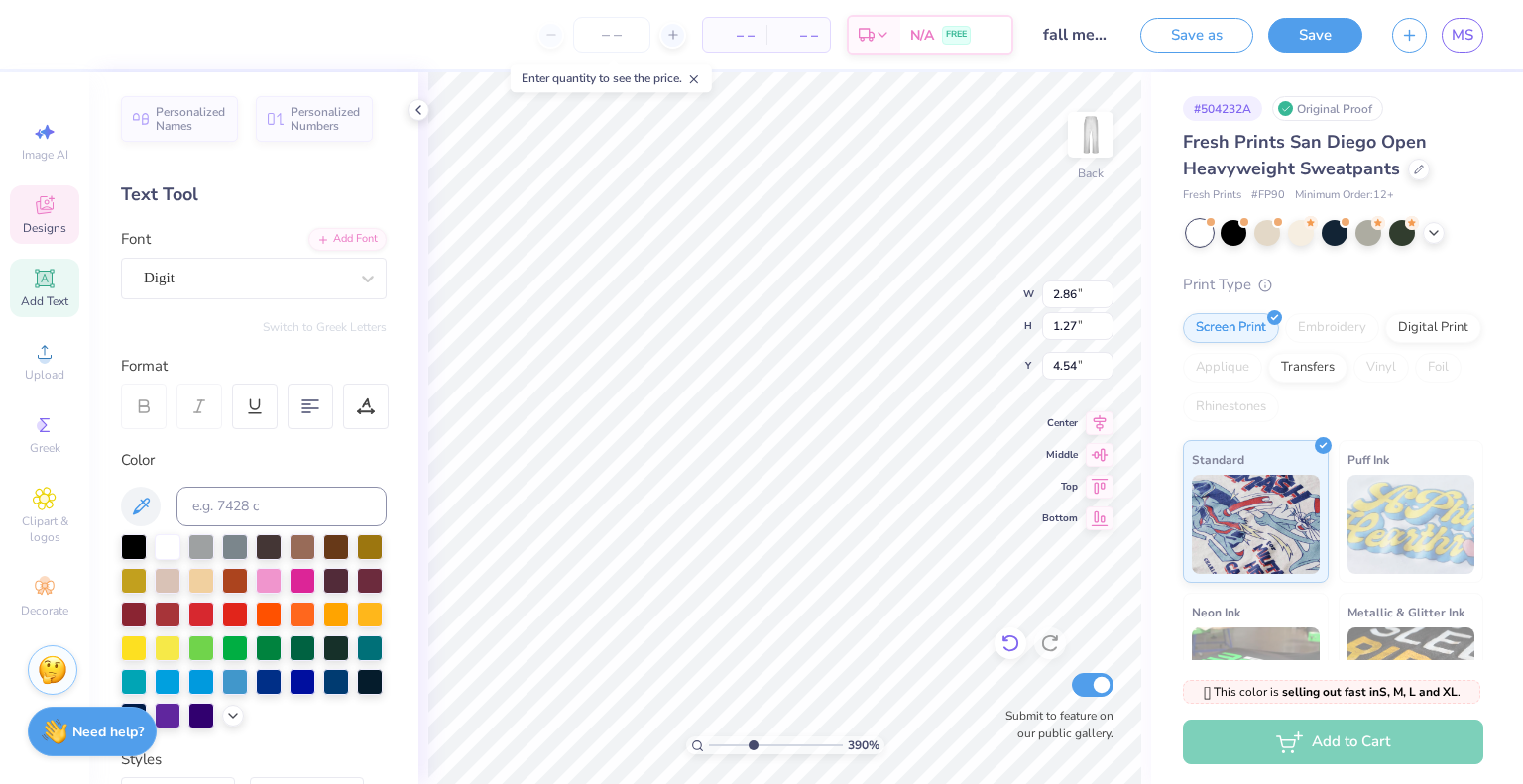 type on "0.92" 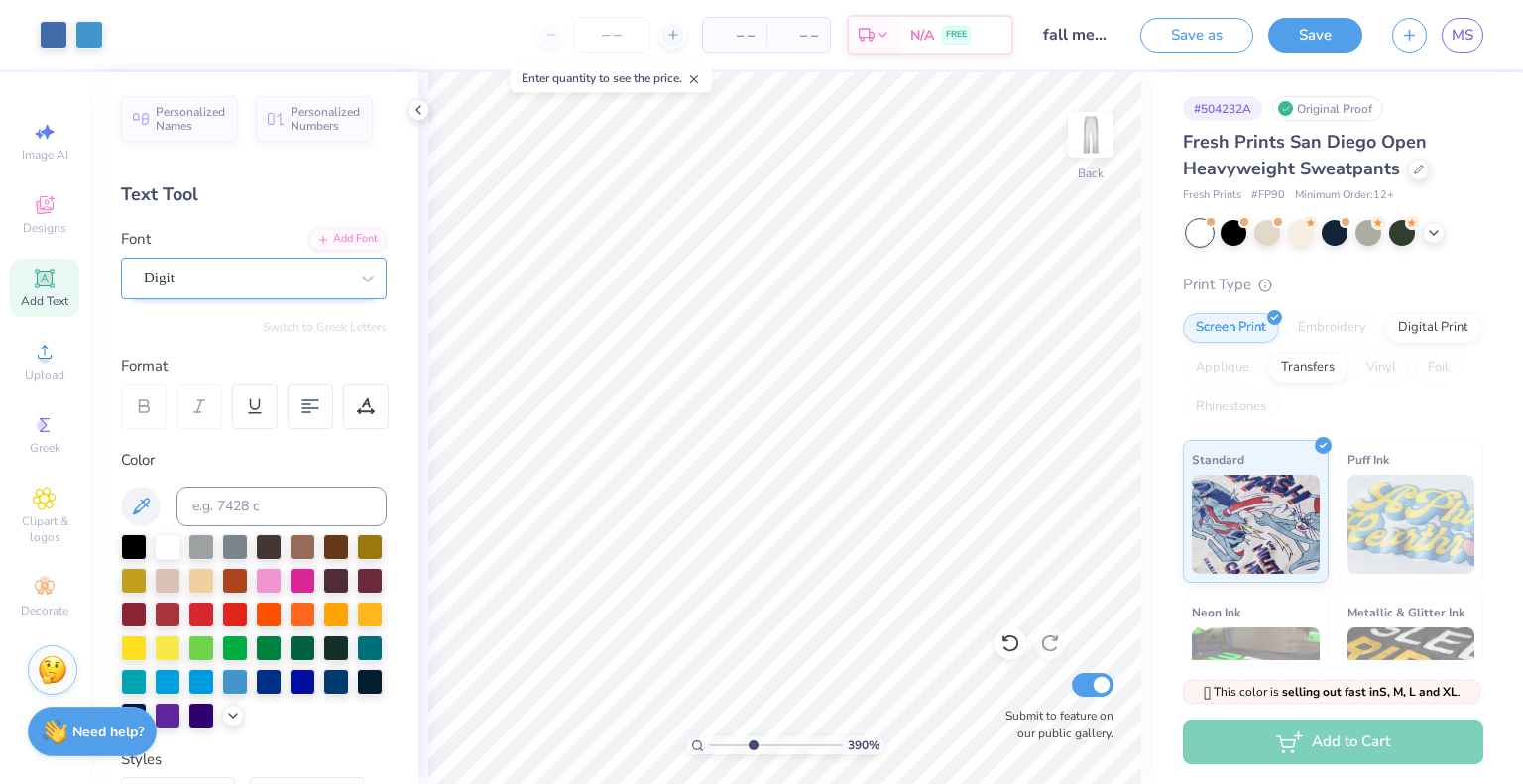 click on "Digit" at bounding box center [246, 278] 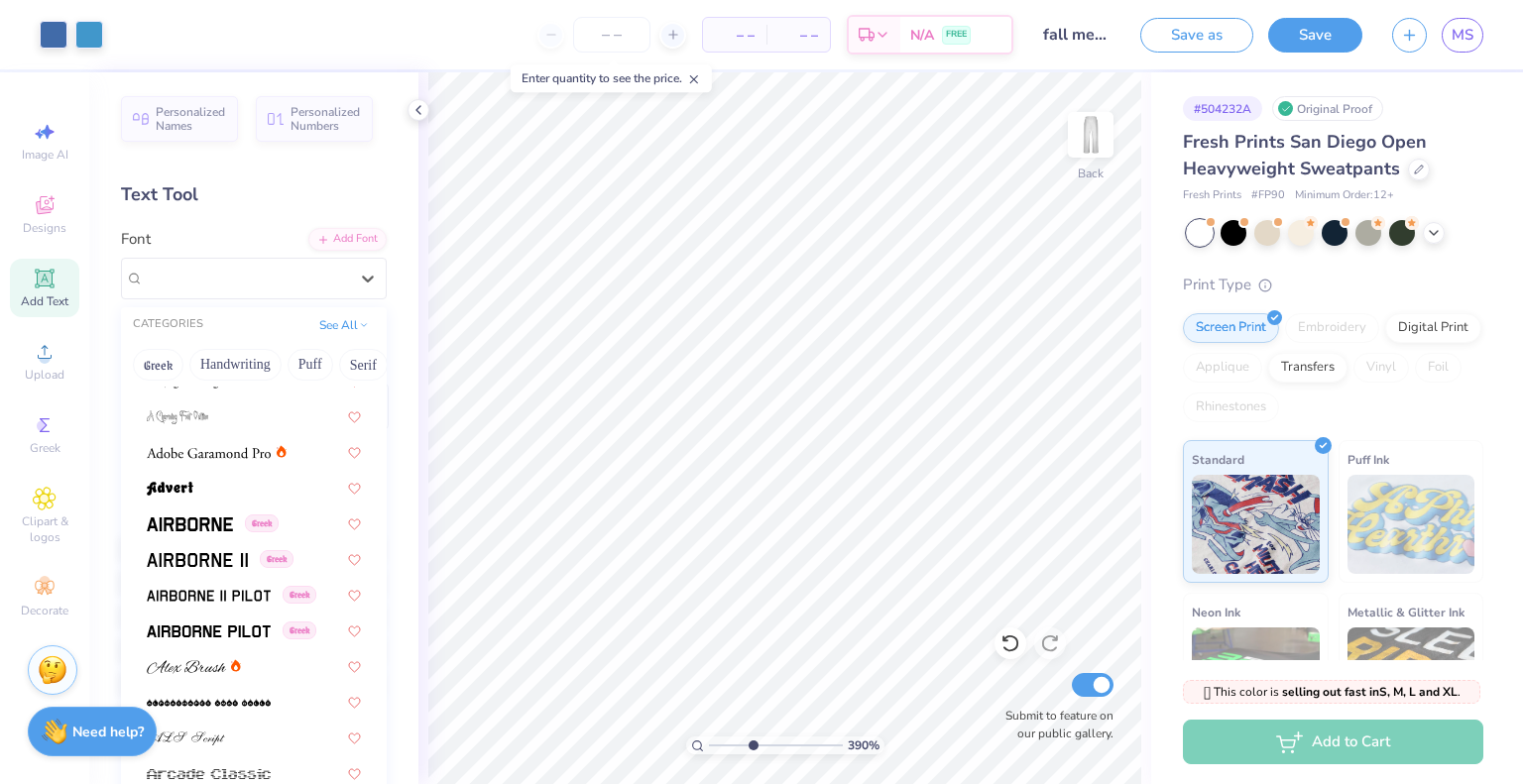 scroll, scrollTop: 492, scrollLeft: 0, axis: vertical 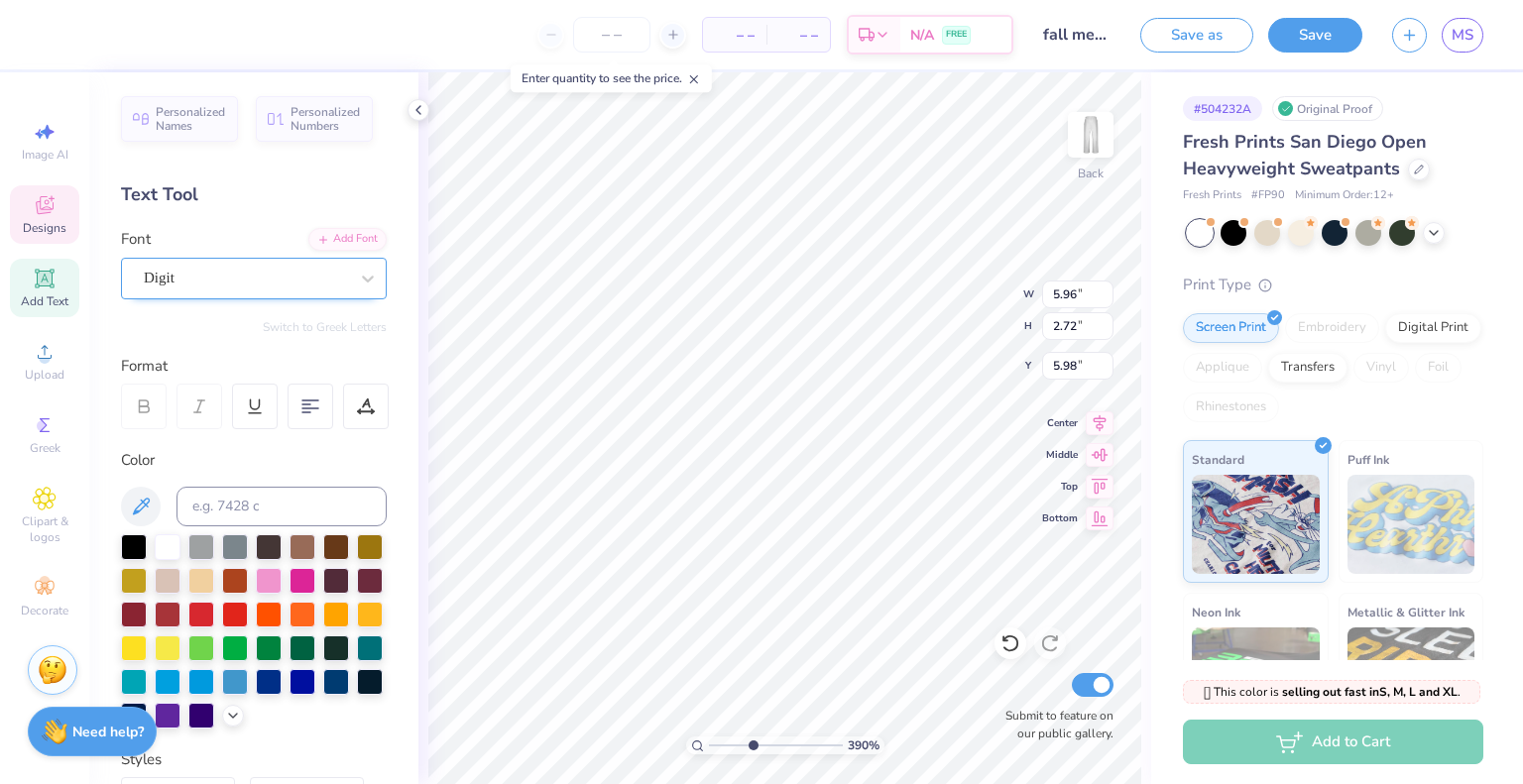 click on "Digit" at bounding box center (246, 278) 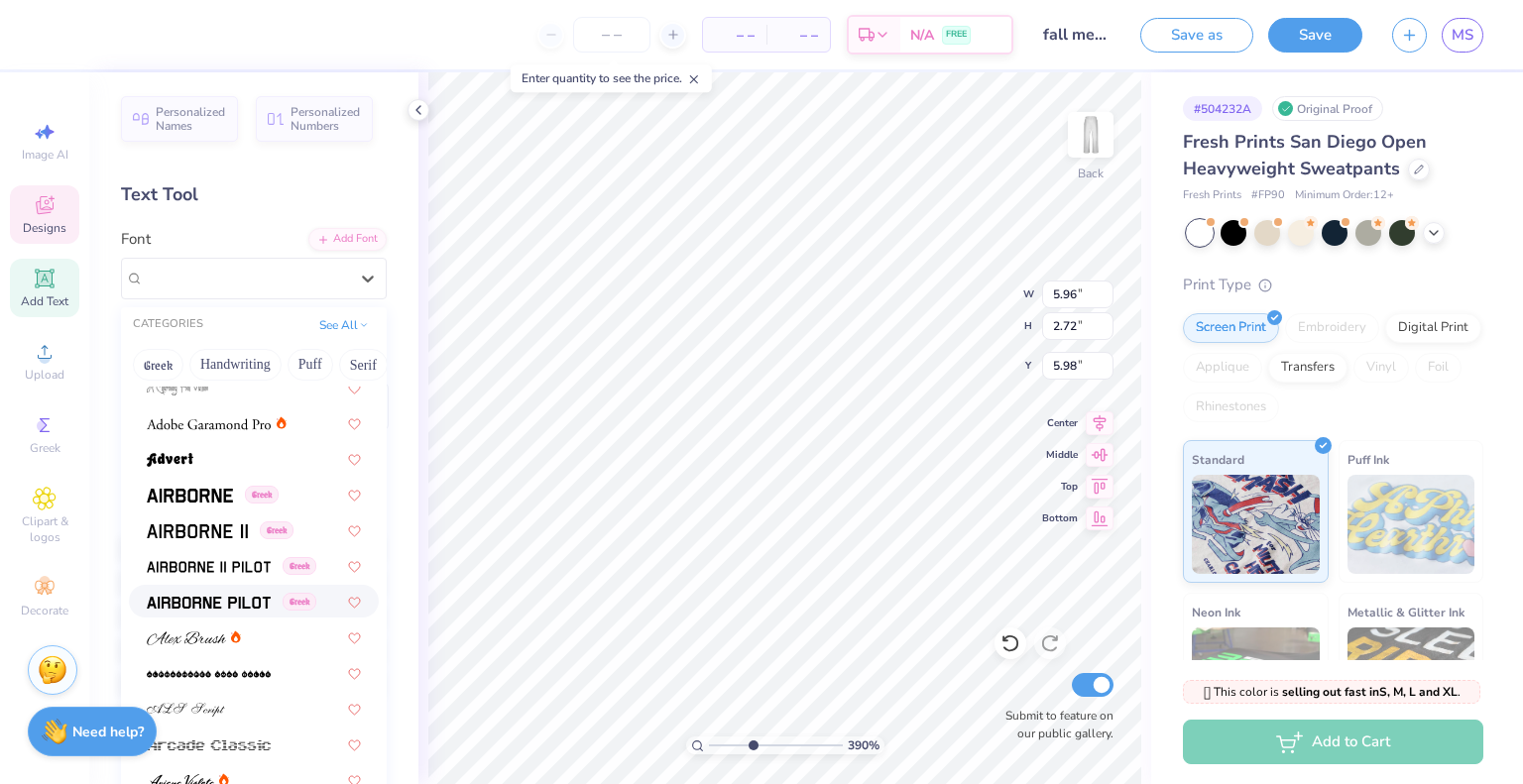 scroll, scrollTop: 515, scrollLeft: 0, axis: vertical 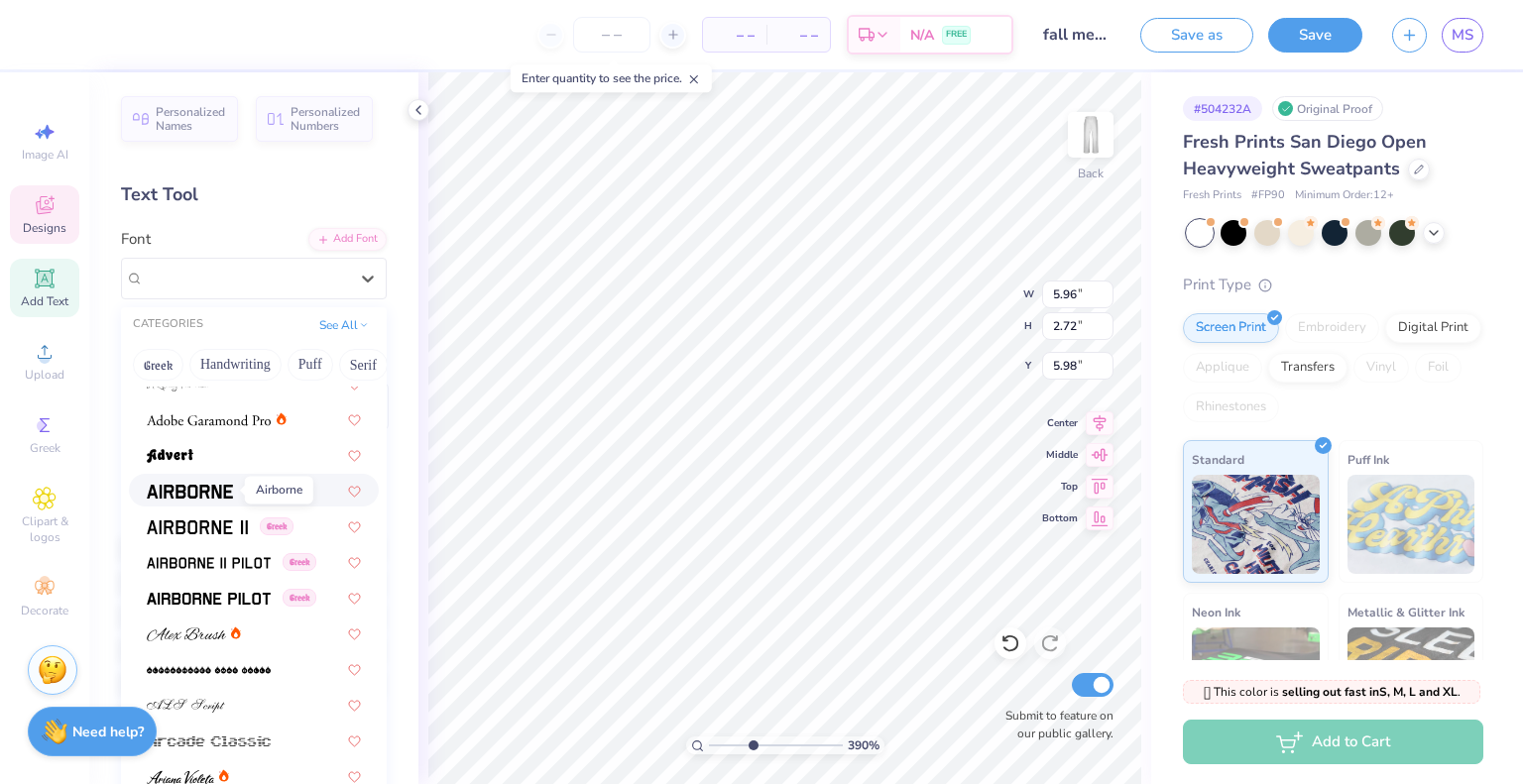 click at bounding box center [189, 492] 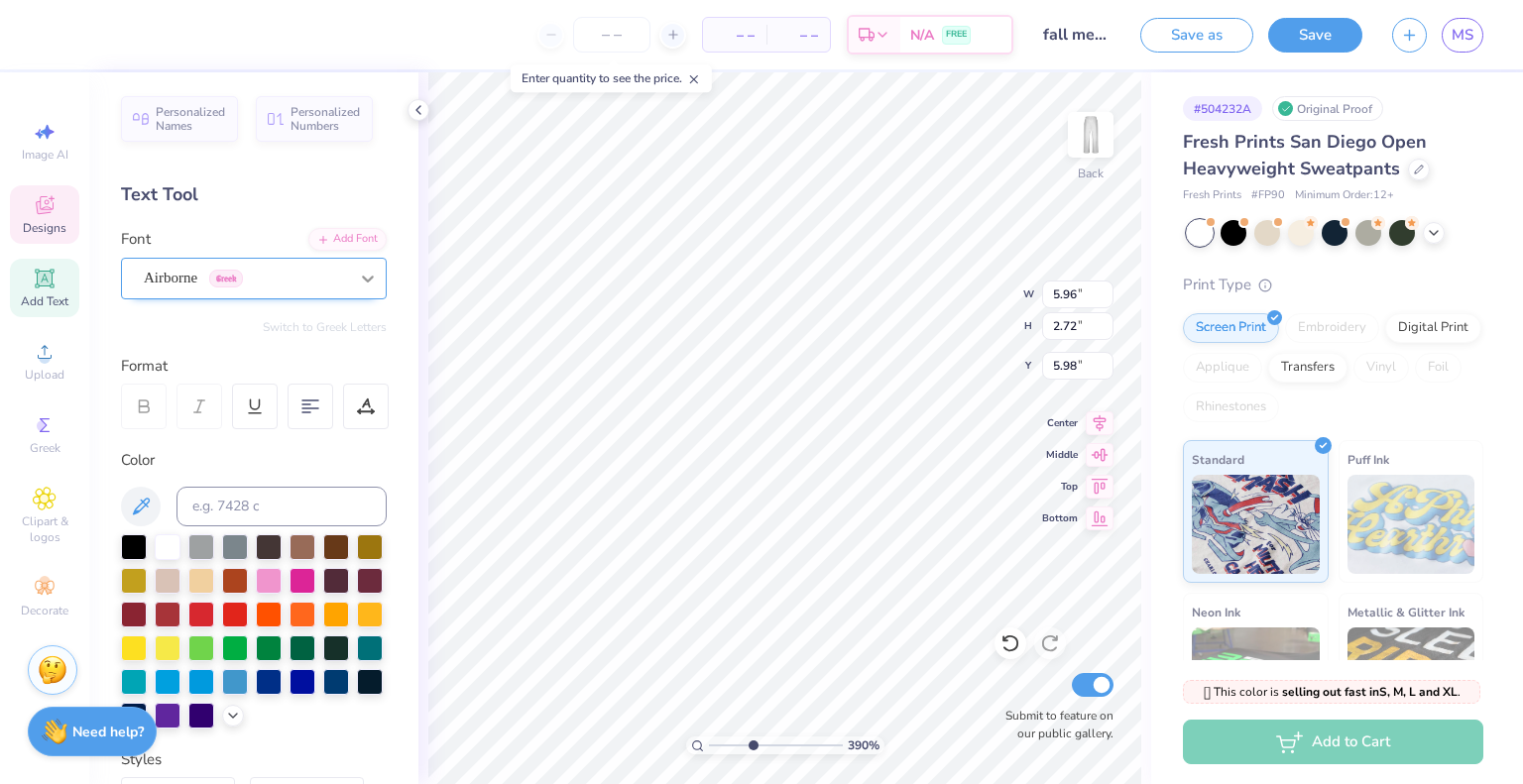 type on "7.55" 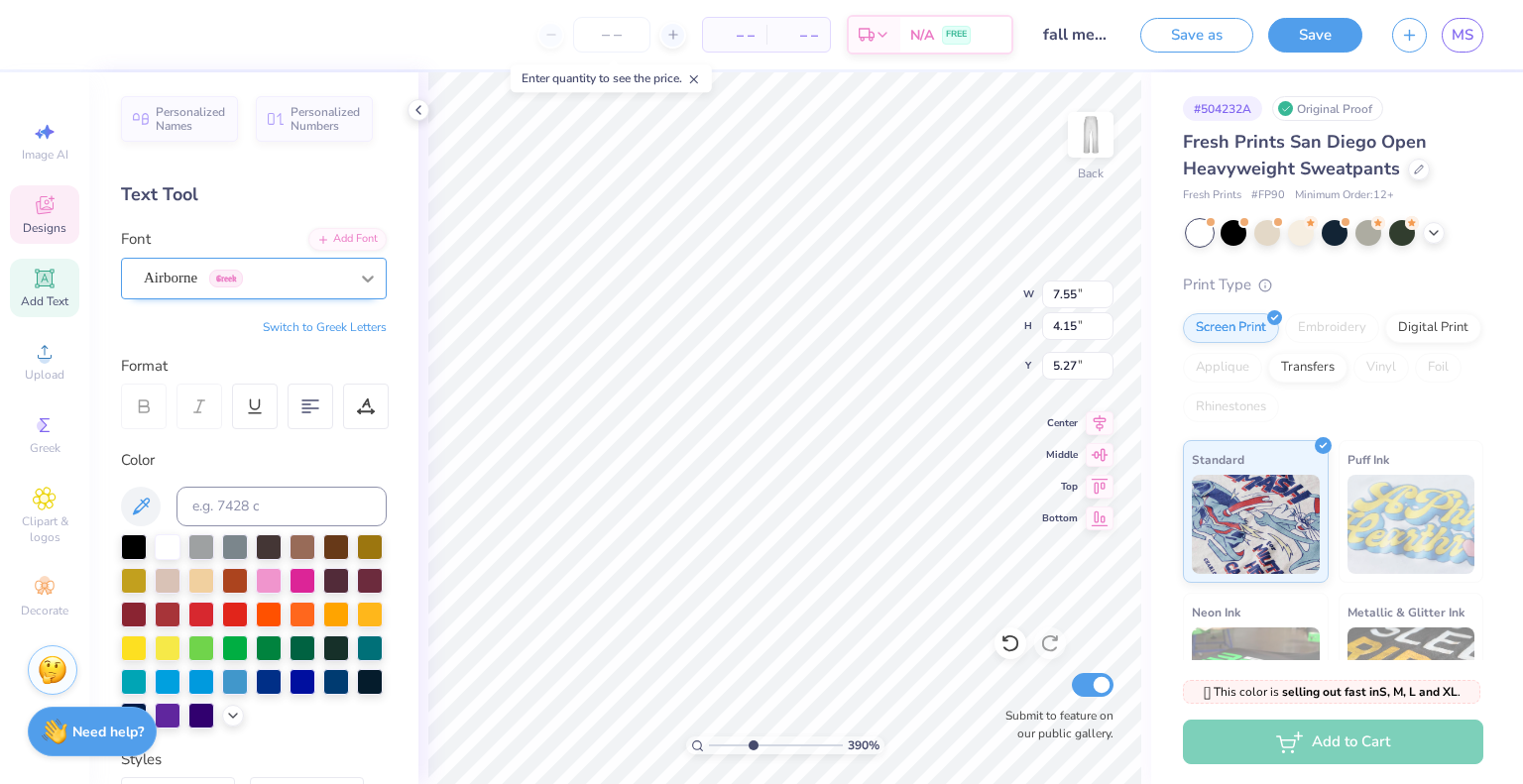 click at bounding box center (368, 279) 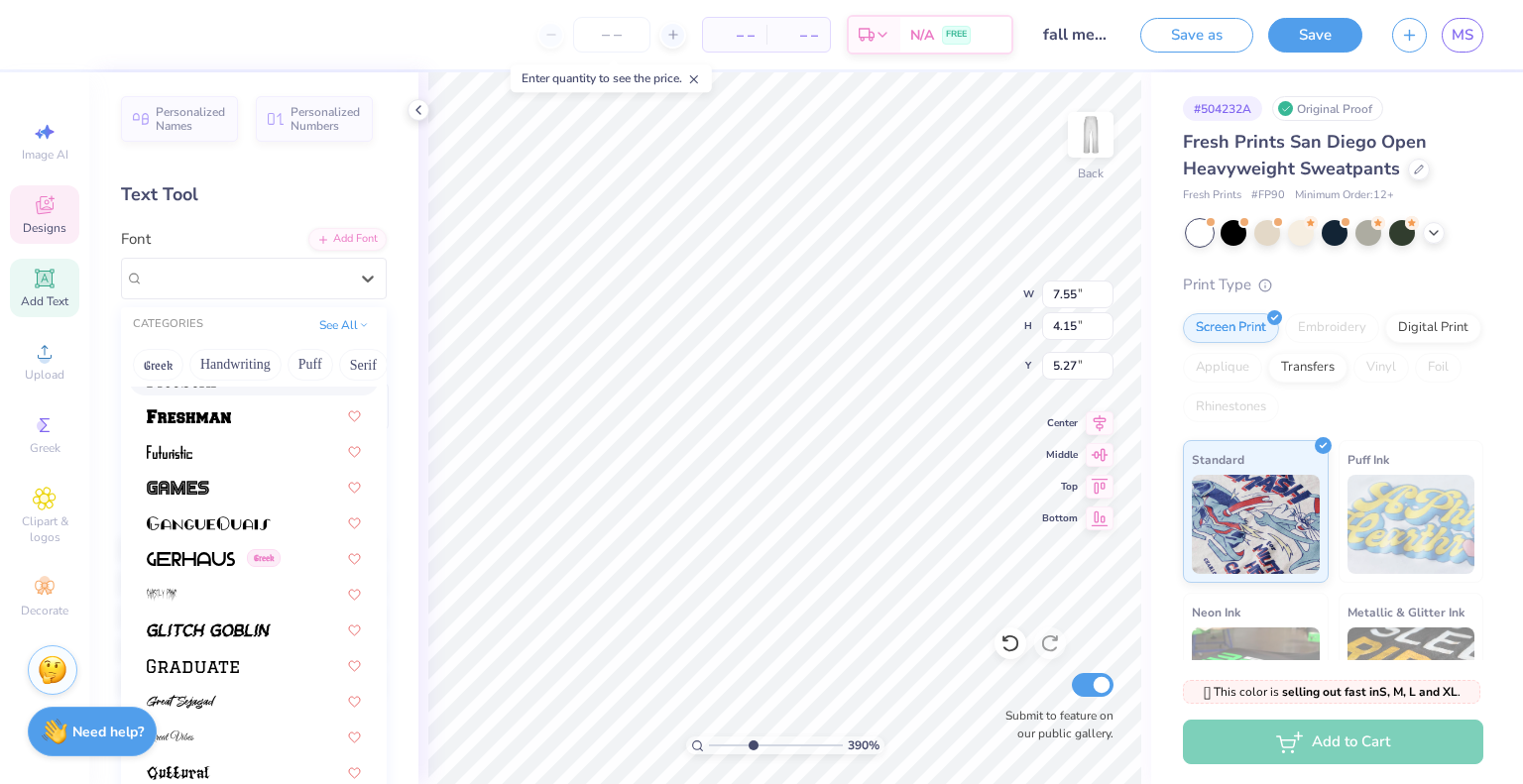 scroll, scrollTop: 4708, scrollLeft: 0, axis: vertical 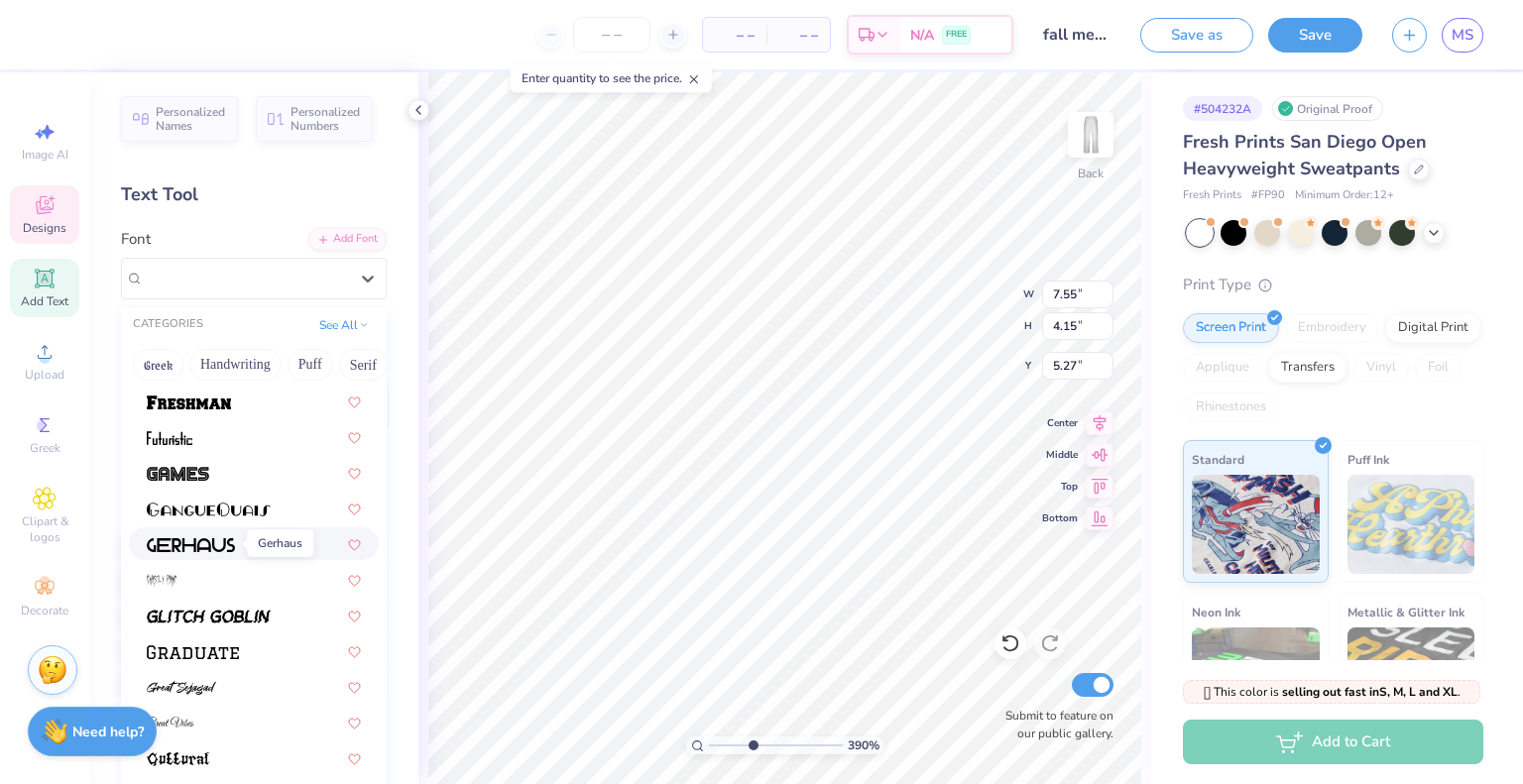 click at bounding box center [190, 545] 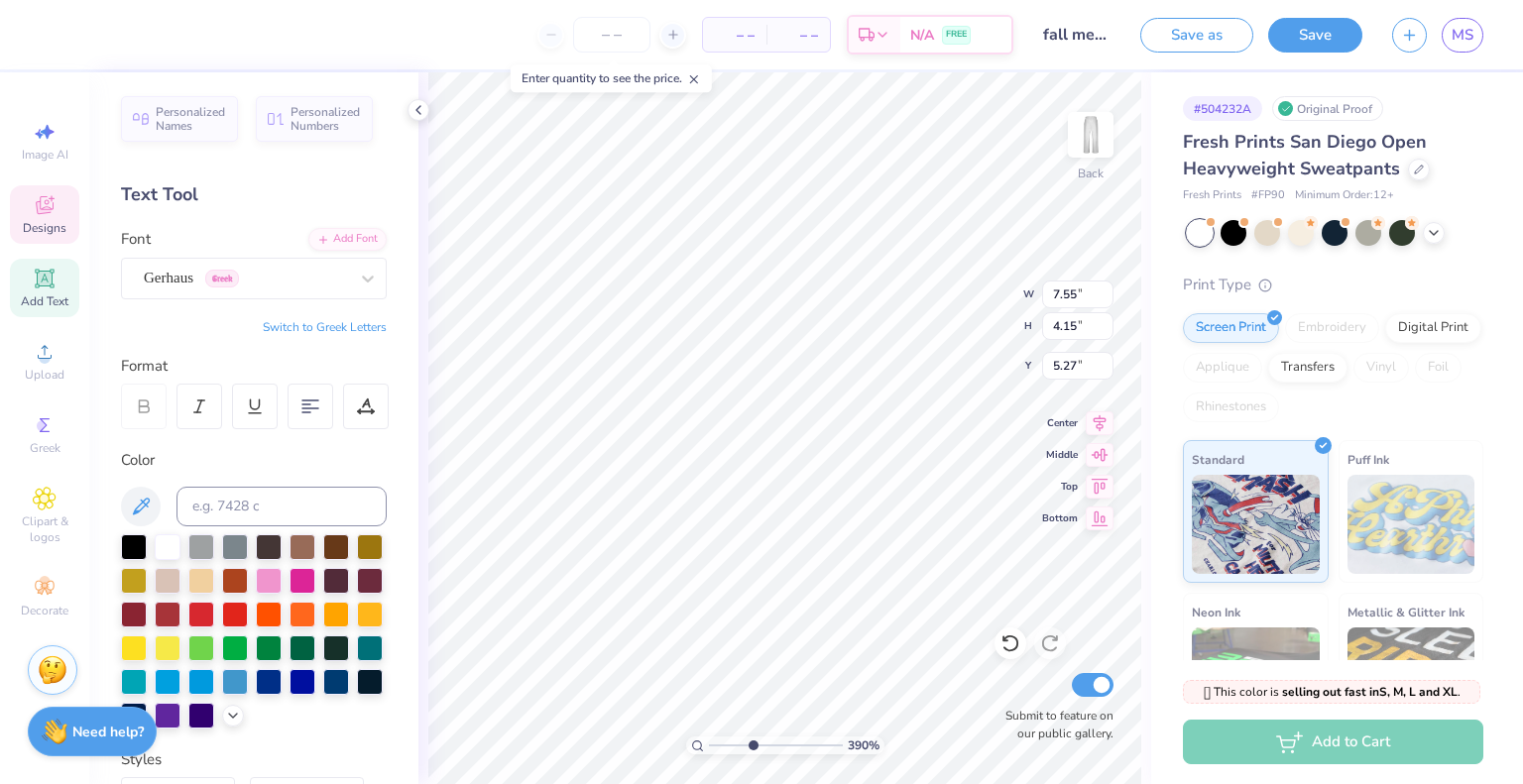 type on "8.62" 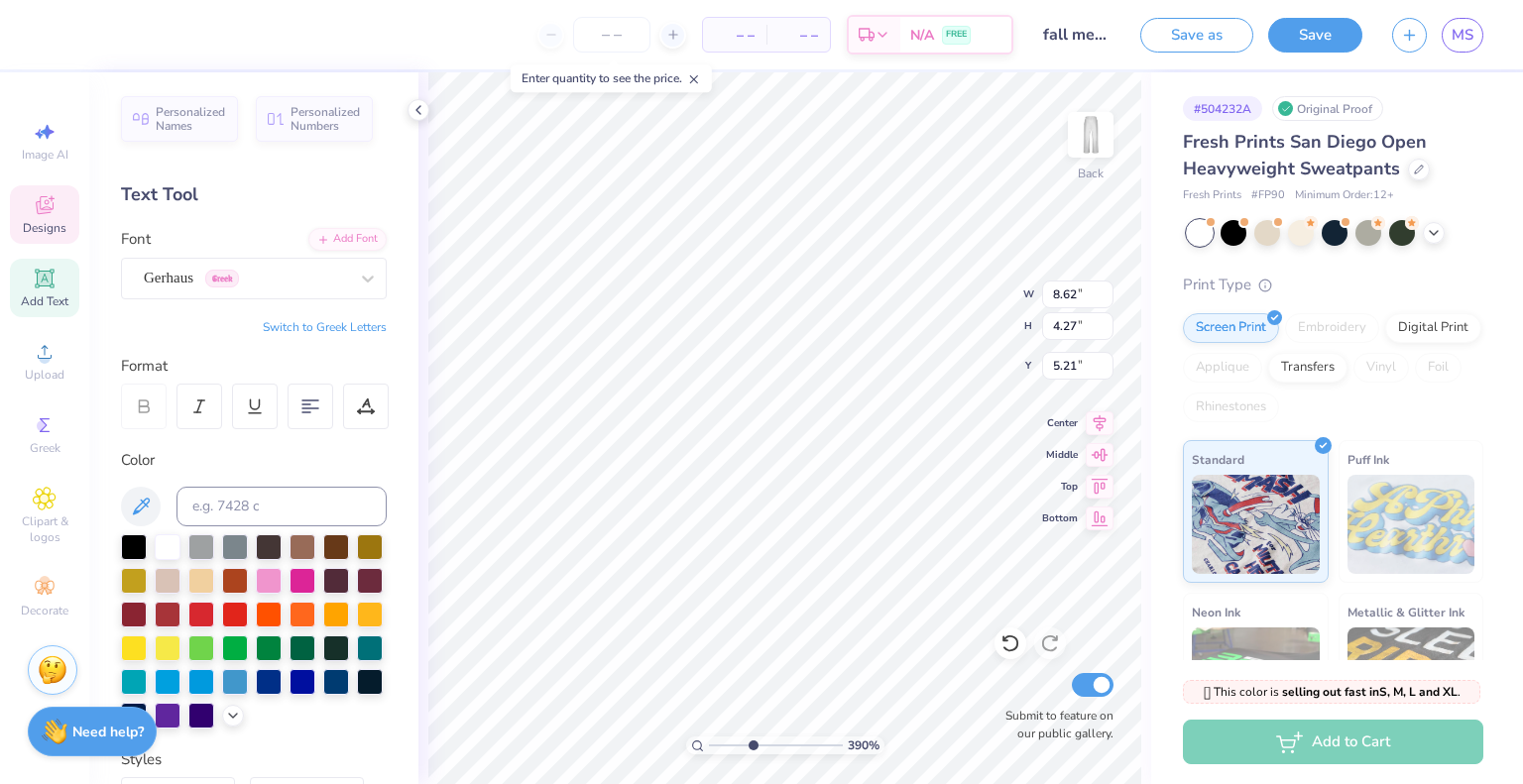 scroll, scrollTop: 16, scrollLeft: 2, axis: both 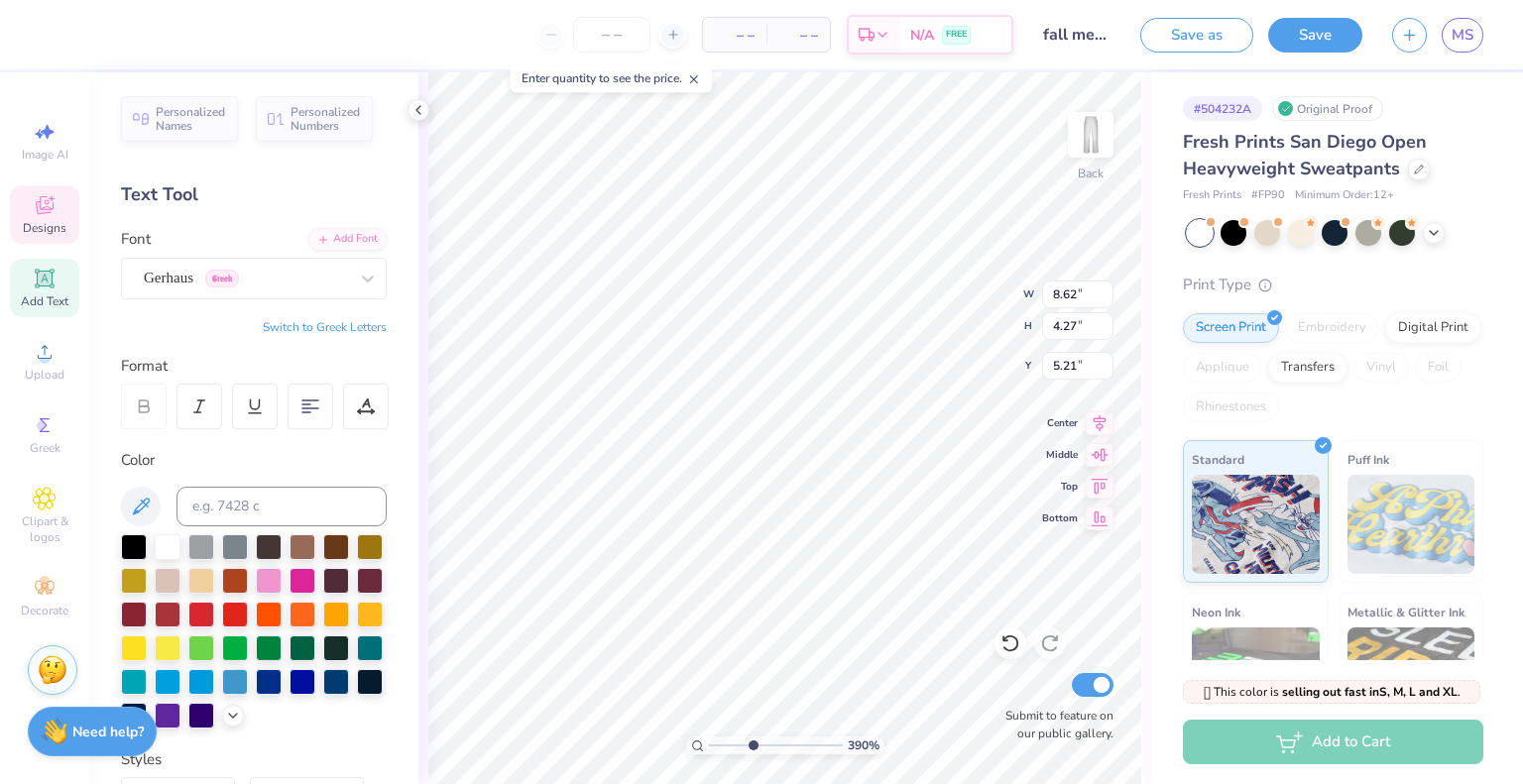 type on "A" 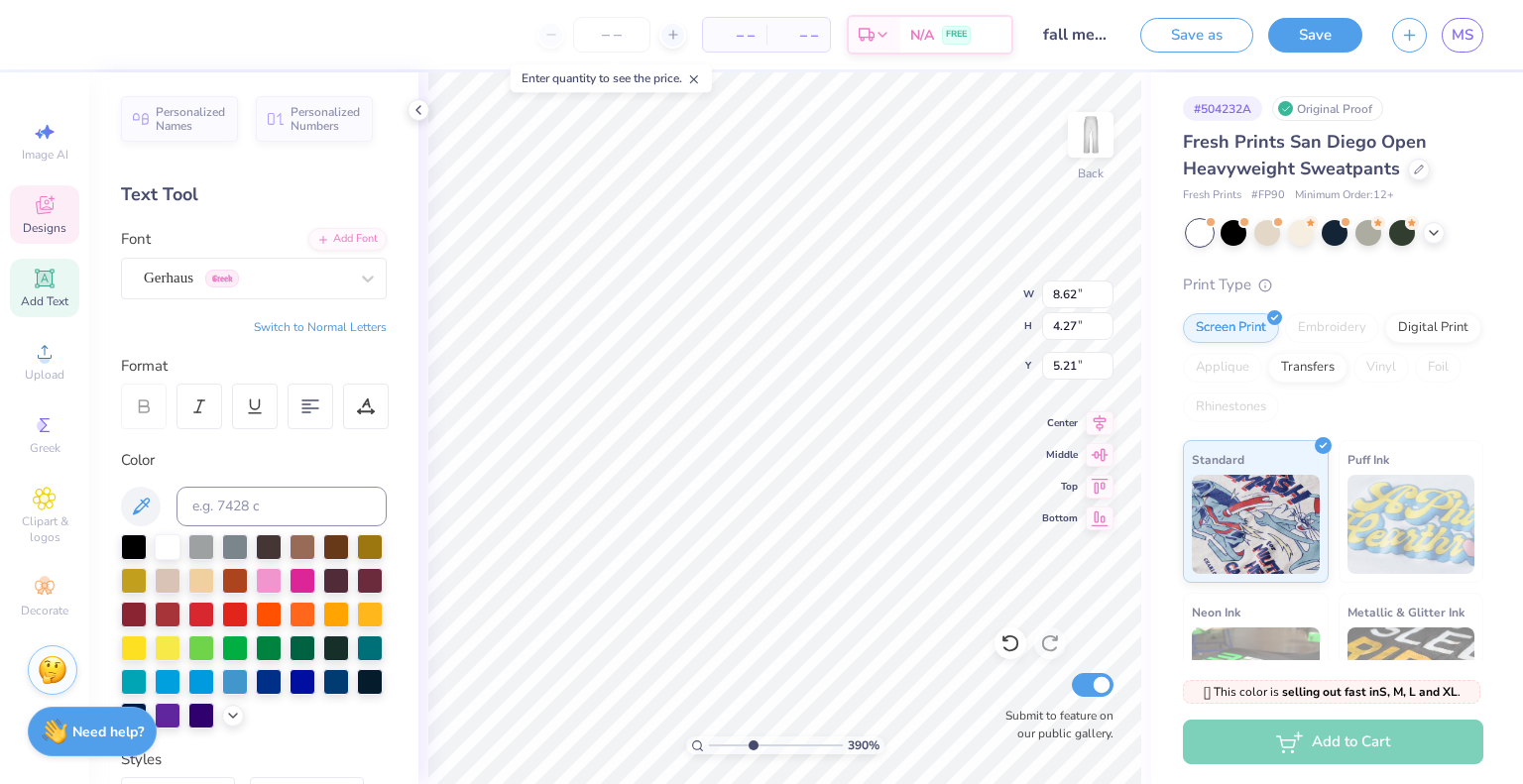 scroll, scrollTop: 16, scrollLeft: 3, axis: both 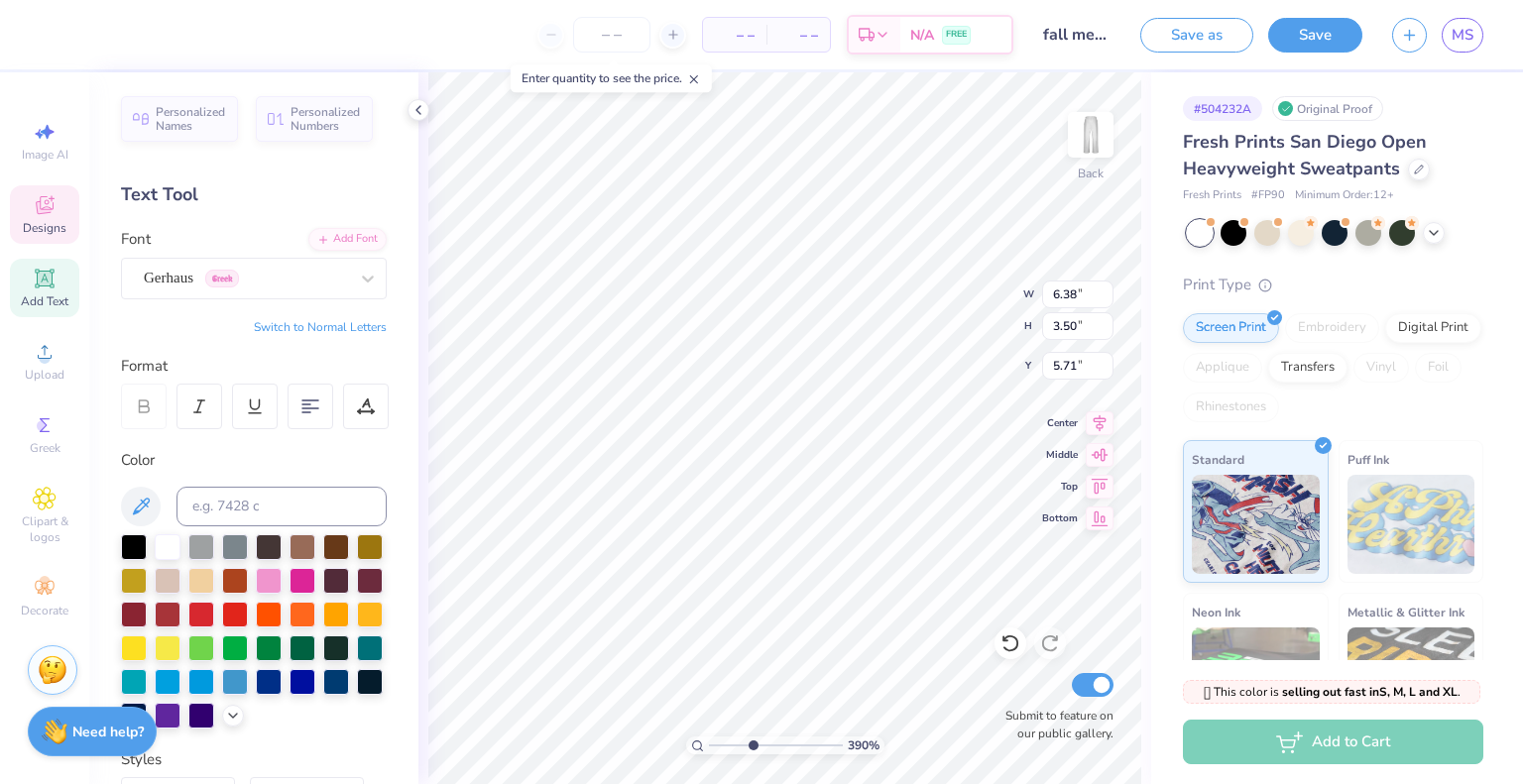 type on "4.96" 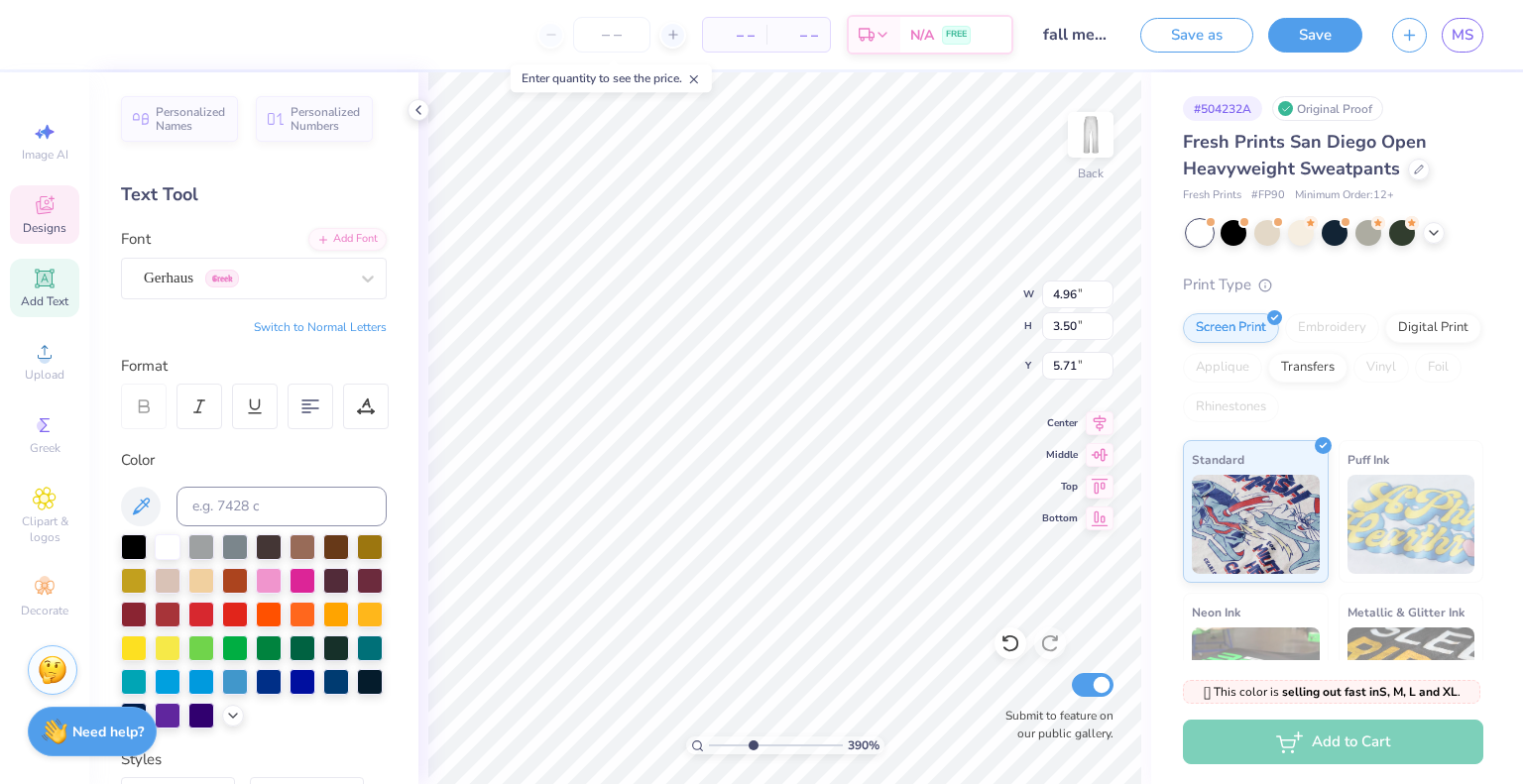 type on "2.72" 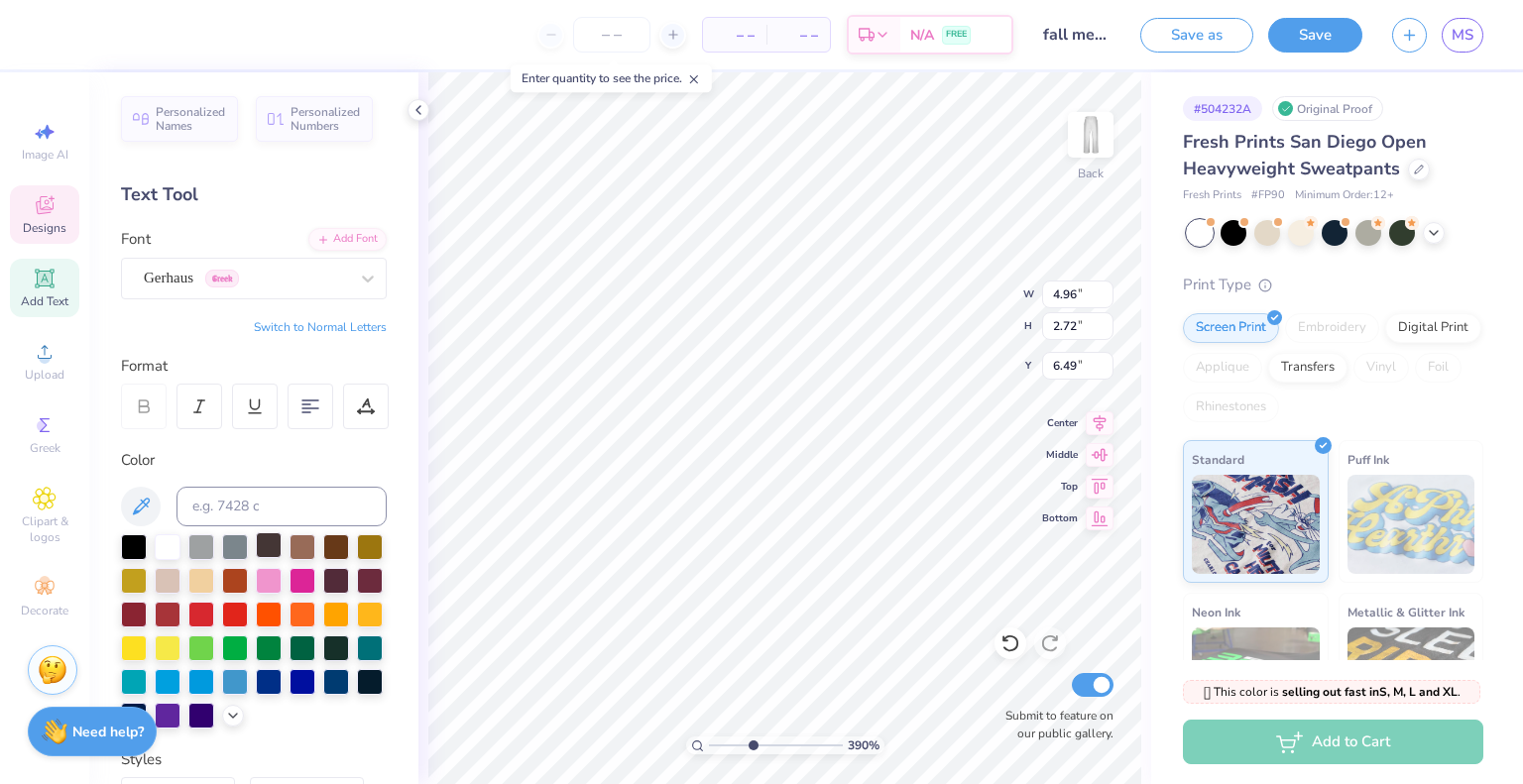 type on "6.23" 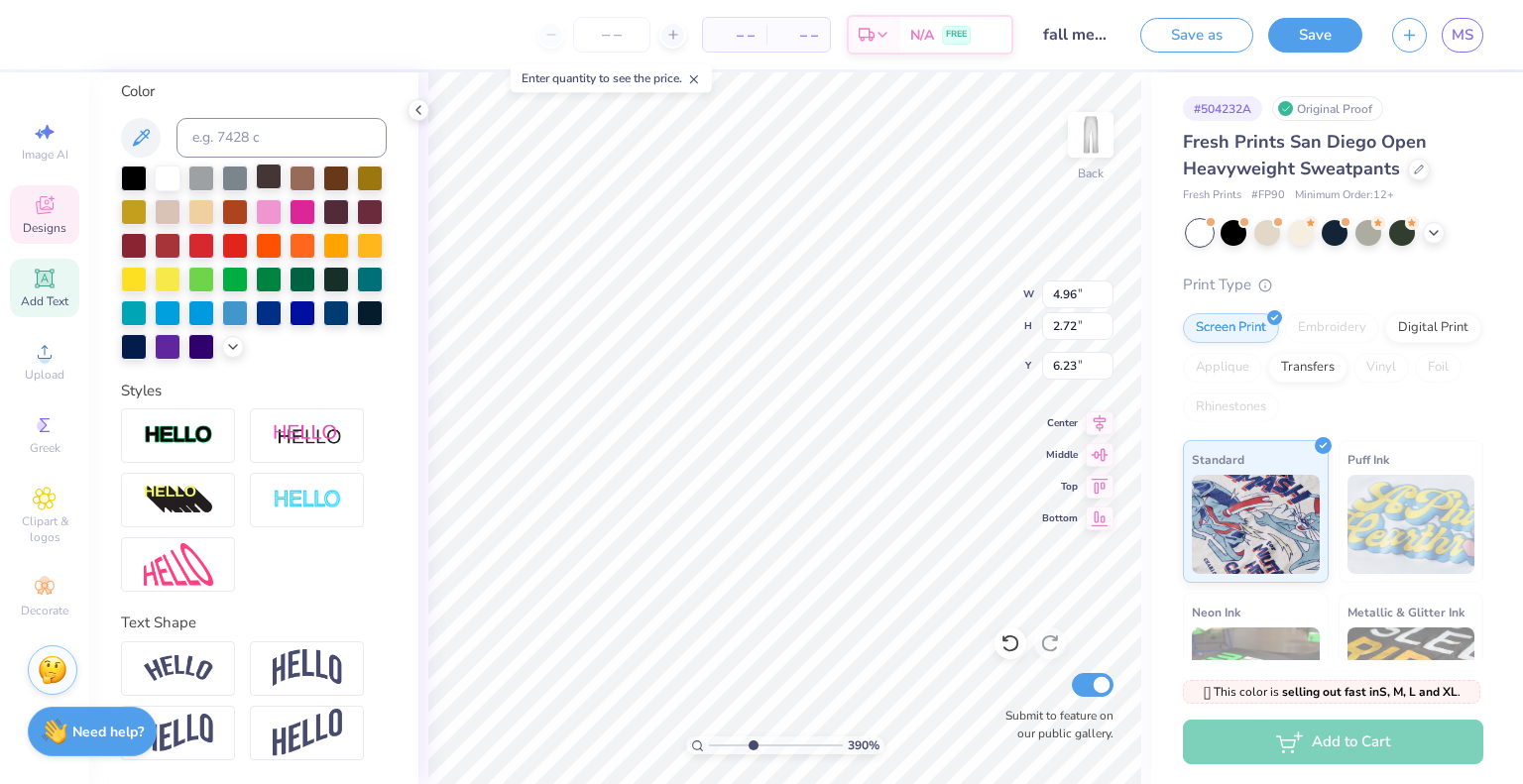 scroll, scrollTop: 400, scrollLeft: 0, axis: vertical 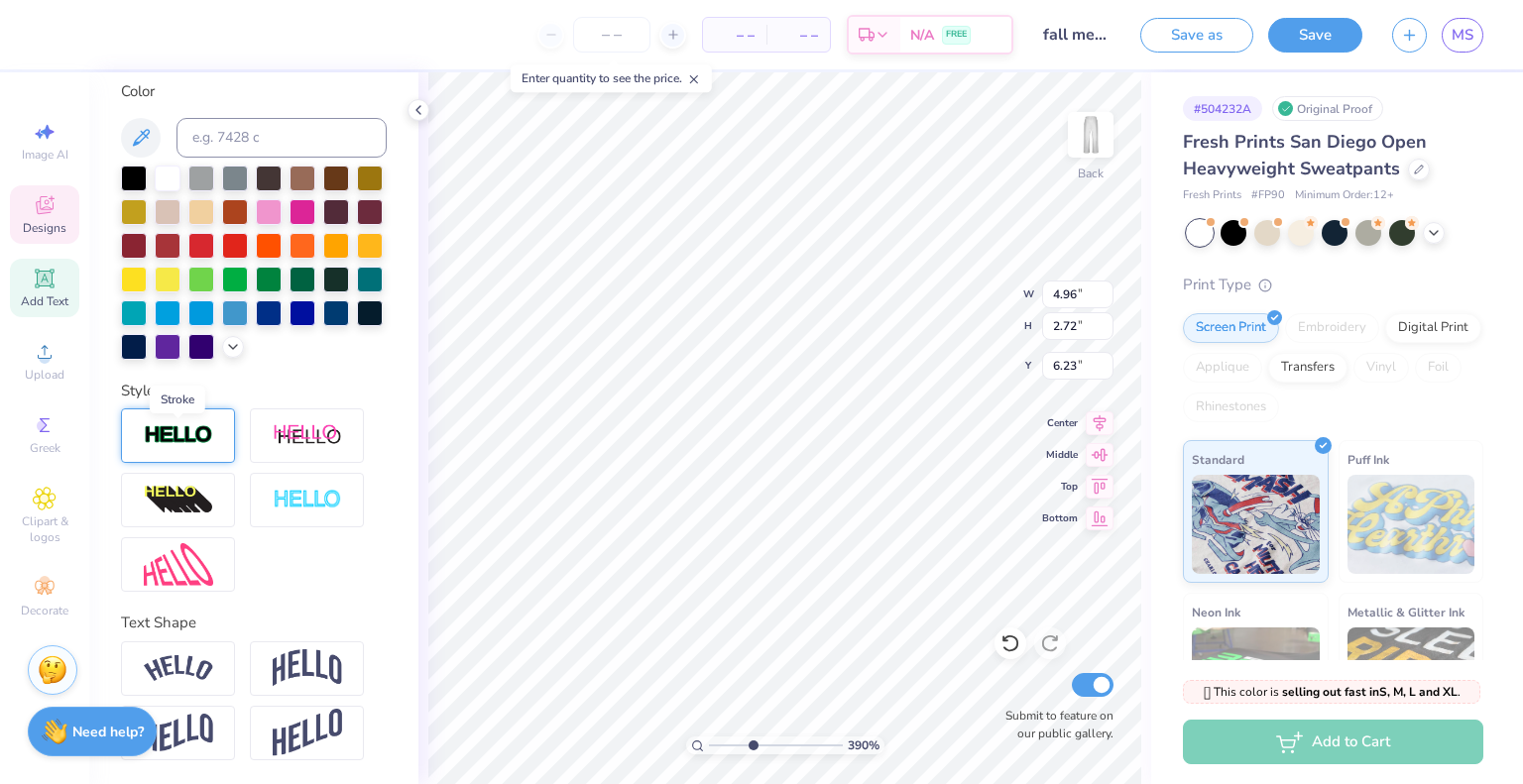 click at bounding box center [178, 435] 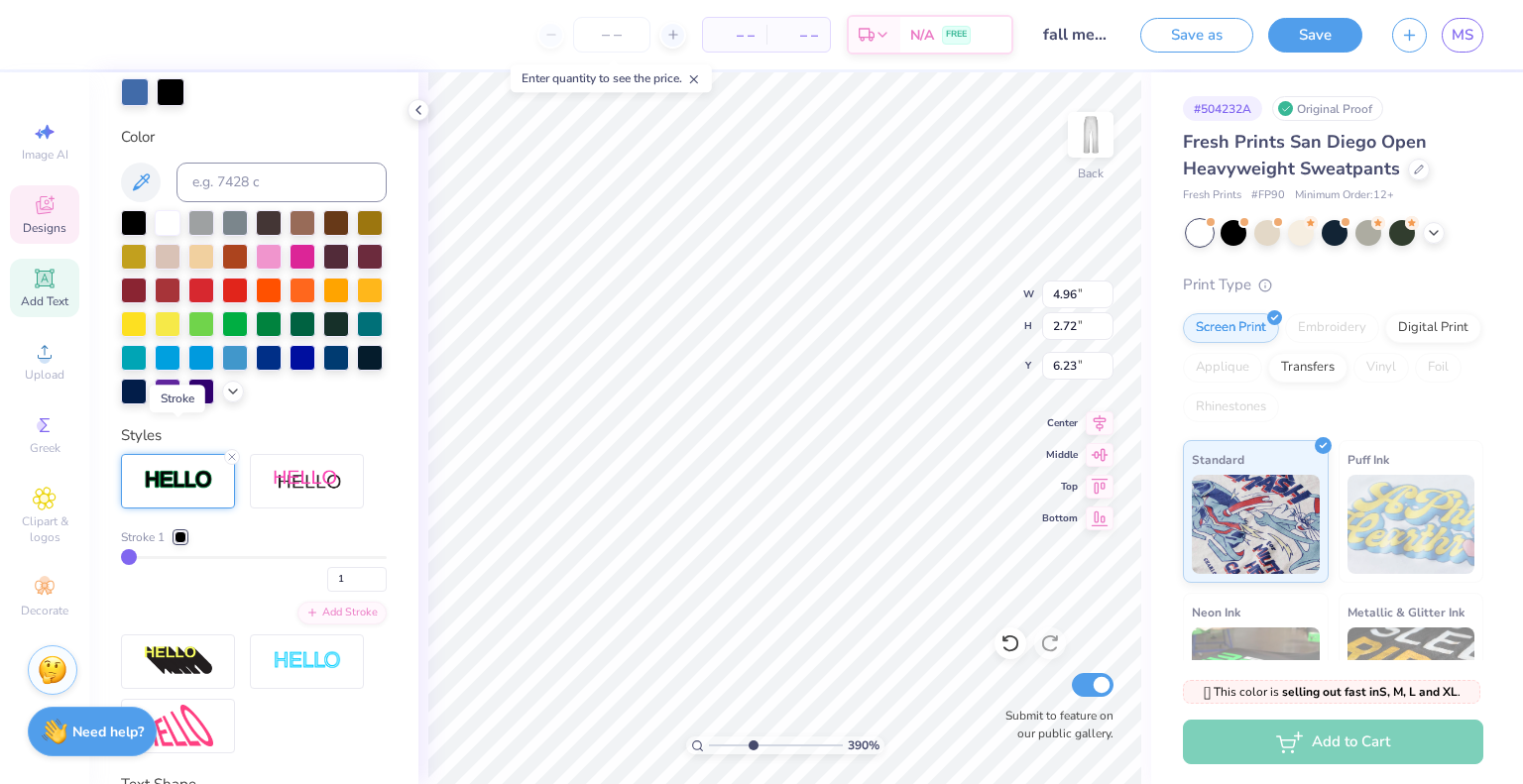 type on "4.99" 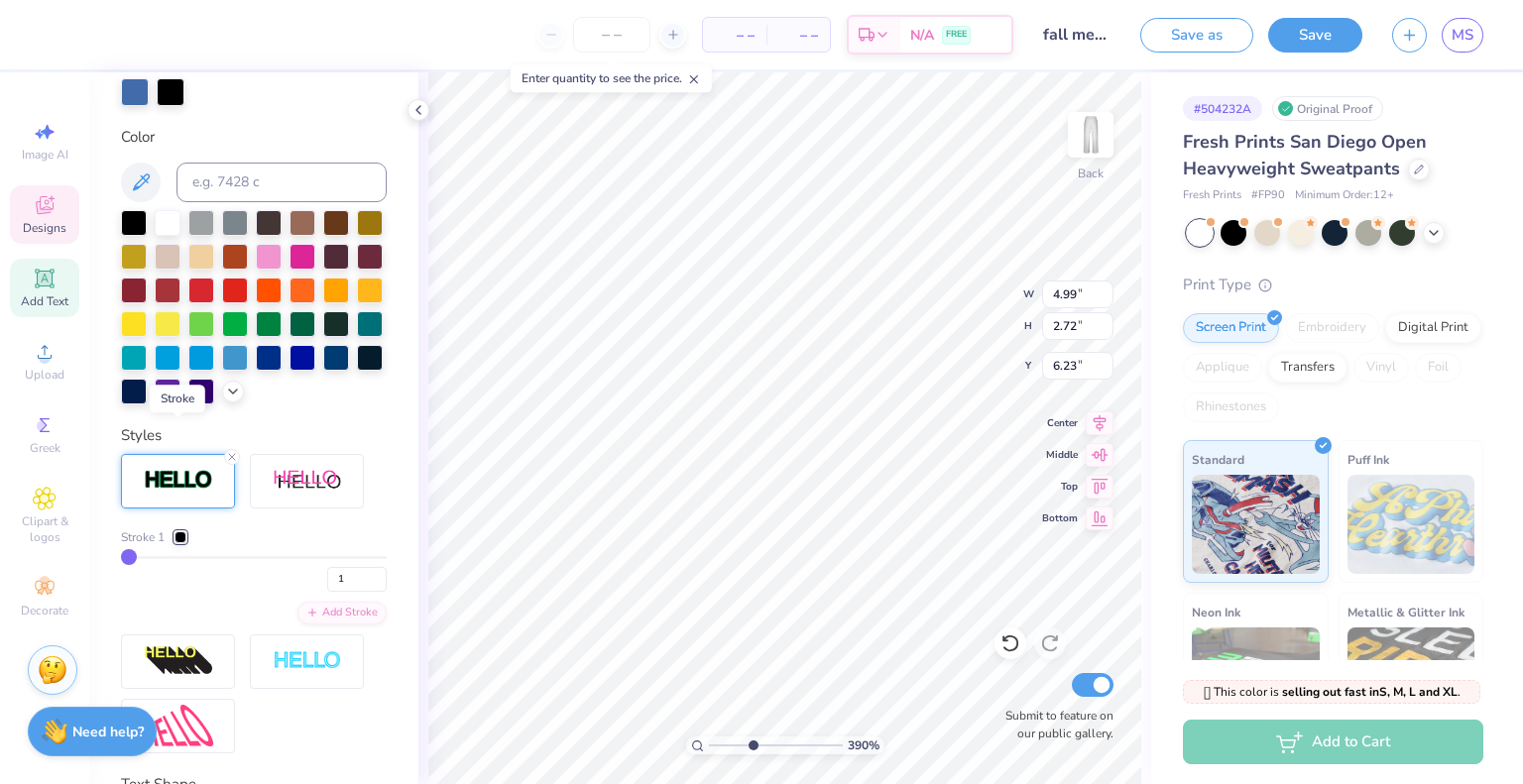 type on "2.75" 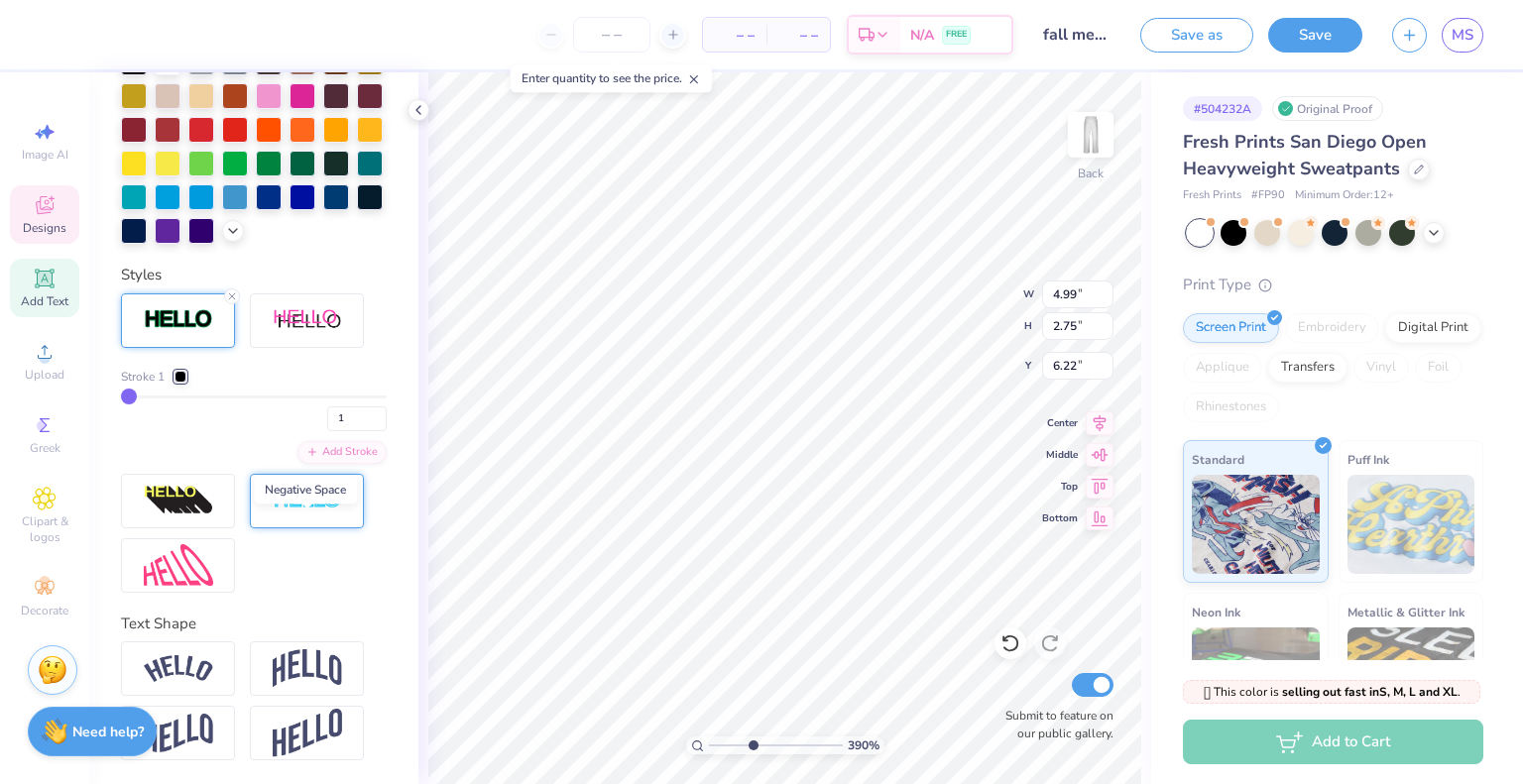 scroll, scrollTop: 568, scrollLeft: 0, axis: vertical 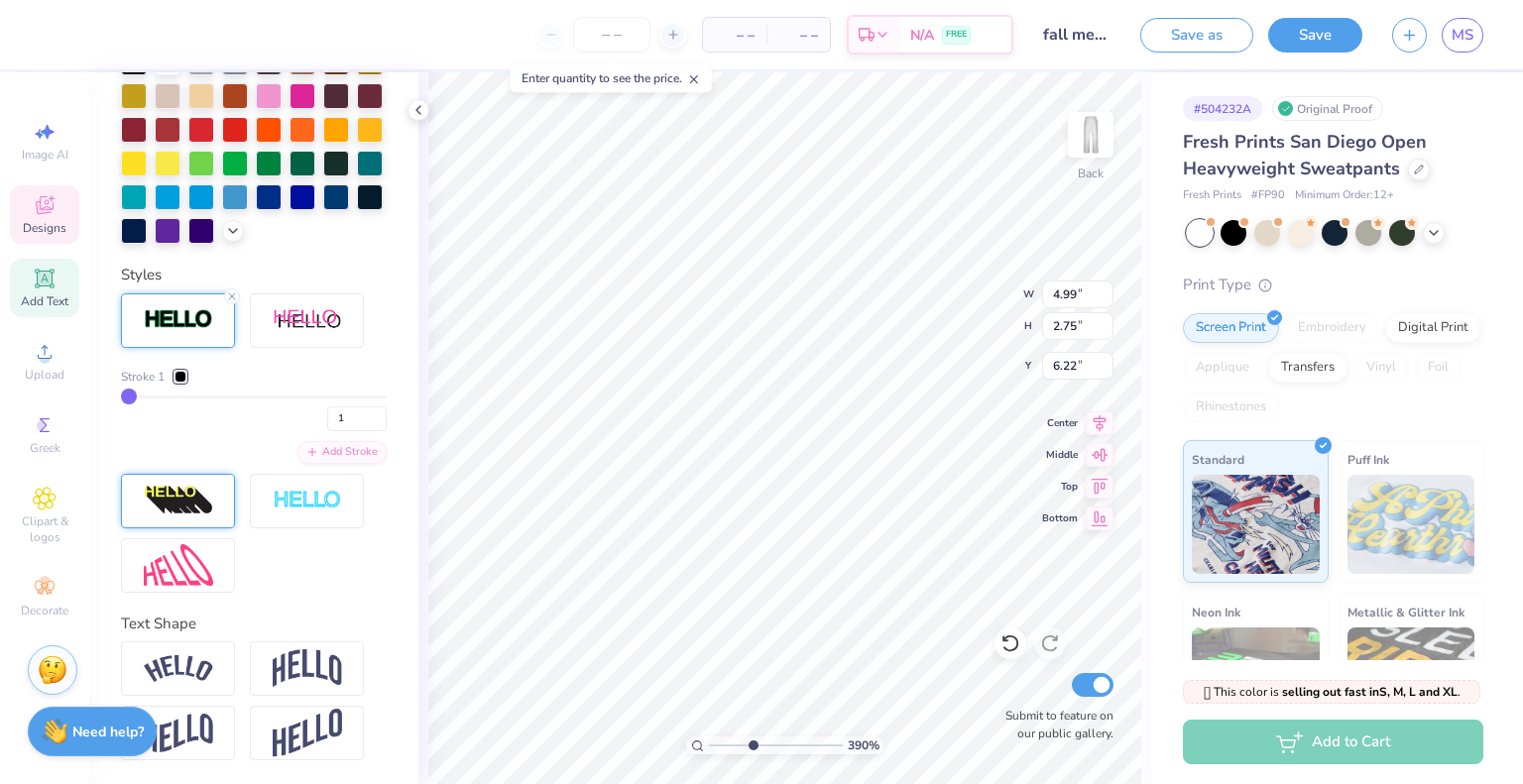 click at bounding box center [178, 501] 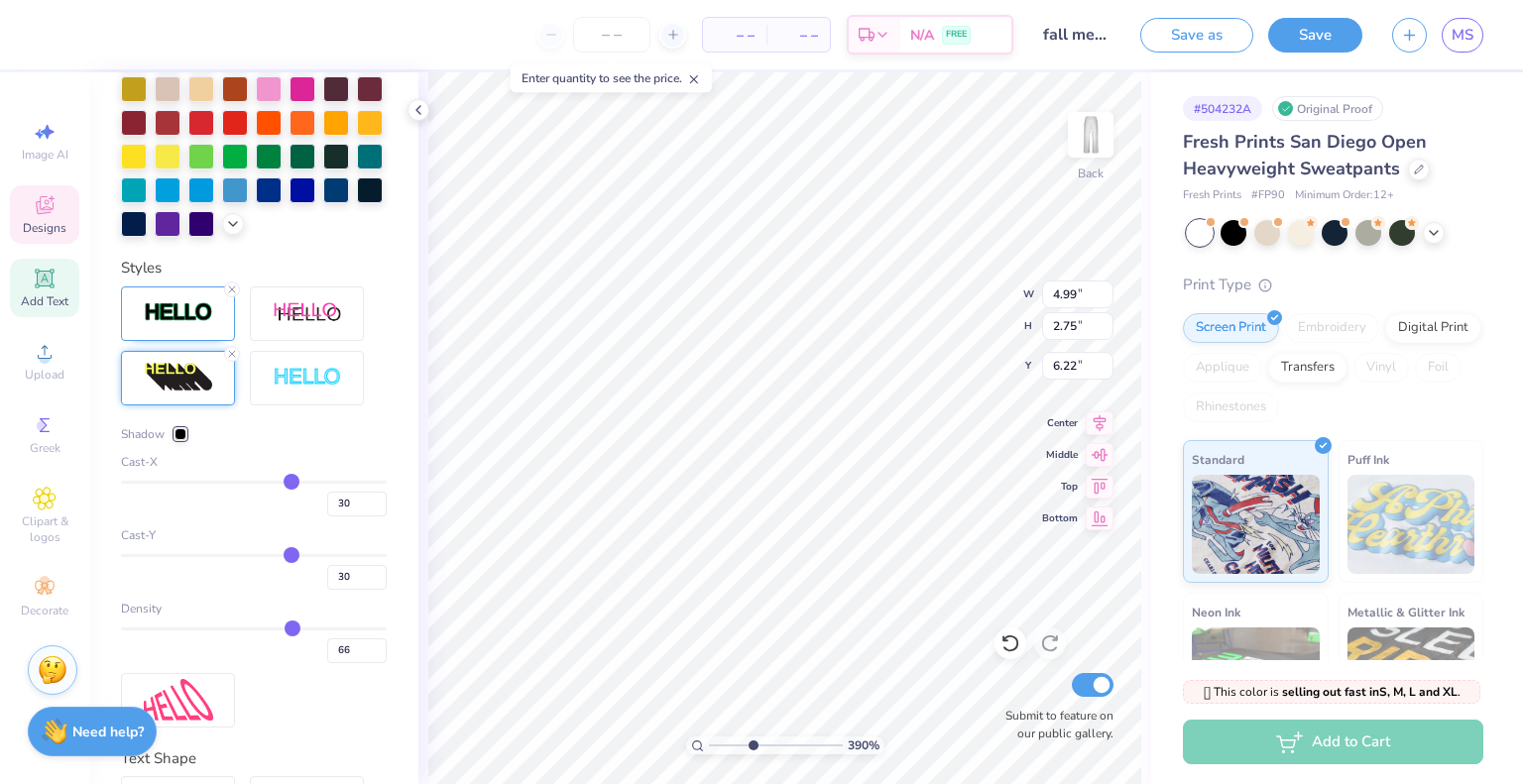 type on "6.57" 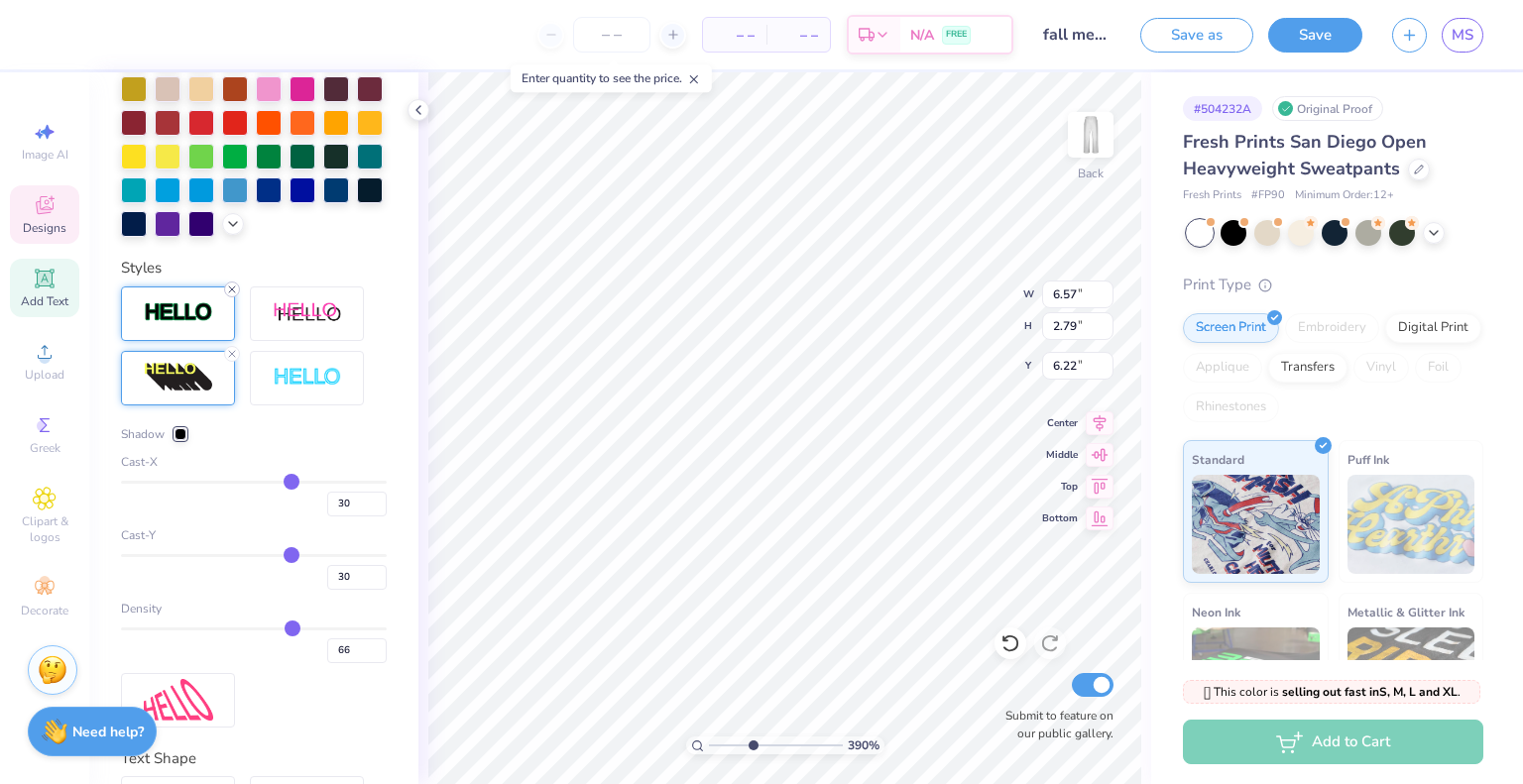 click 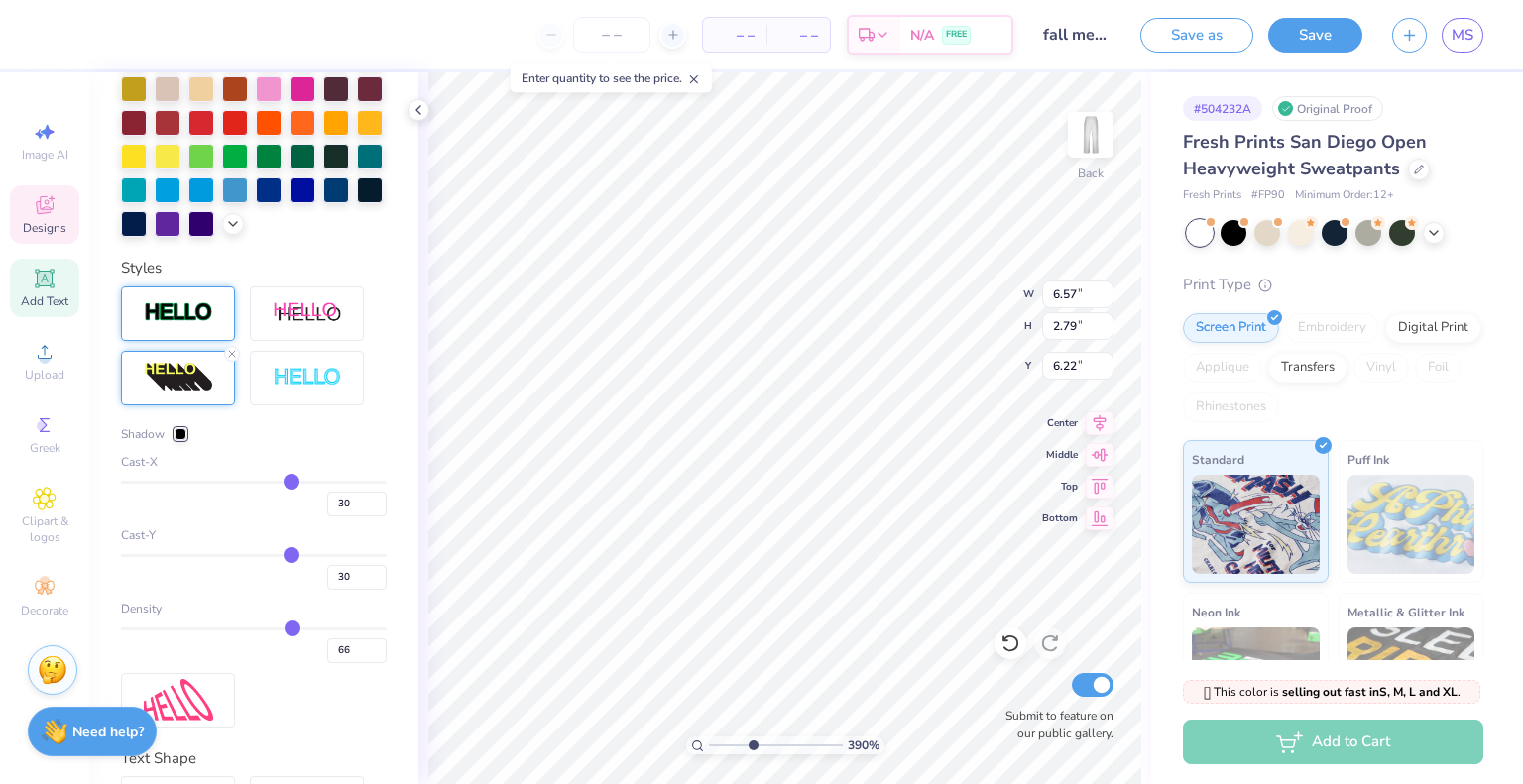 type on "6.56" 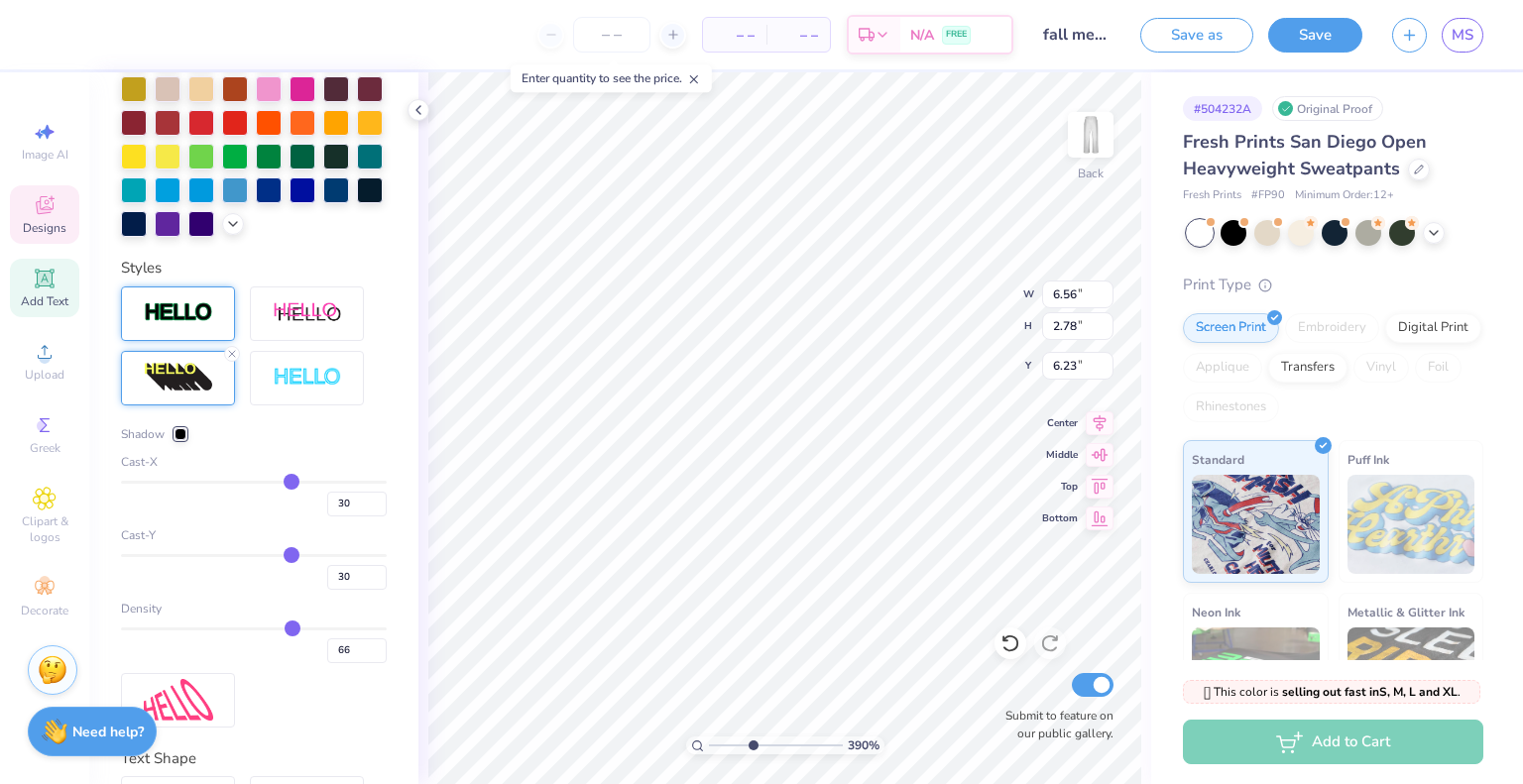 type on "29" 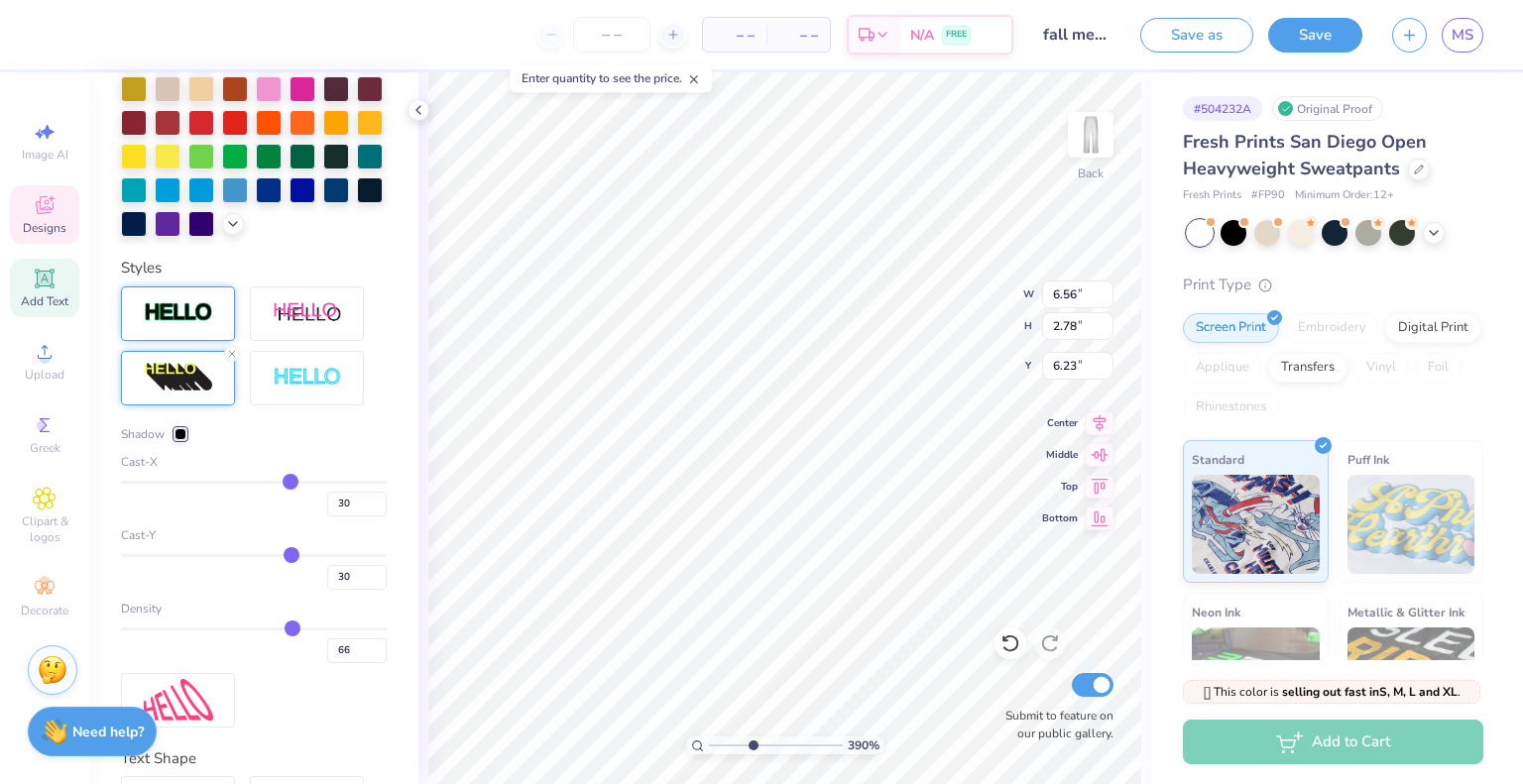 type on "29" 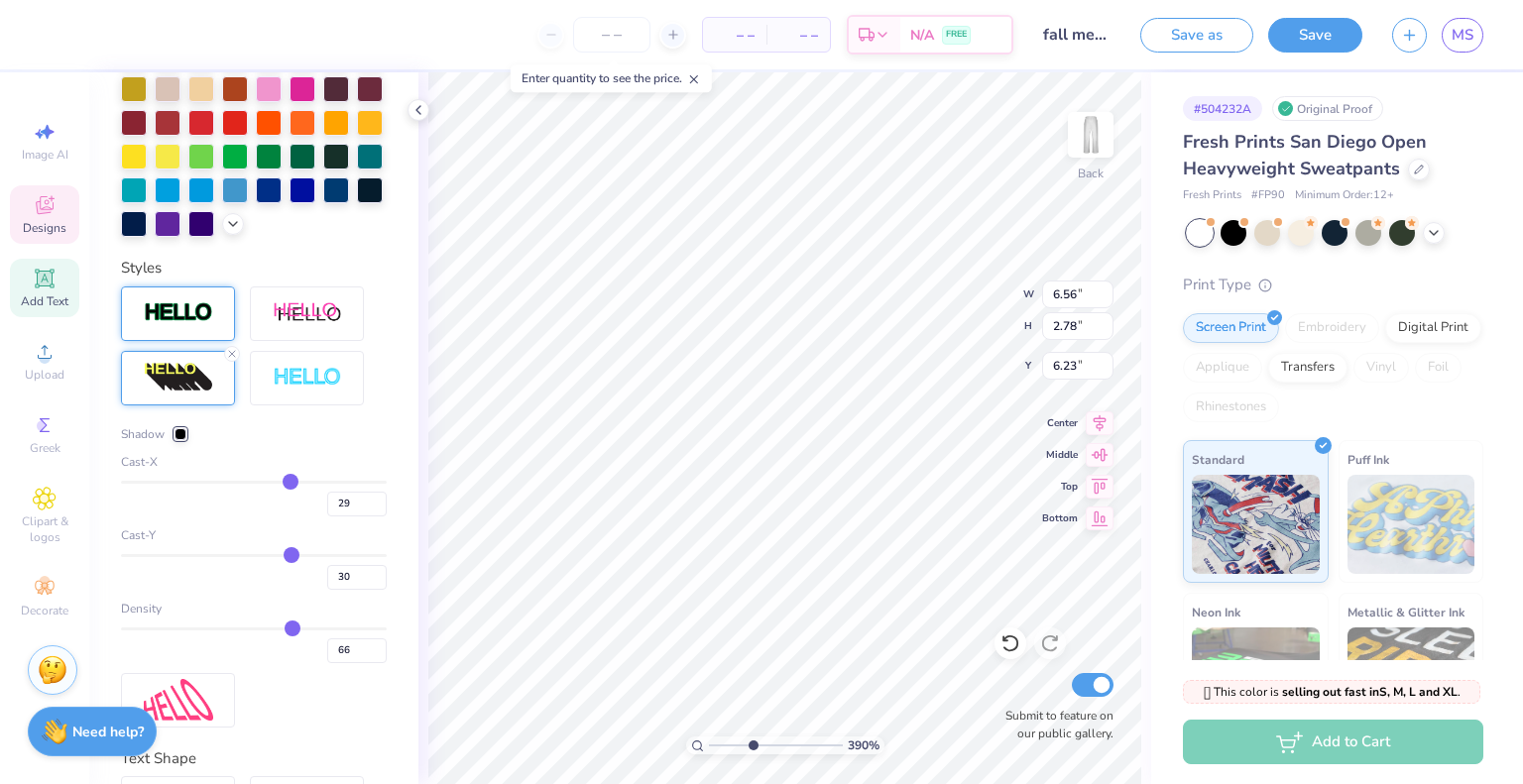 type on "23" 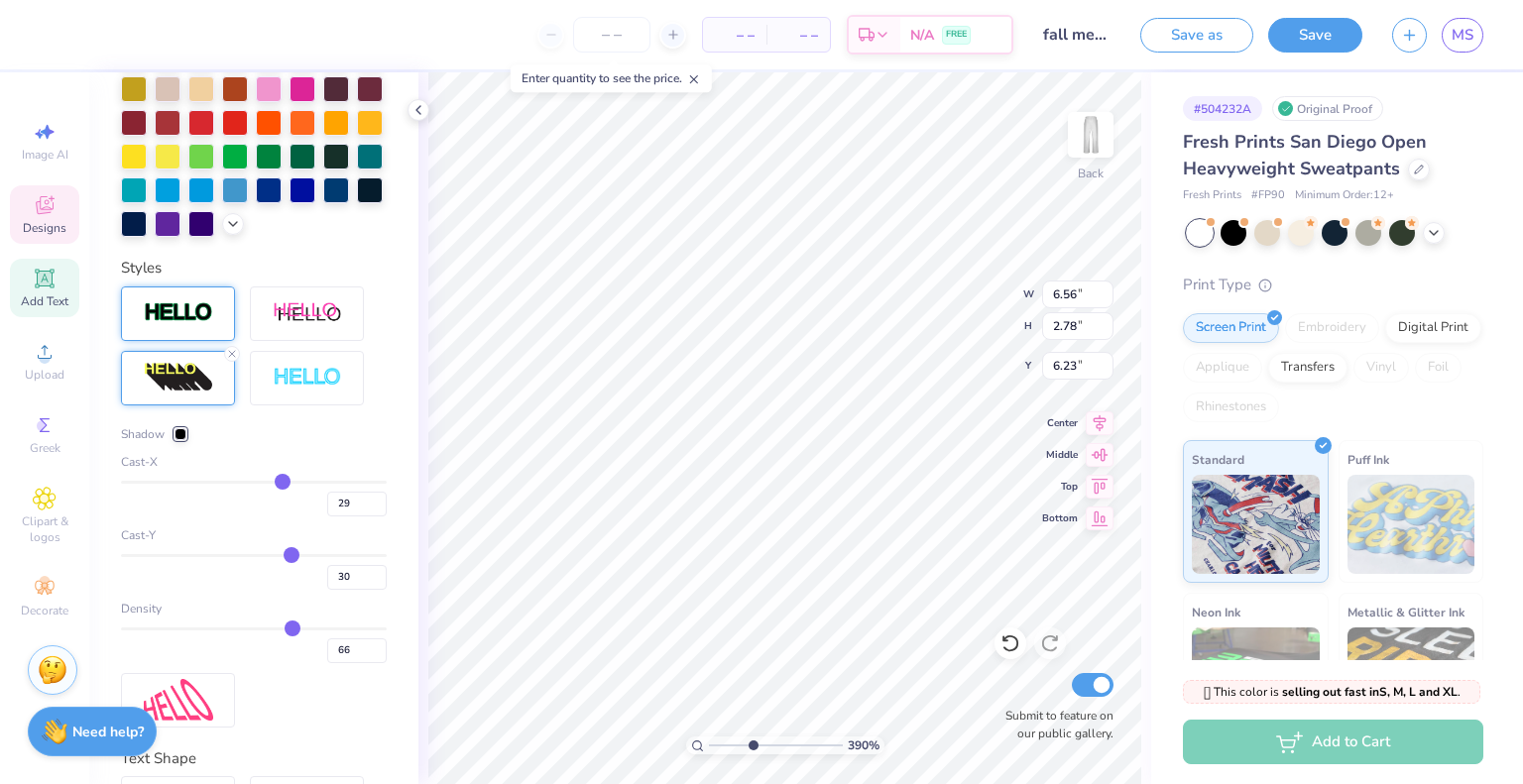 type on "23" 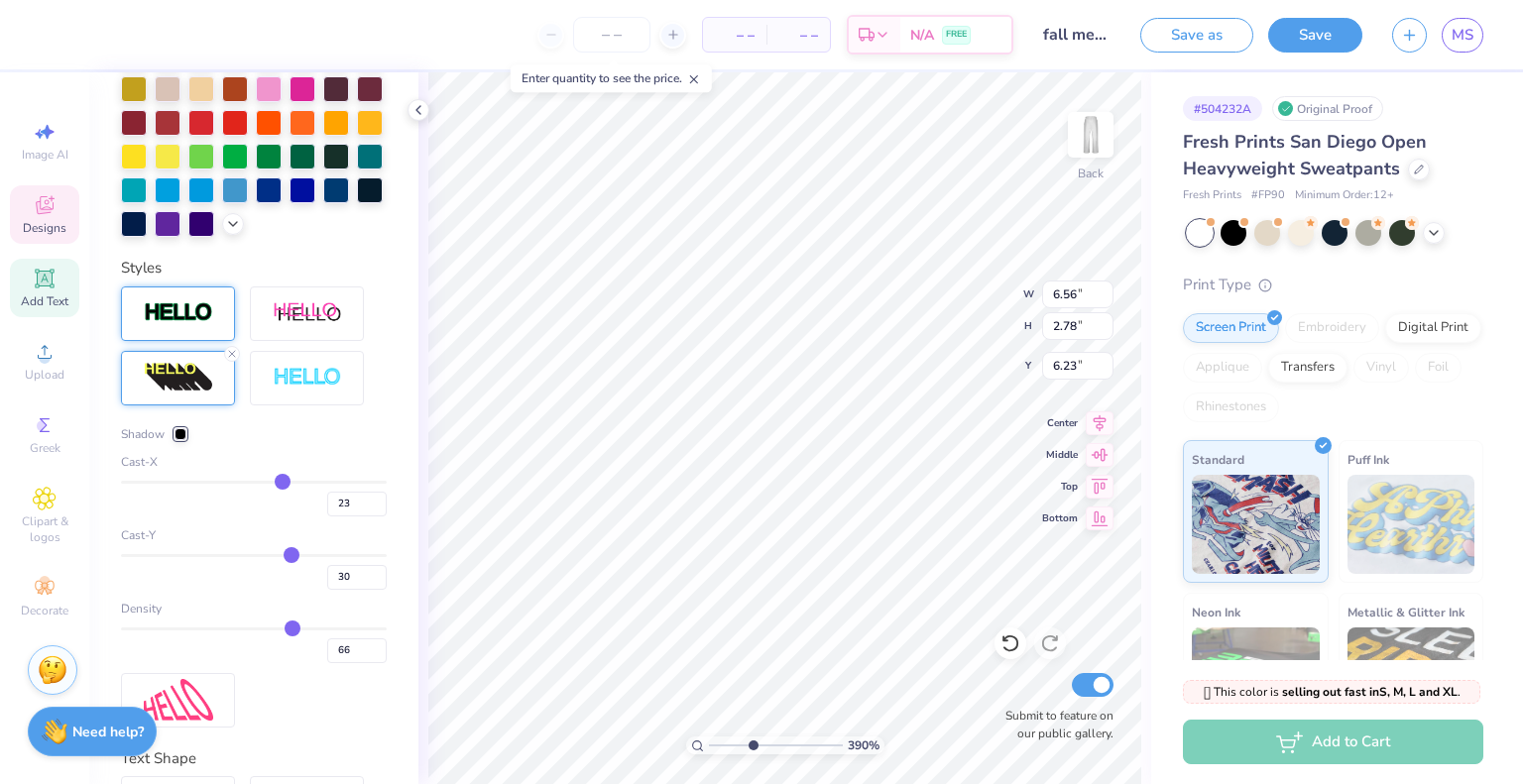type on "17" 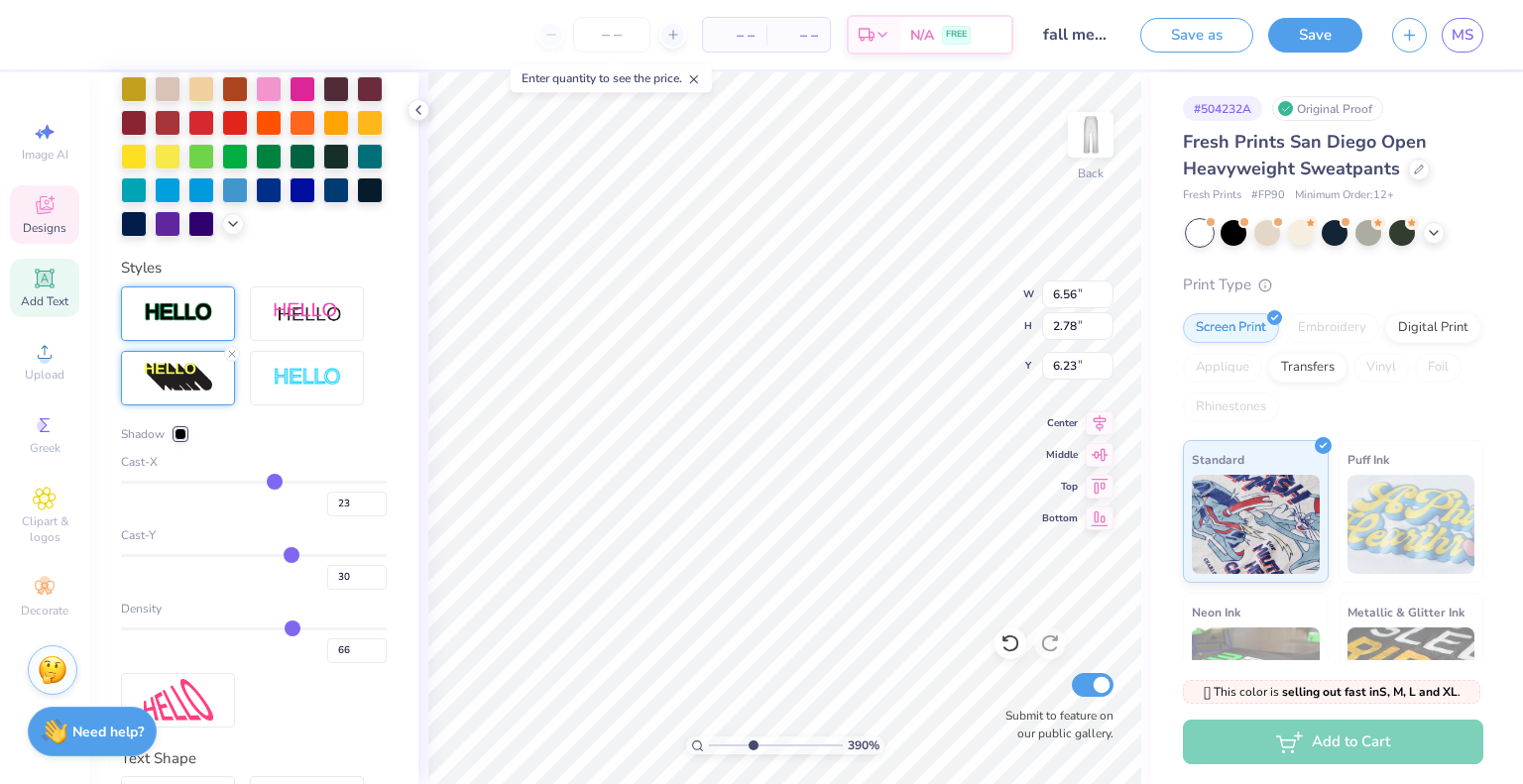 type on "17" 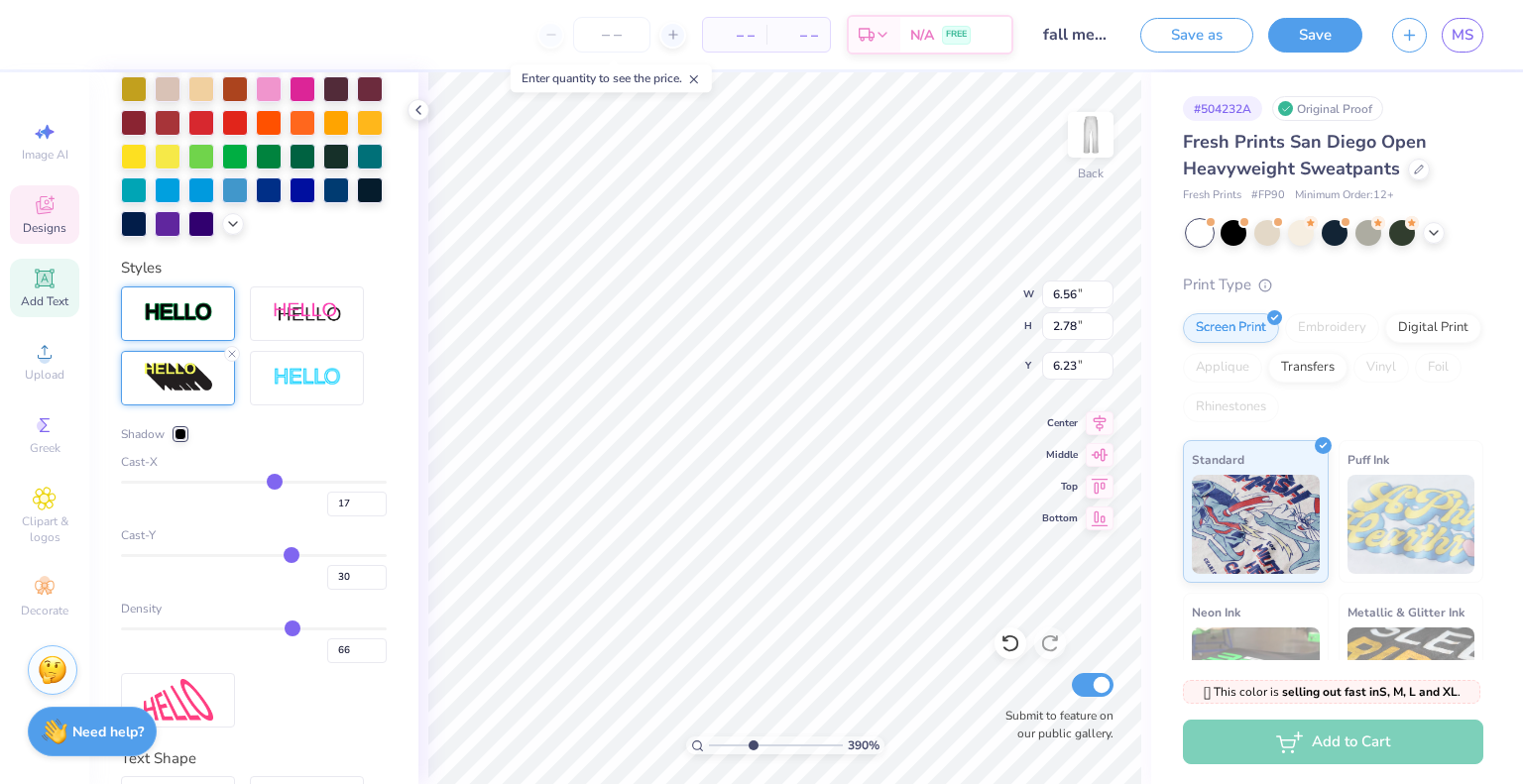 type on "14" 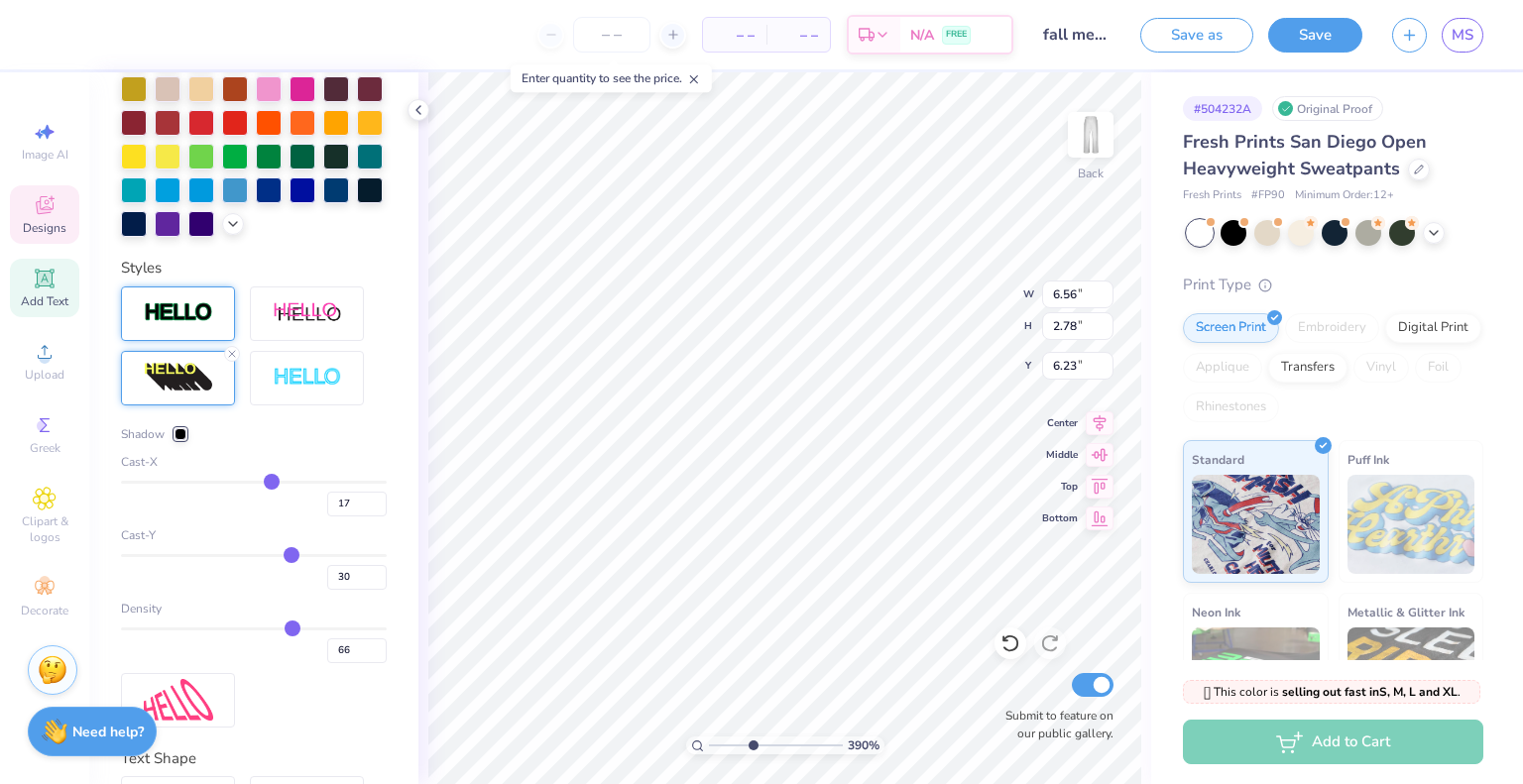 type on "14" 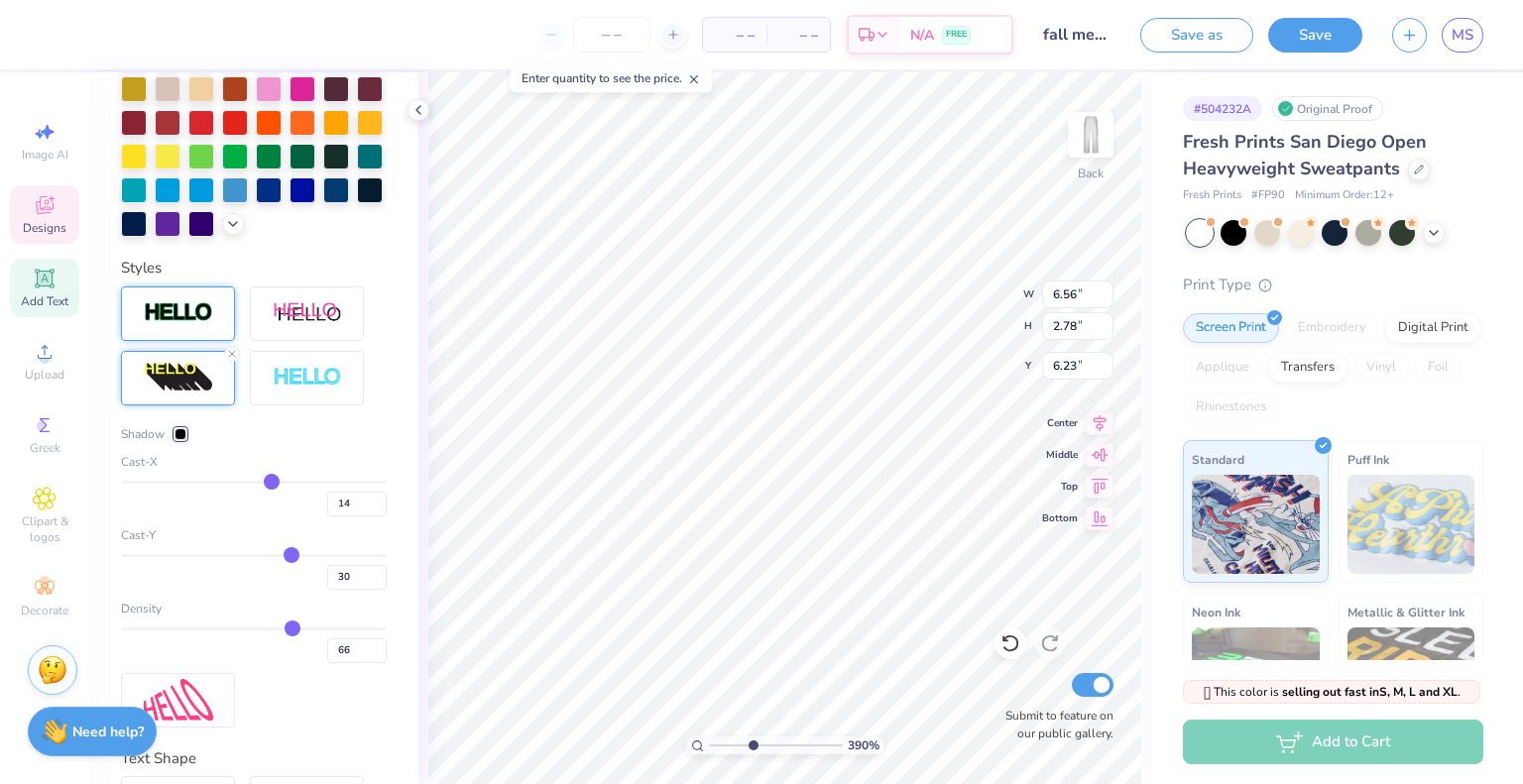 type on "10" 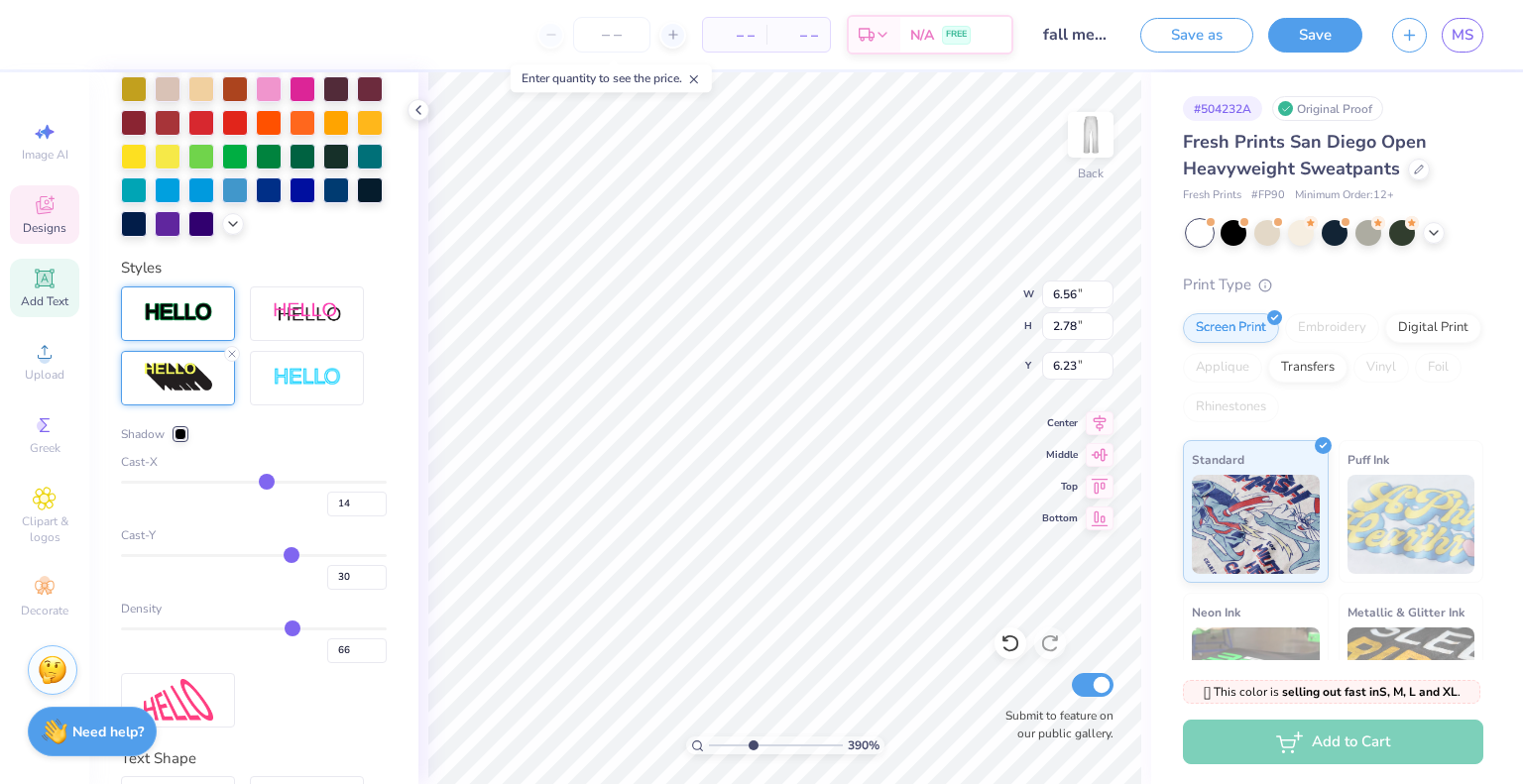 type on "10" 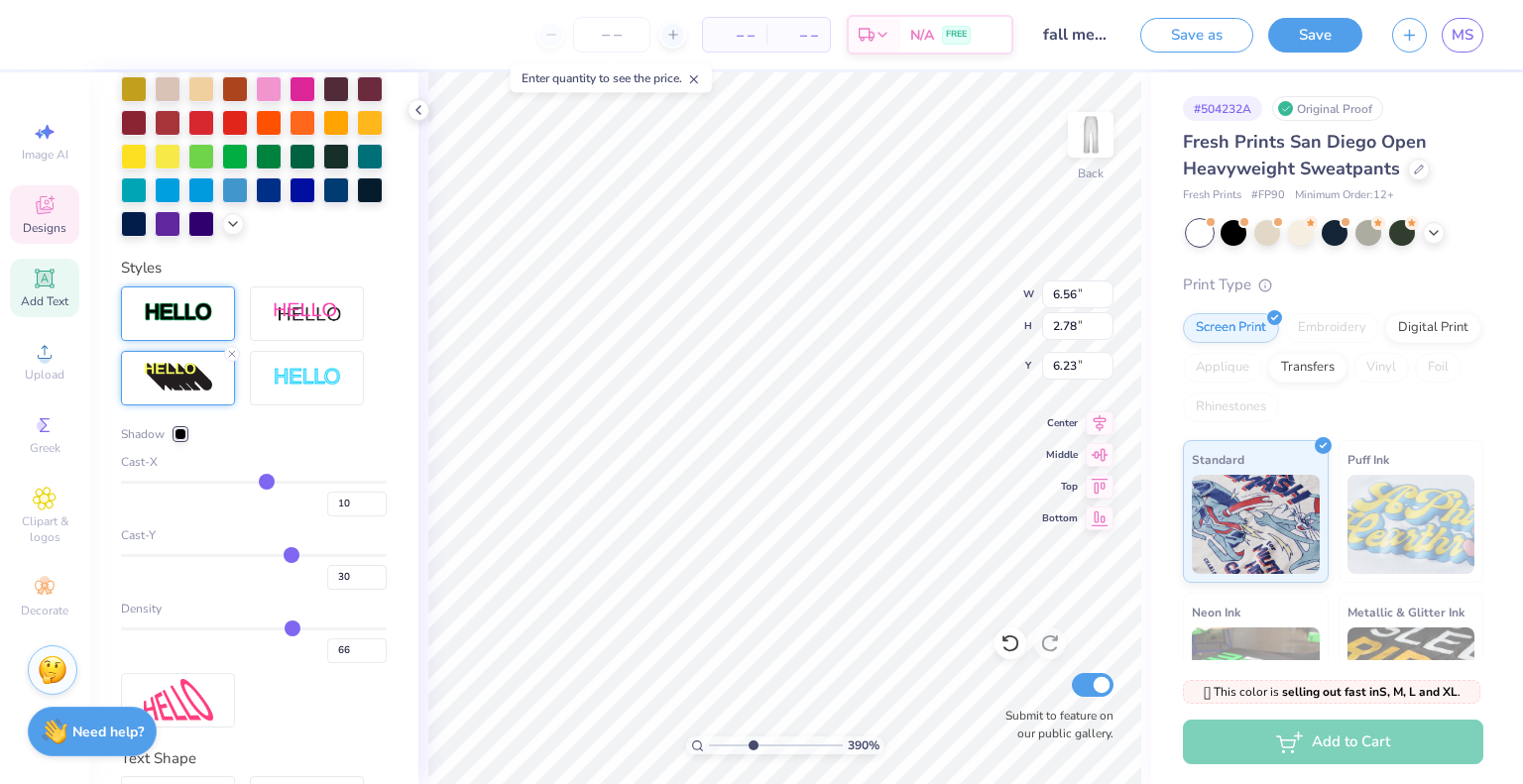 type on "6" 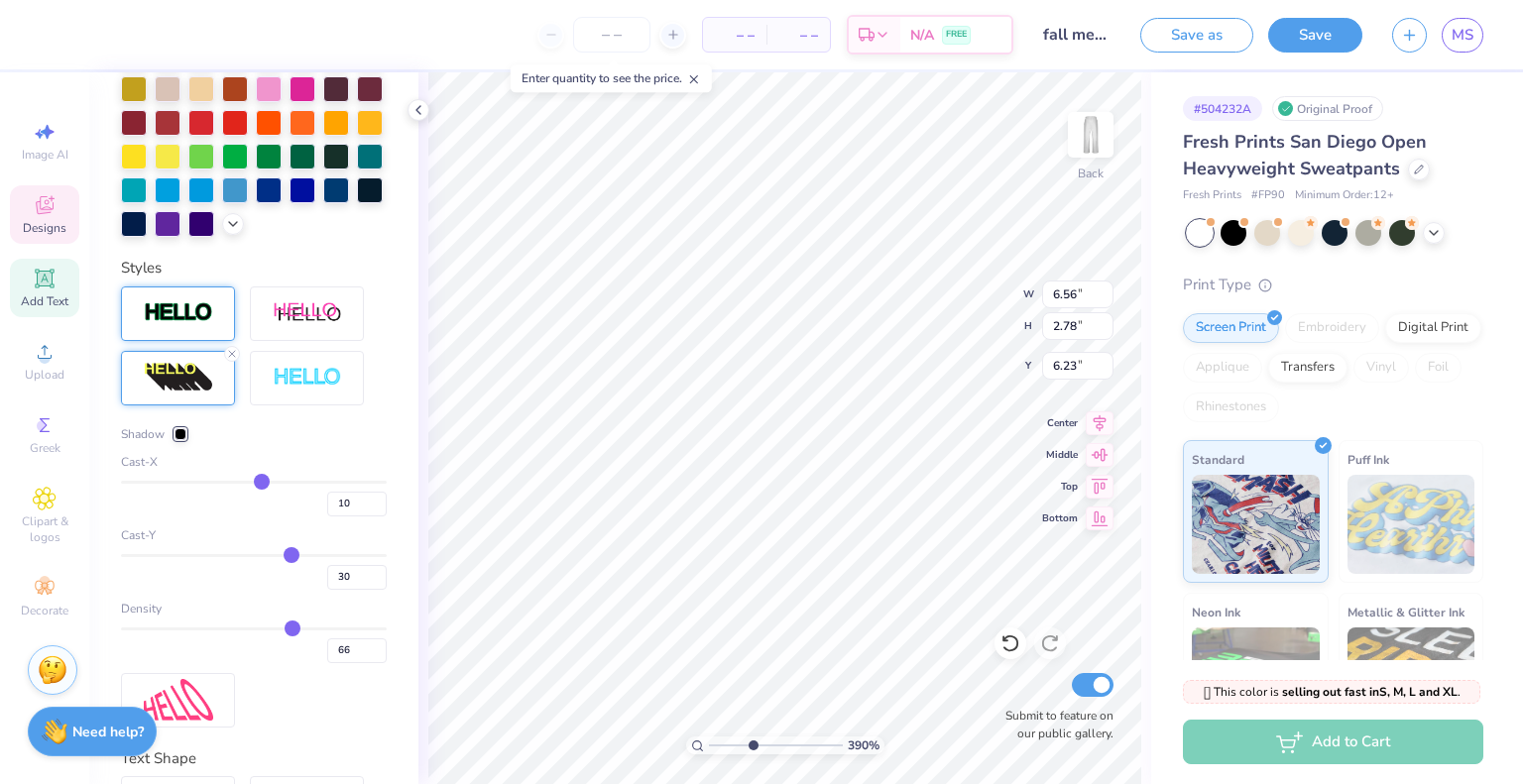 type on "6" 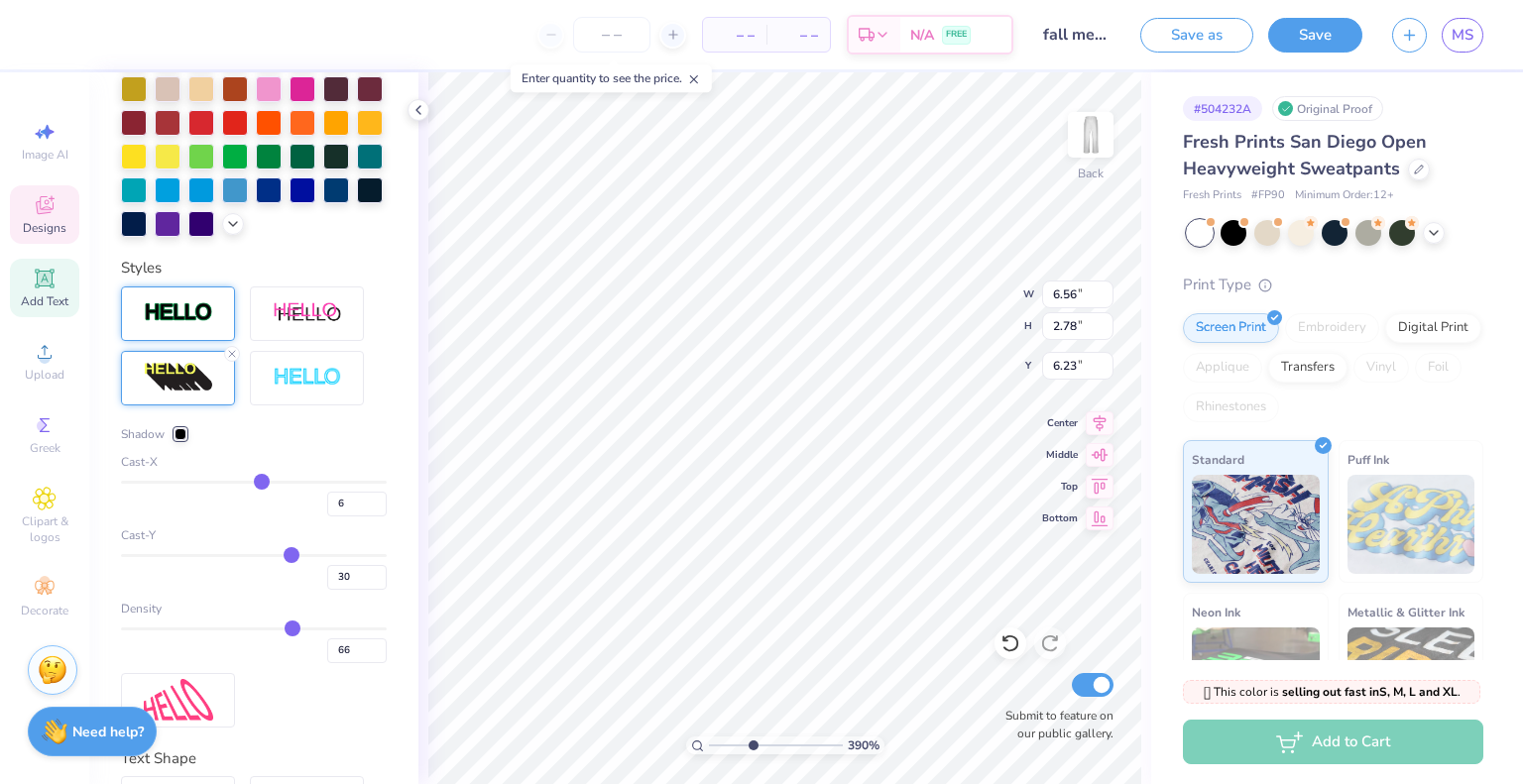 type on "4" 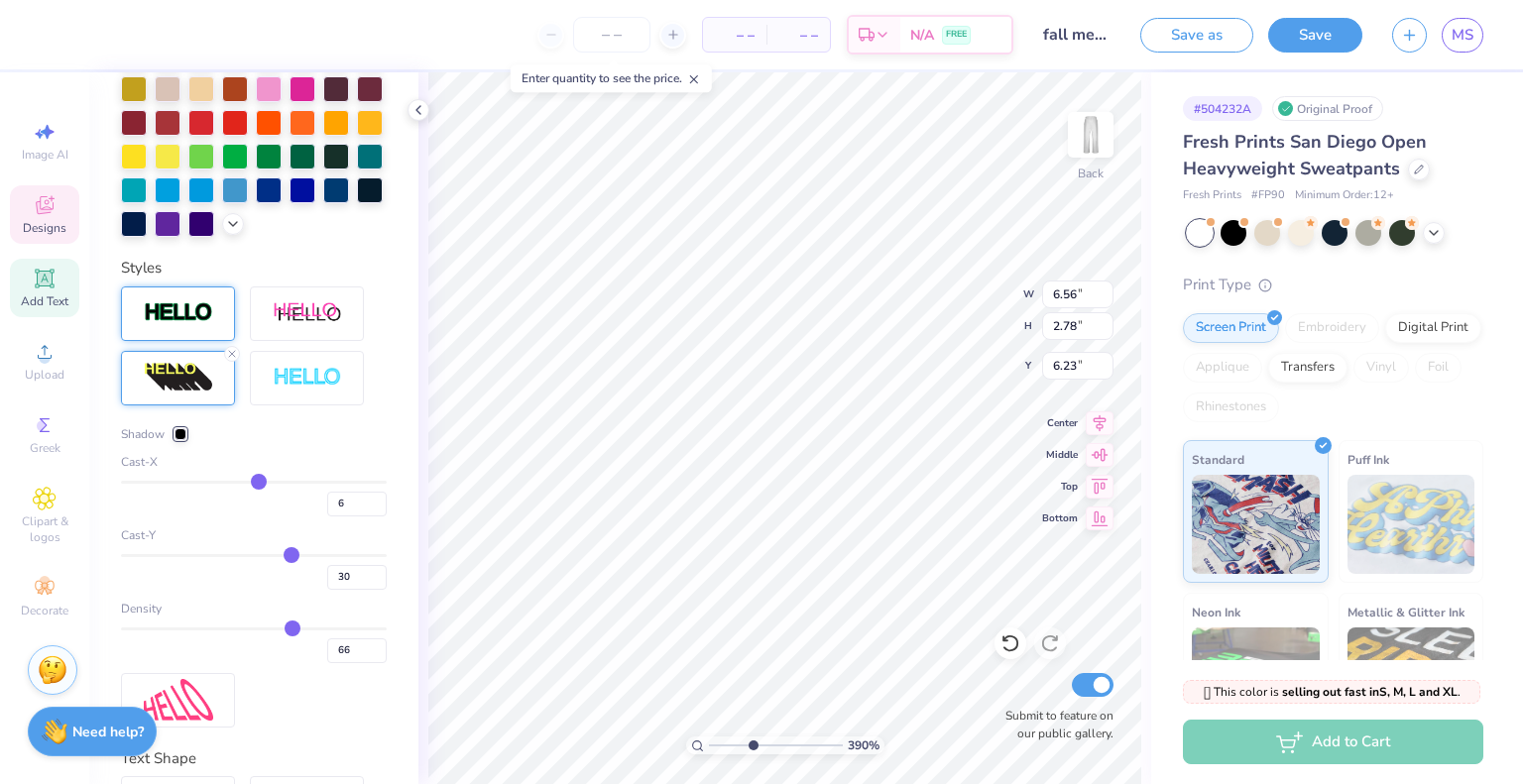 type on "4" 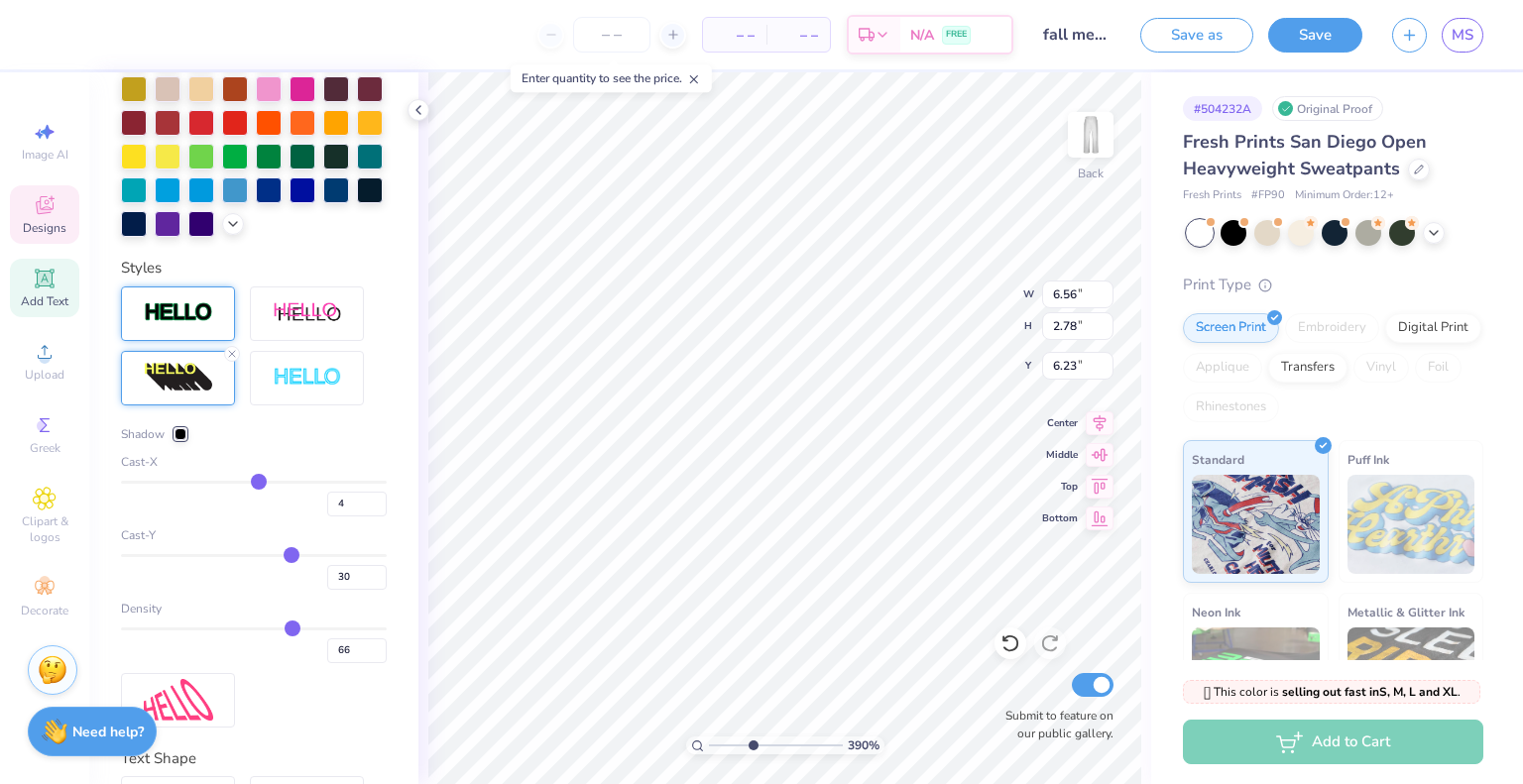 type on "2" 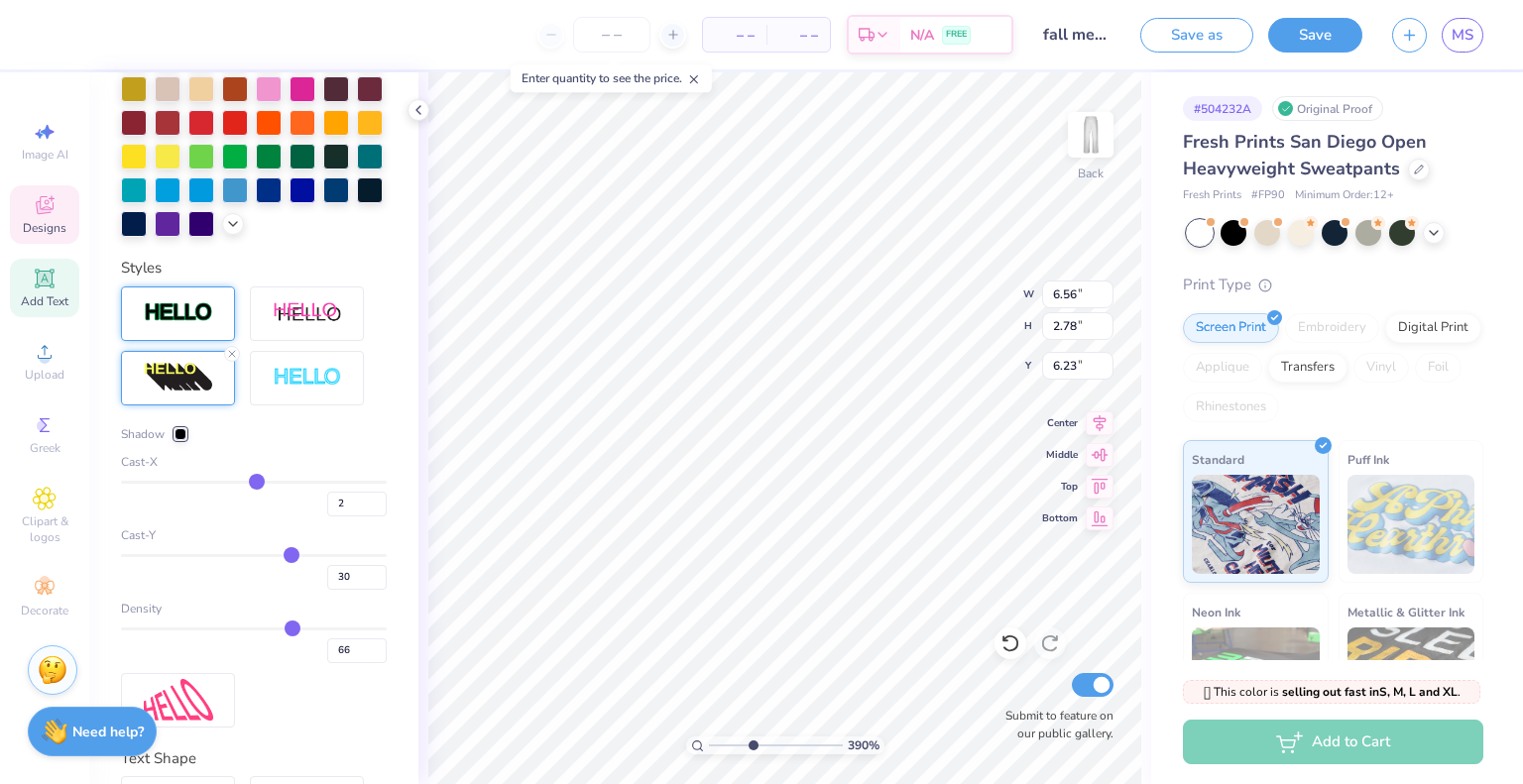 type on "0" 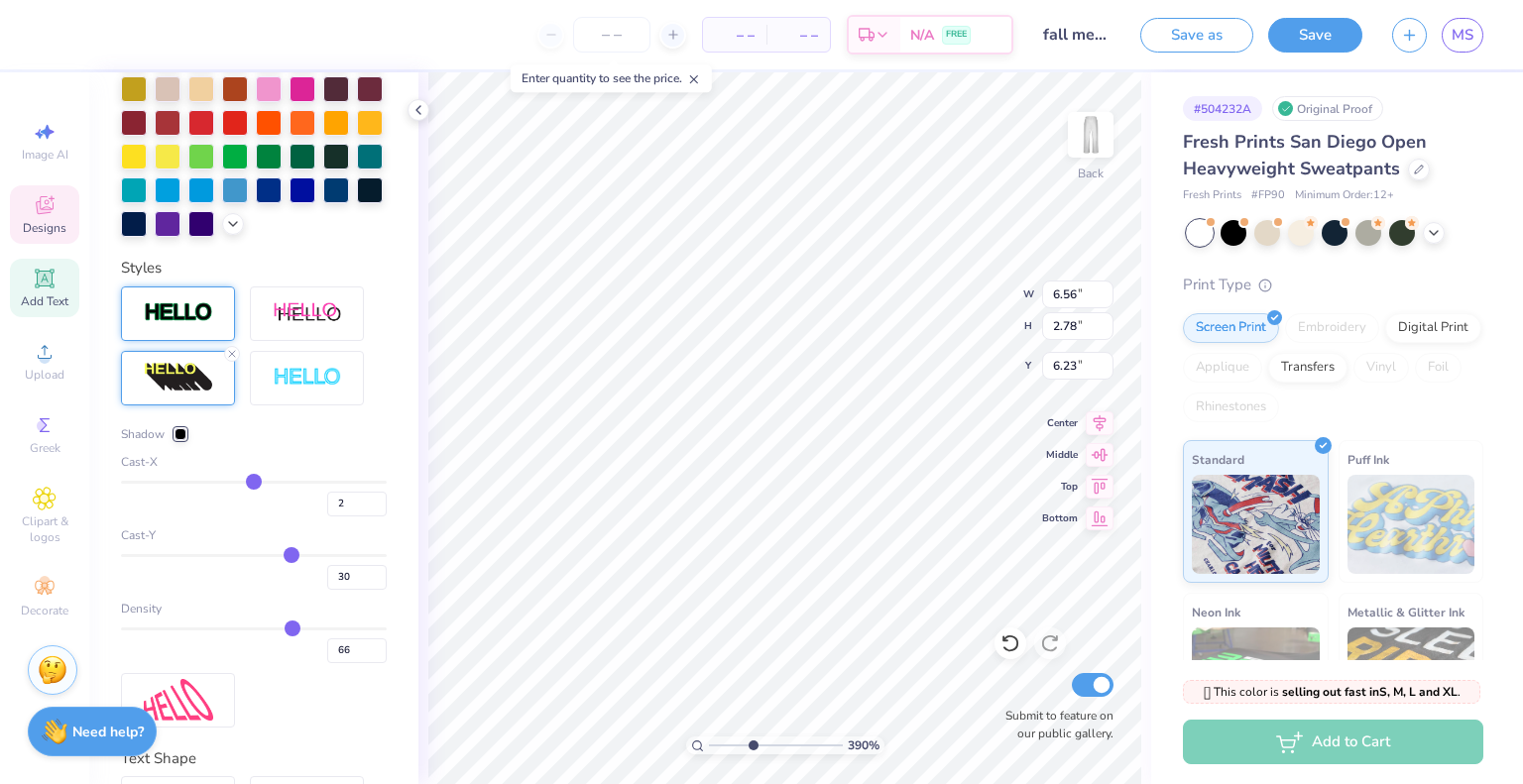 type on "0" 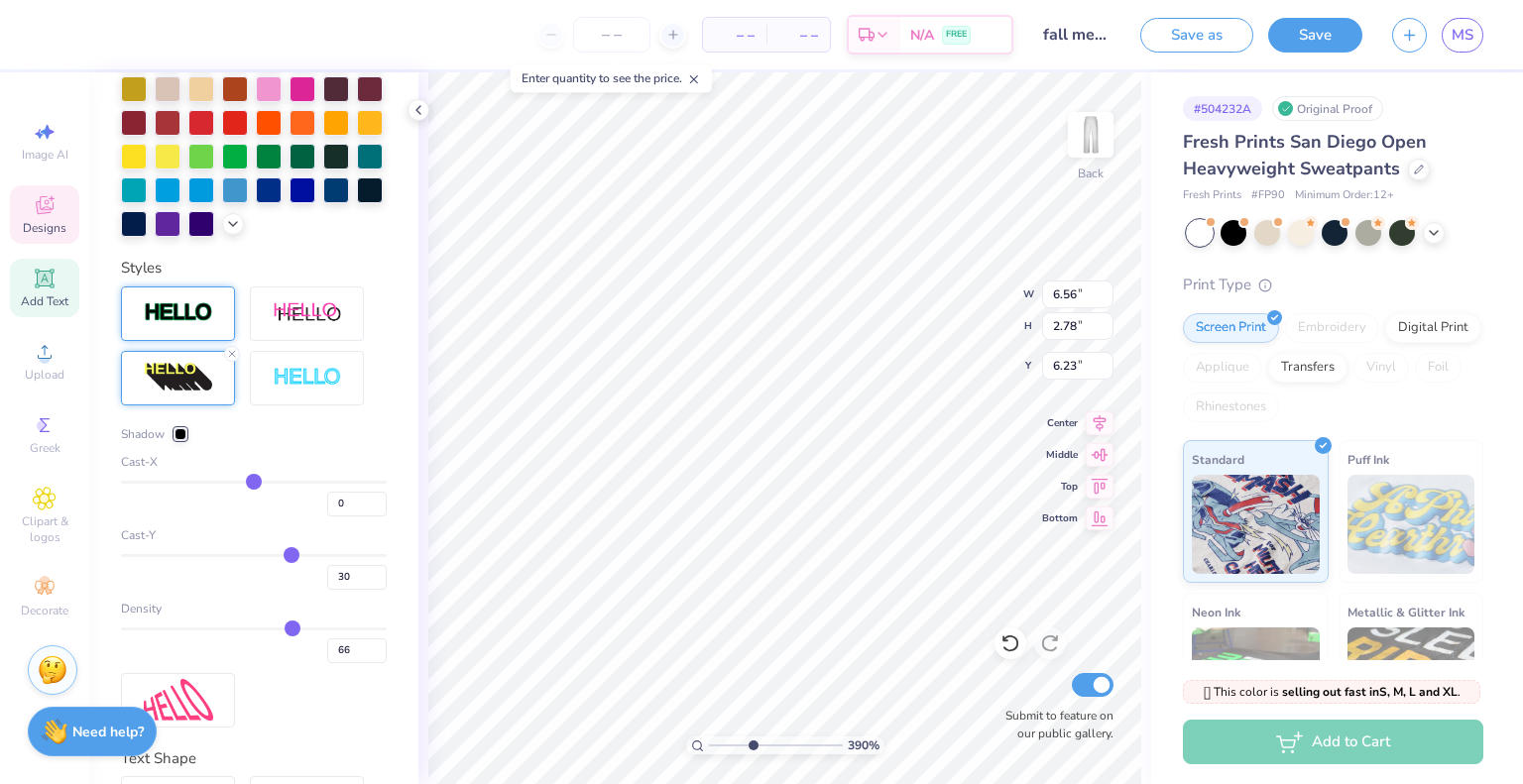 type on "-1" 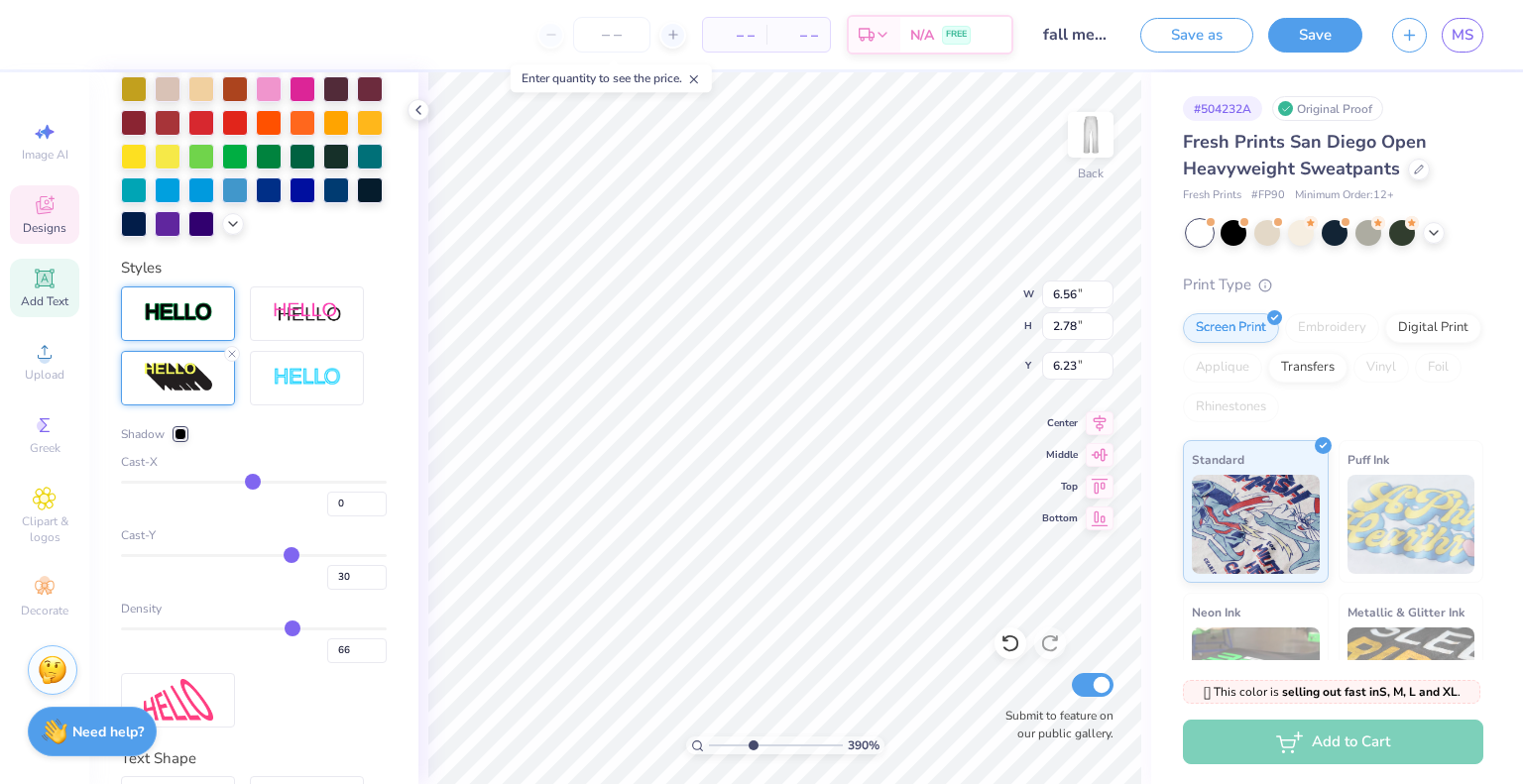 type on "-1" 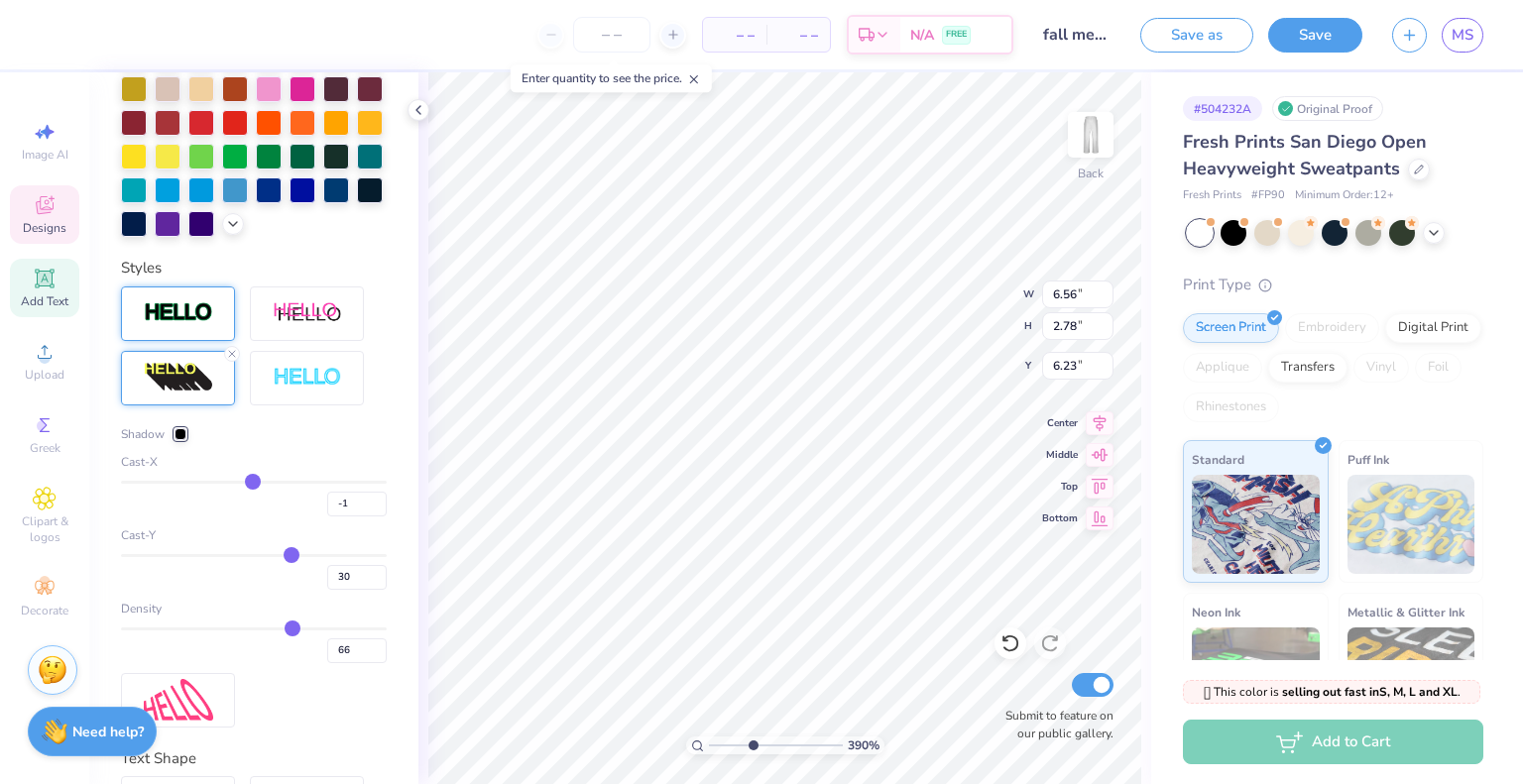 type on "-3" 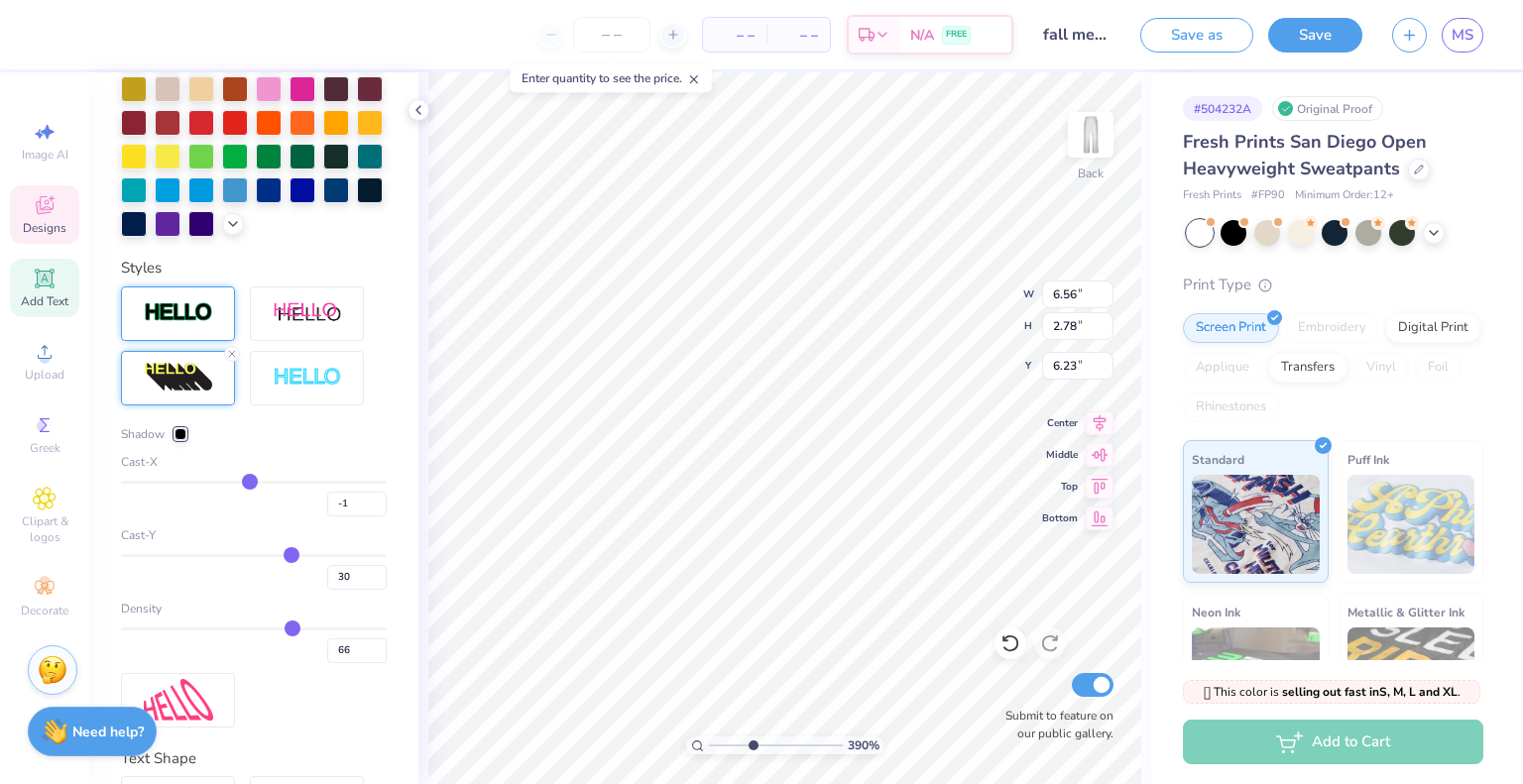 type on "-3" 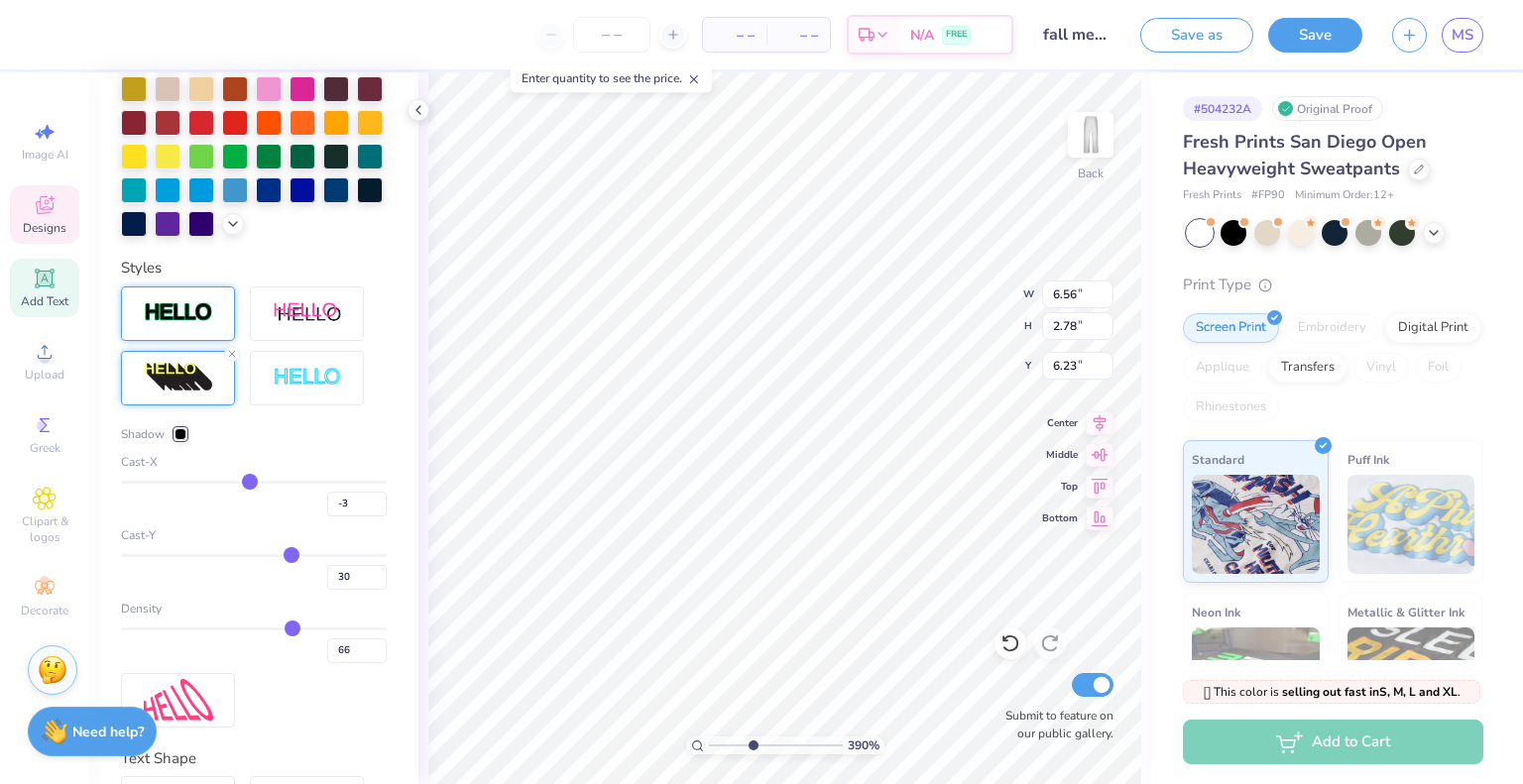 type on "-4" 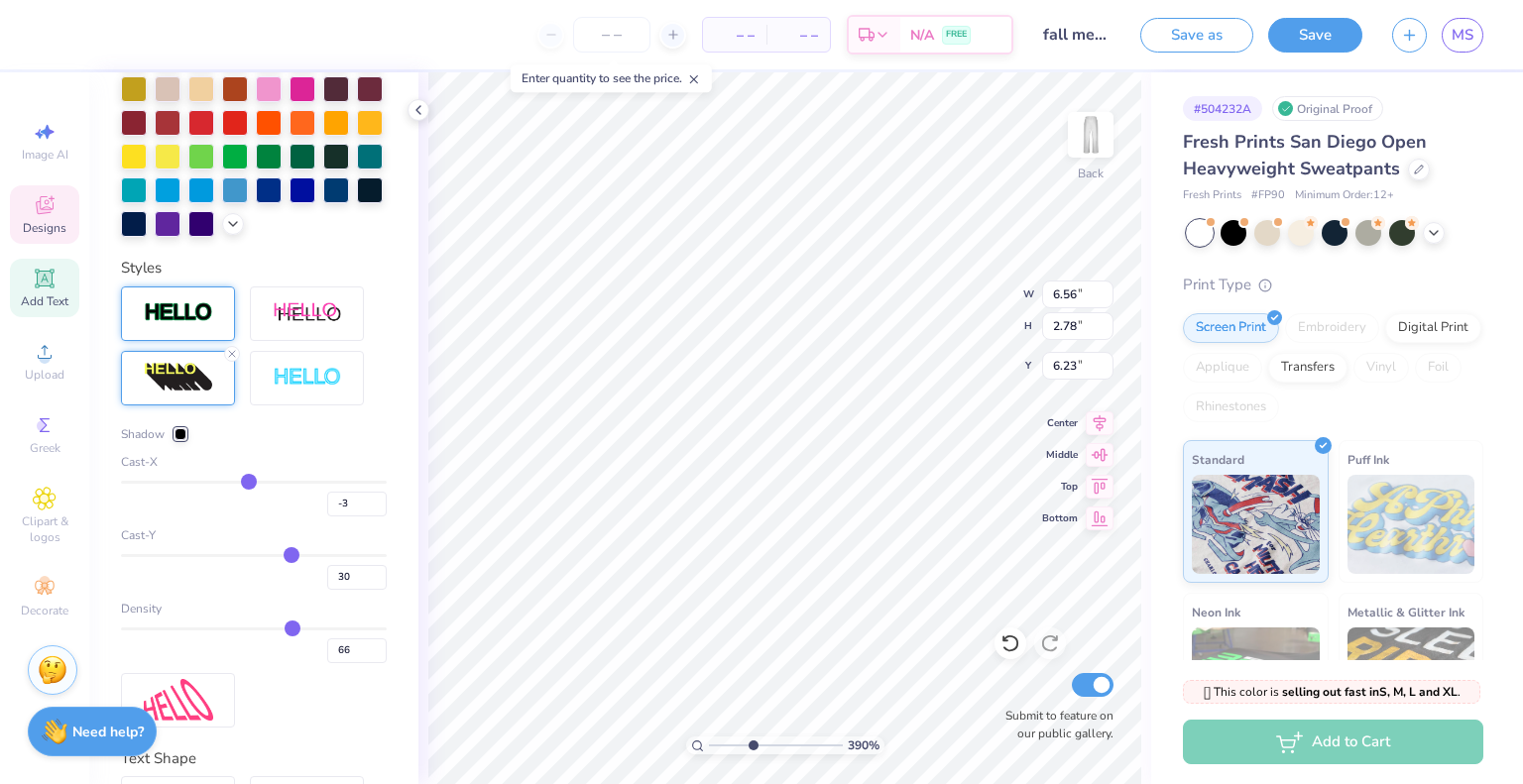 type on "-4" 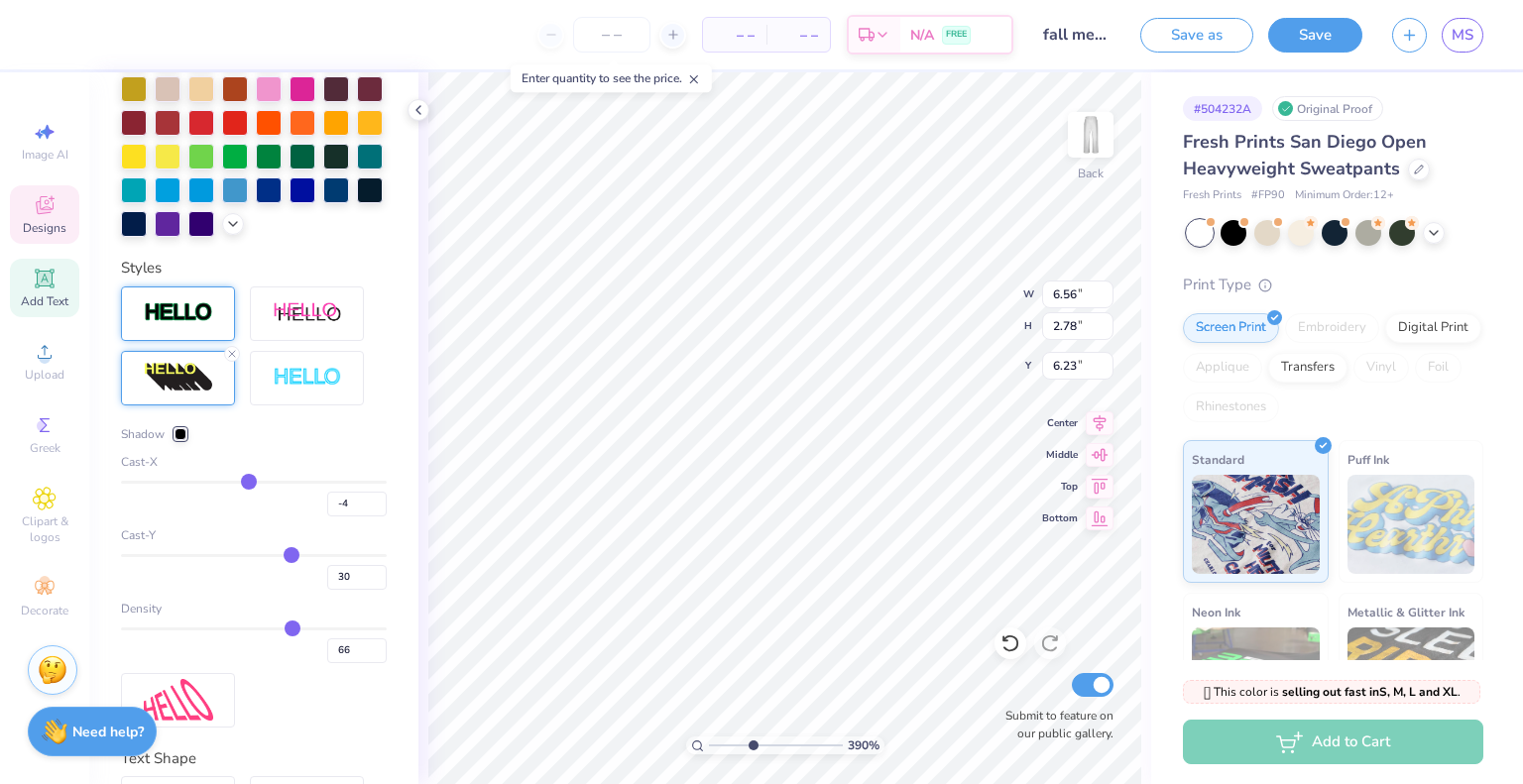 type on "-6" 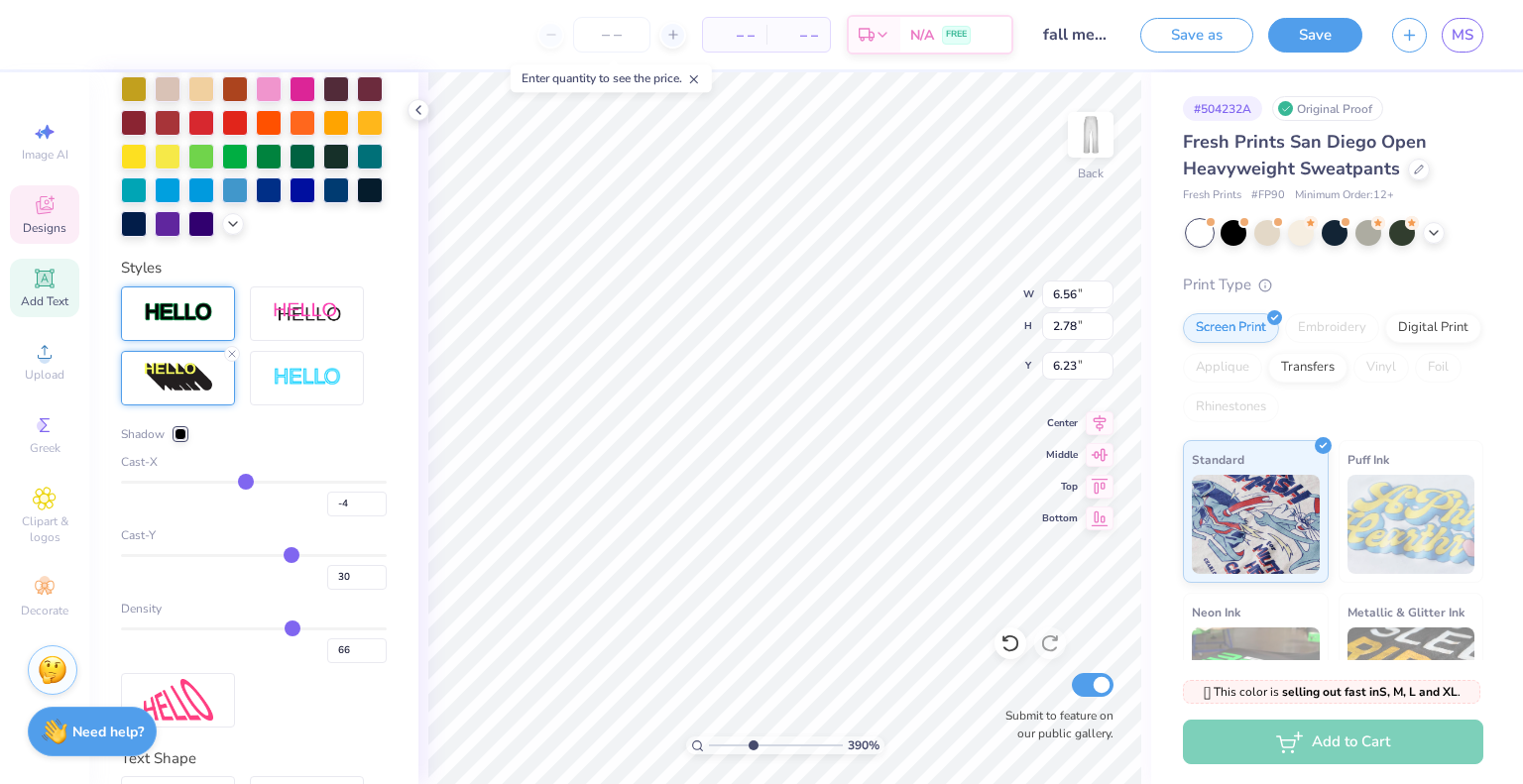 type on "-6" 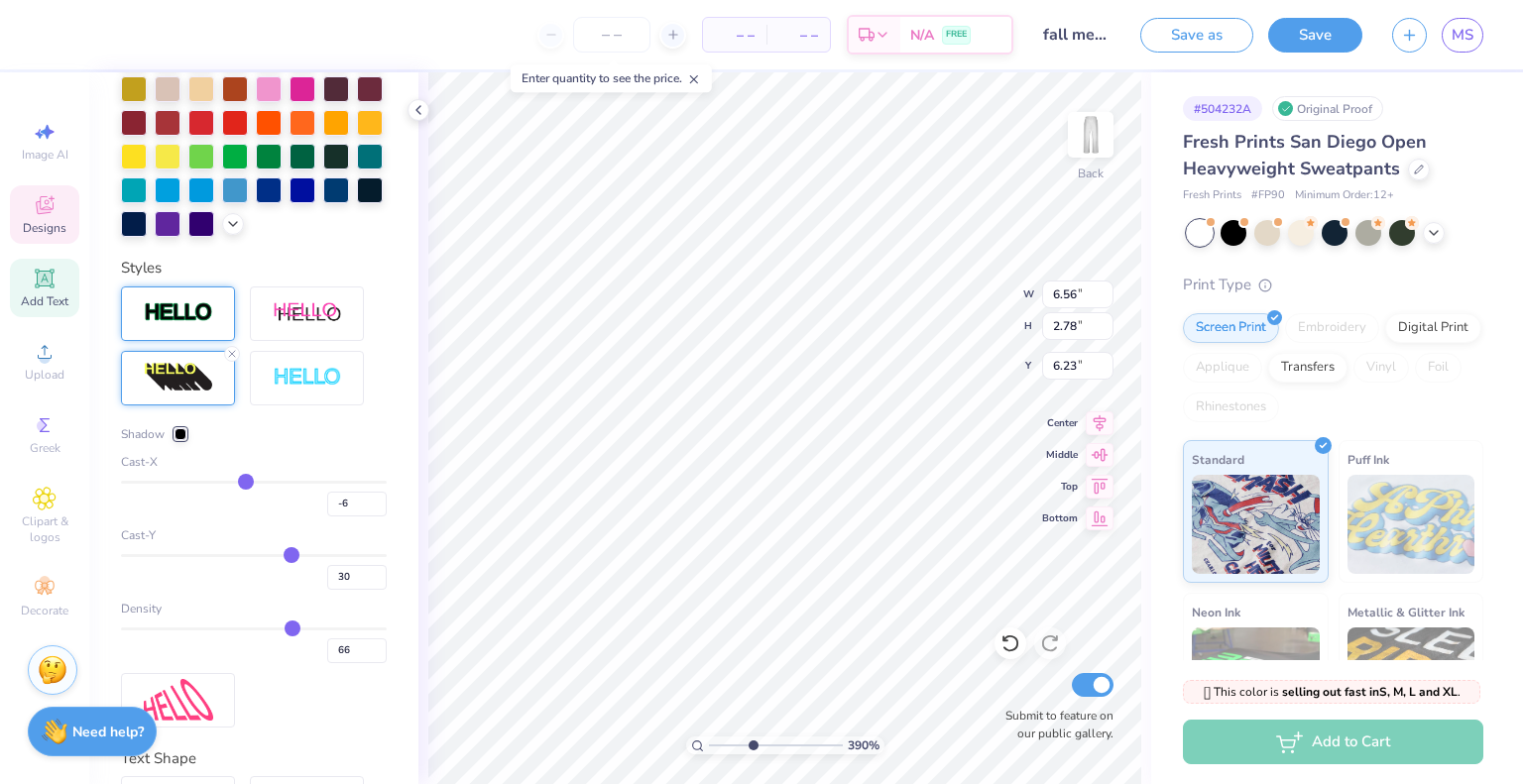 type on "-8" 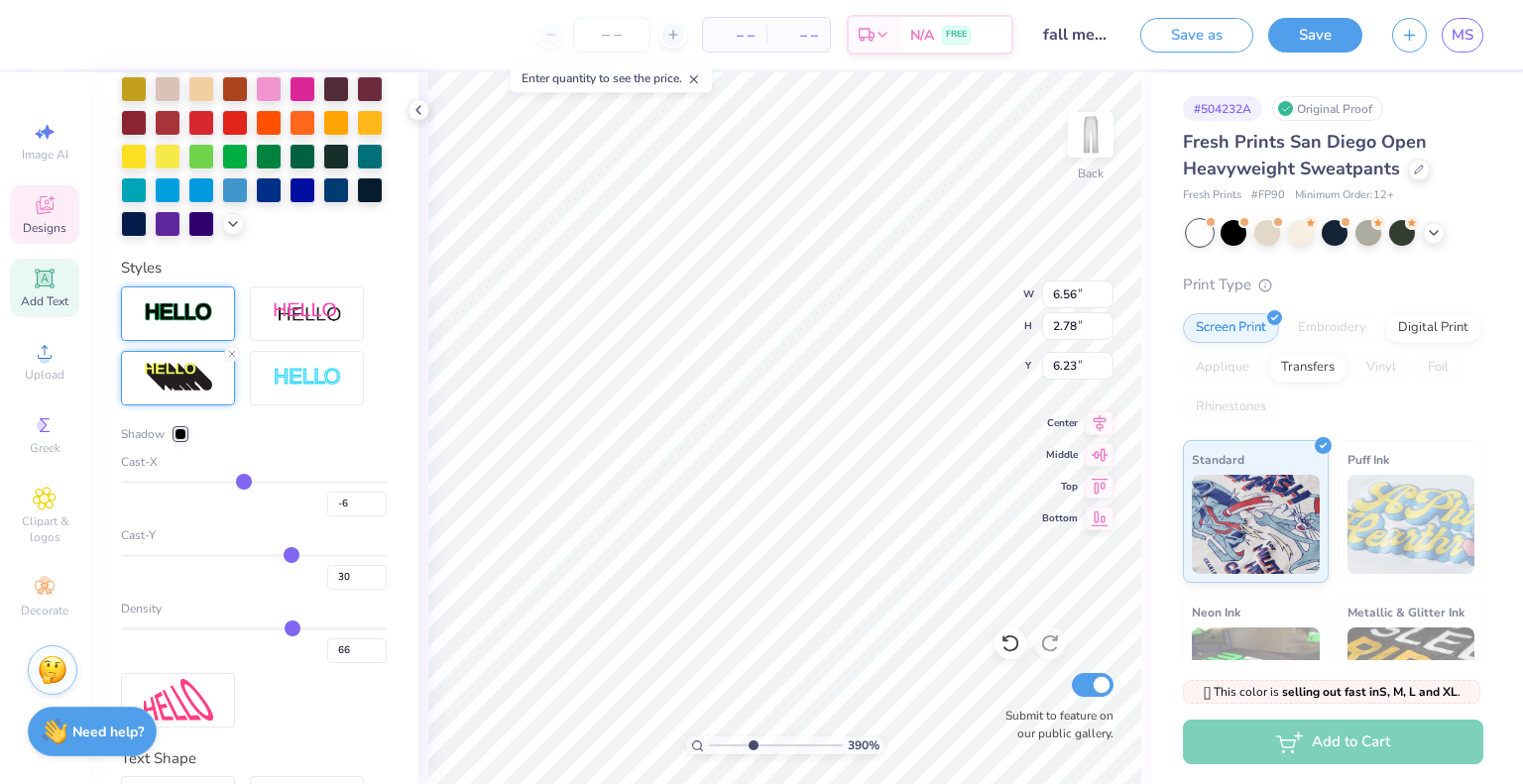 type on "-8" 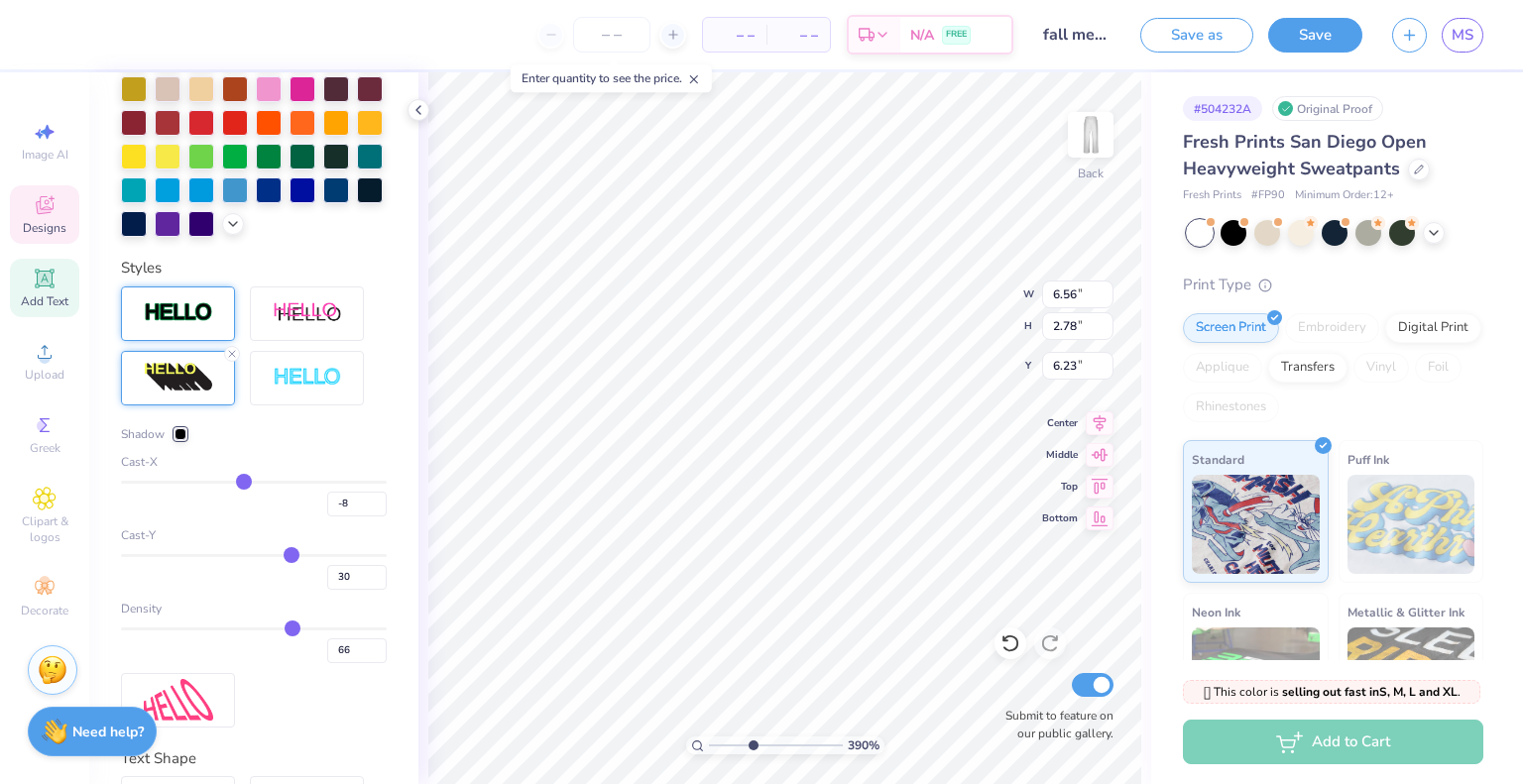 type on "-9" 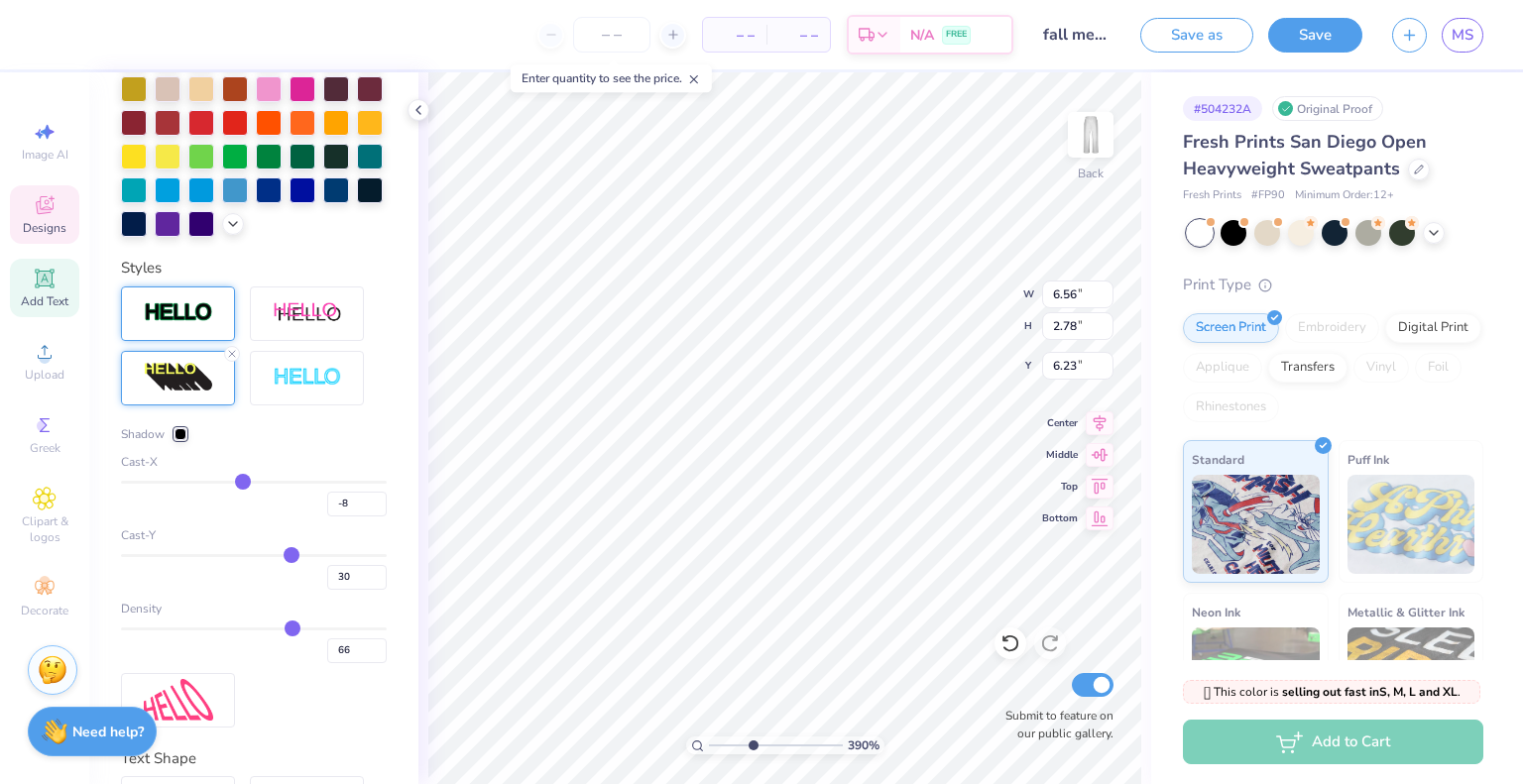 type on "-9" 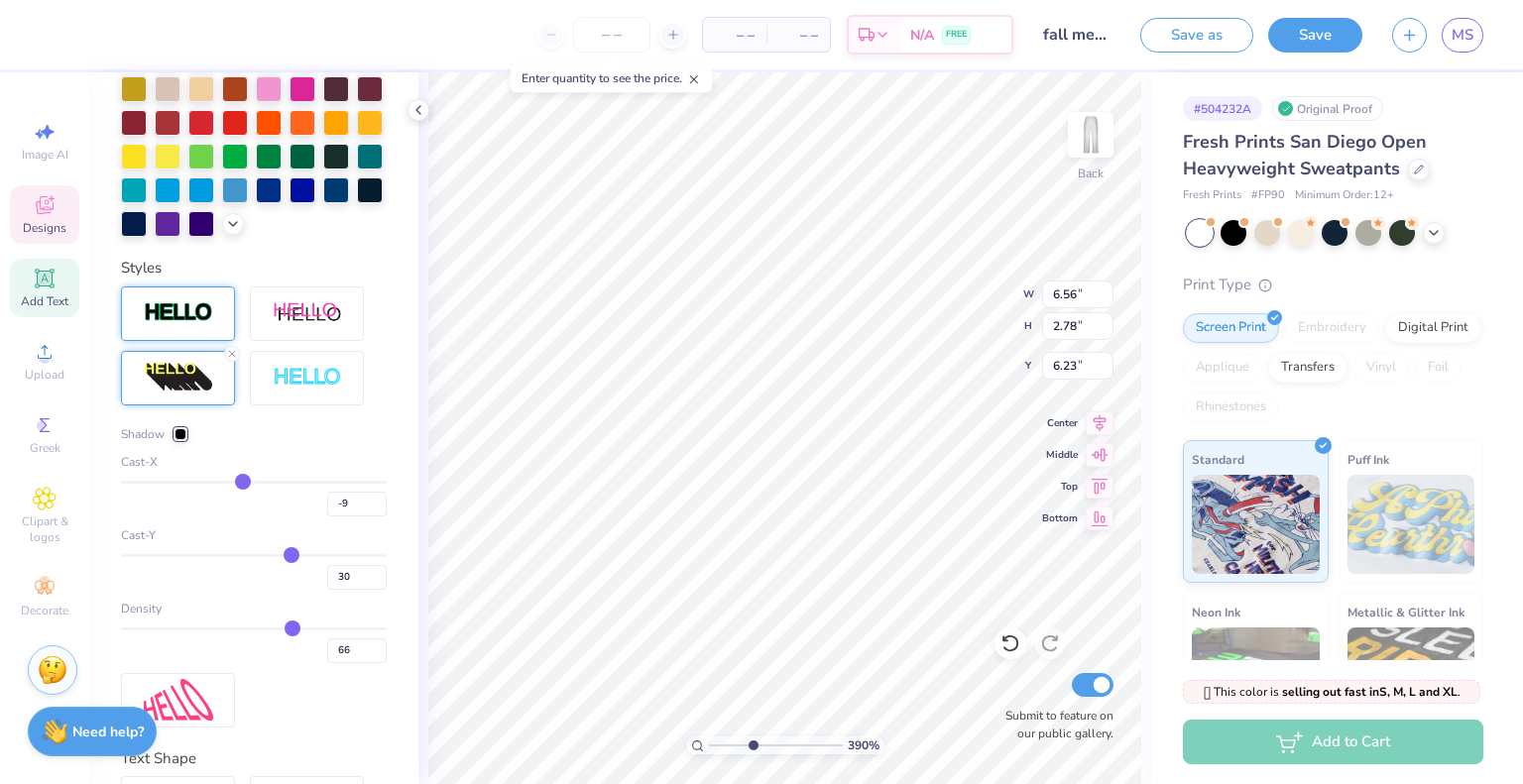 type on "-11" 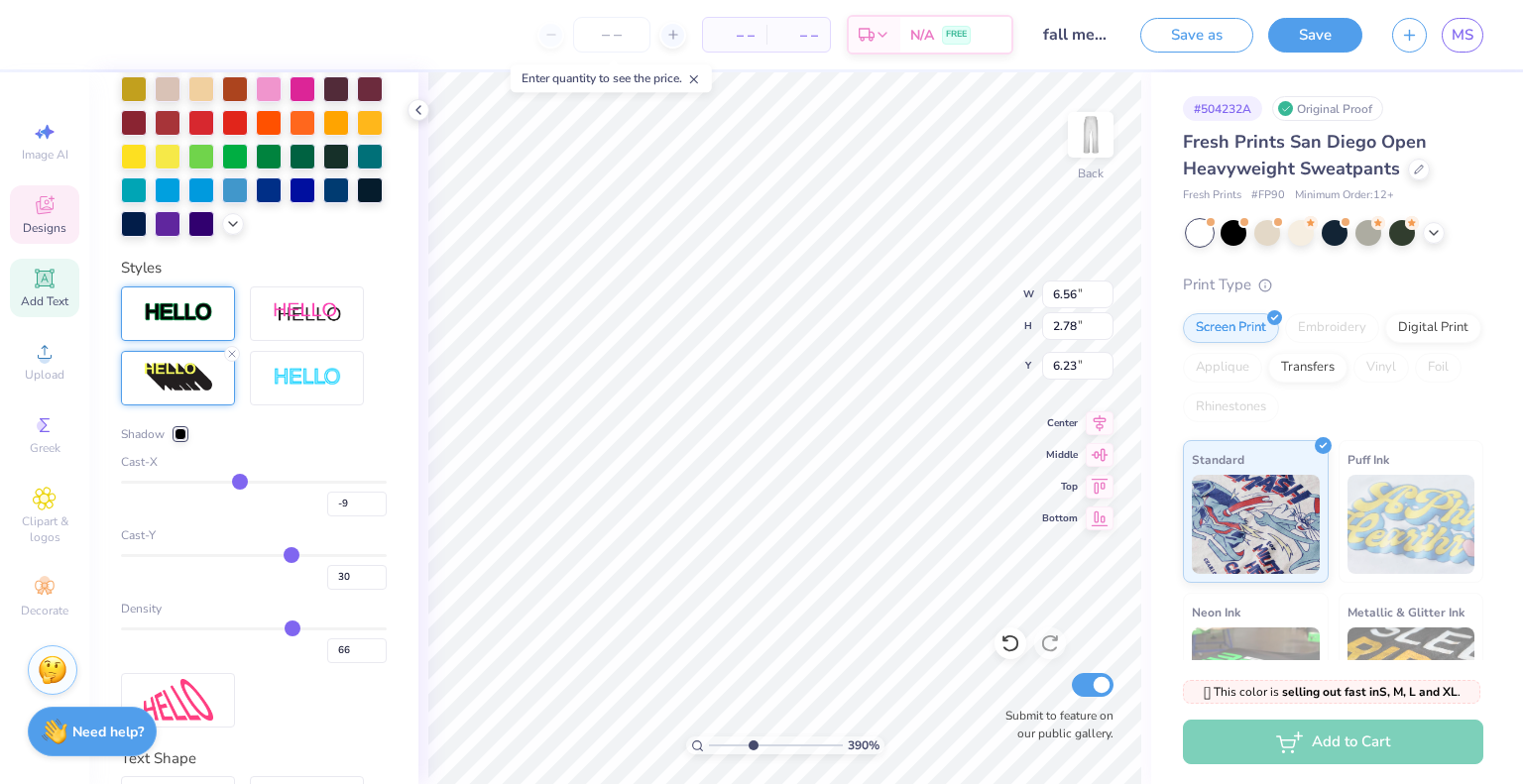 type on "-11" 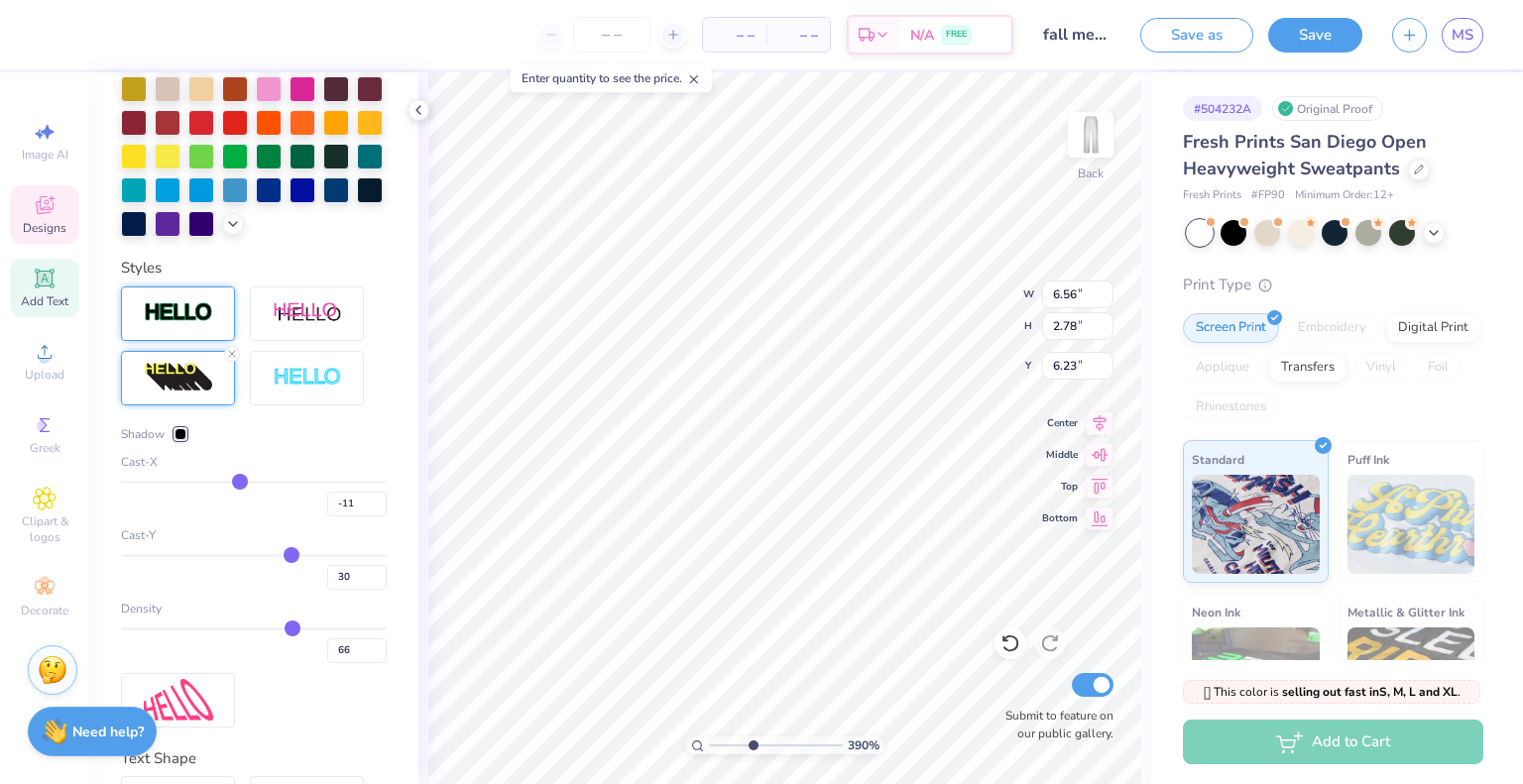 type on "-12" 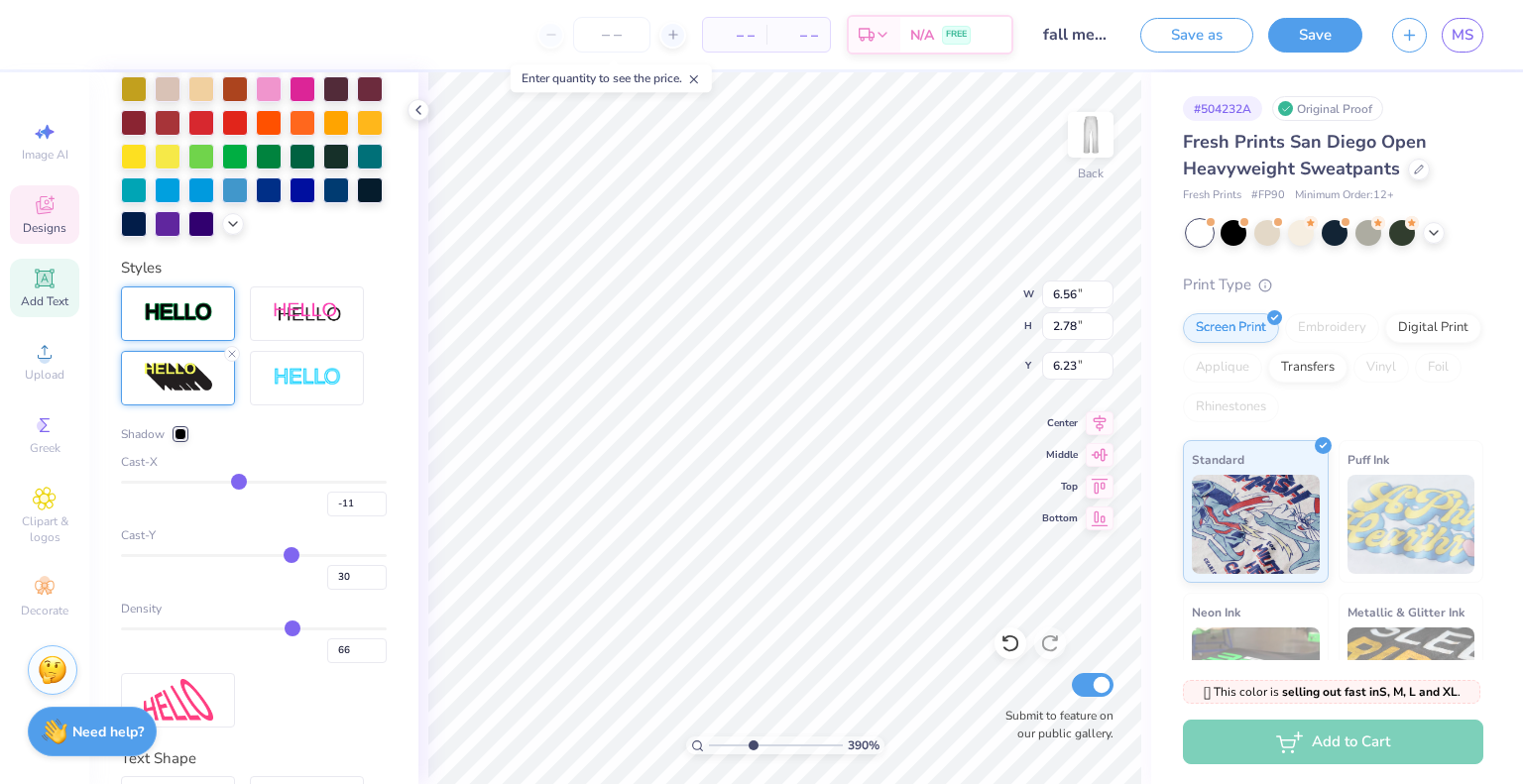 type on "-12" 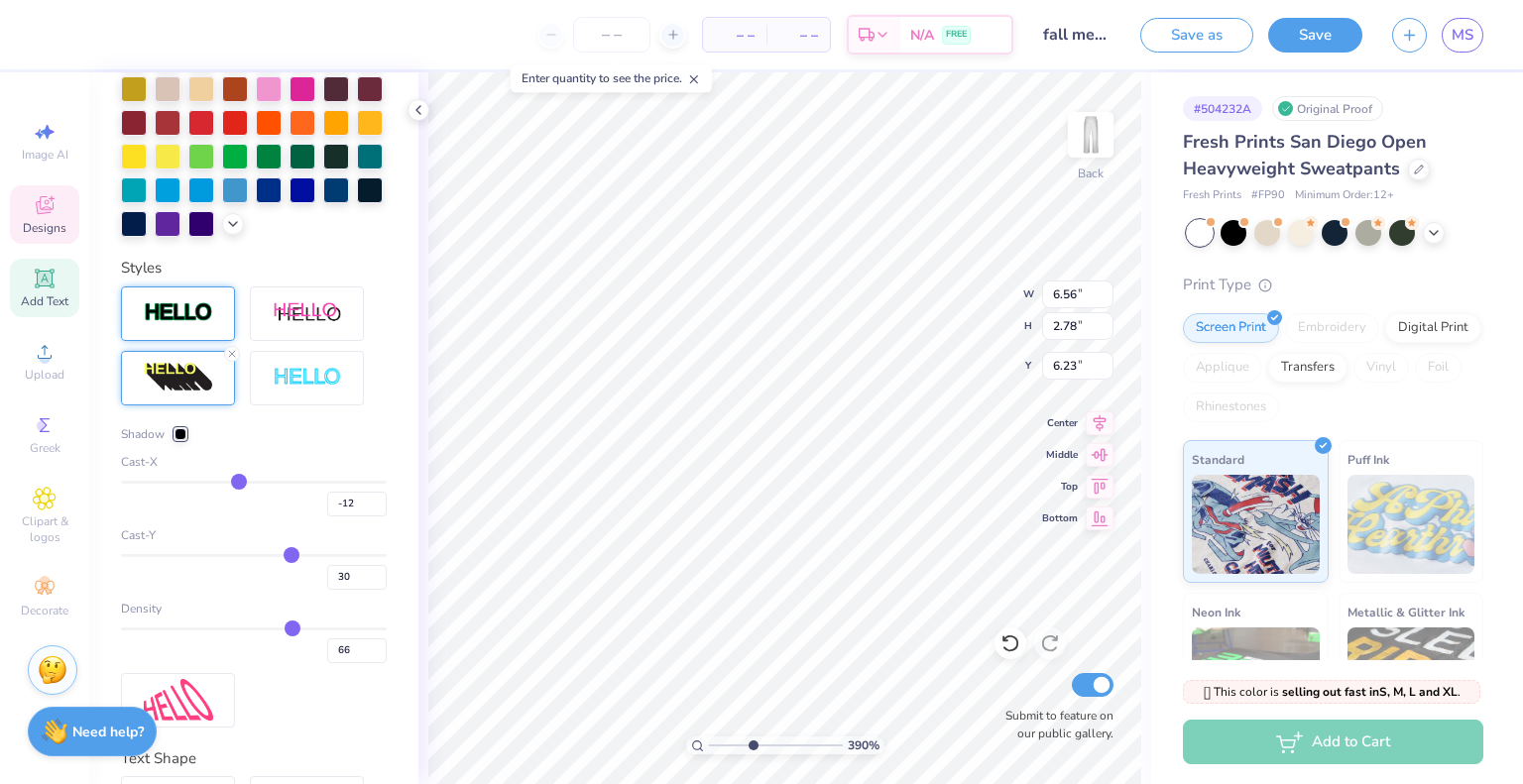 type on "-14" 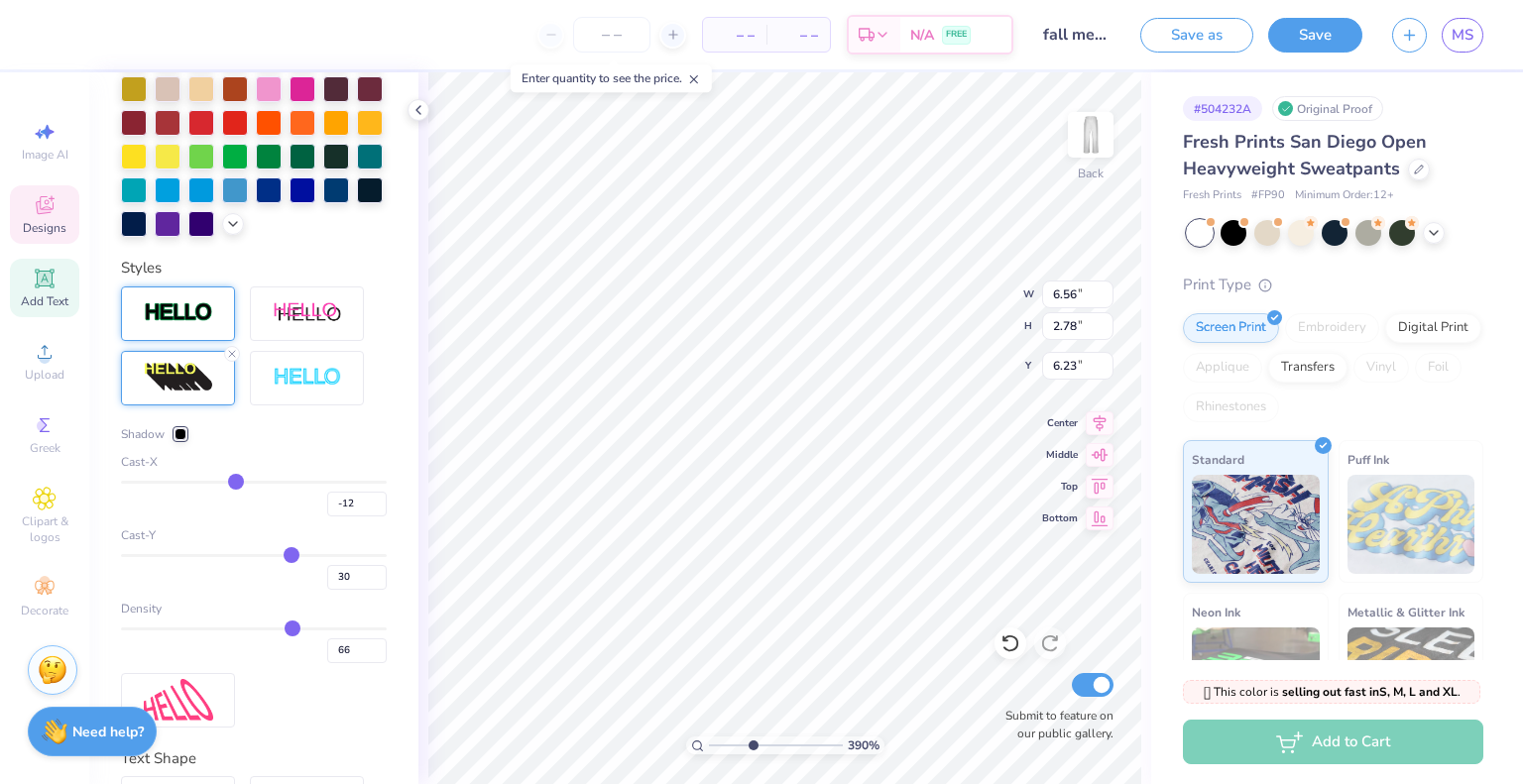 type on "-14" 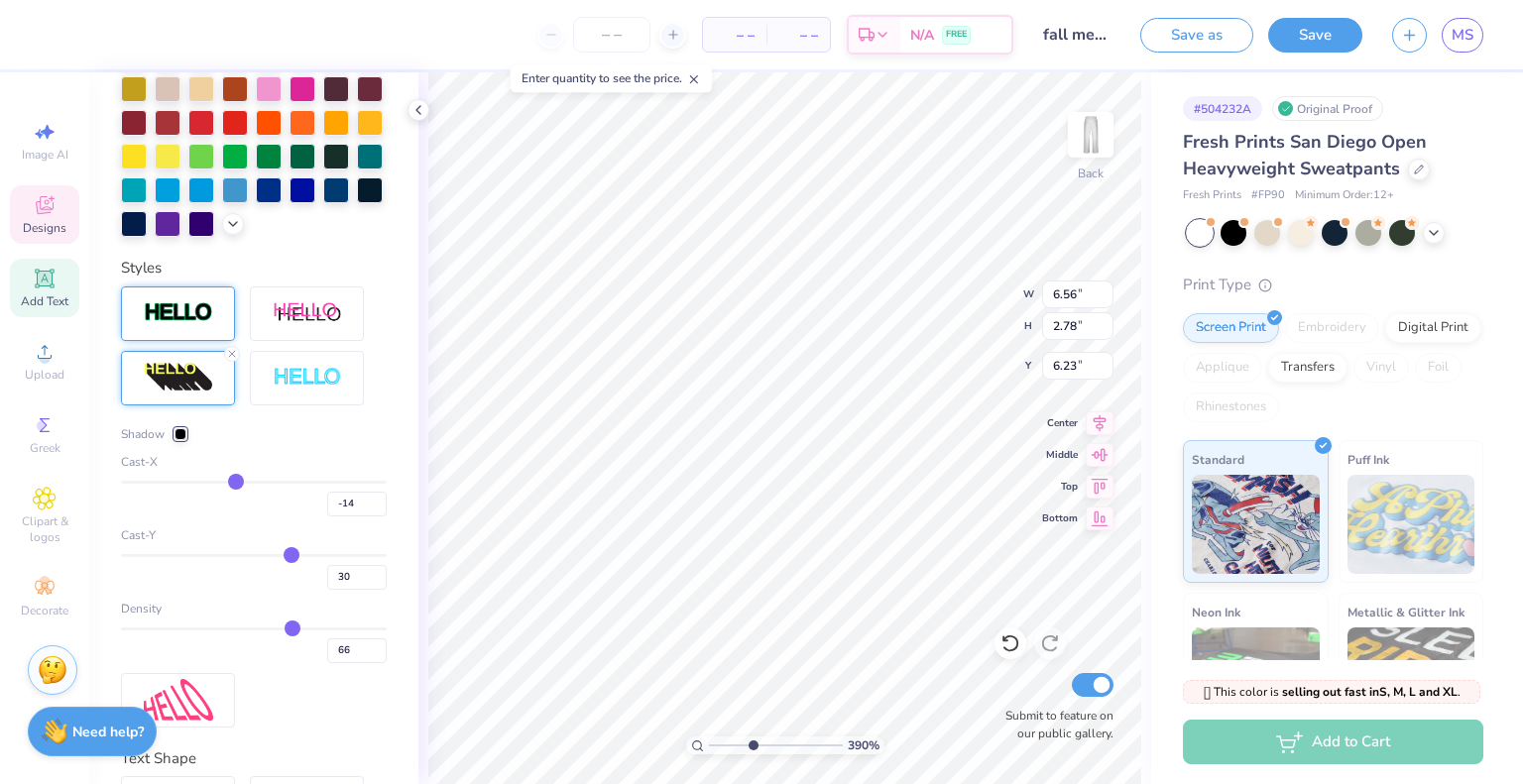 type on "-15" 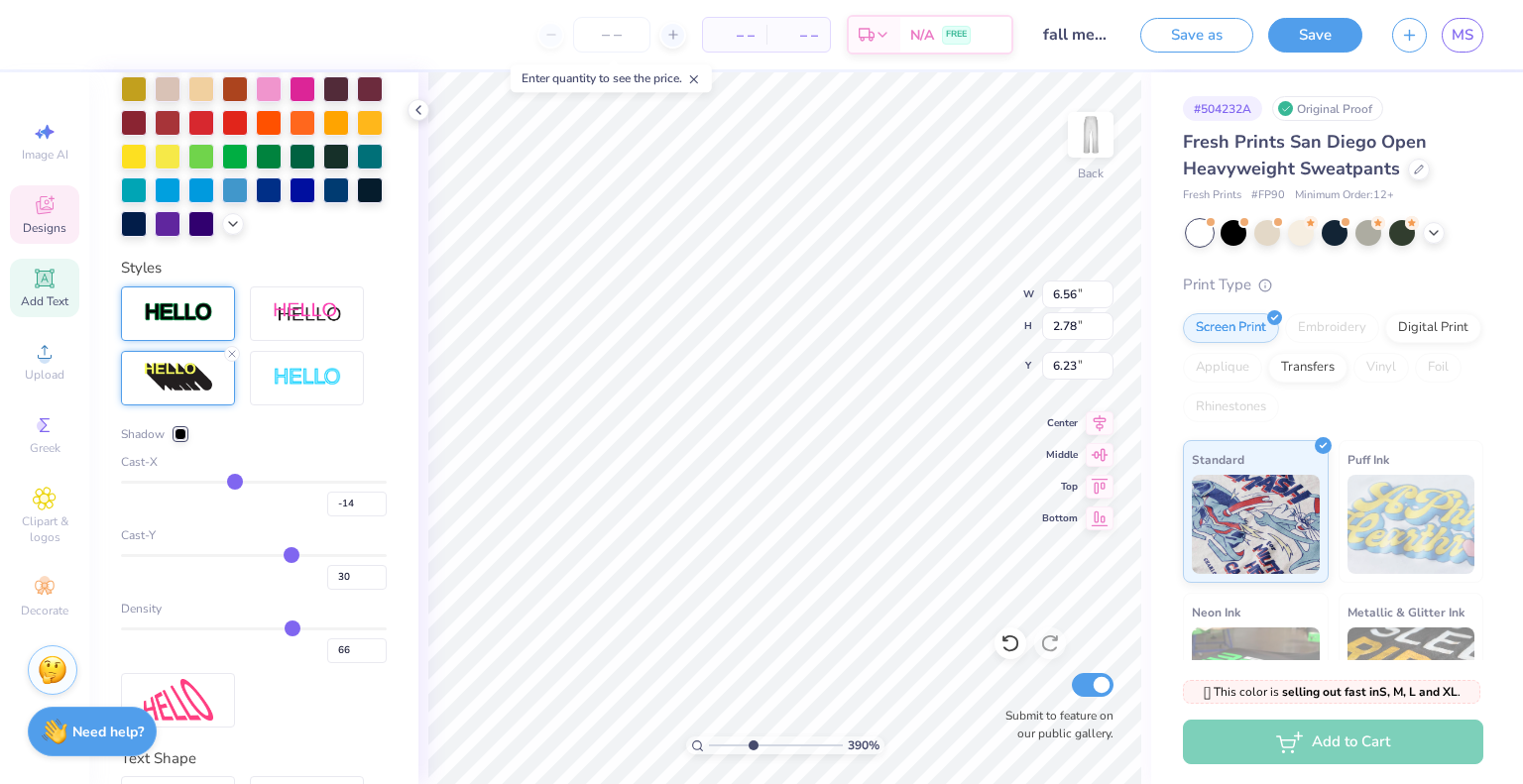 type on "-15" 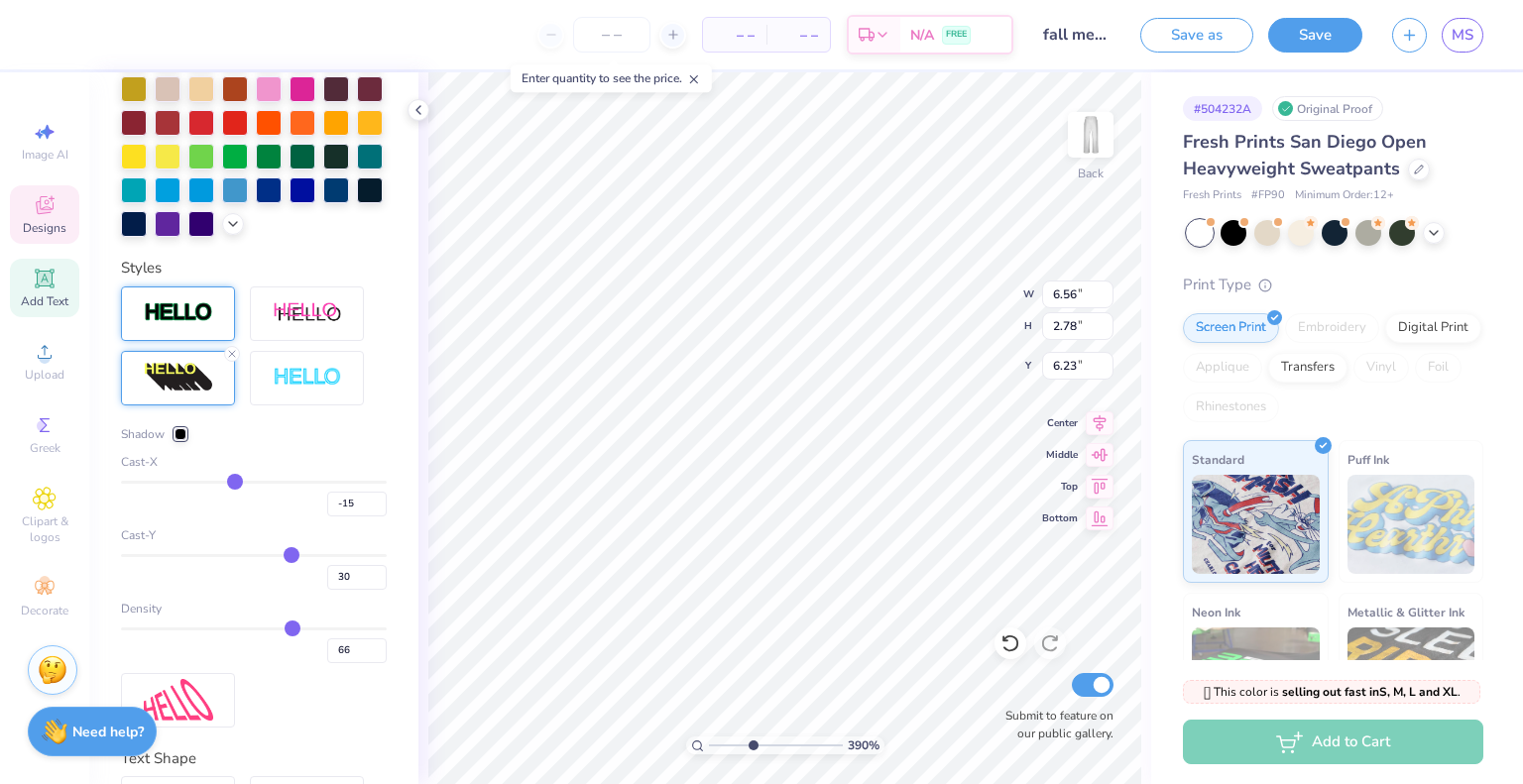 type on "-16" 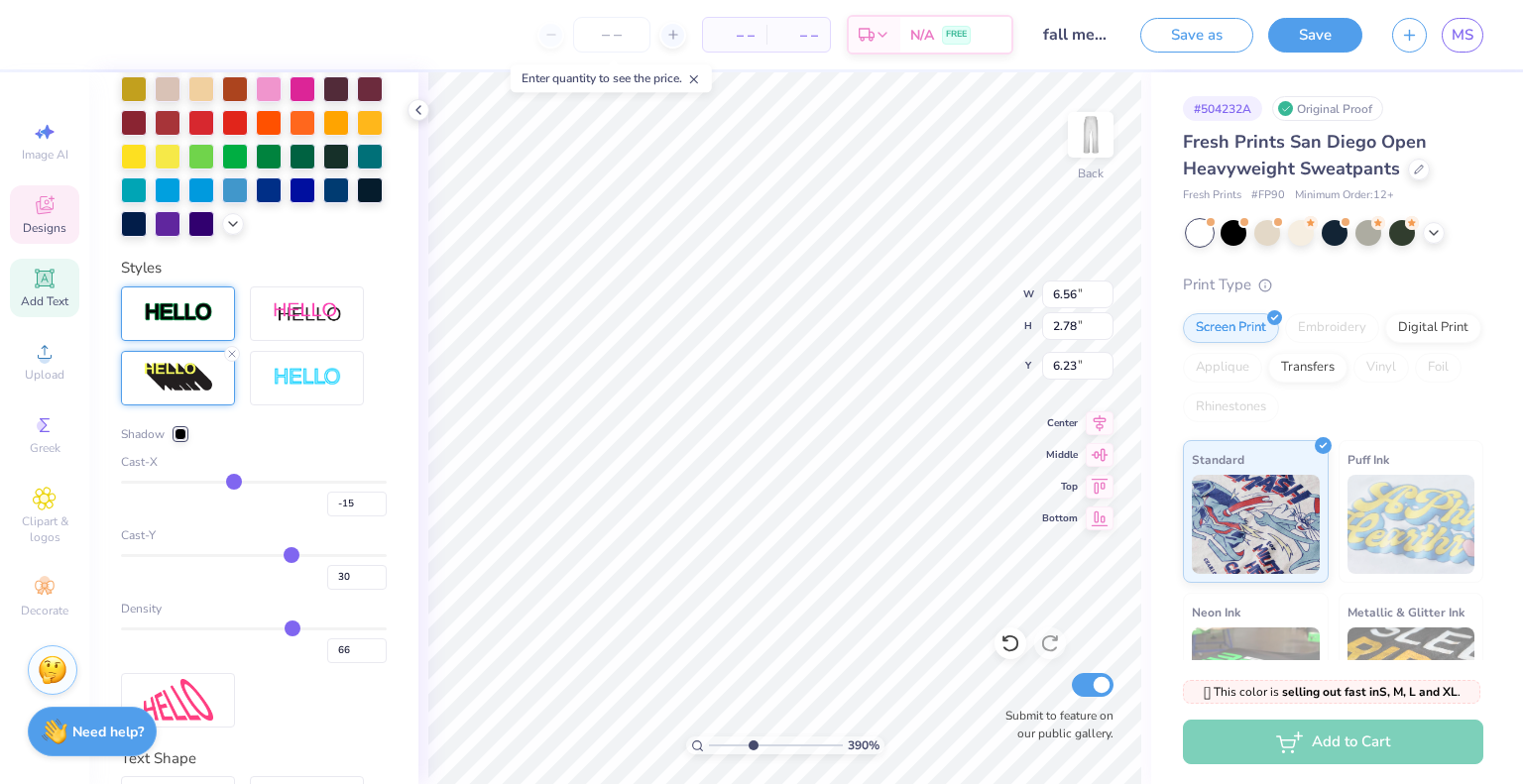 type on "-16" 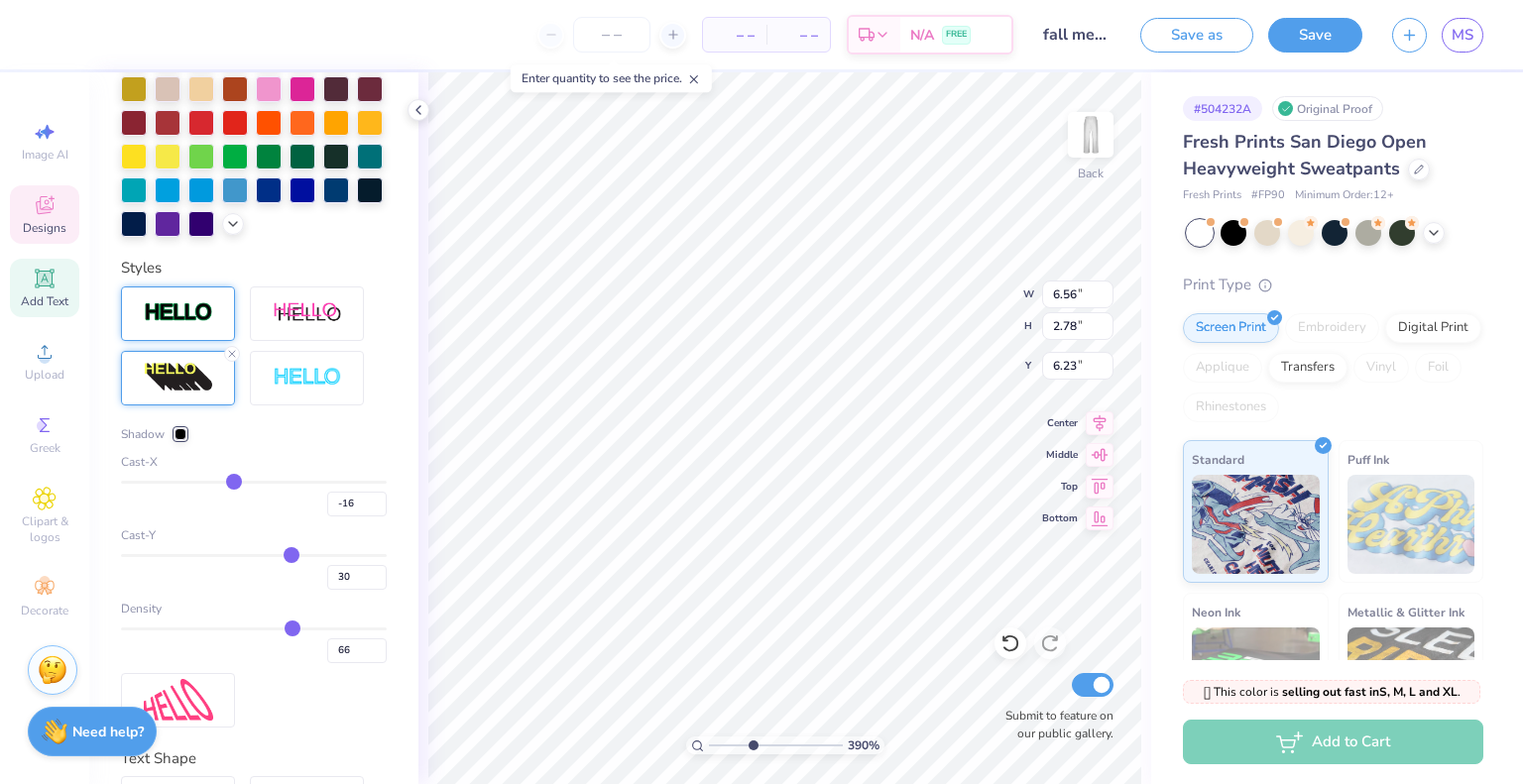 type on "-17" 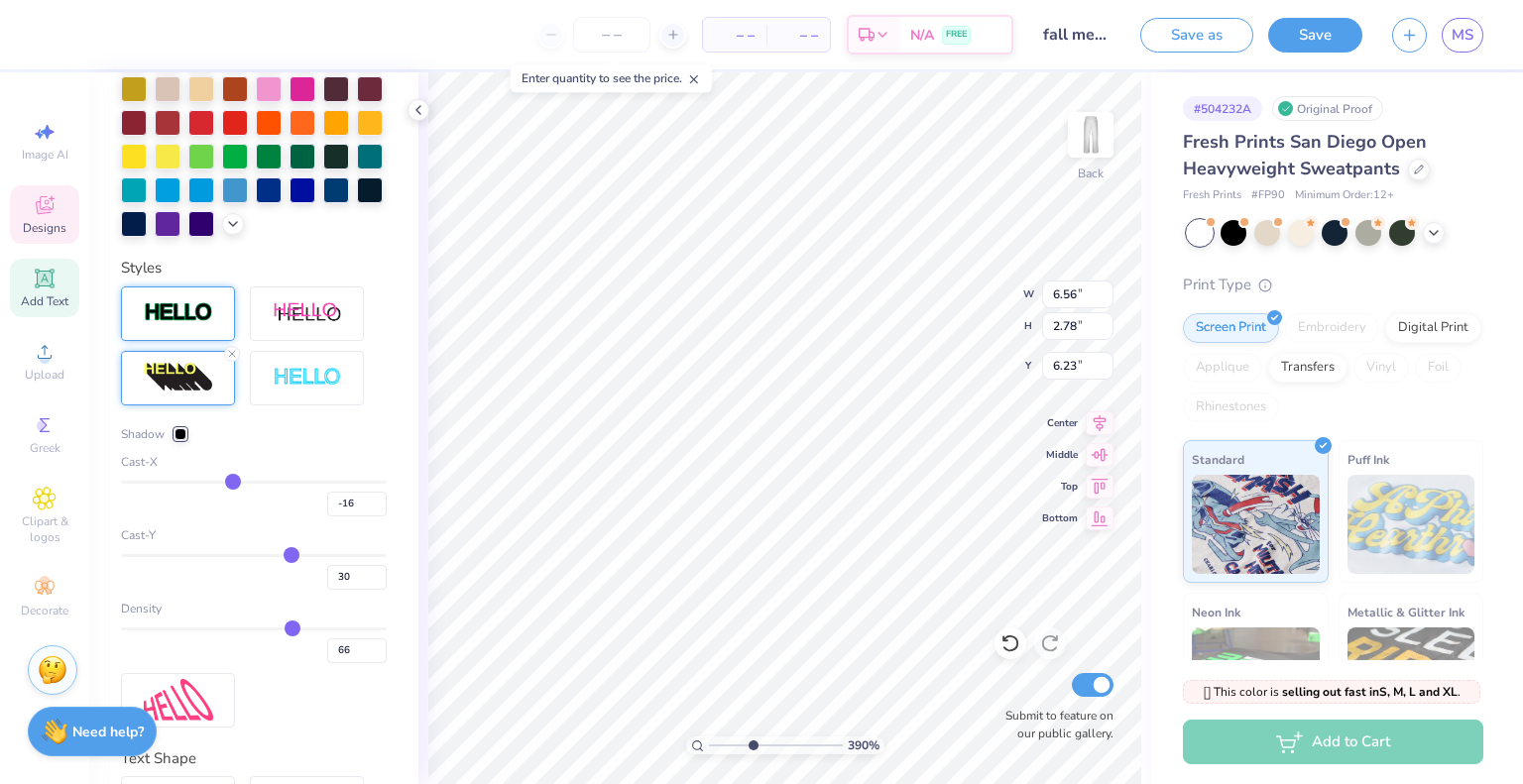 type on "-17" 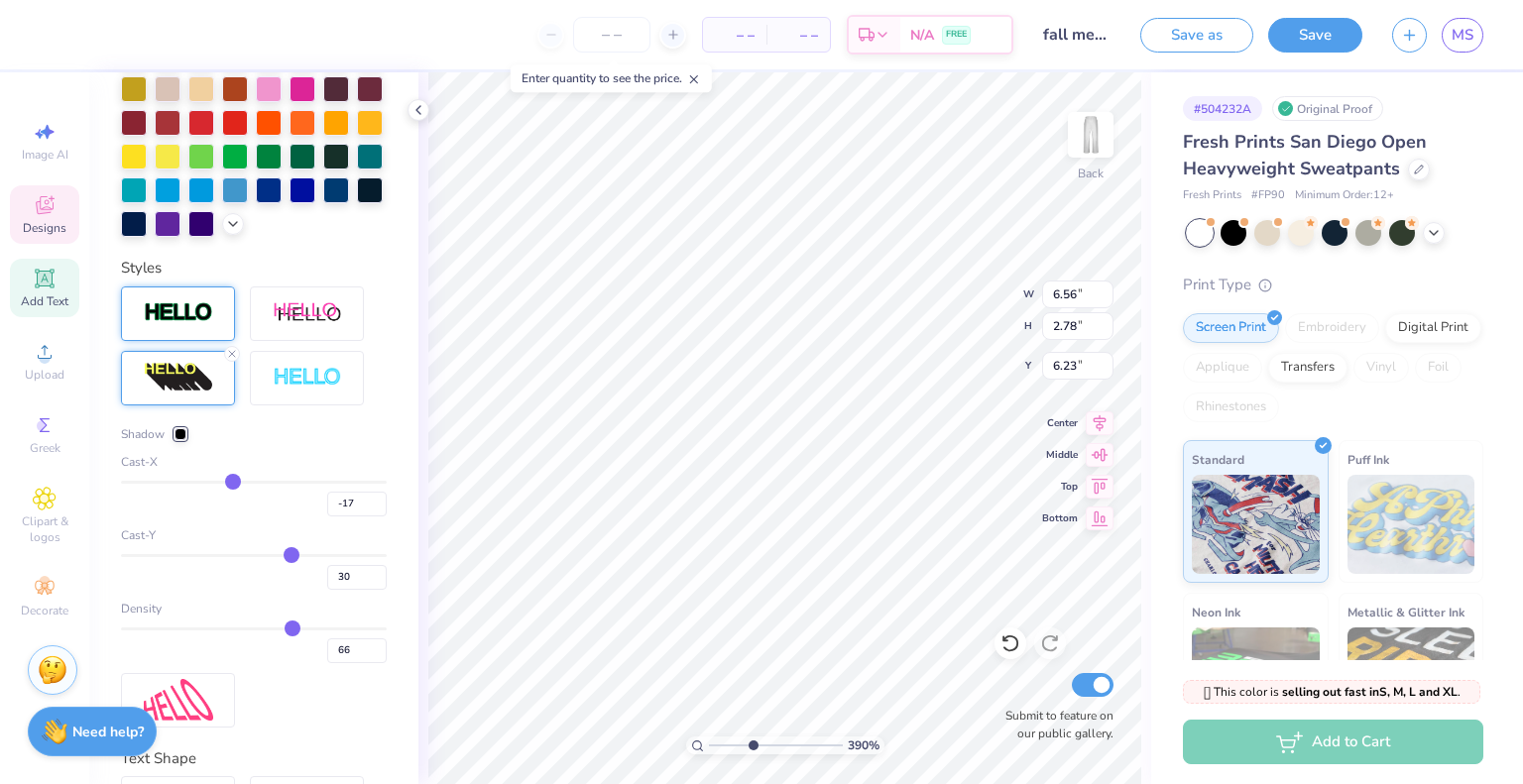type on "-19" 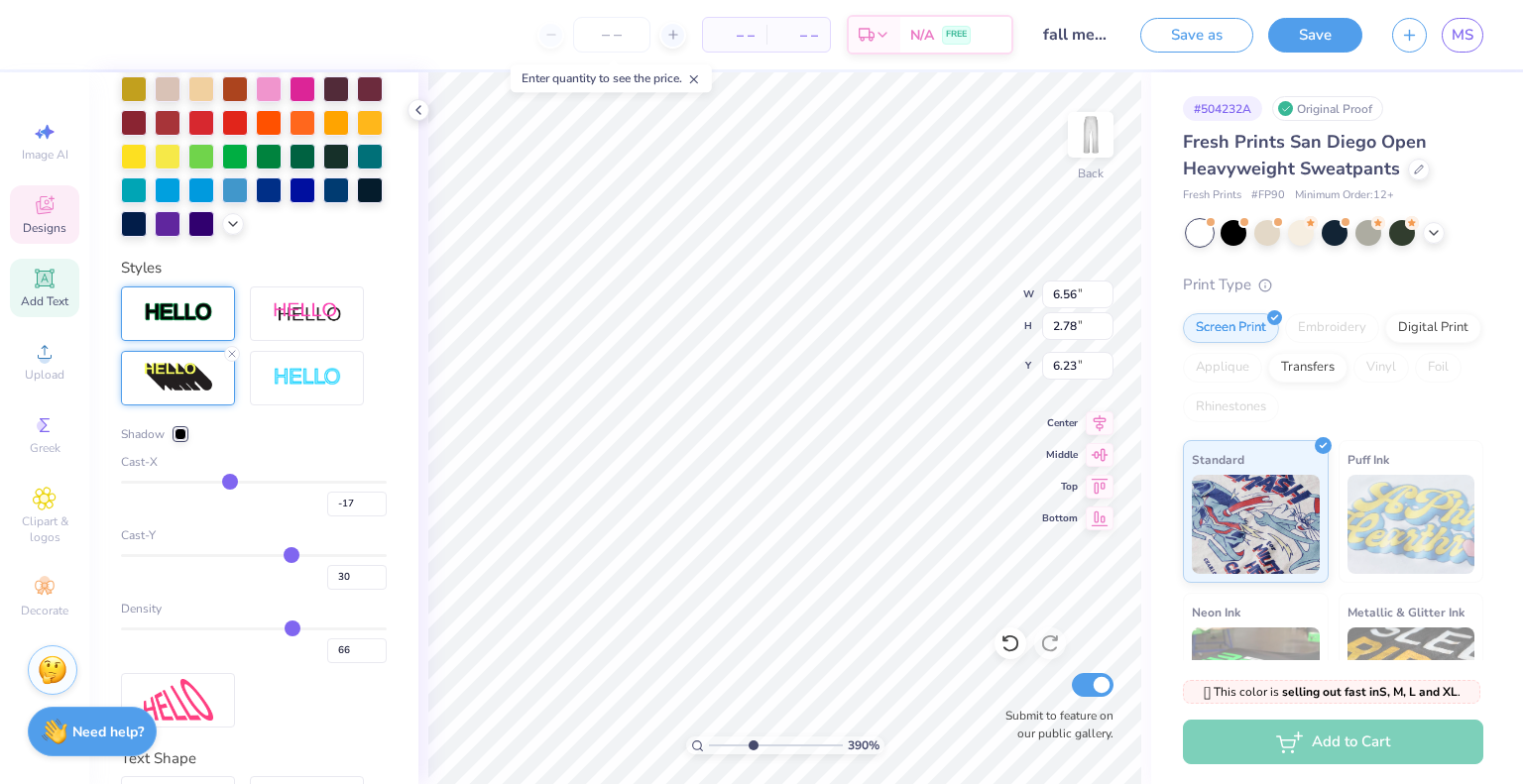 type on "-19" 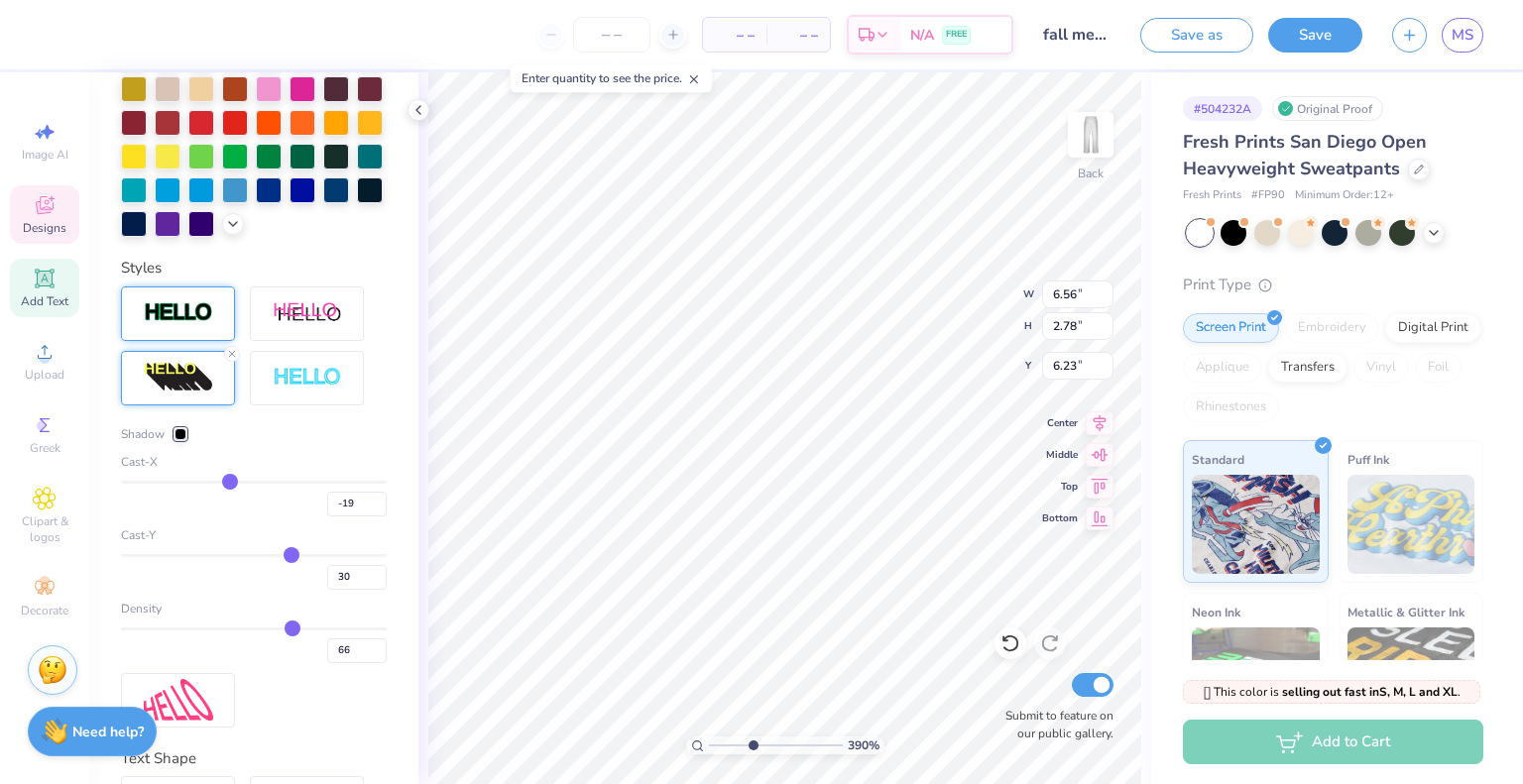 type on "-21" 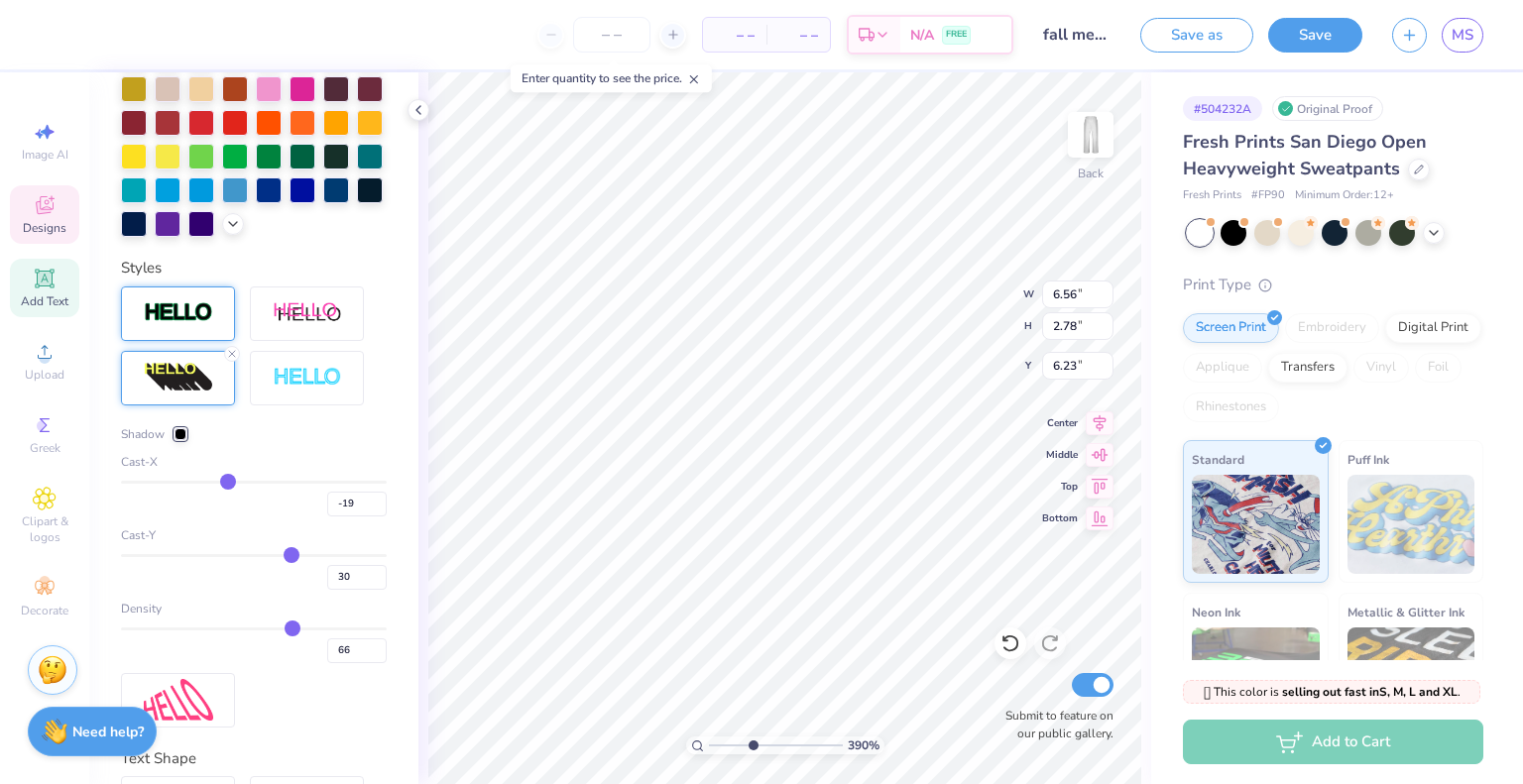 type on "-21" 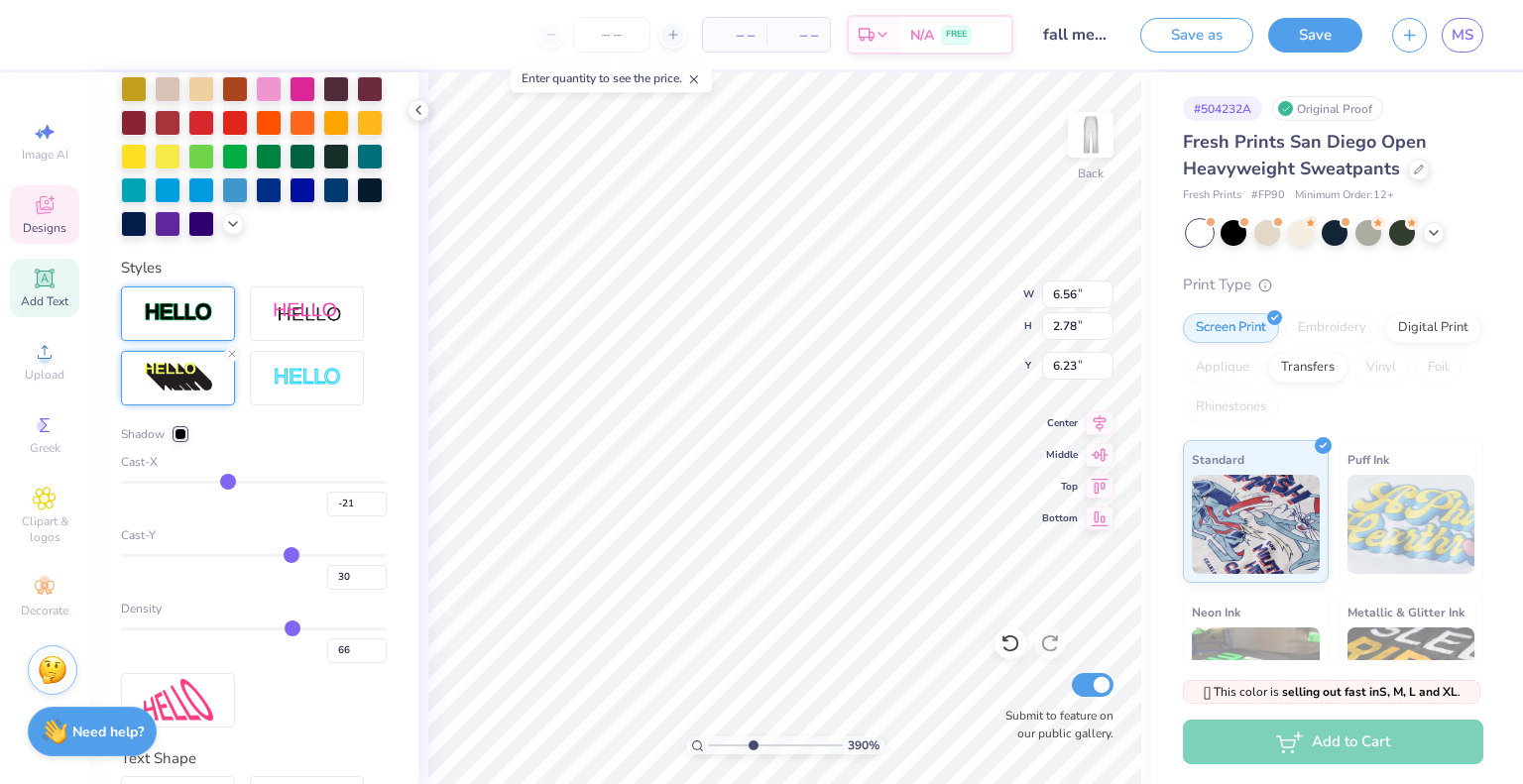 type on "-22" 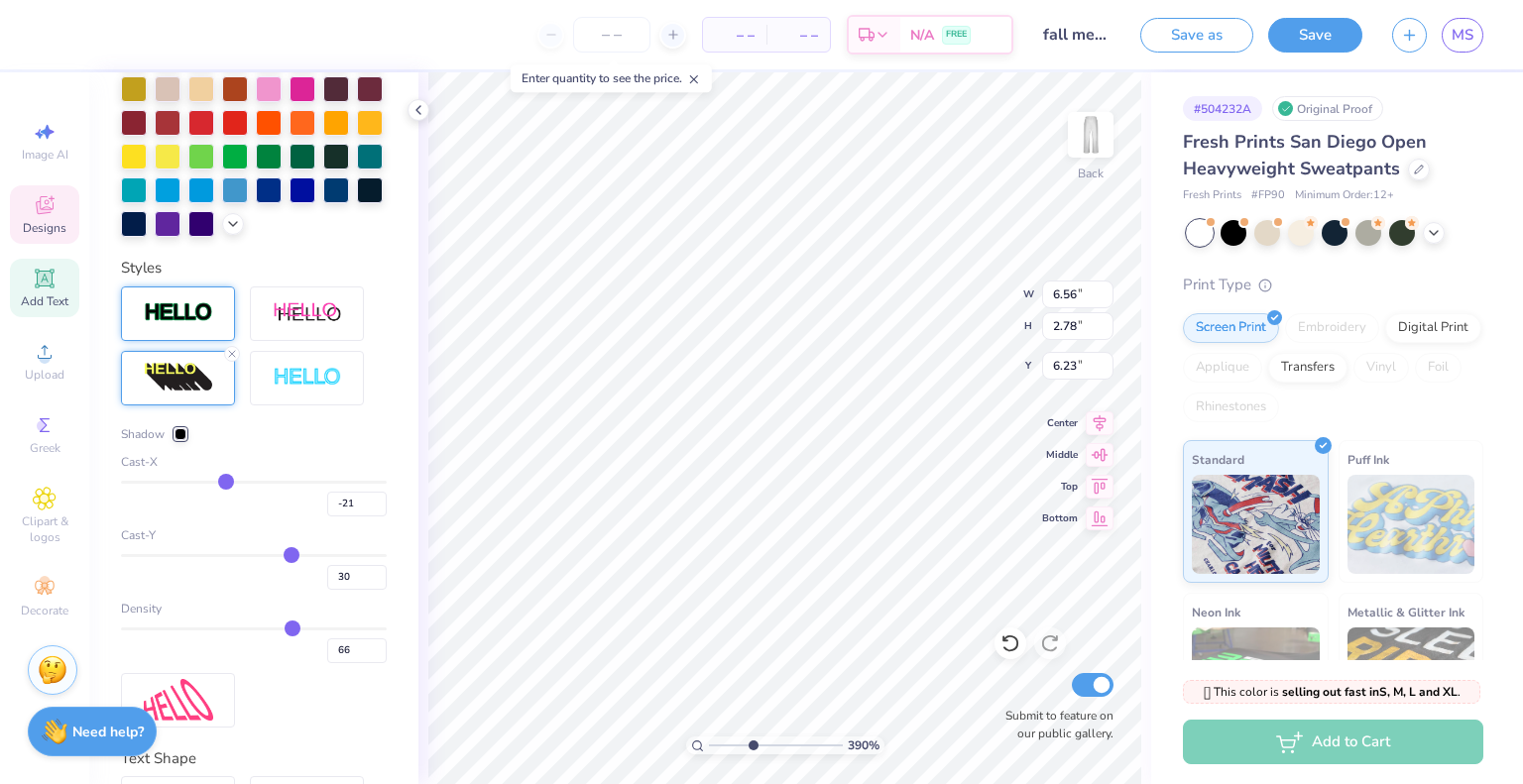 type on "-22" 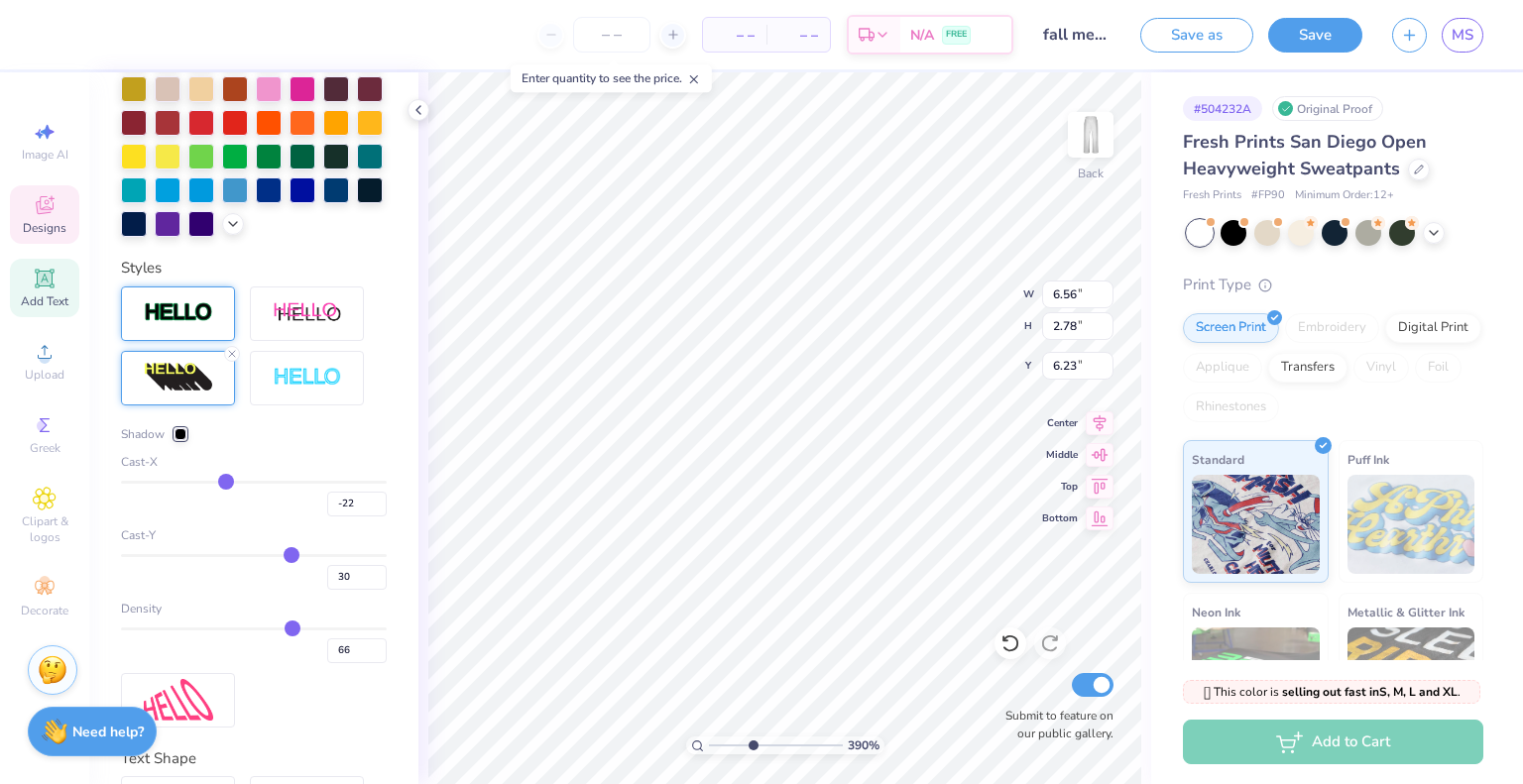 type on "-24" 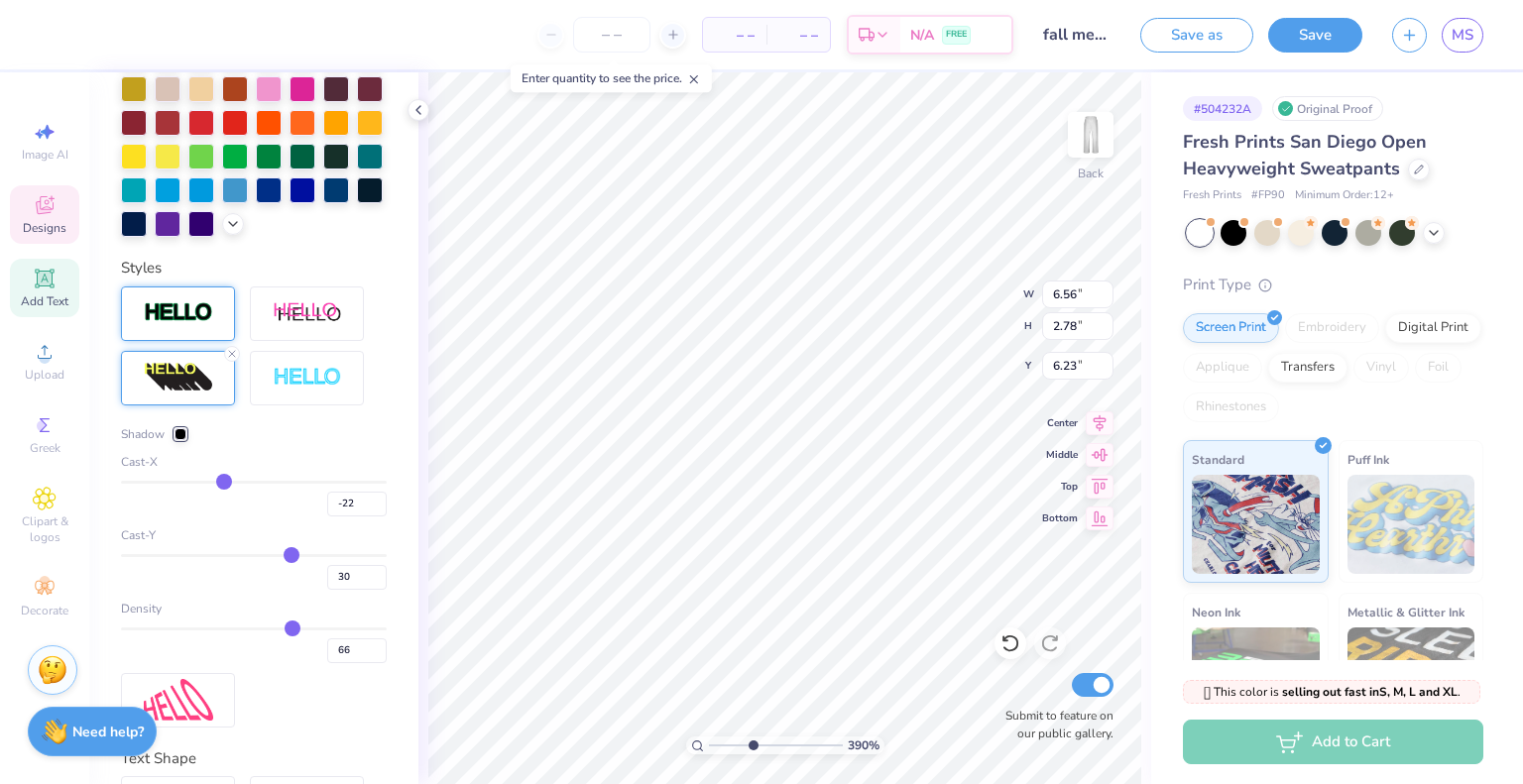 type on "-24" 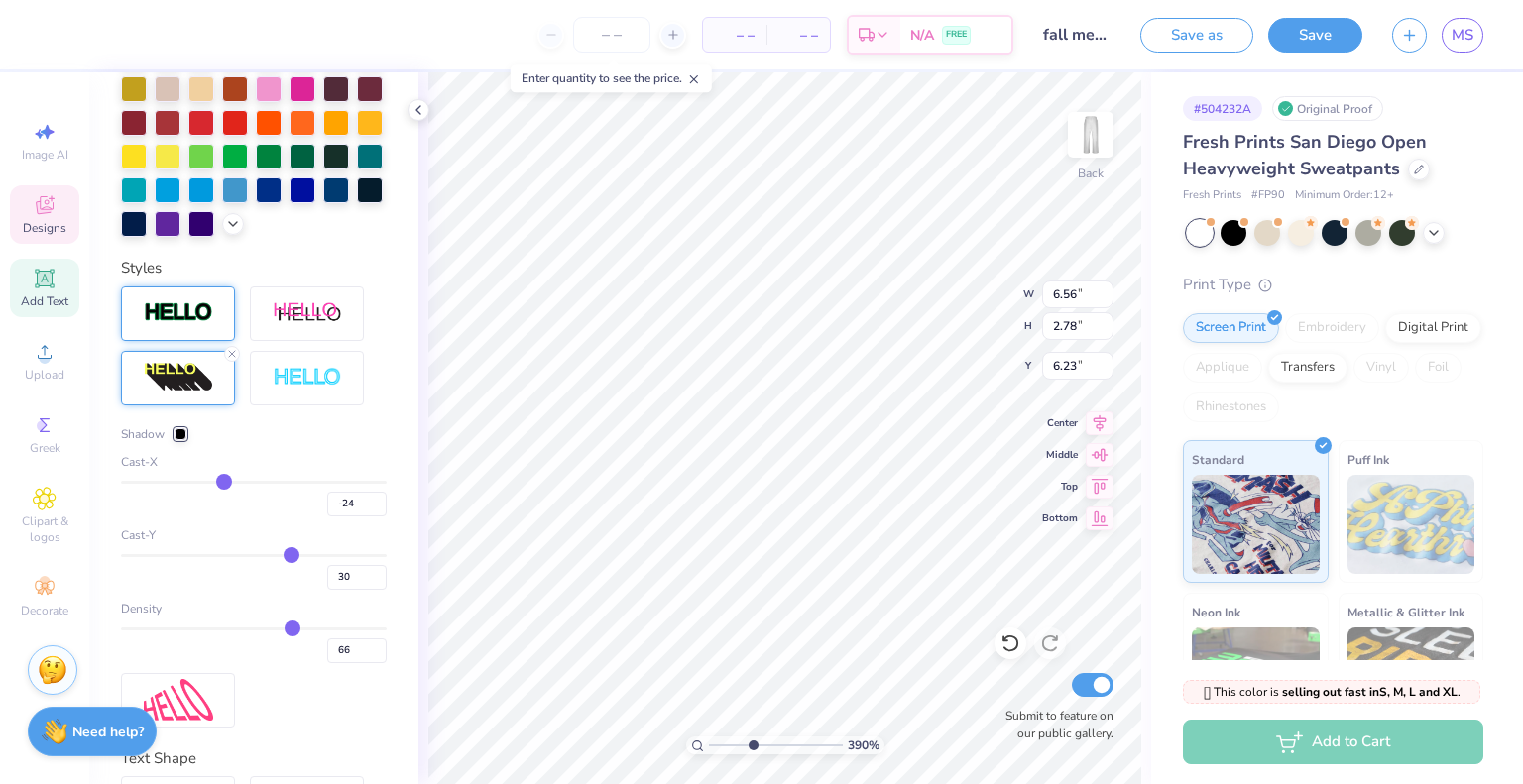 type on "-26" 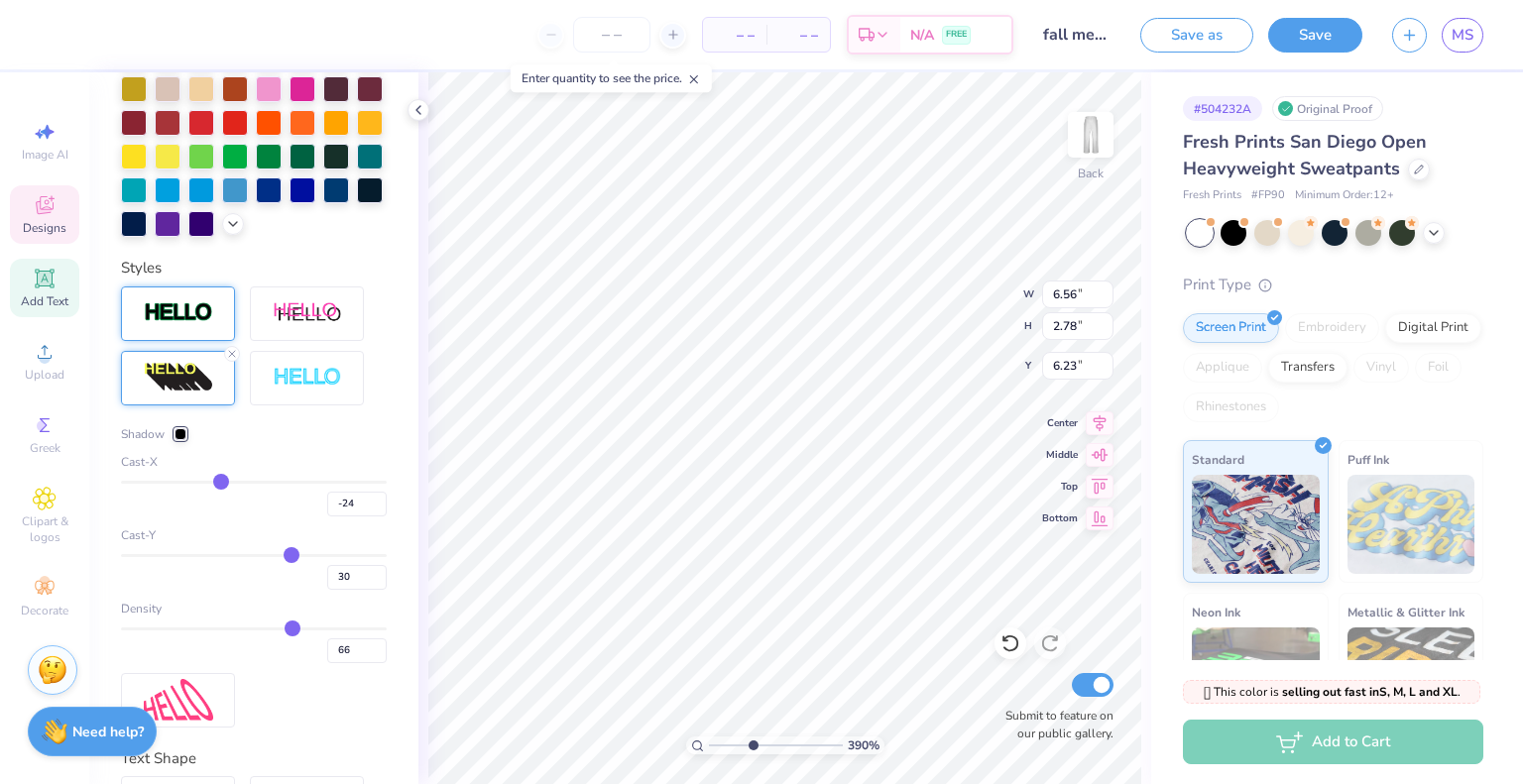 type on "-26" 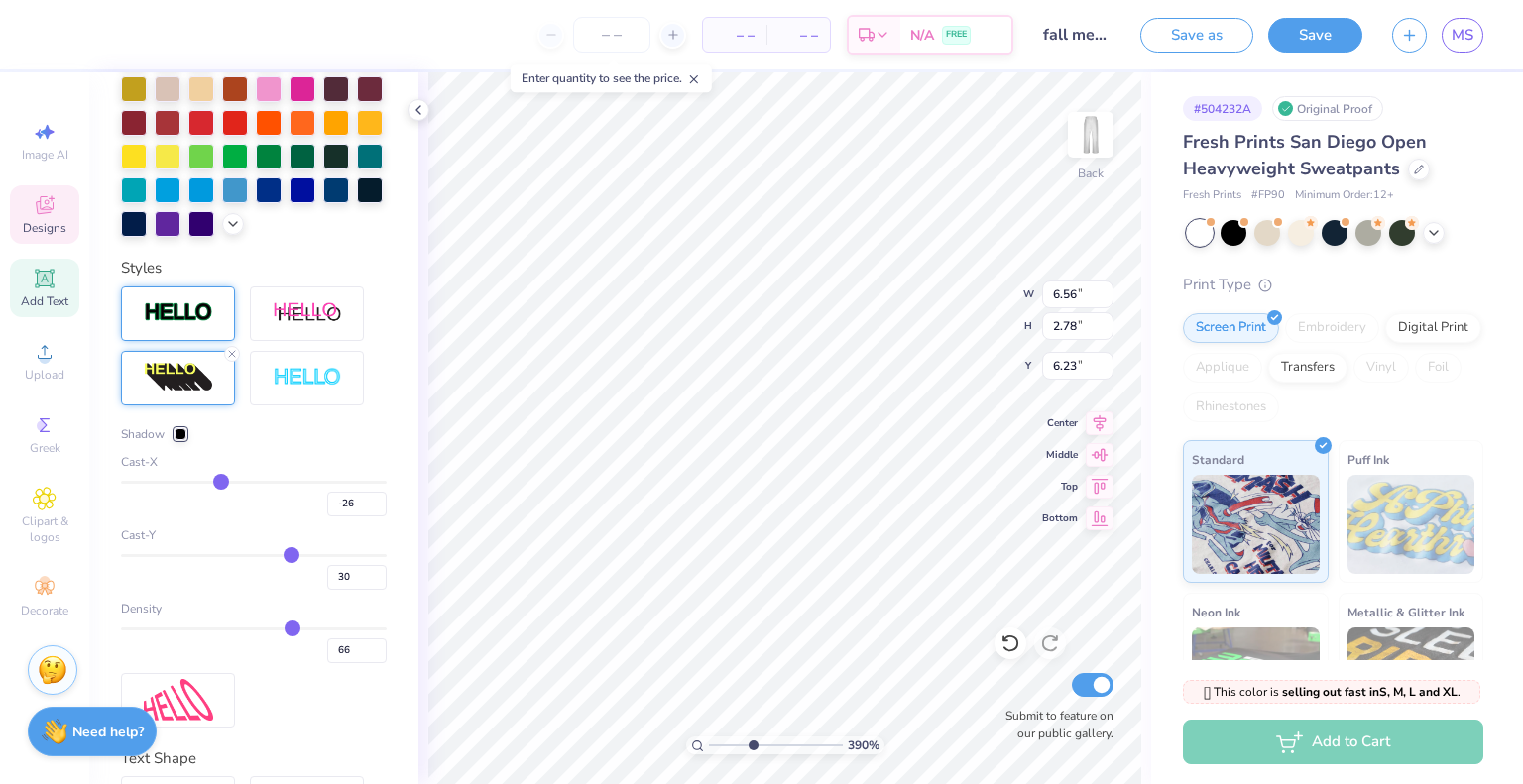 type on "-28" 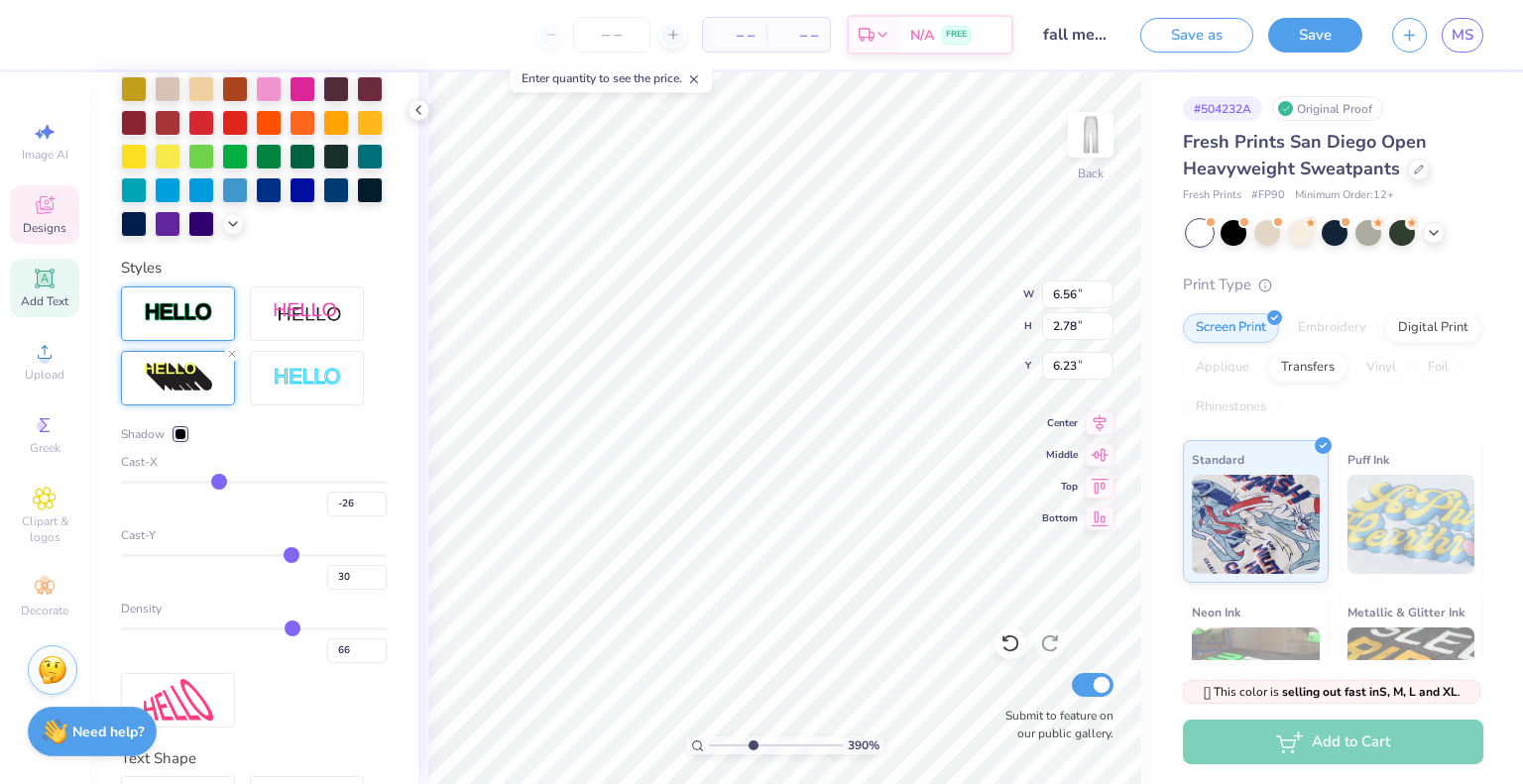 type on "-28" 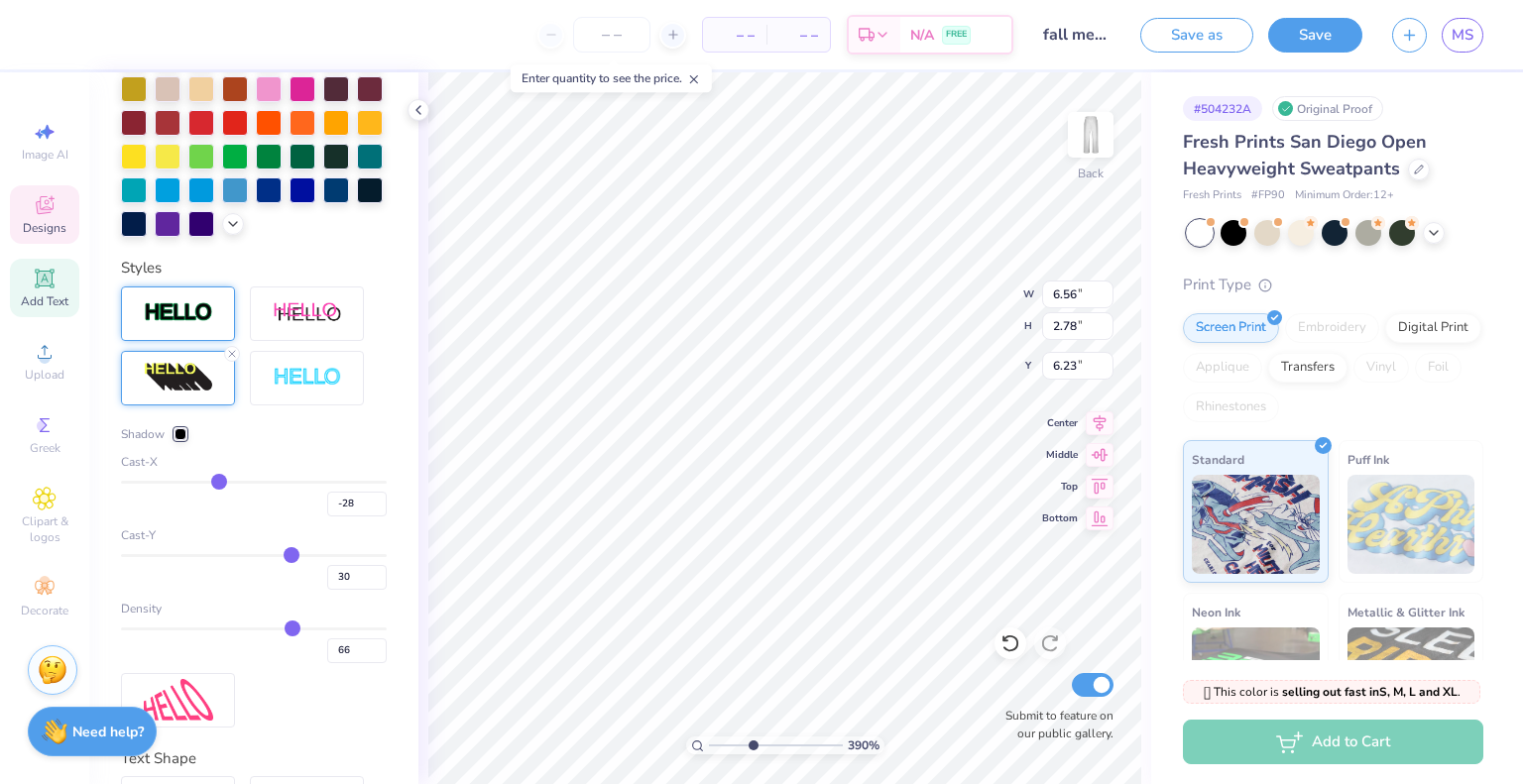 type on "-31" 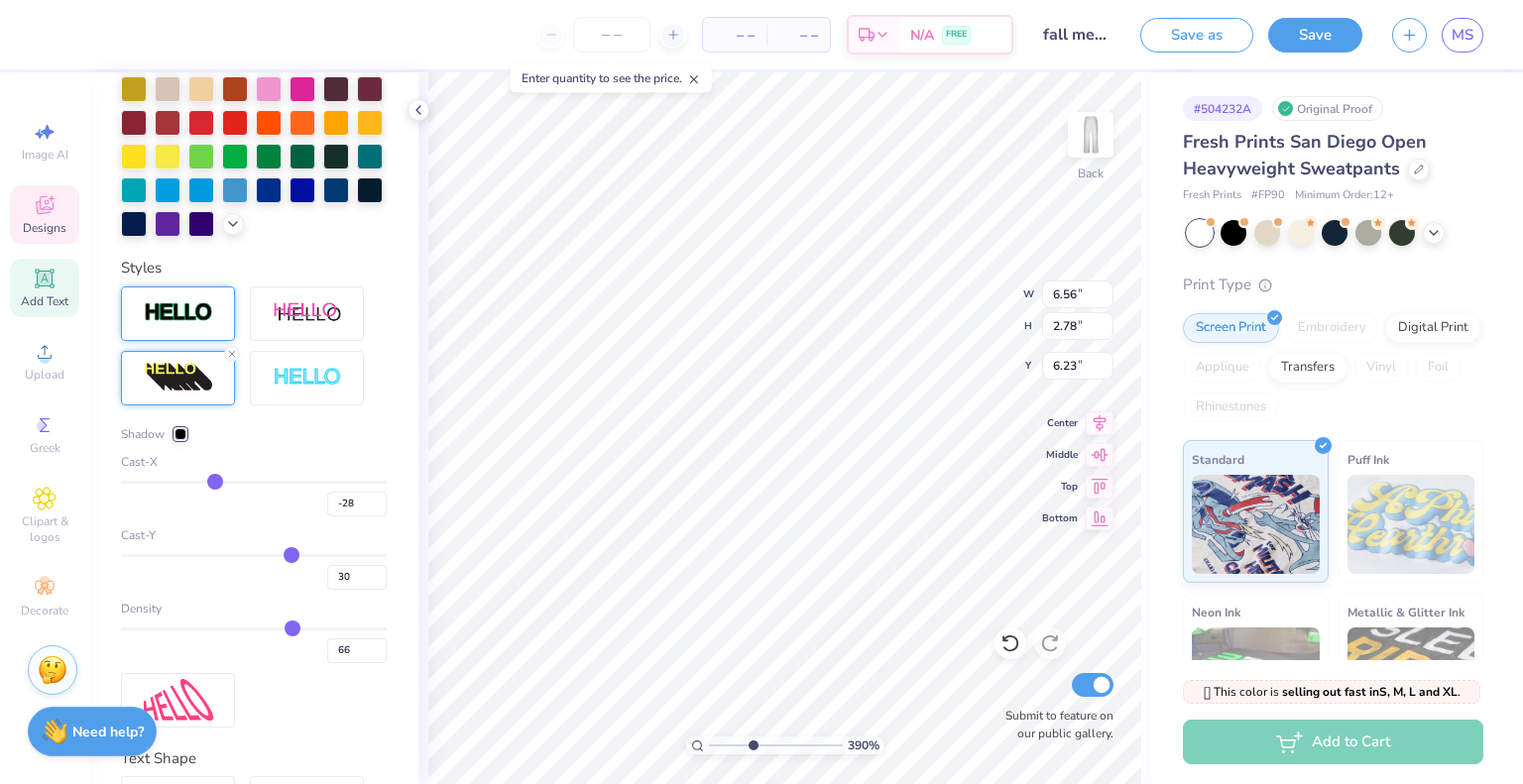 type on "-31" 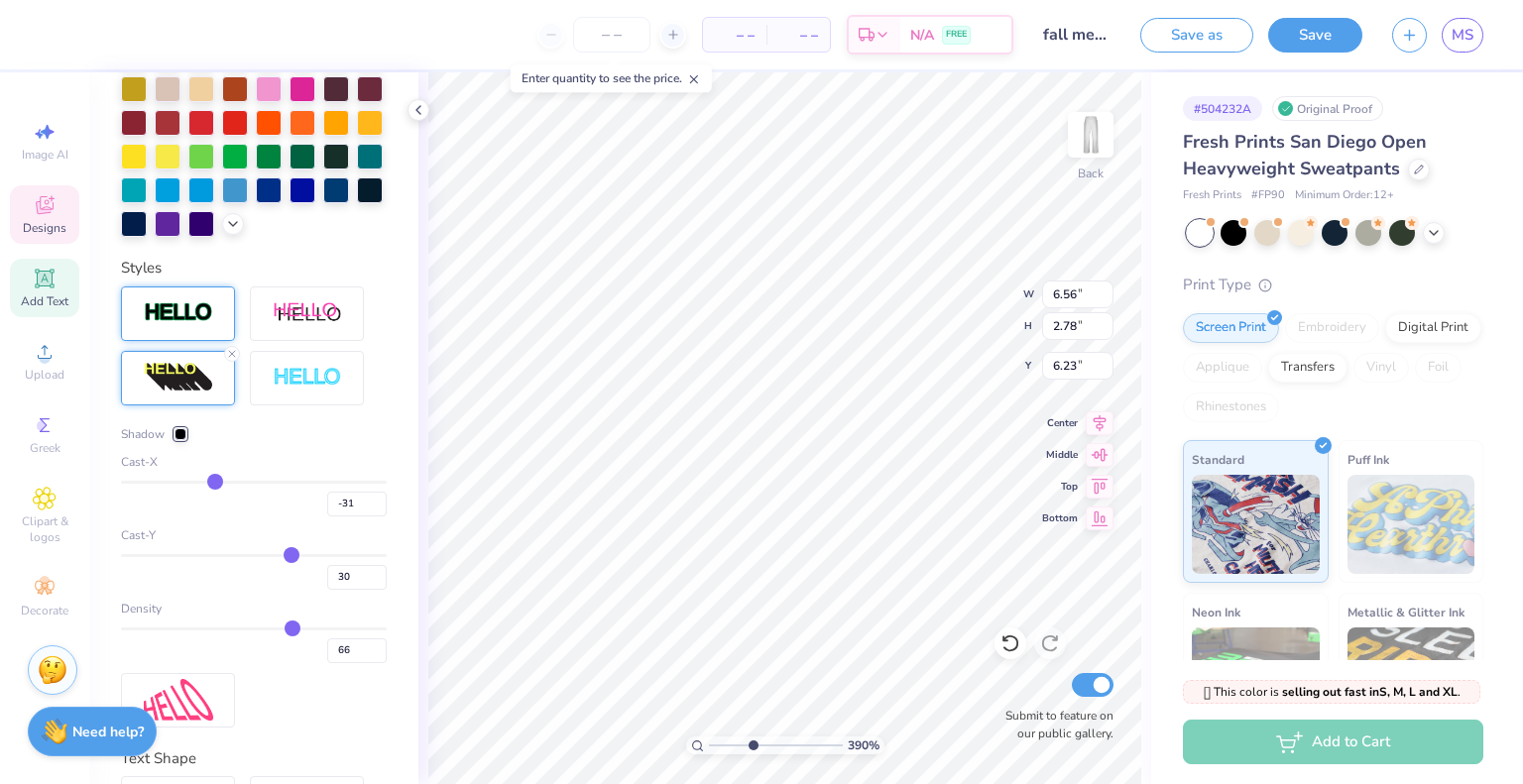 type on "-33" 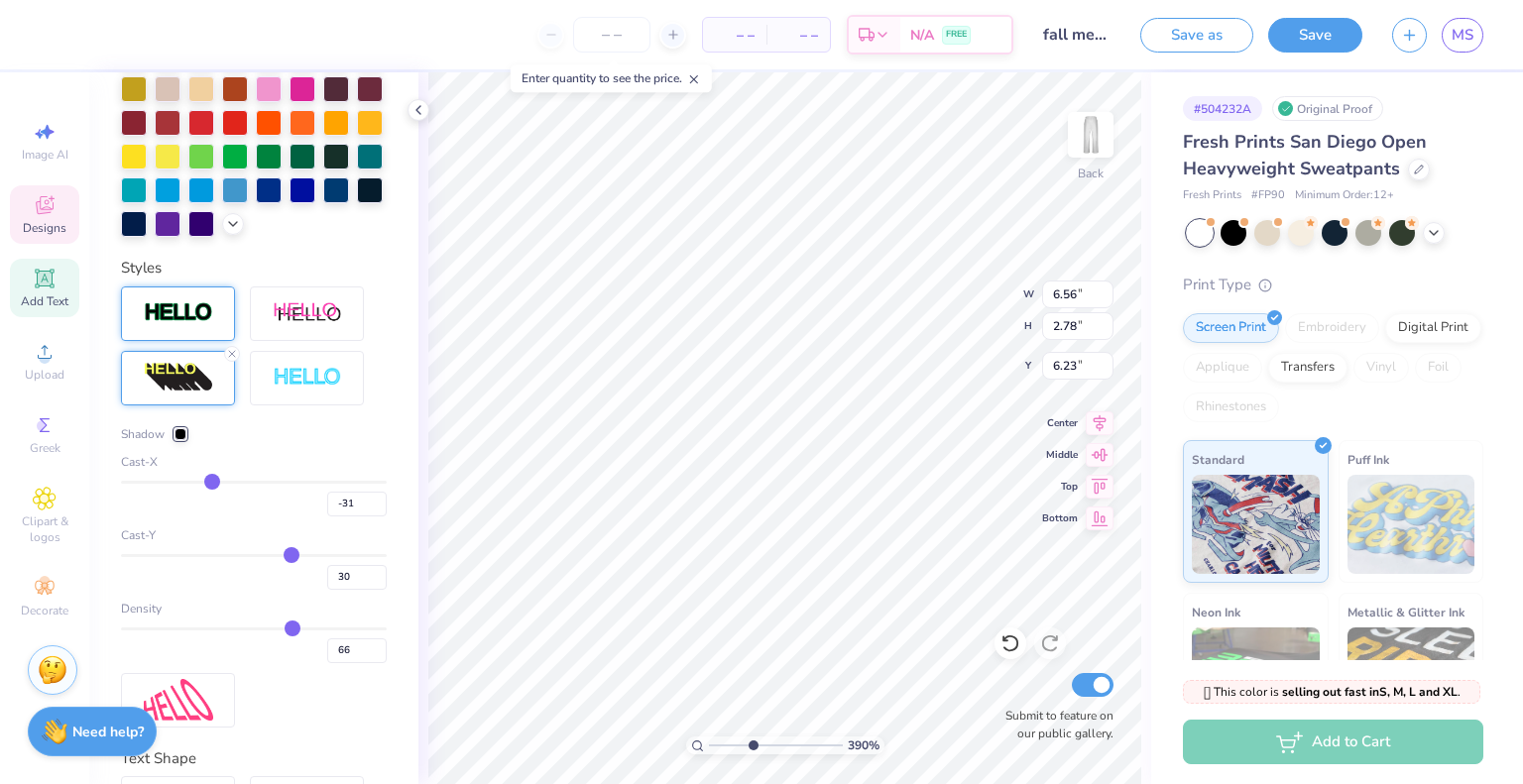 type on "-33" 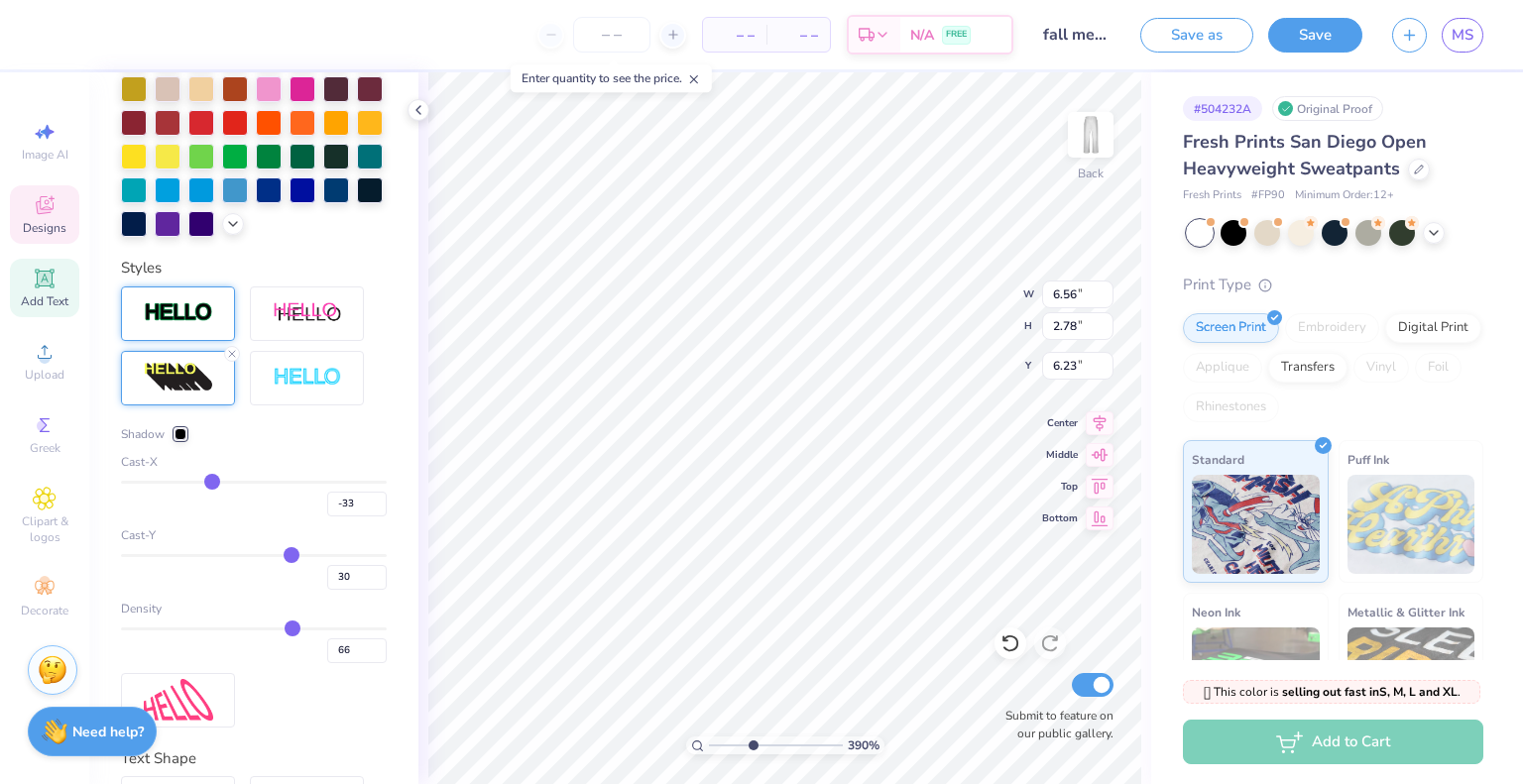 type on "-35" 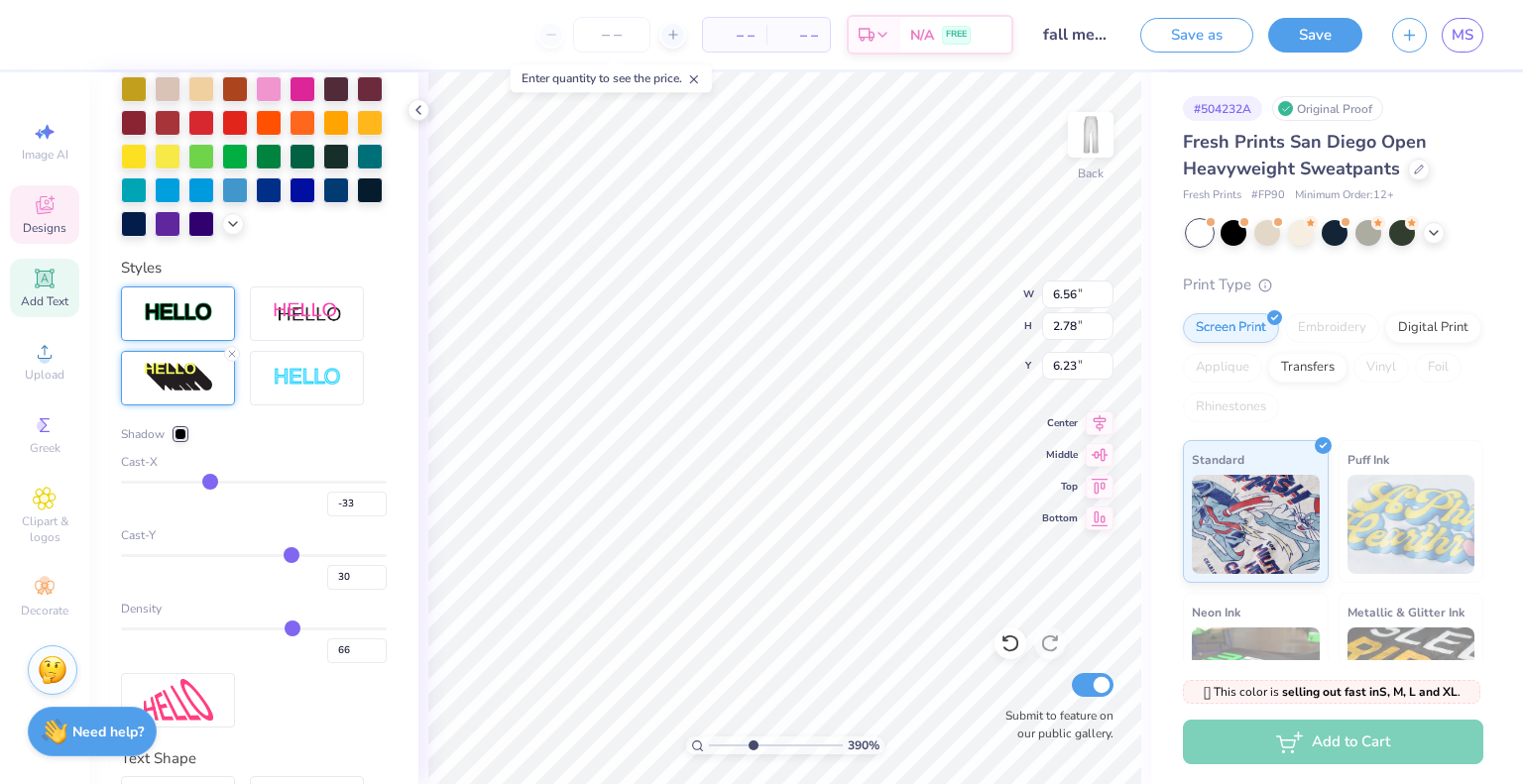 type on "-35" 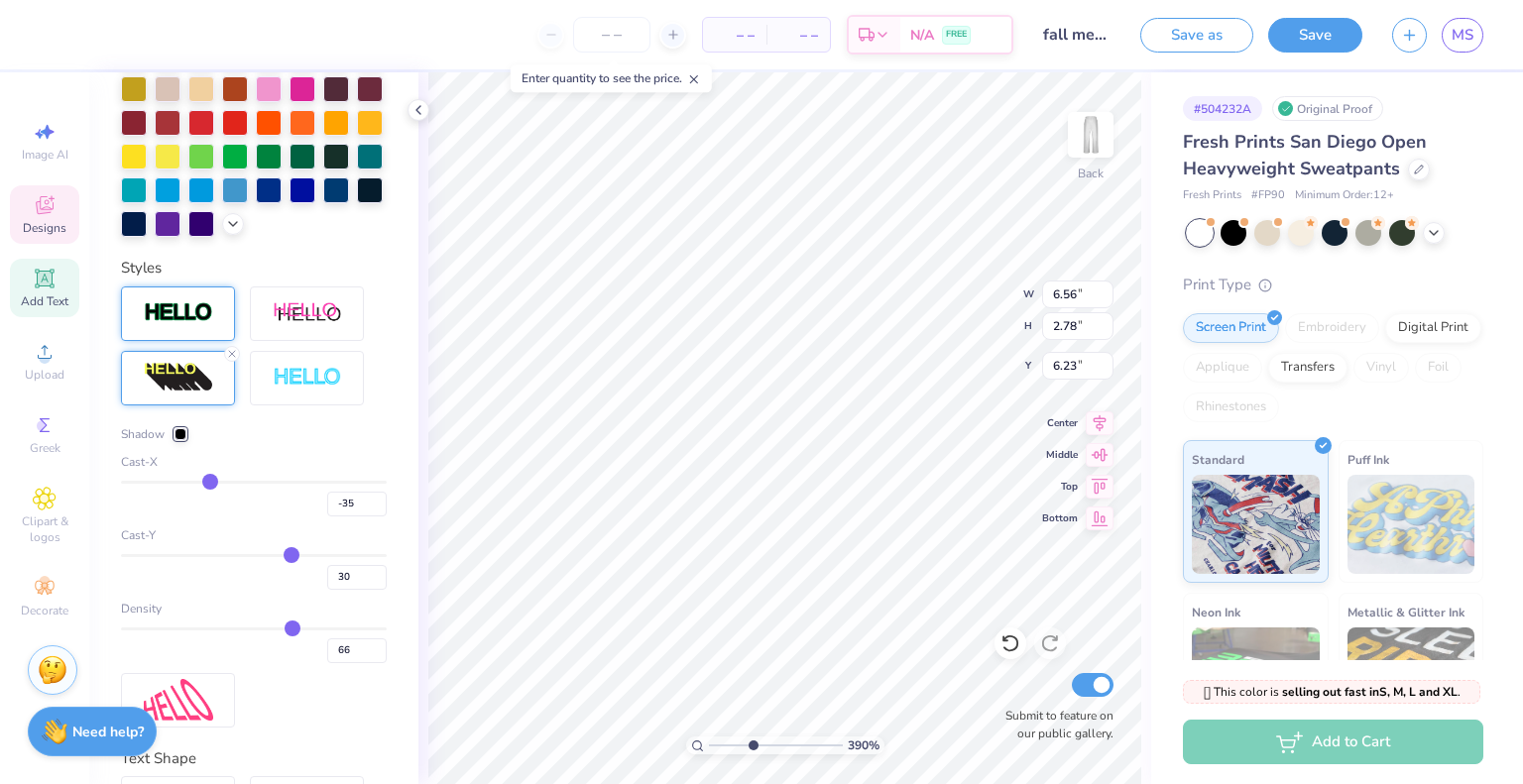 type on "-38" 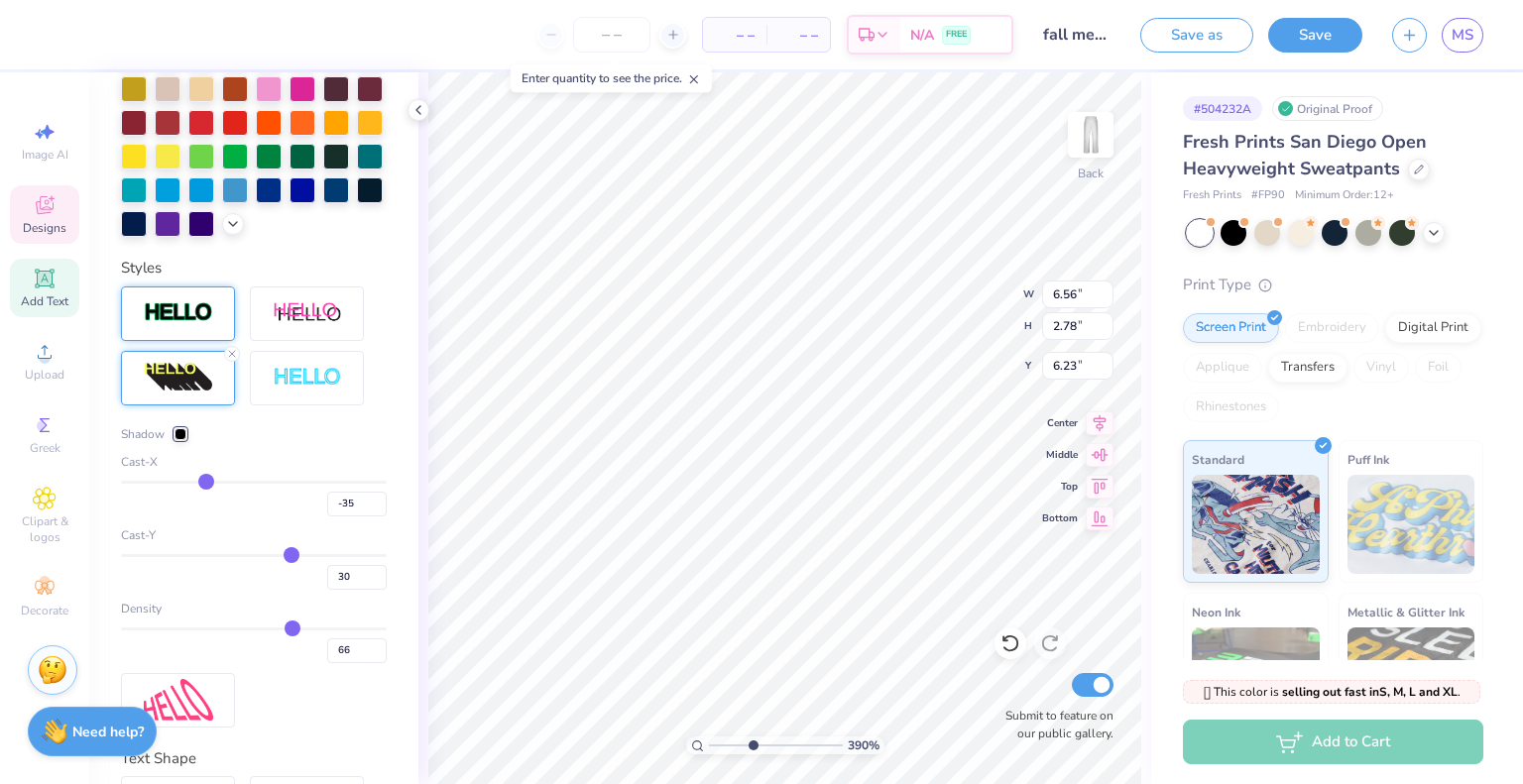 type on "-38" 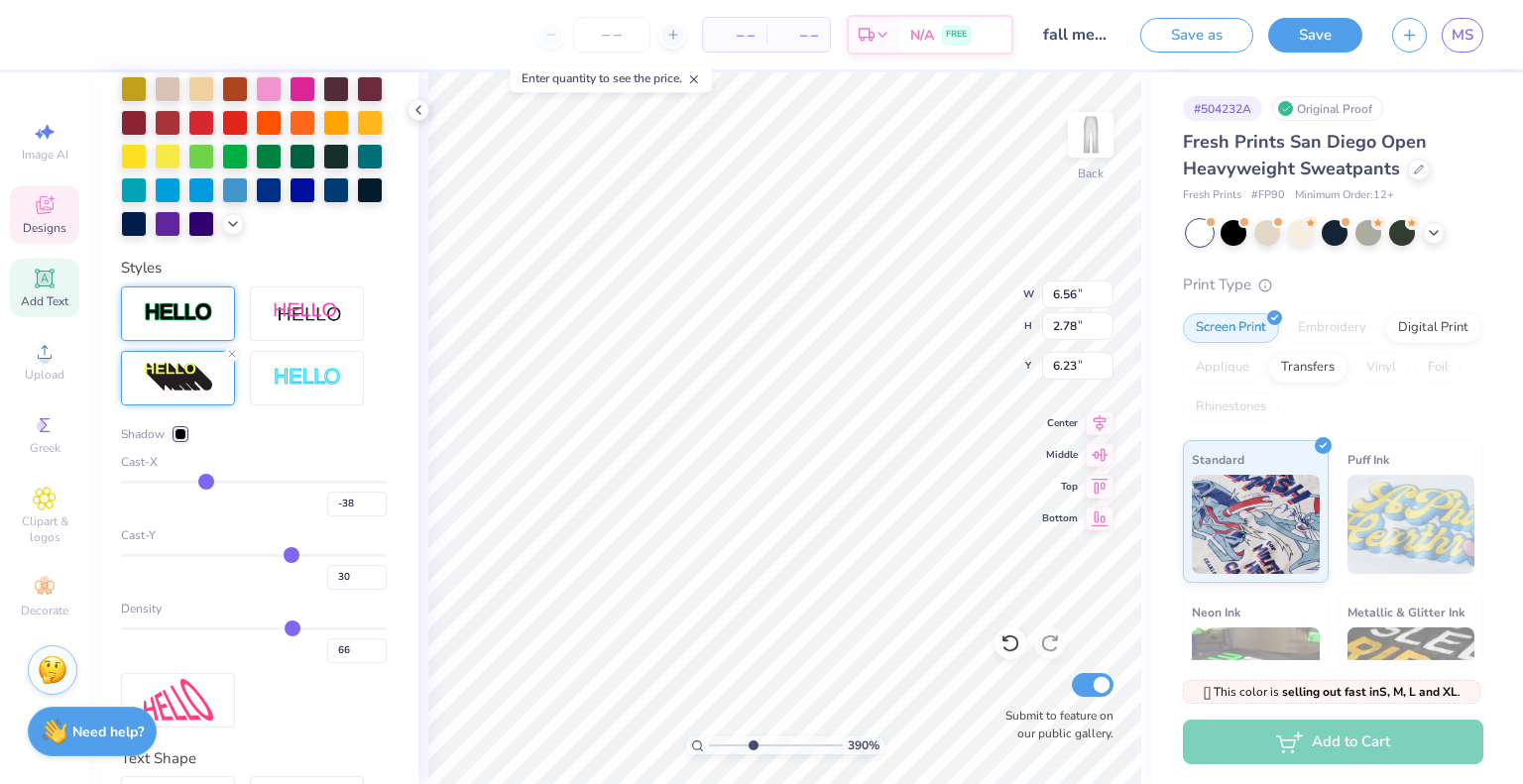 type on "-40" 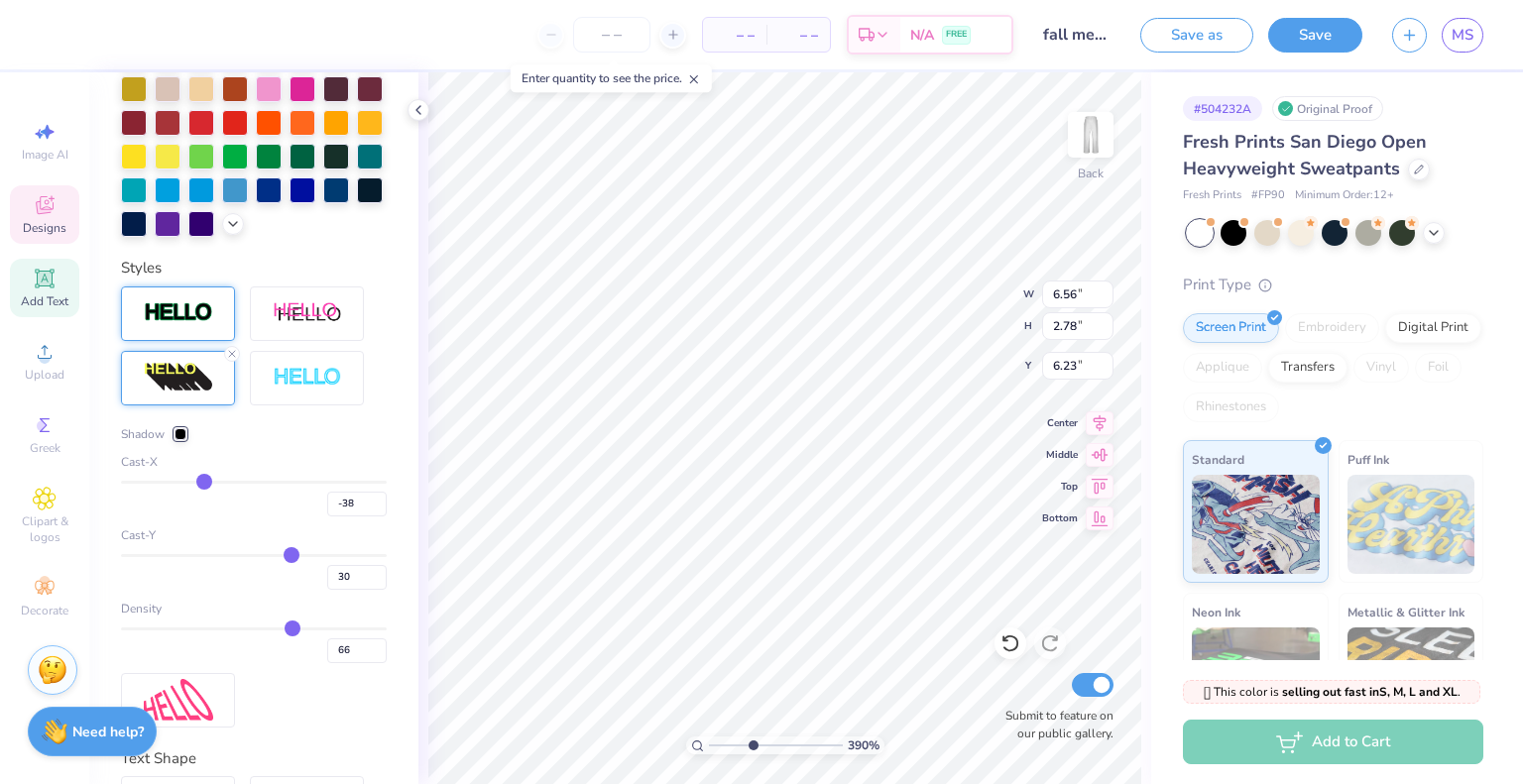 type on "-40" 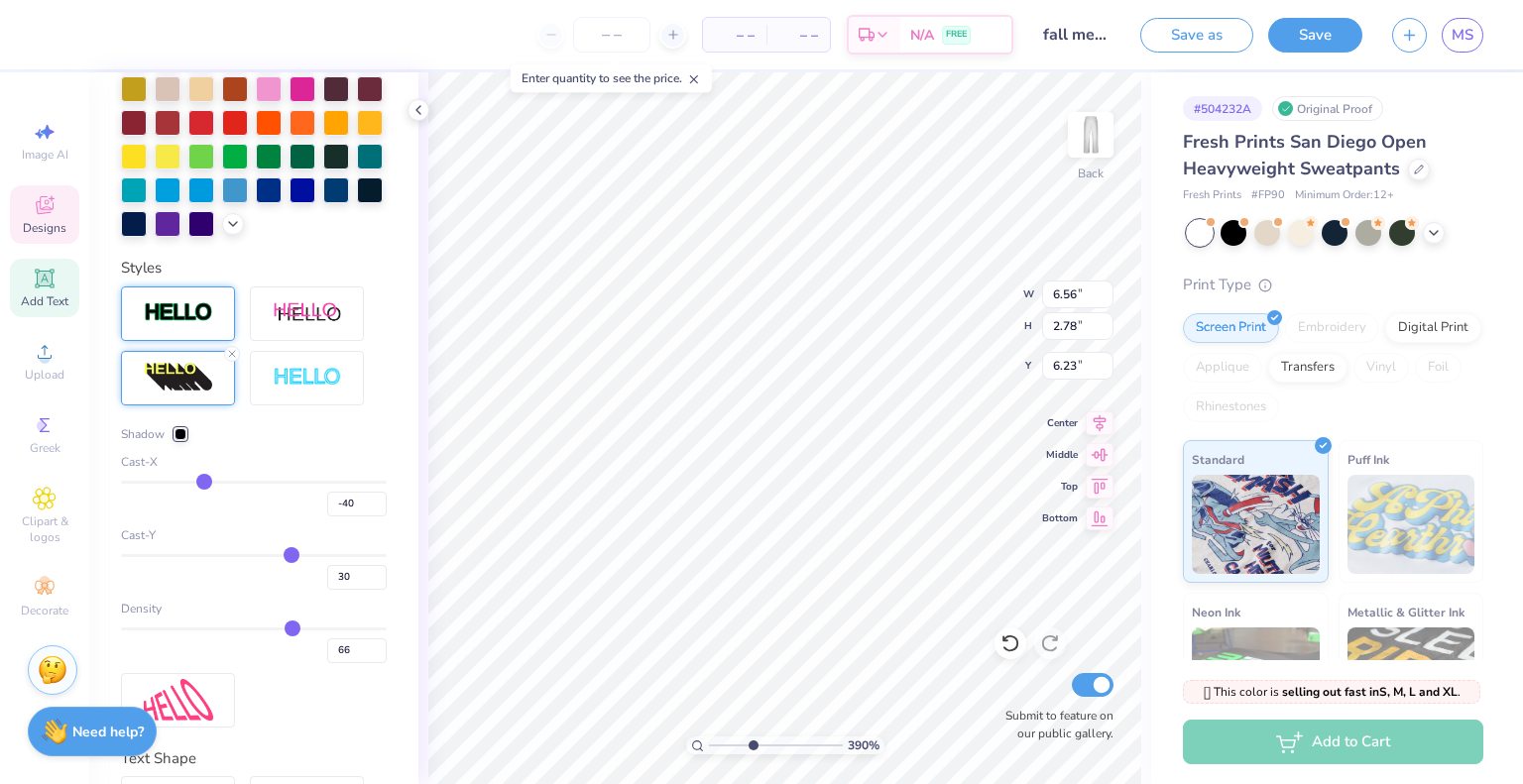 type on "-42" 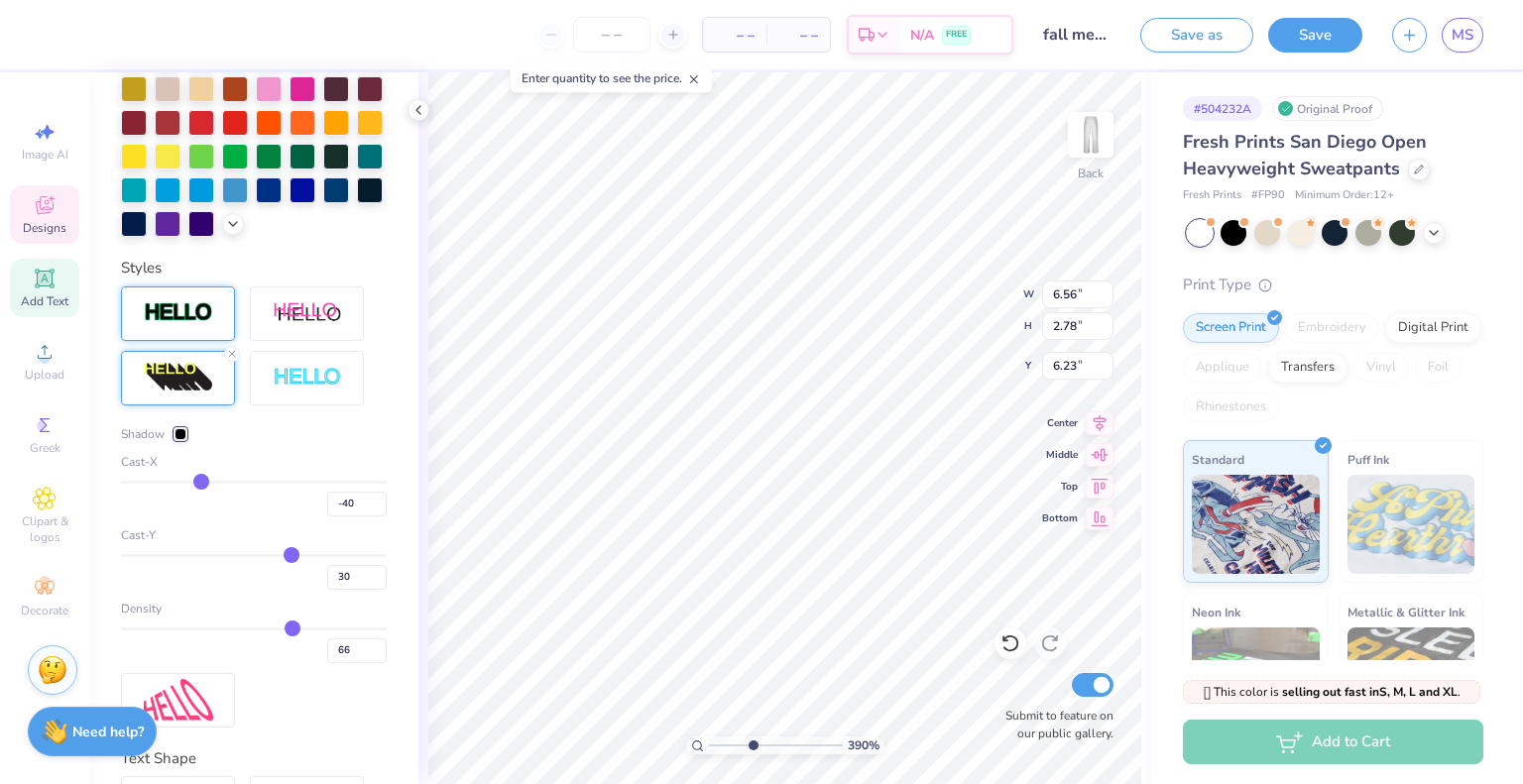 type on "-42" 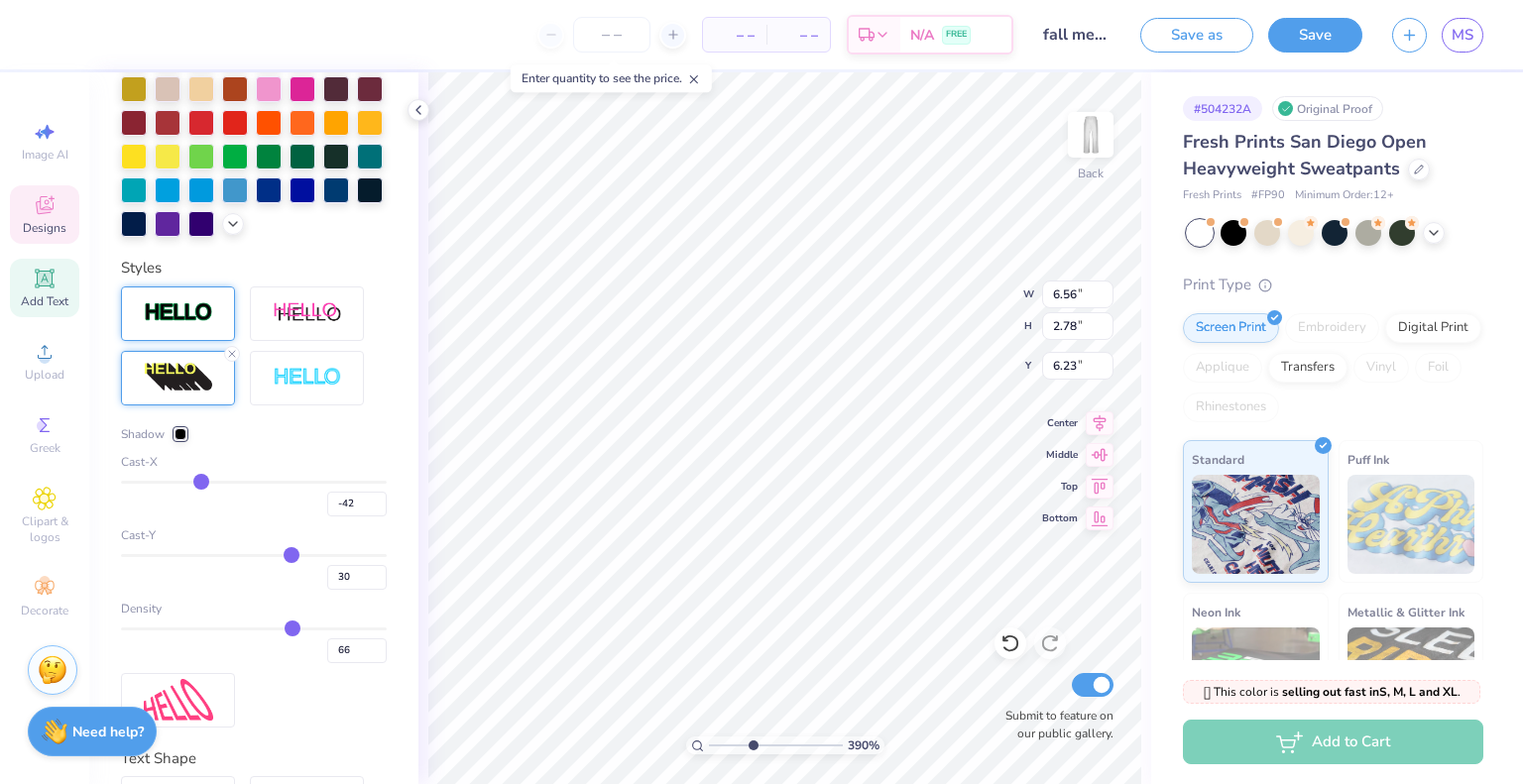 type on "-44" 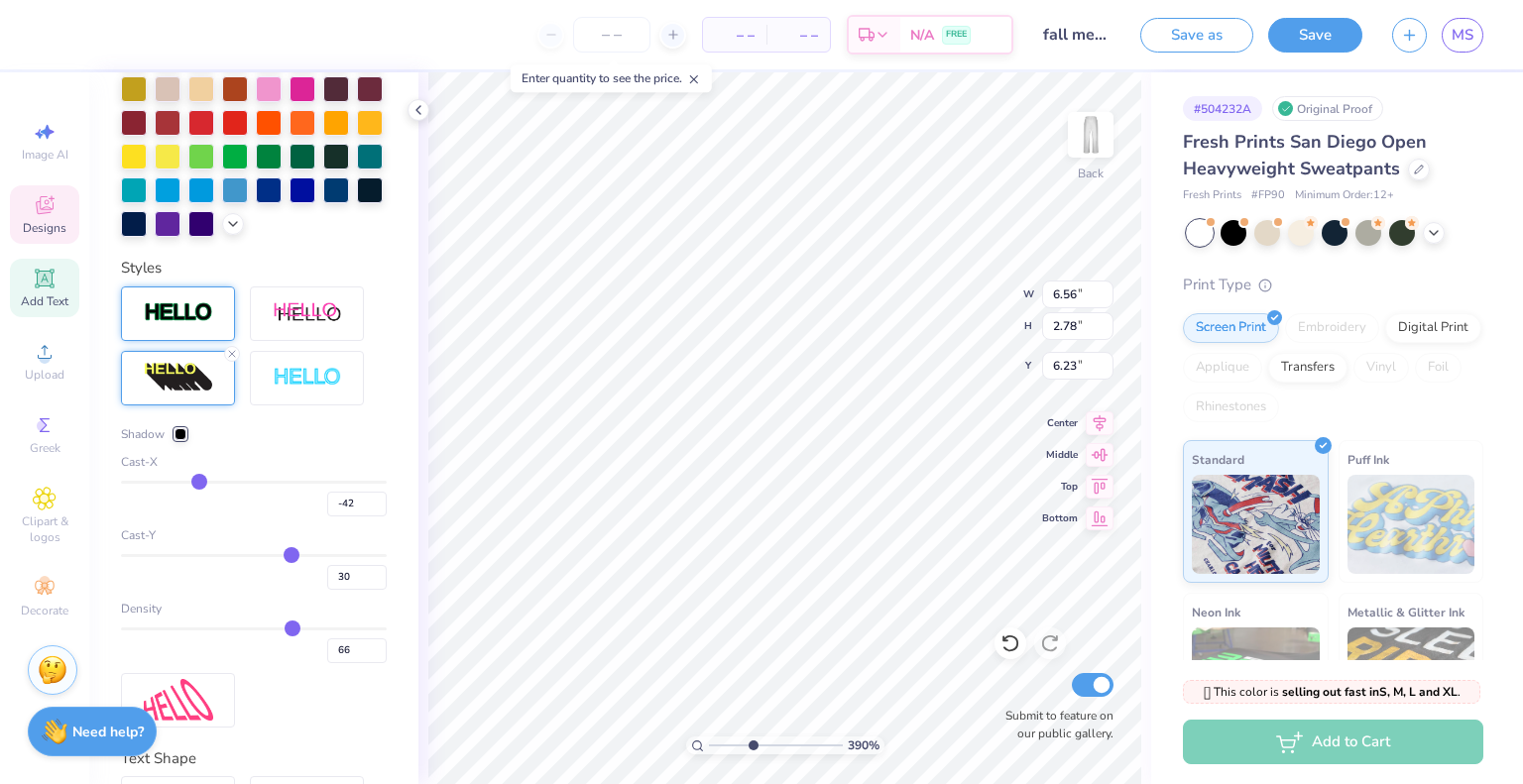 type on "-44" 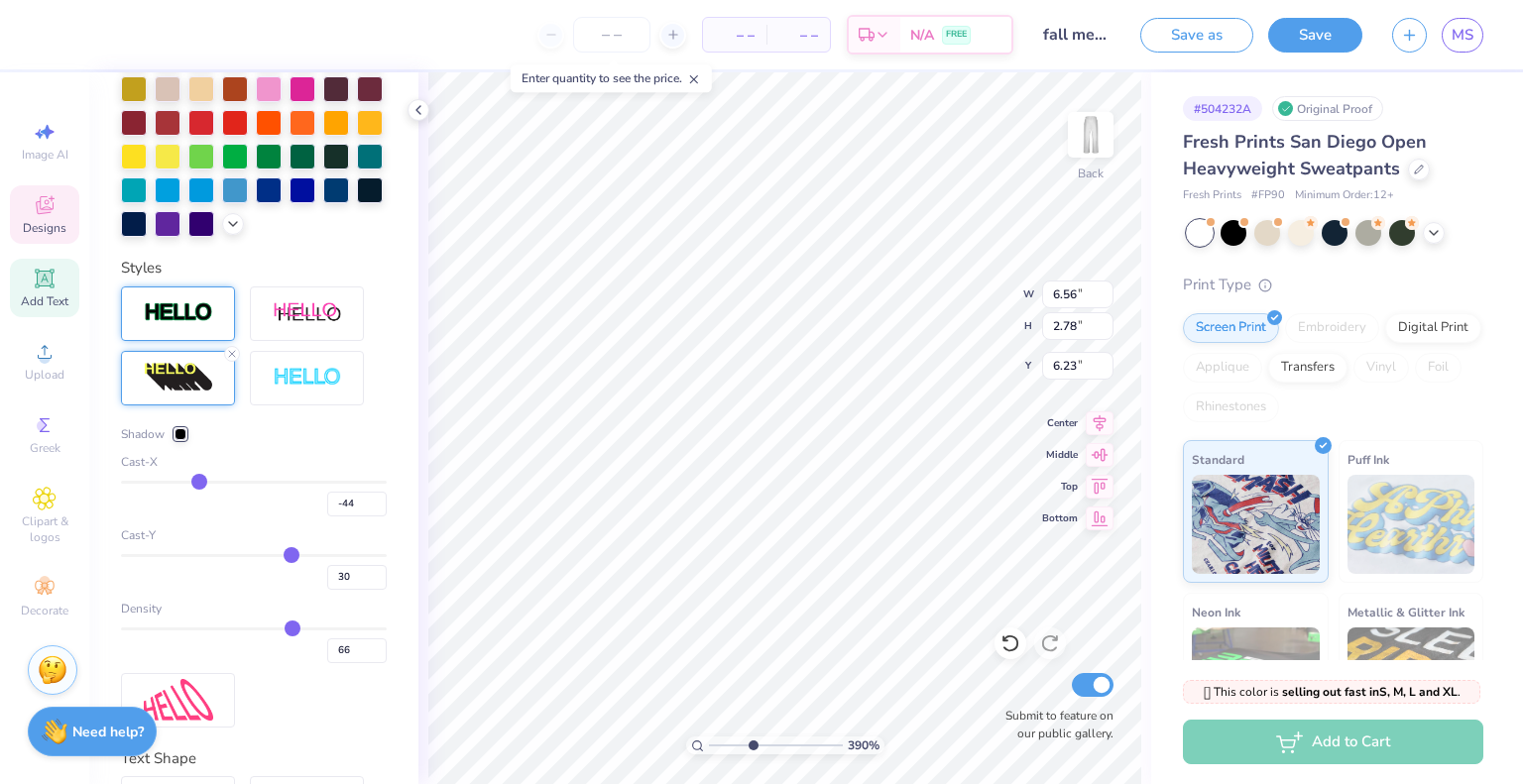 type on "-46" 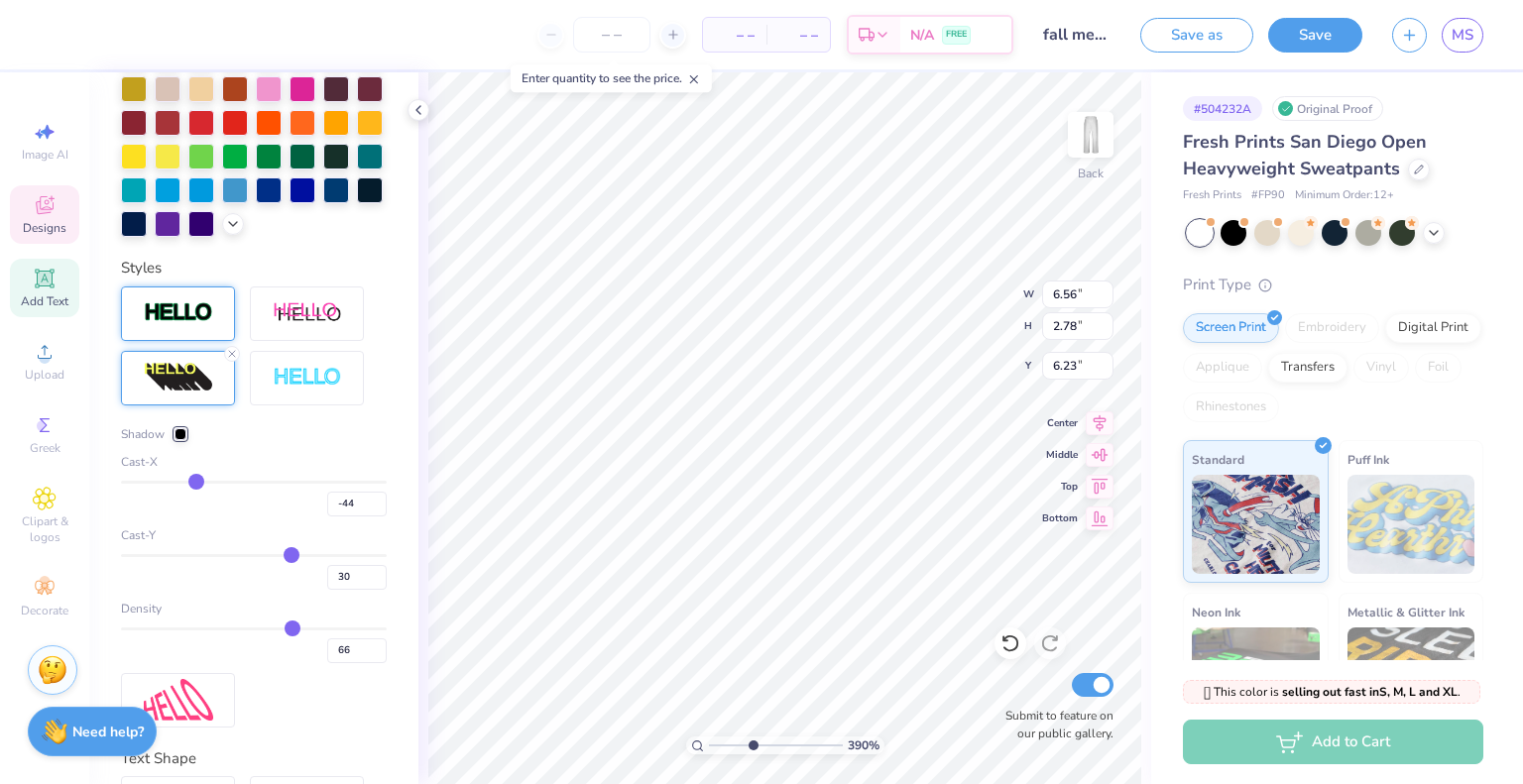 type on "-46" 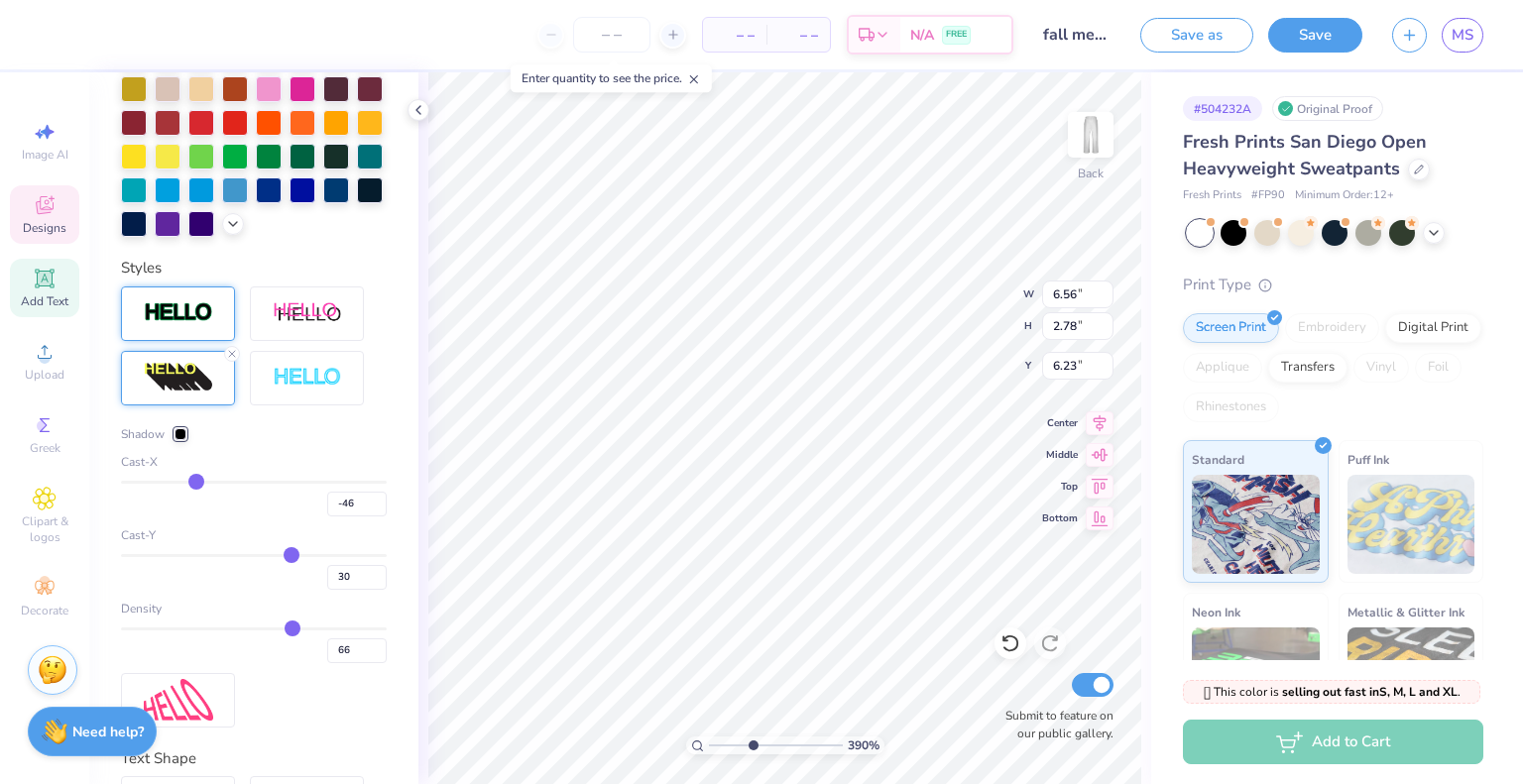 type on "-48" 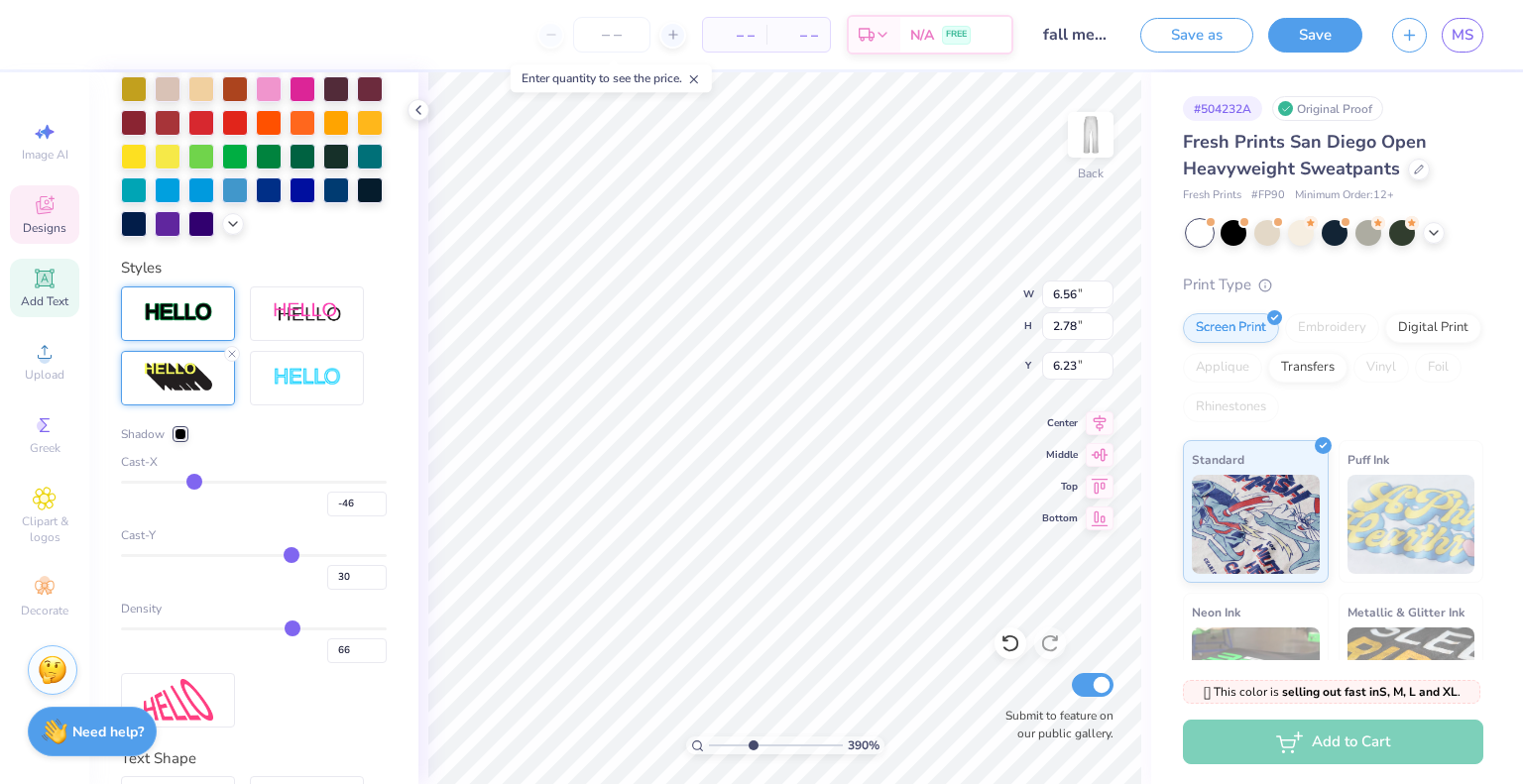 type on "-48" 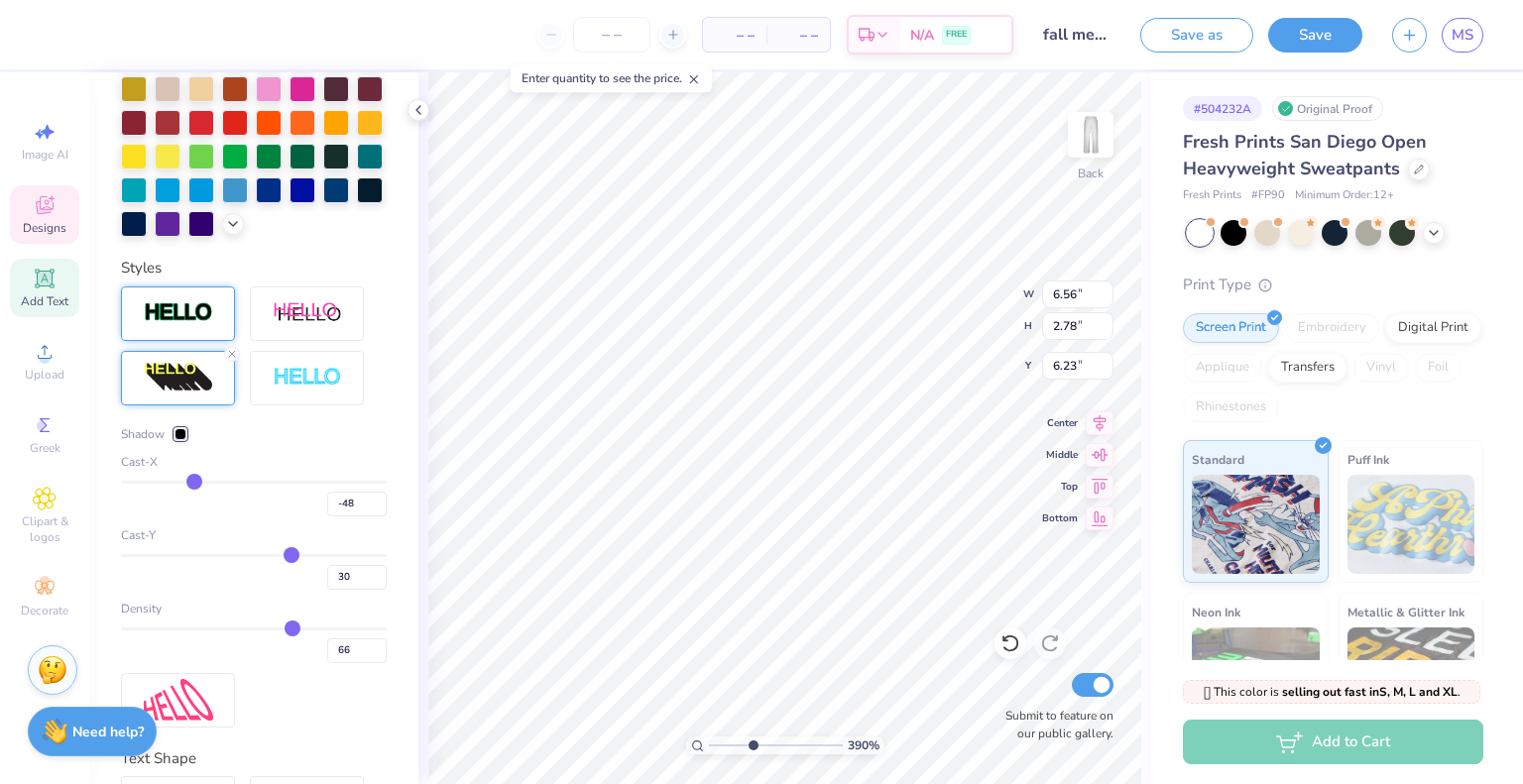 type on "-50" 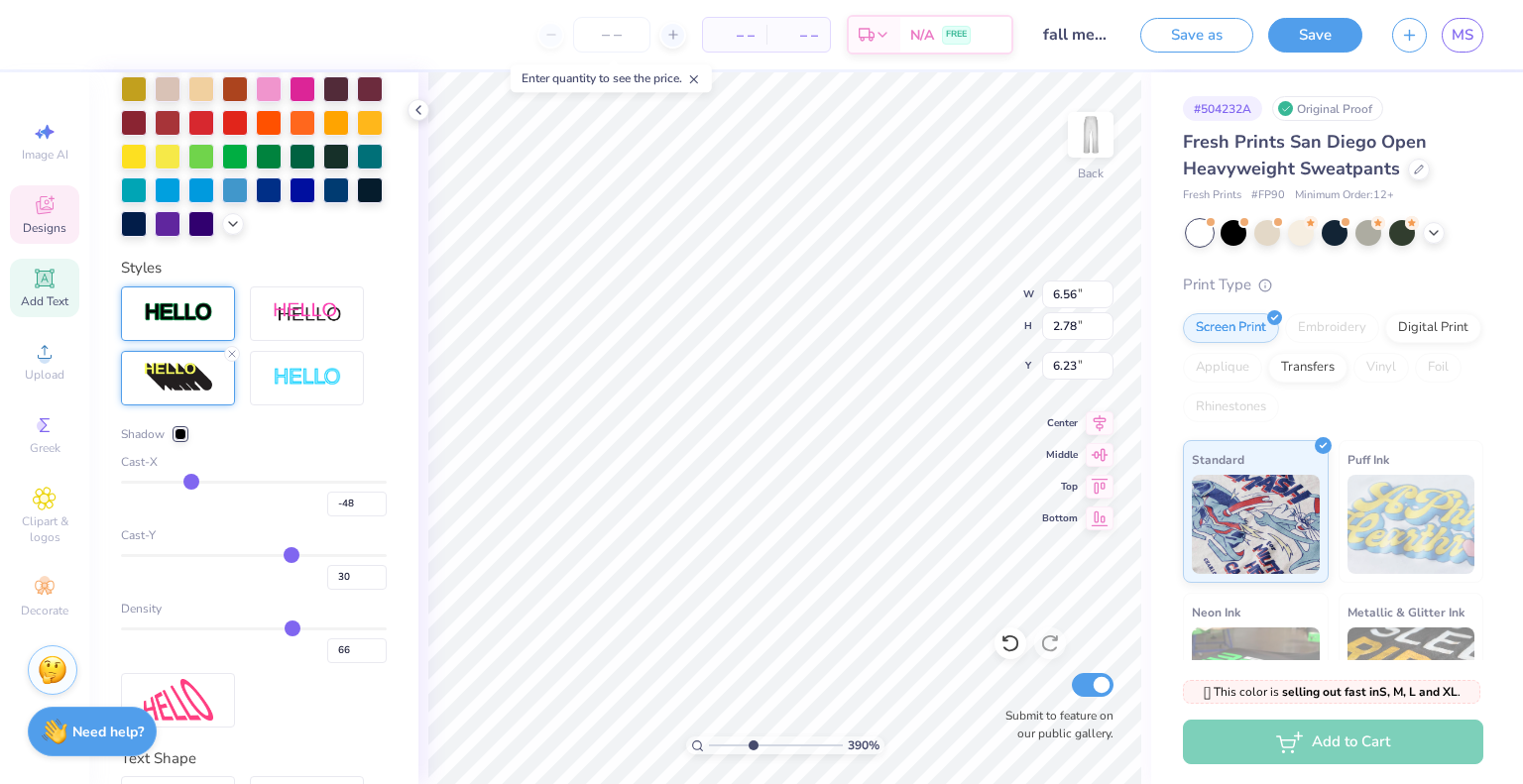 type on "-50" 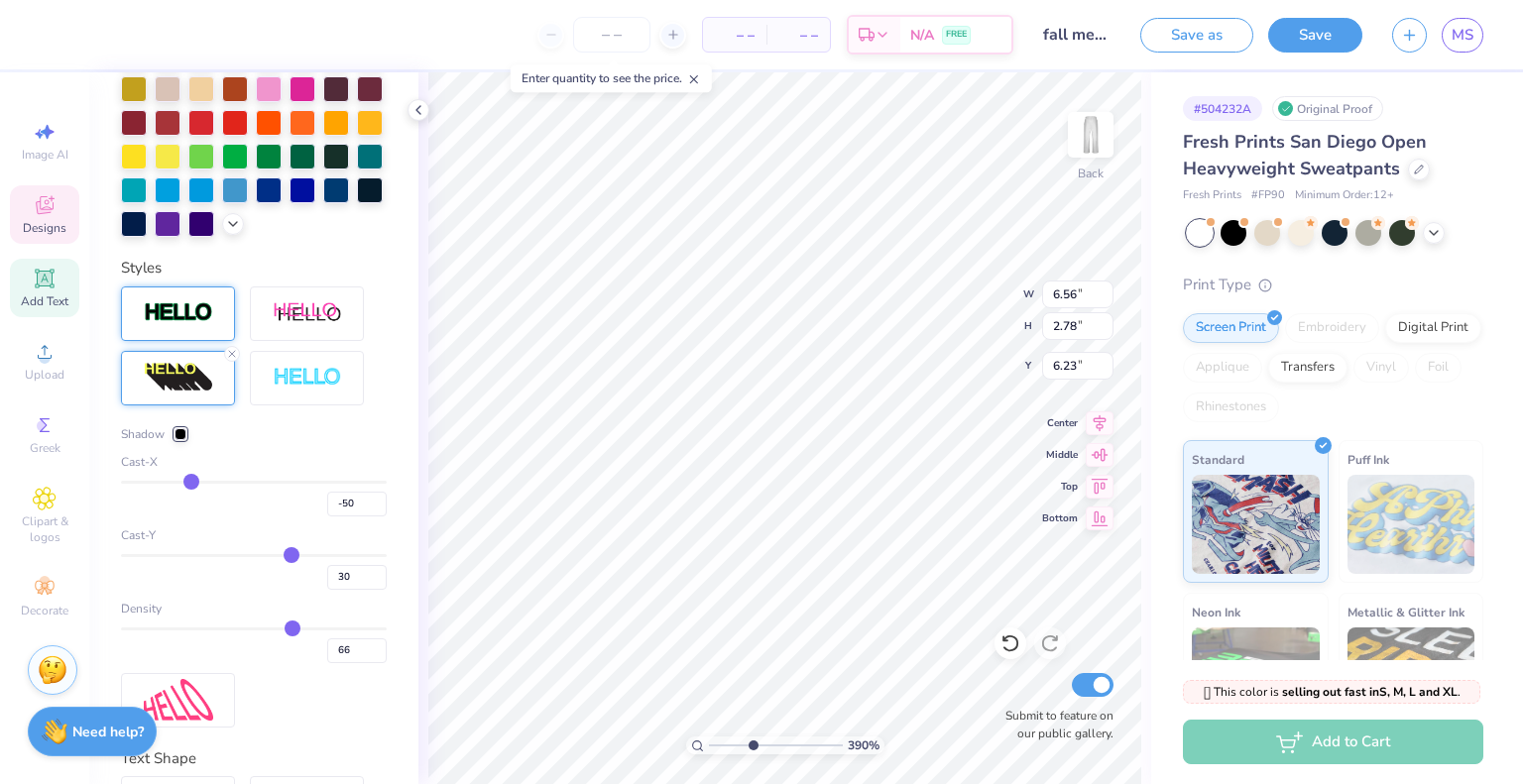type on "-52" 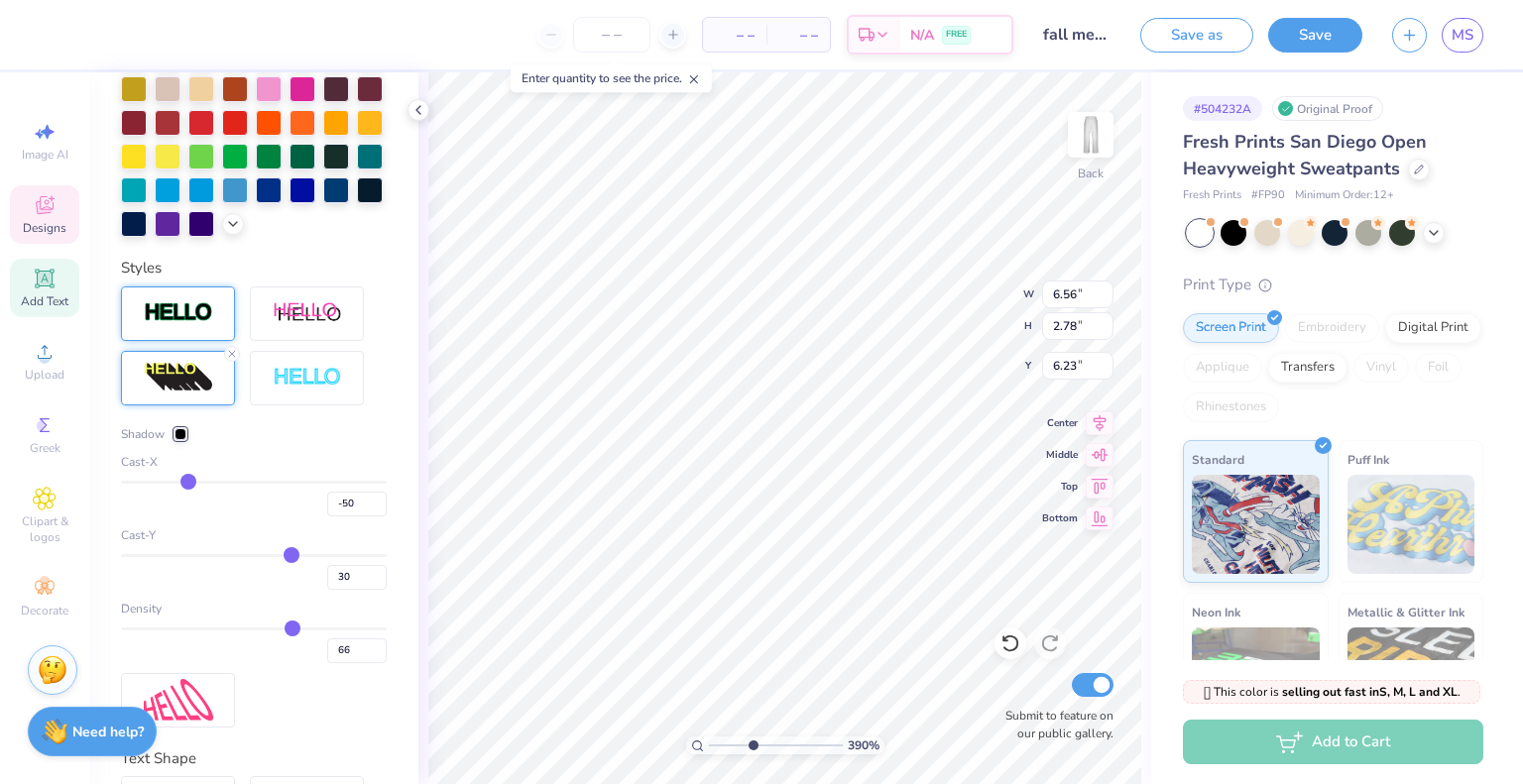 type on "-52" 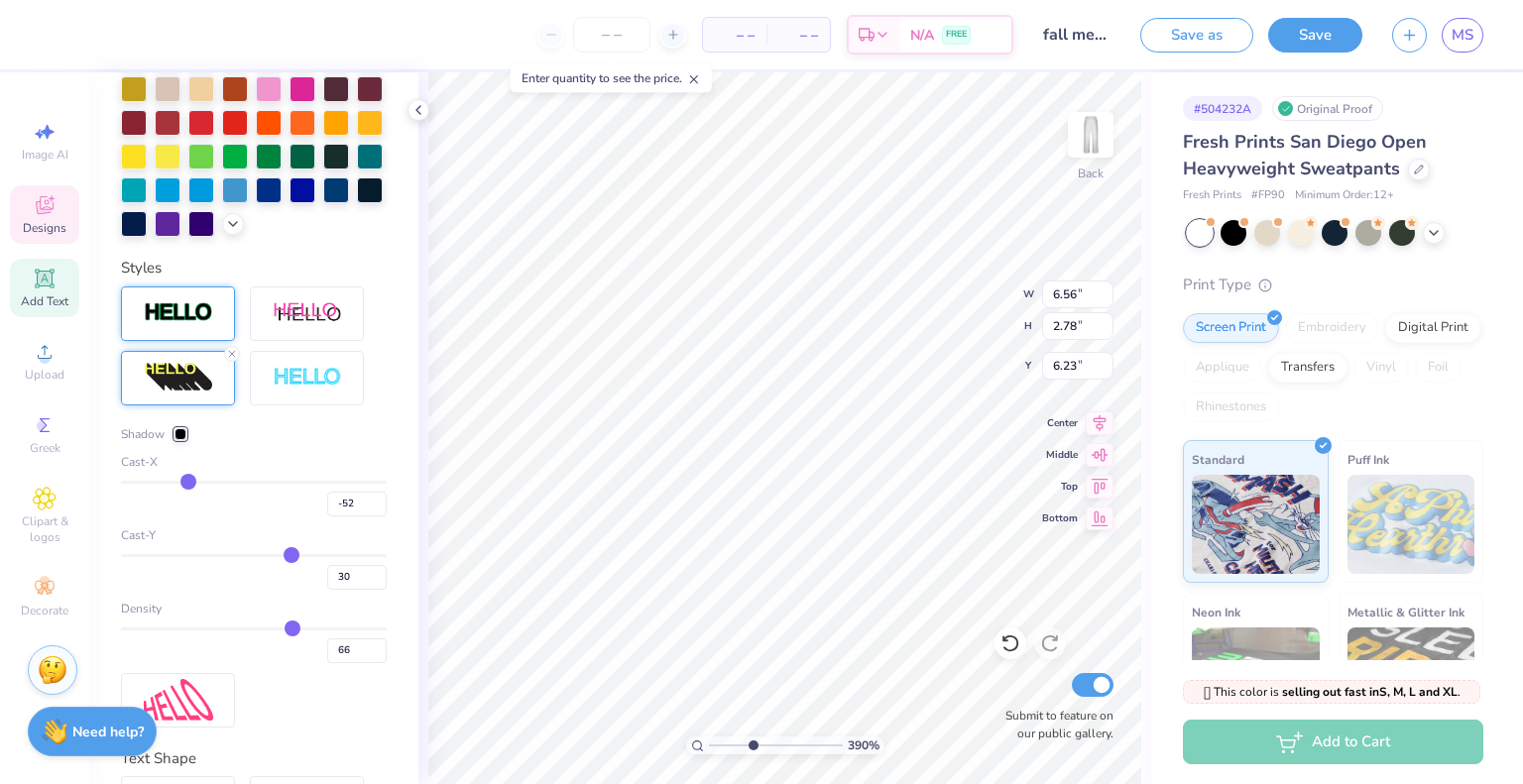 type on "-56" 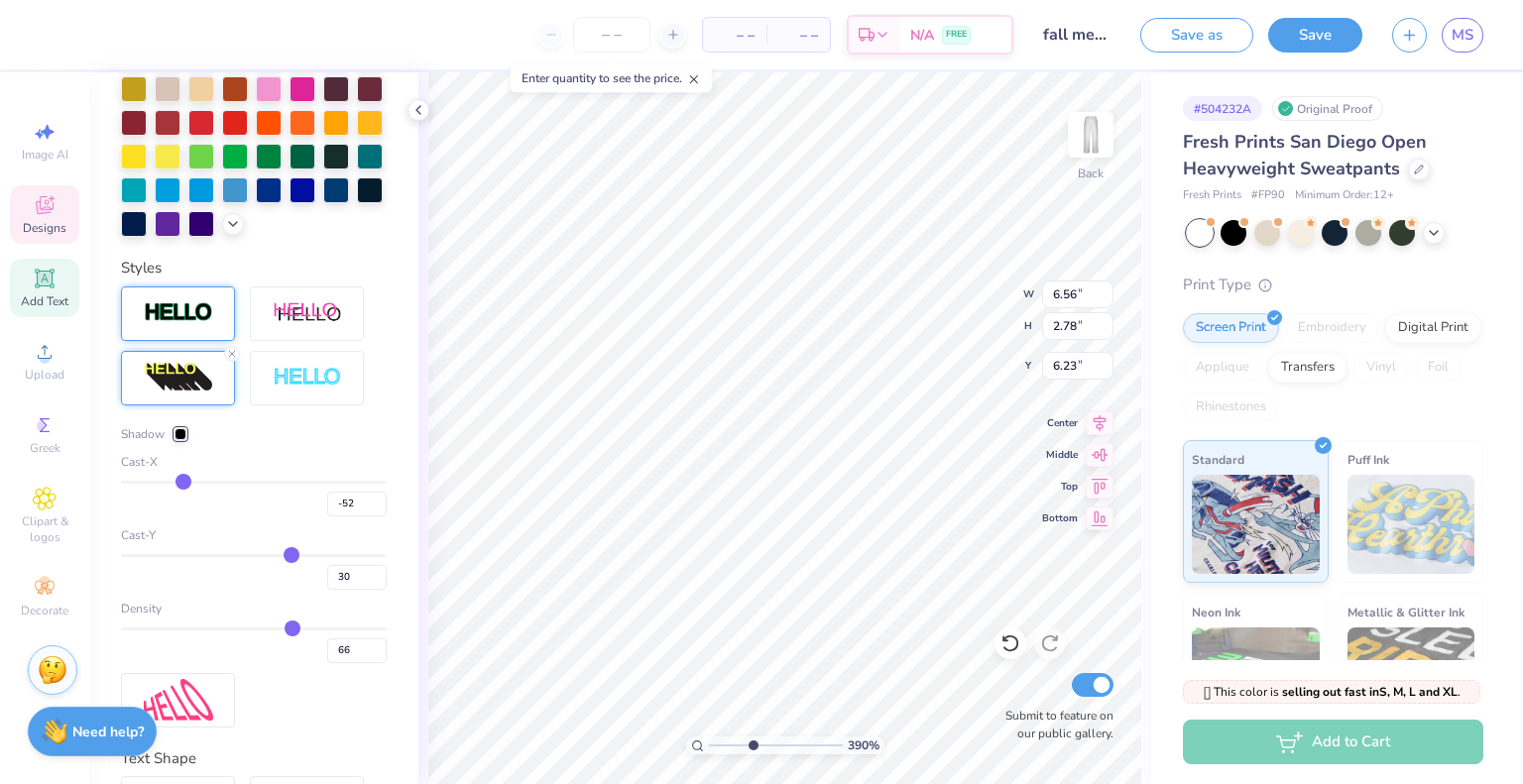 type on "-56" 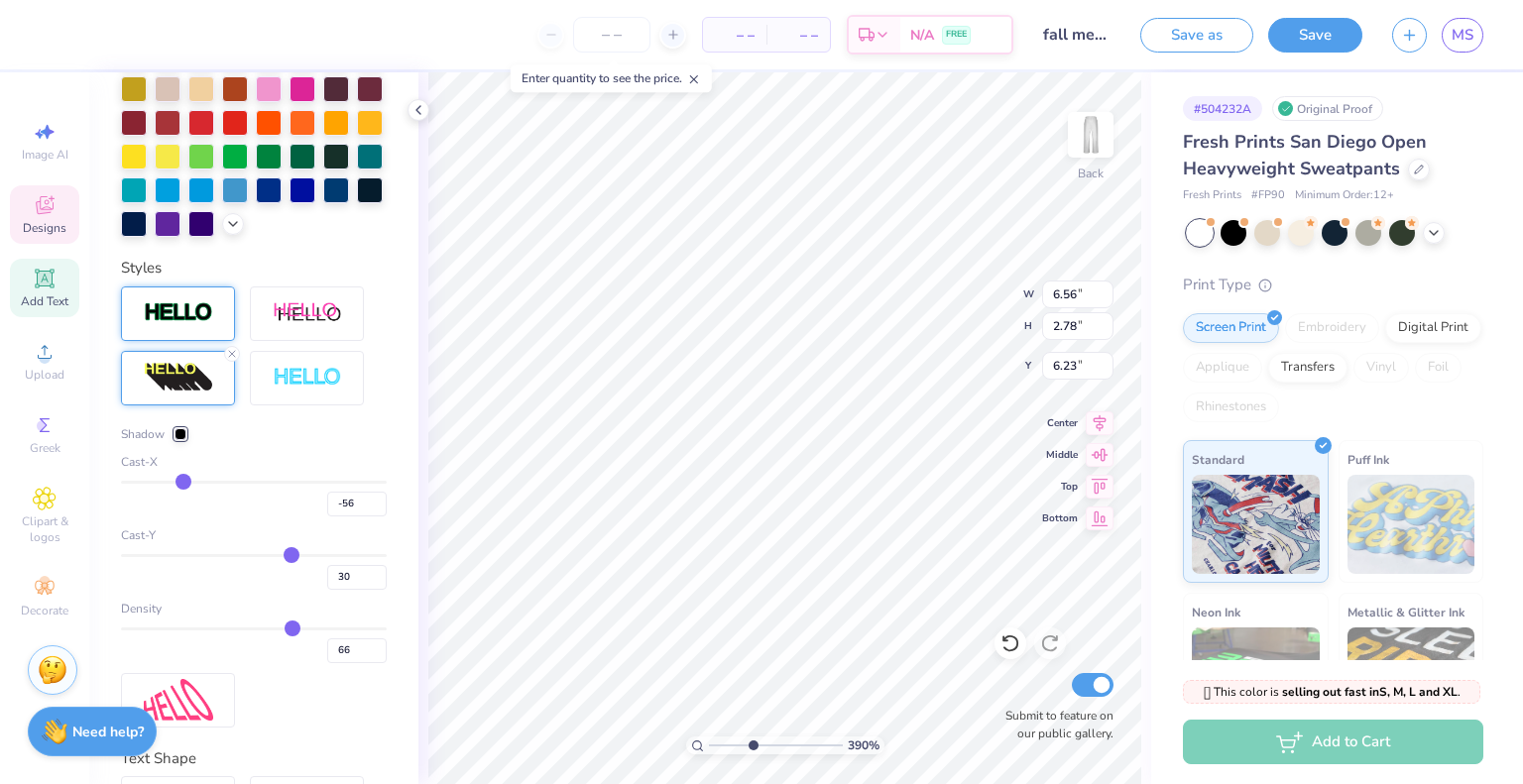 type on "-58" 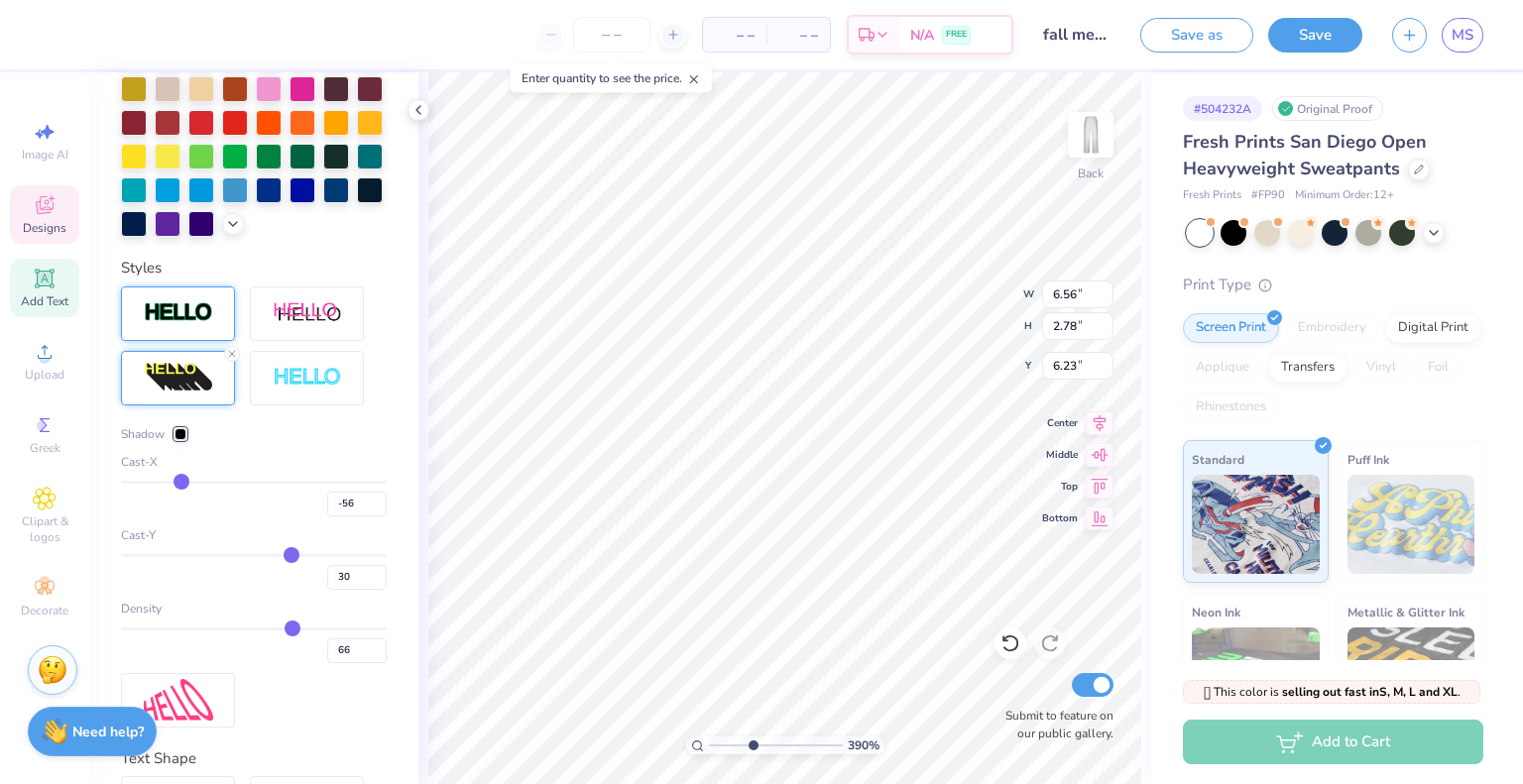 type on "-58" 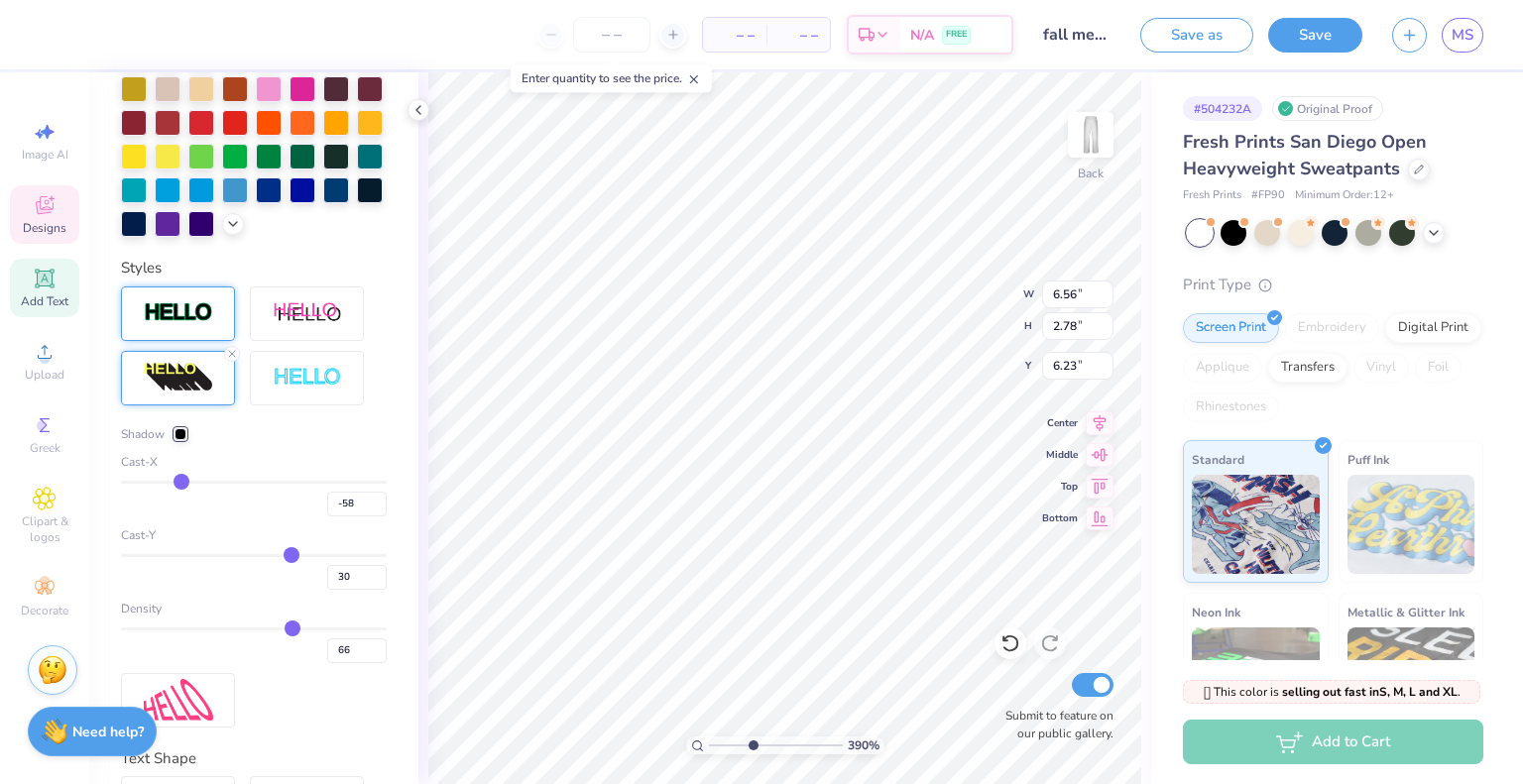 type on "-60" 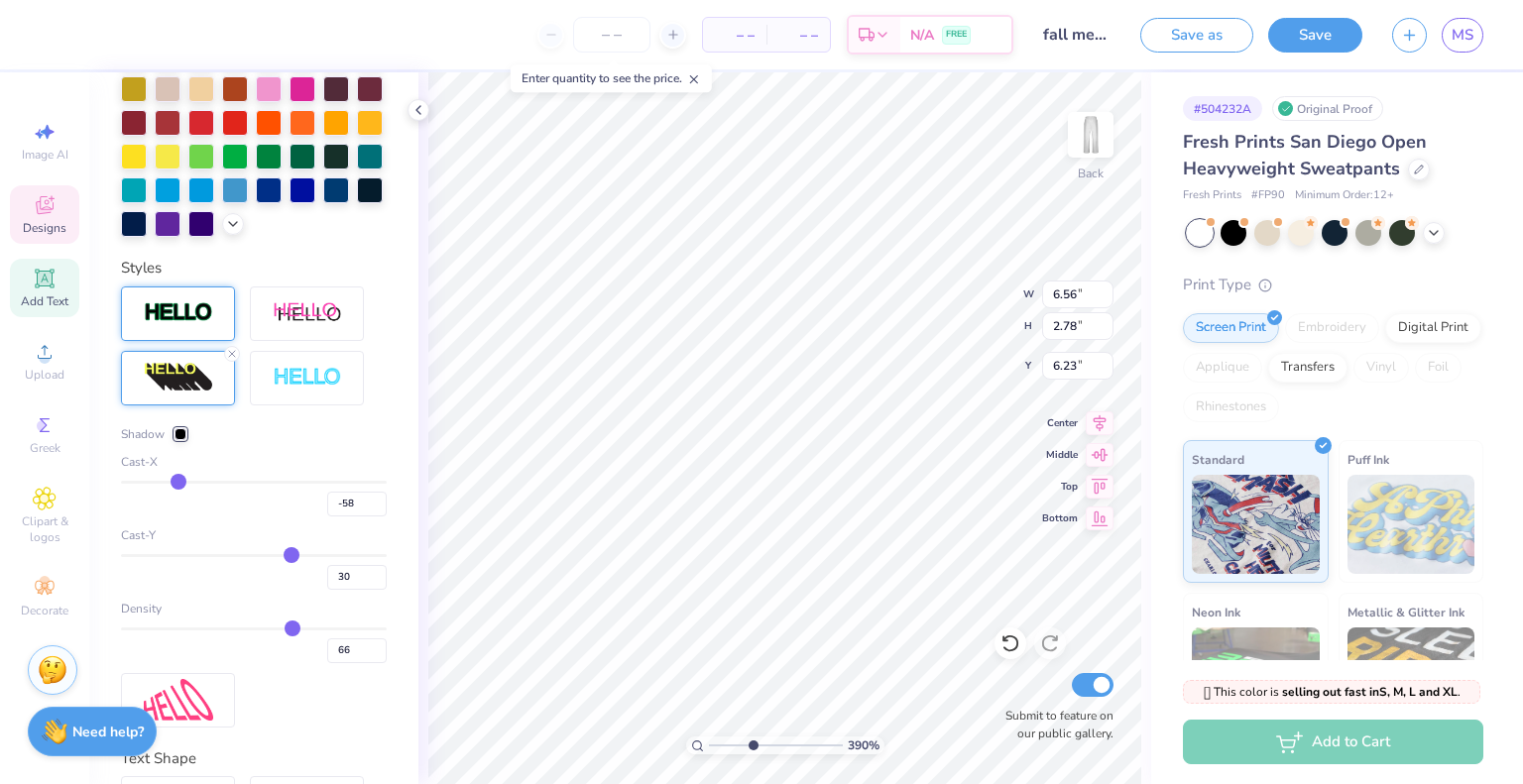 type on "-60" 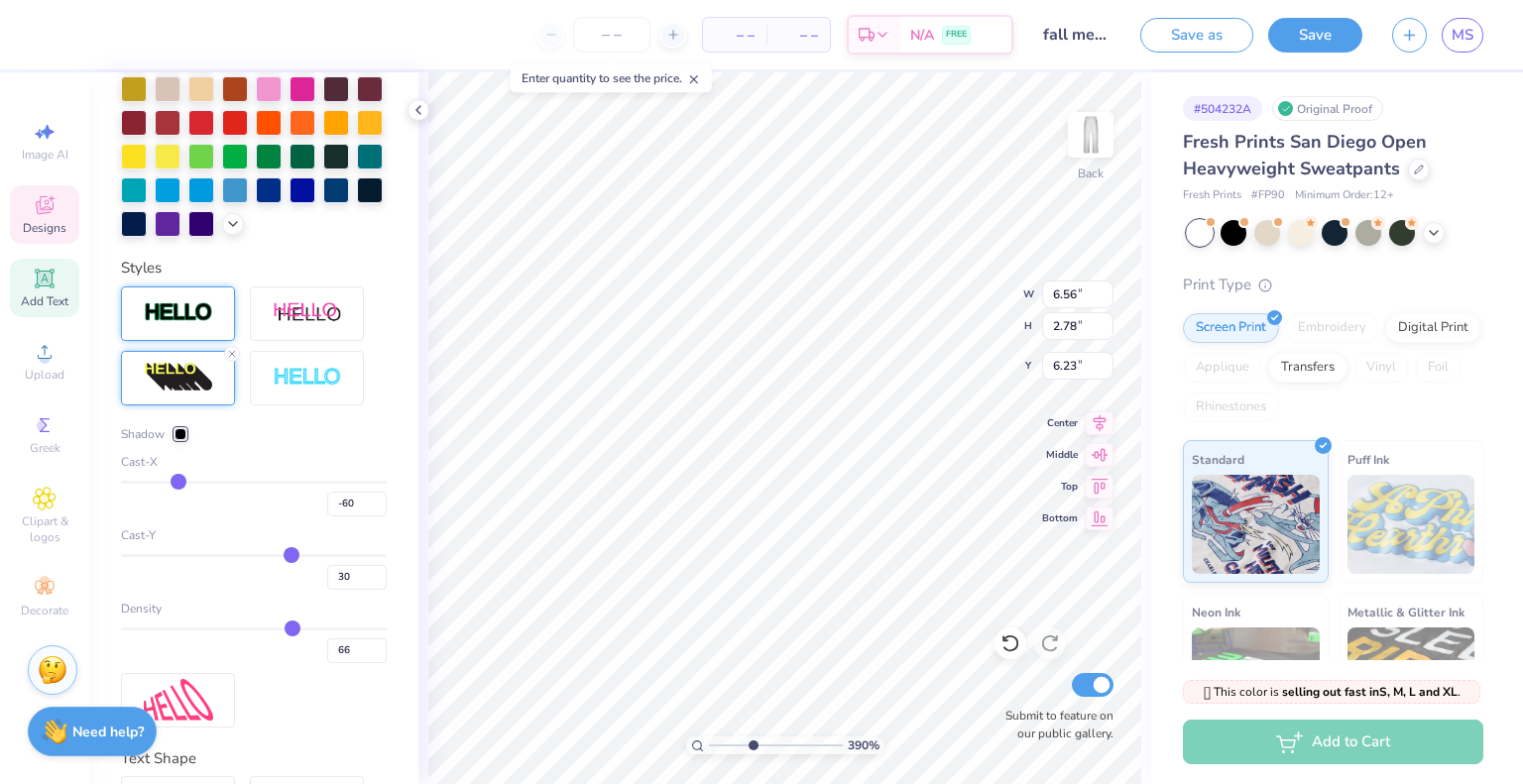type on "-63" 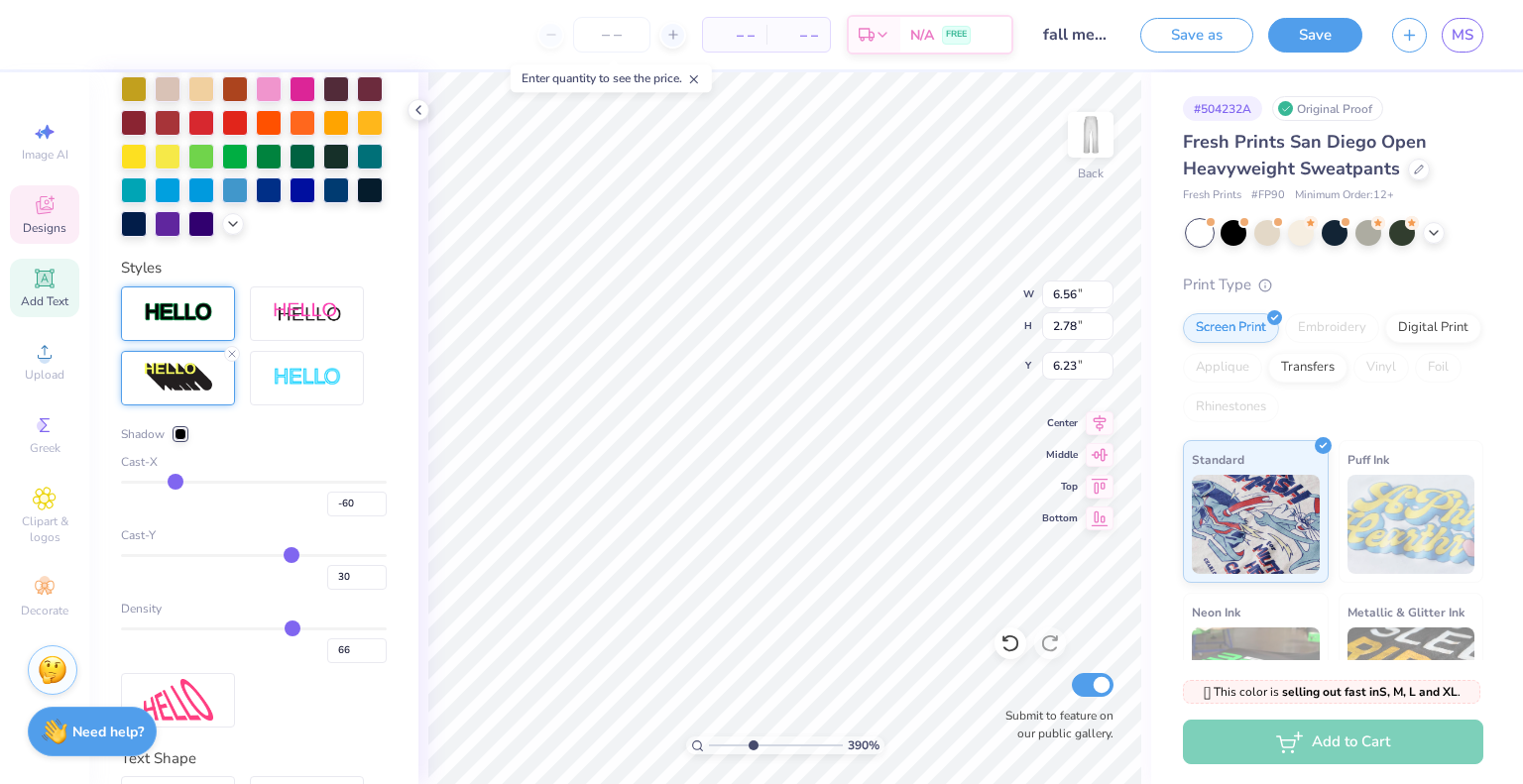 type on "-63" 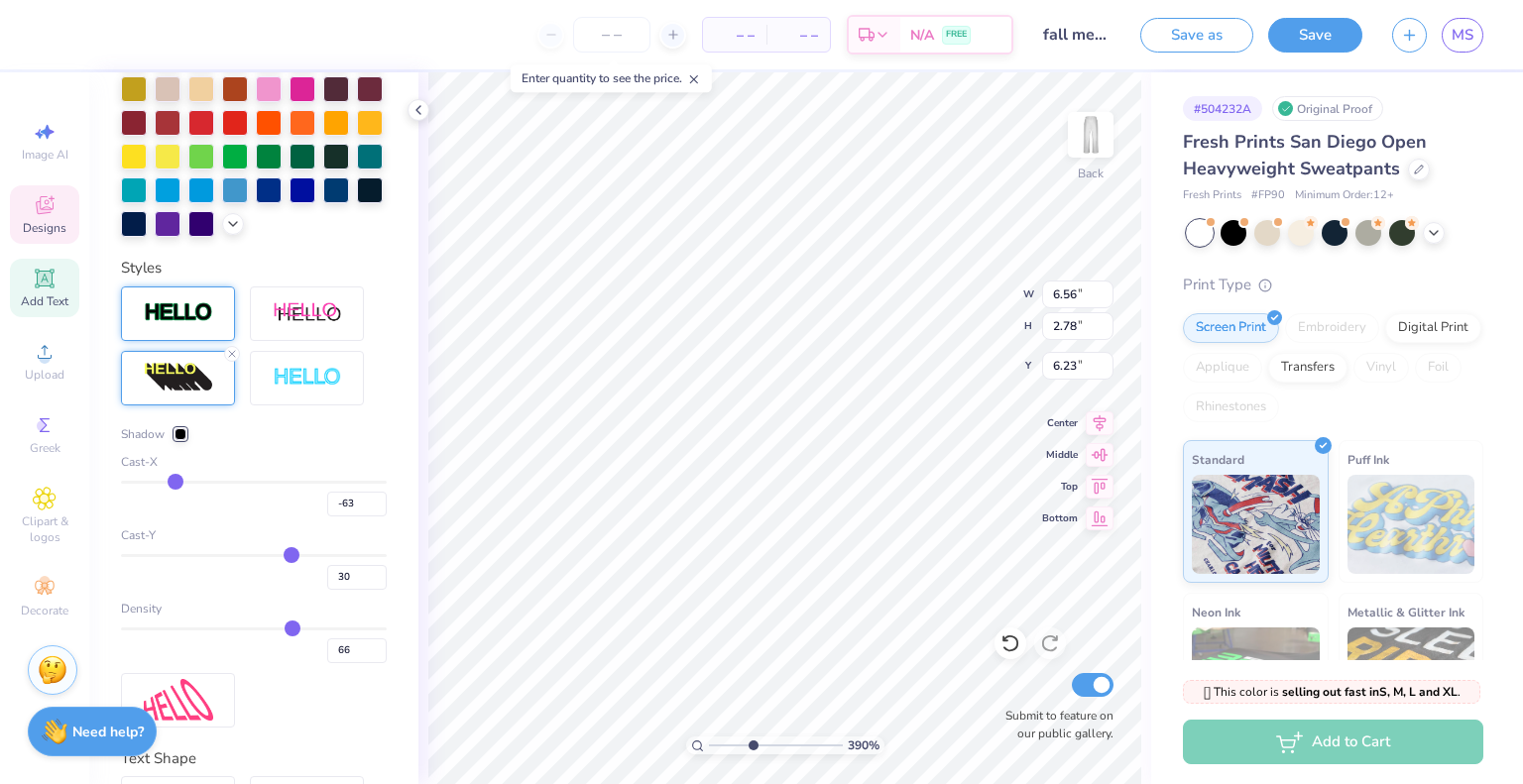 type on "-66" 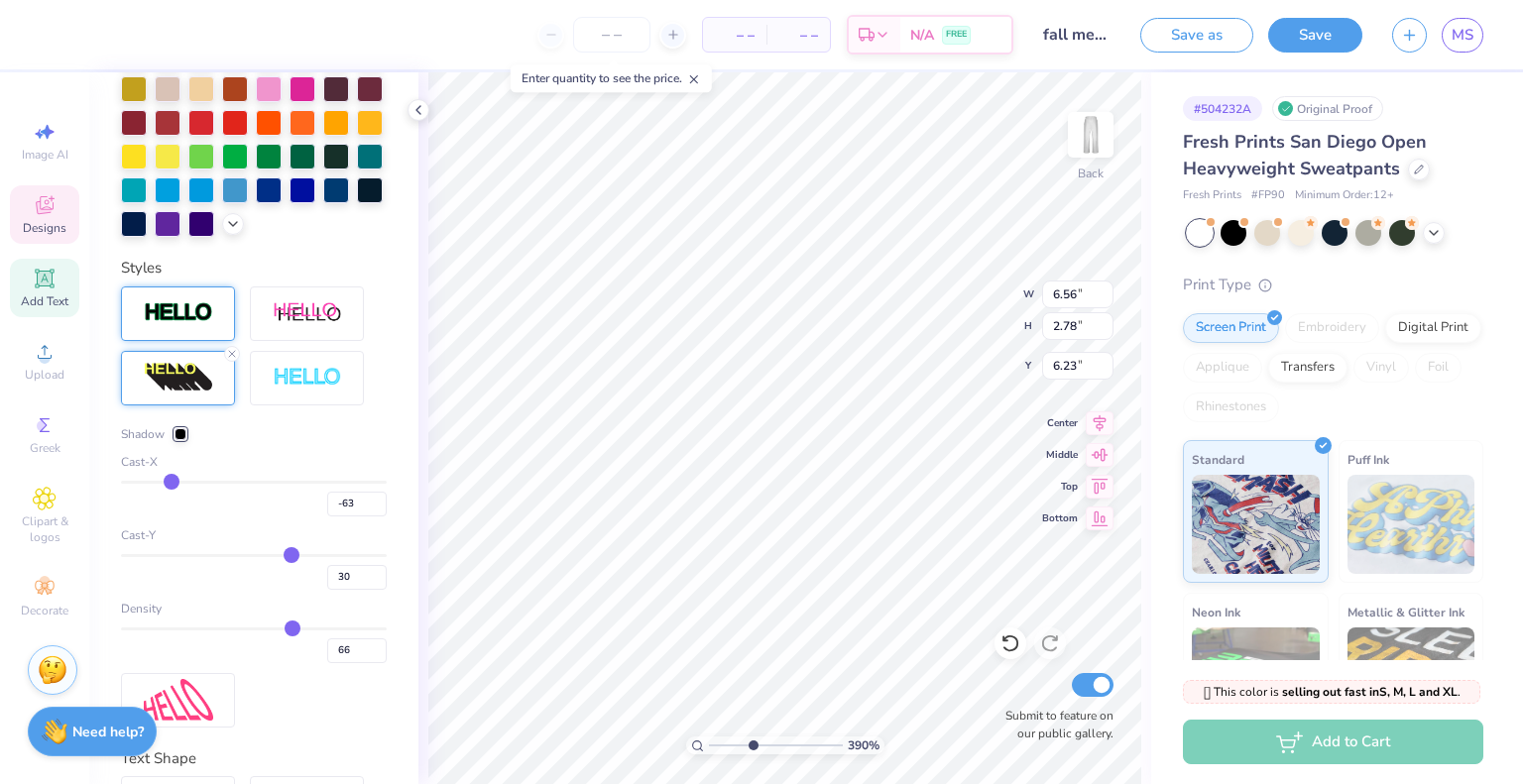 type on "-66" 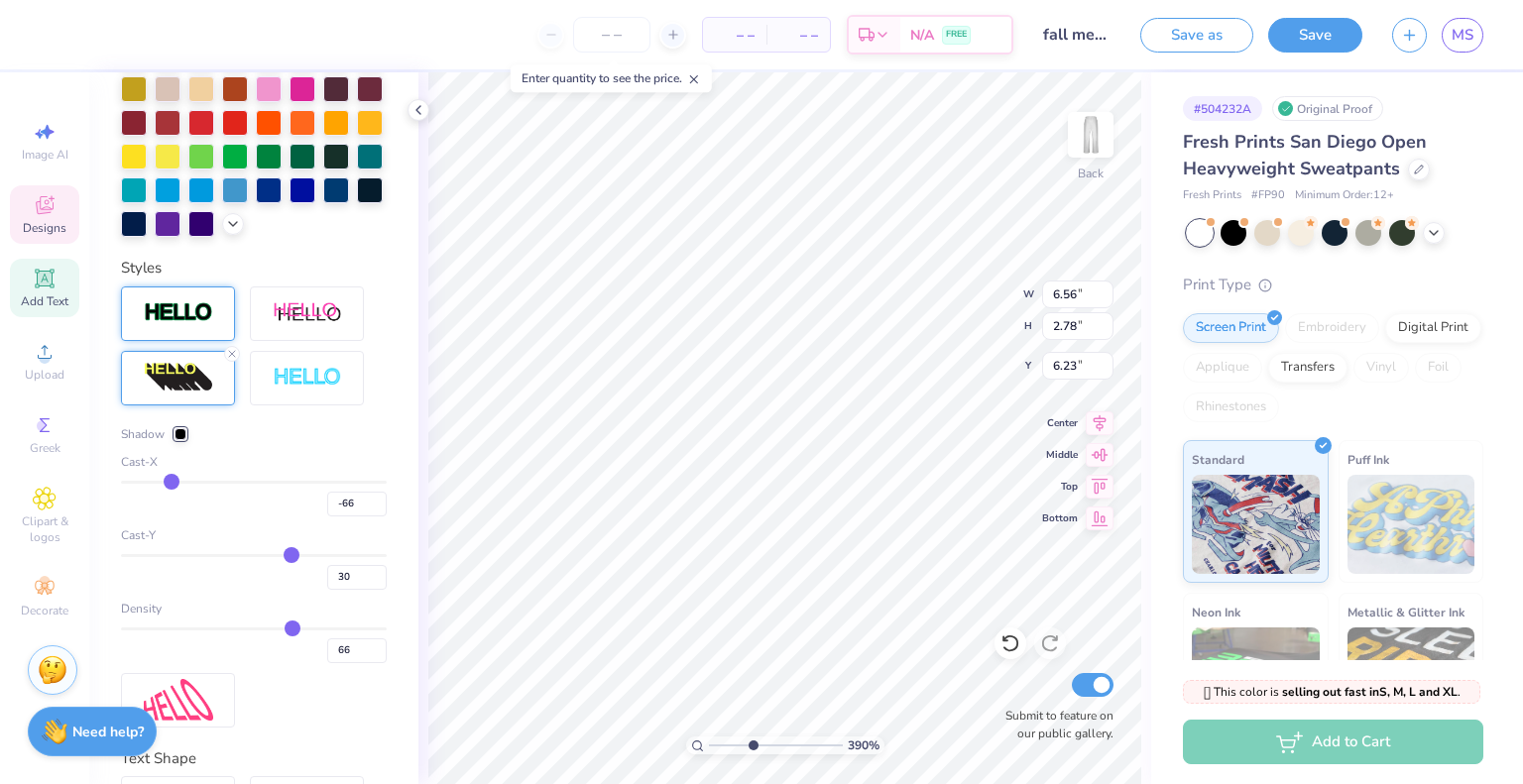 type on "-68" 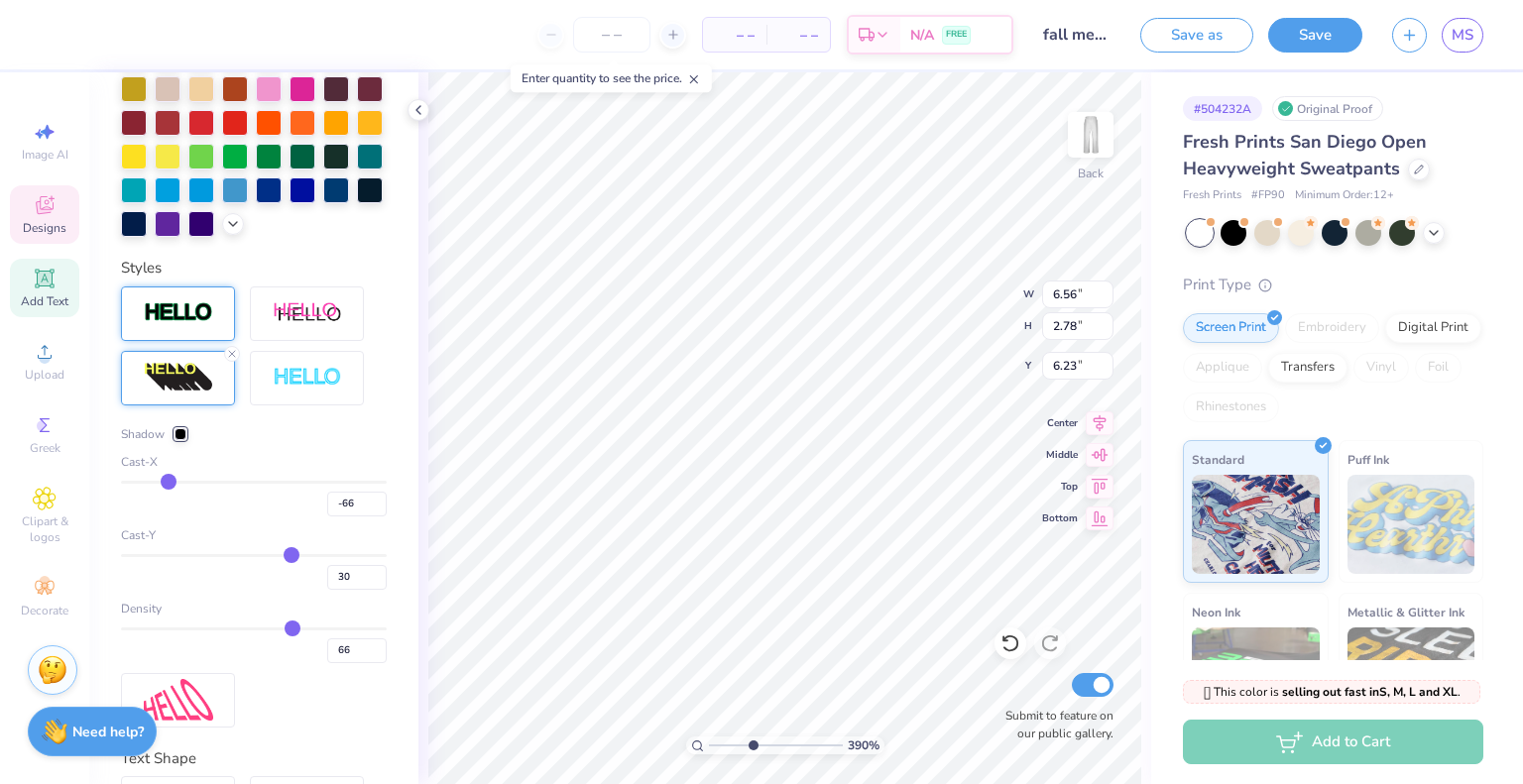 type on "-68" 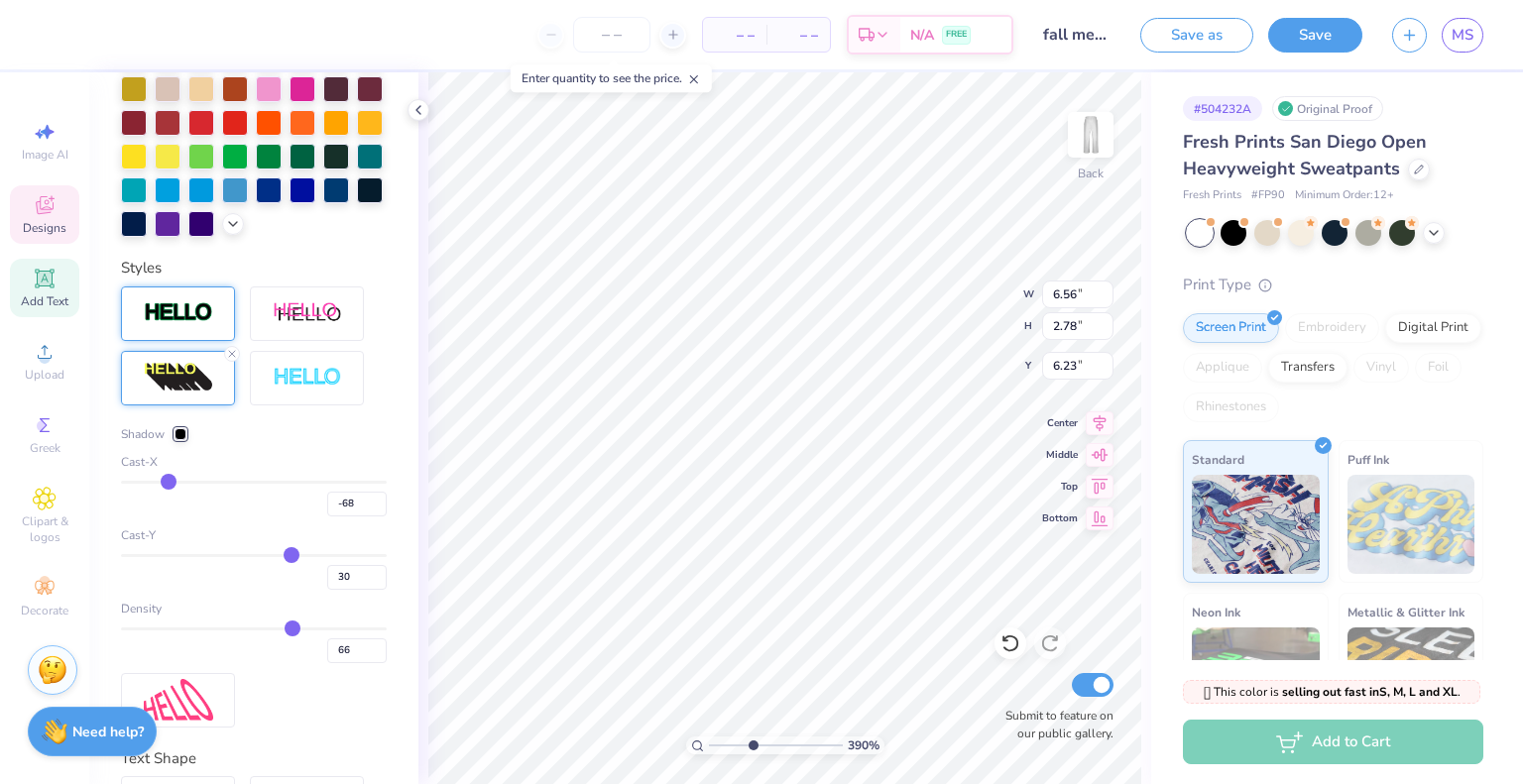 type on "-69" 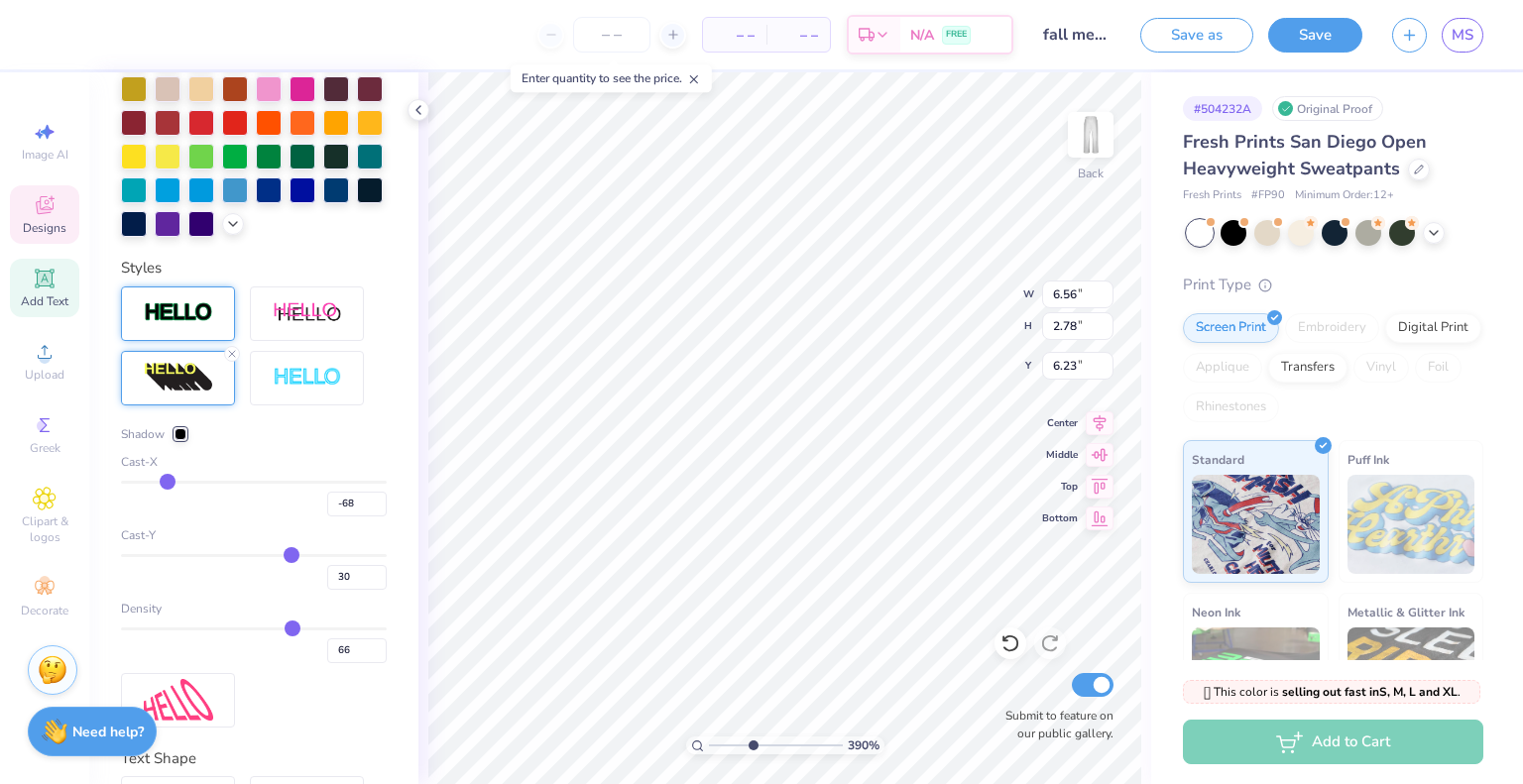 type on "-69" 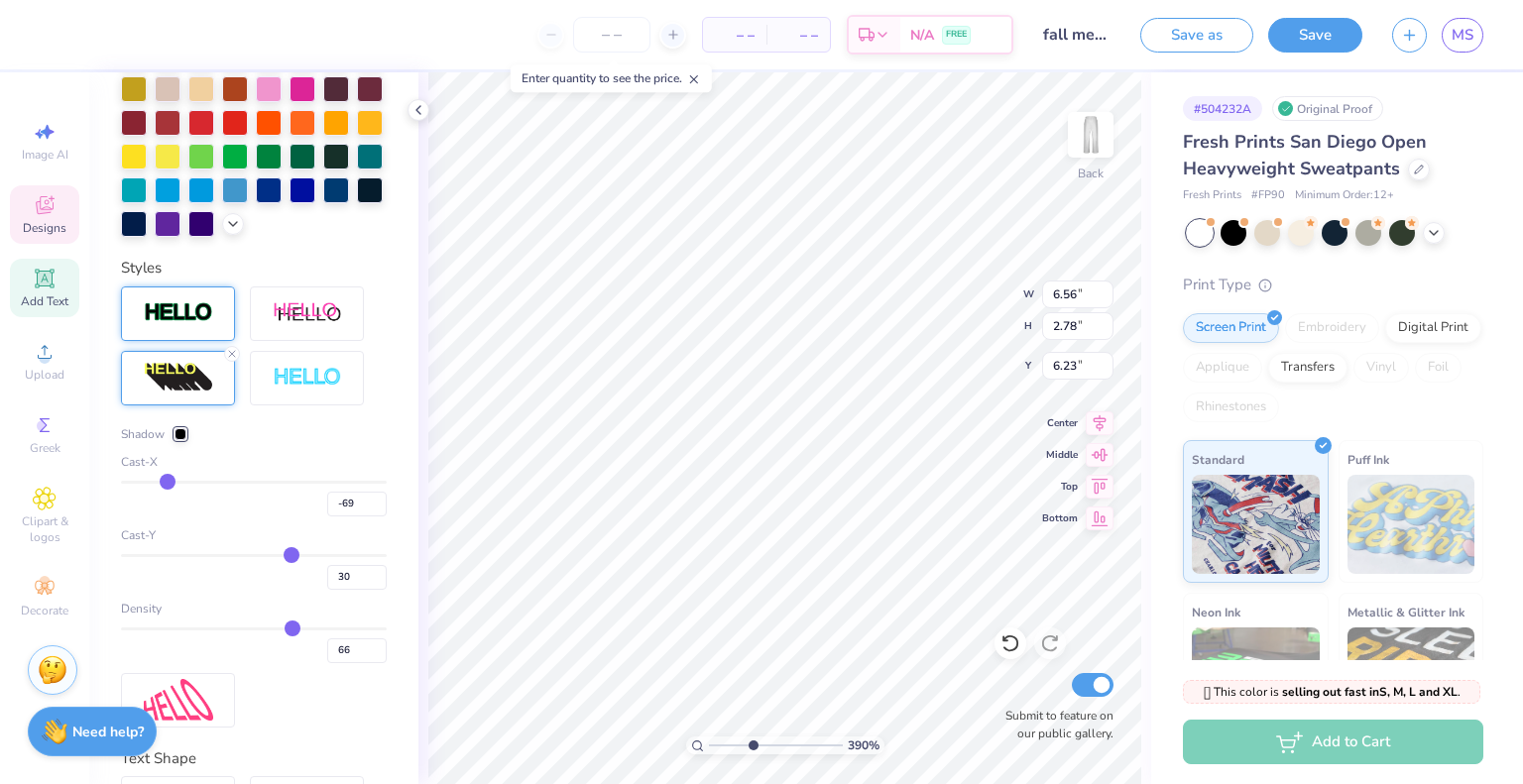 type on "-71" 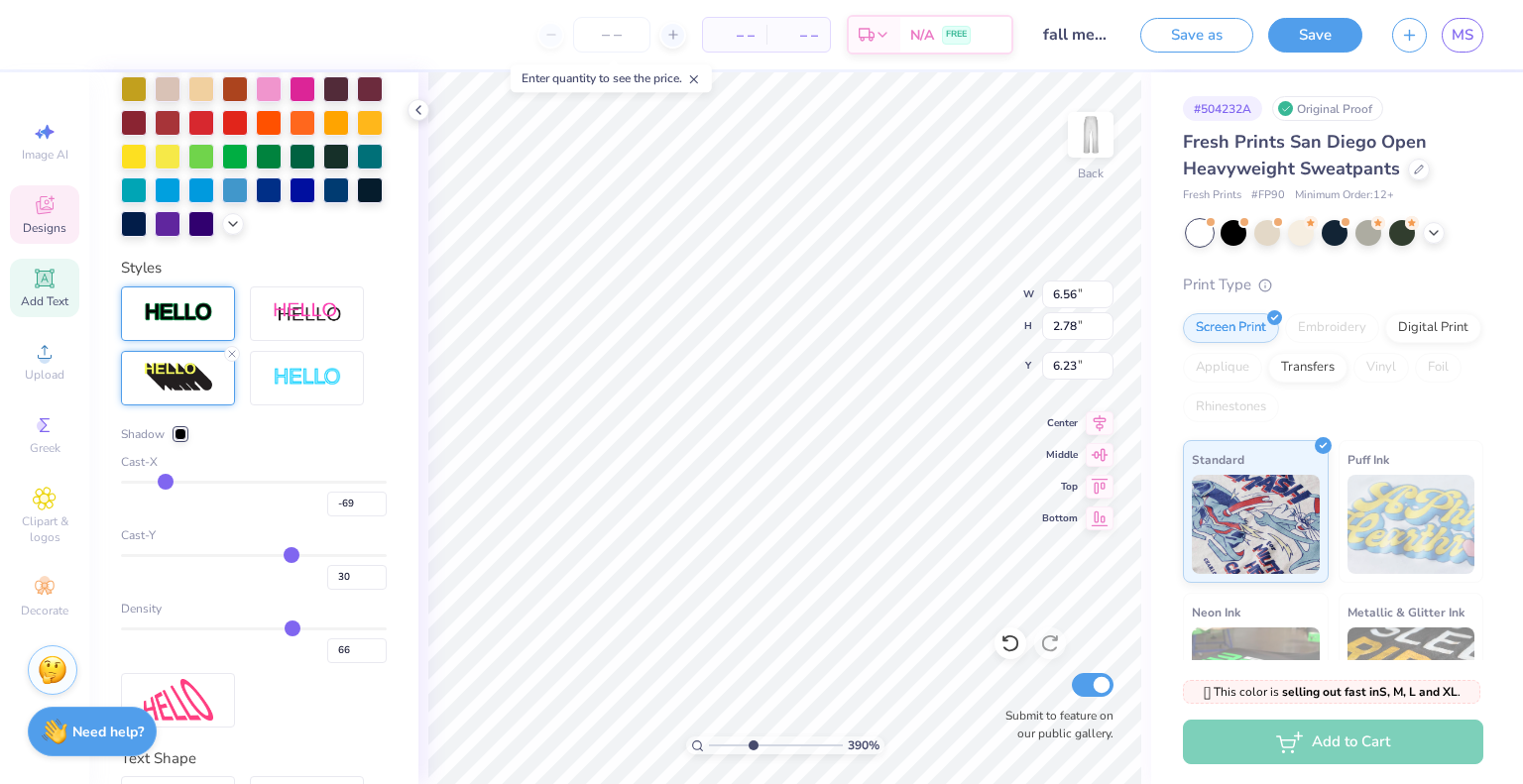 type on "-71" 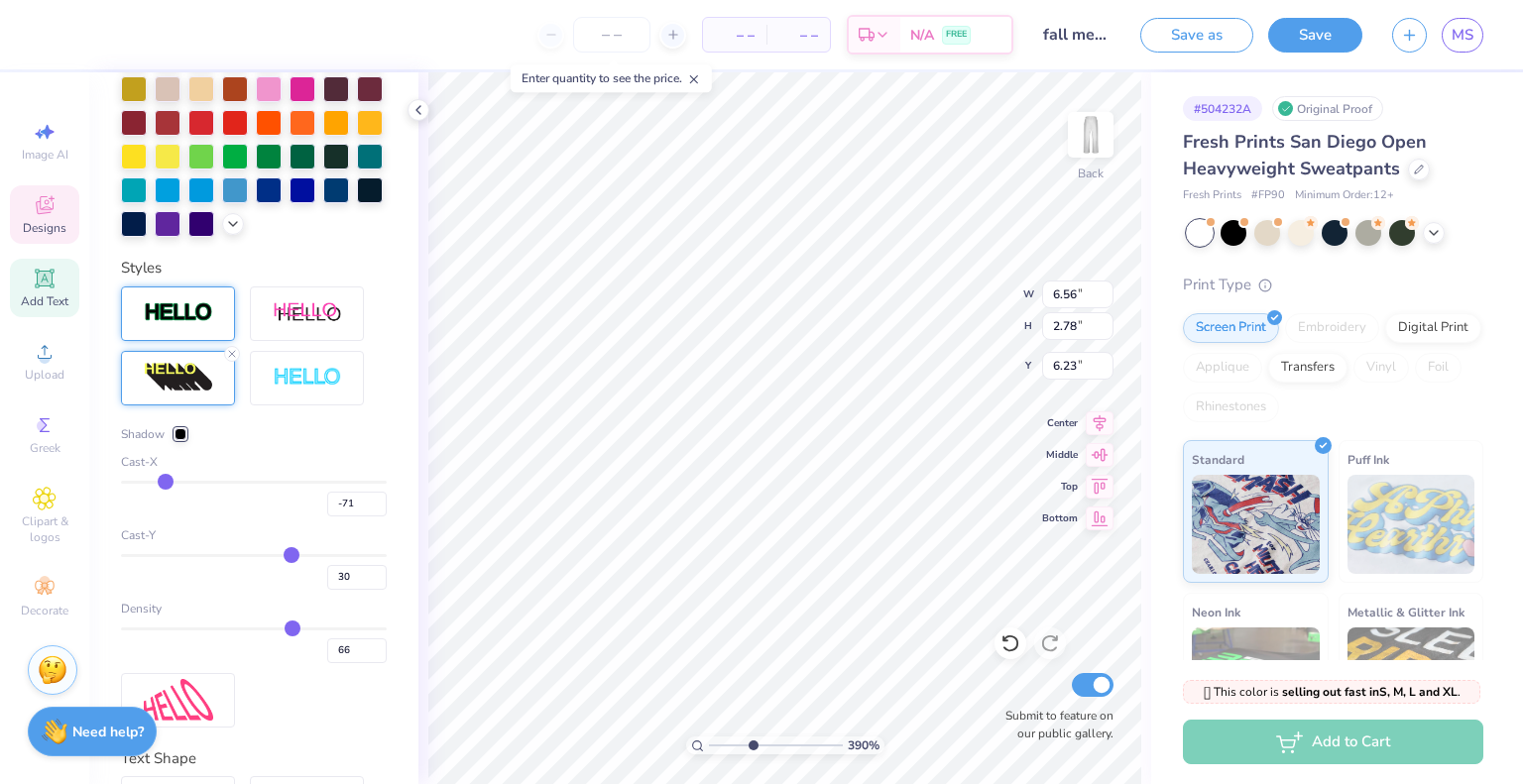 type on "-72" 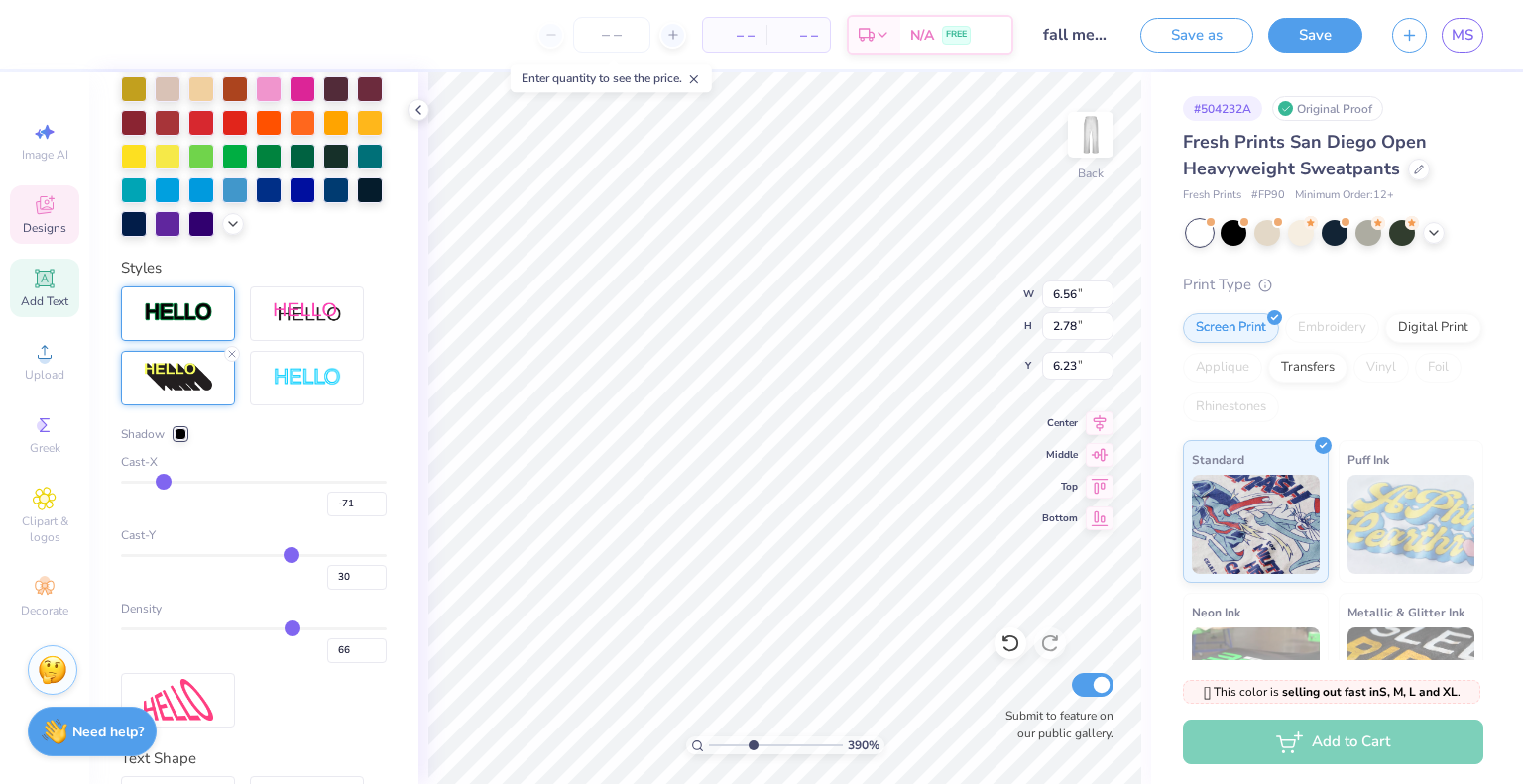 type on "-72" 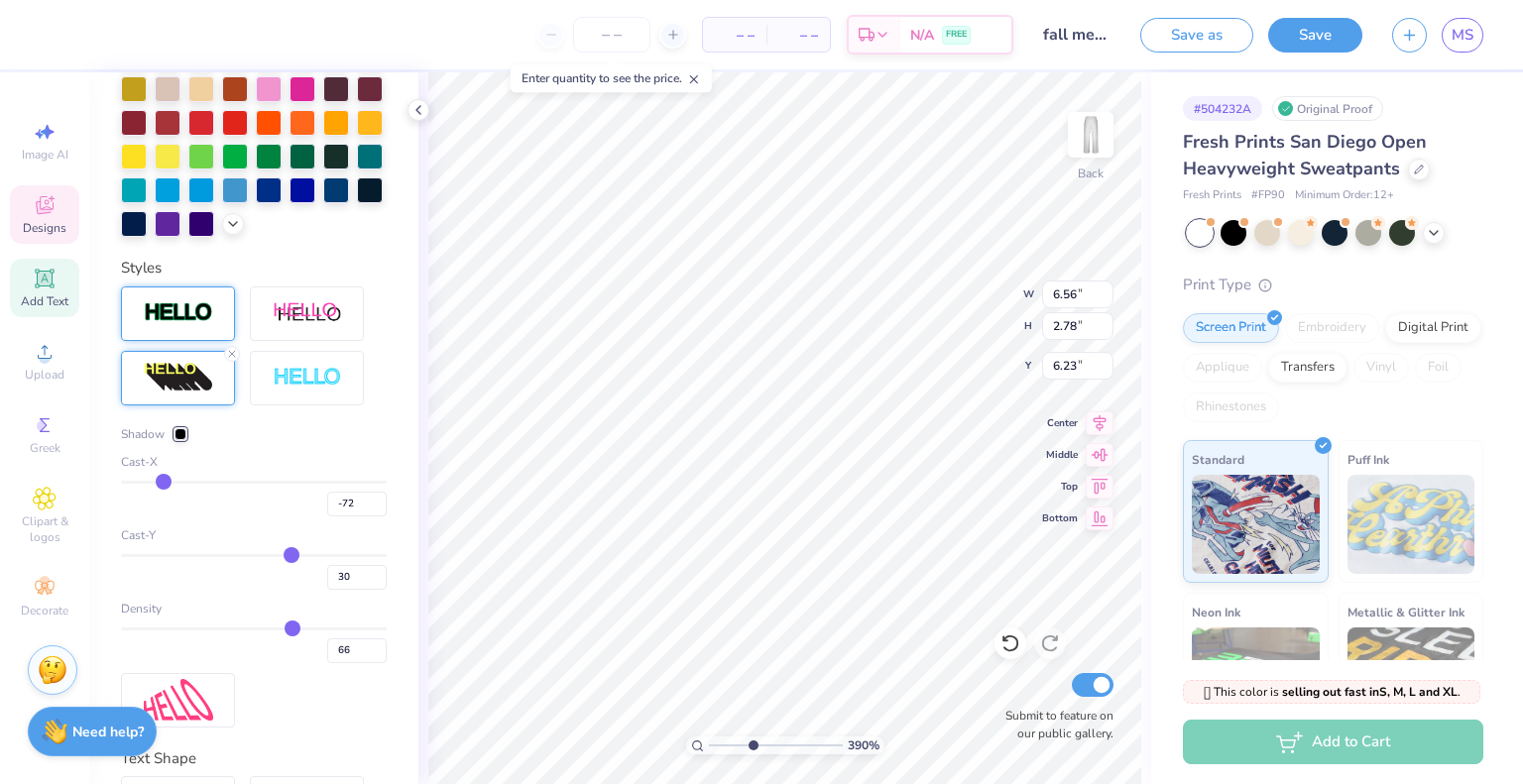 type on "-73" 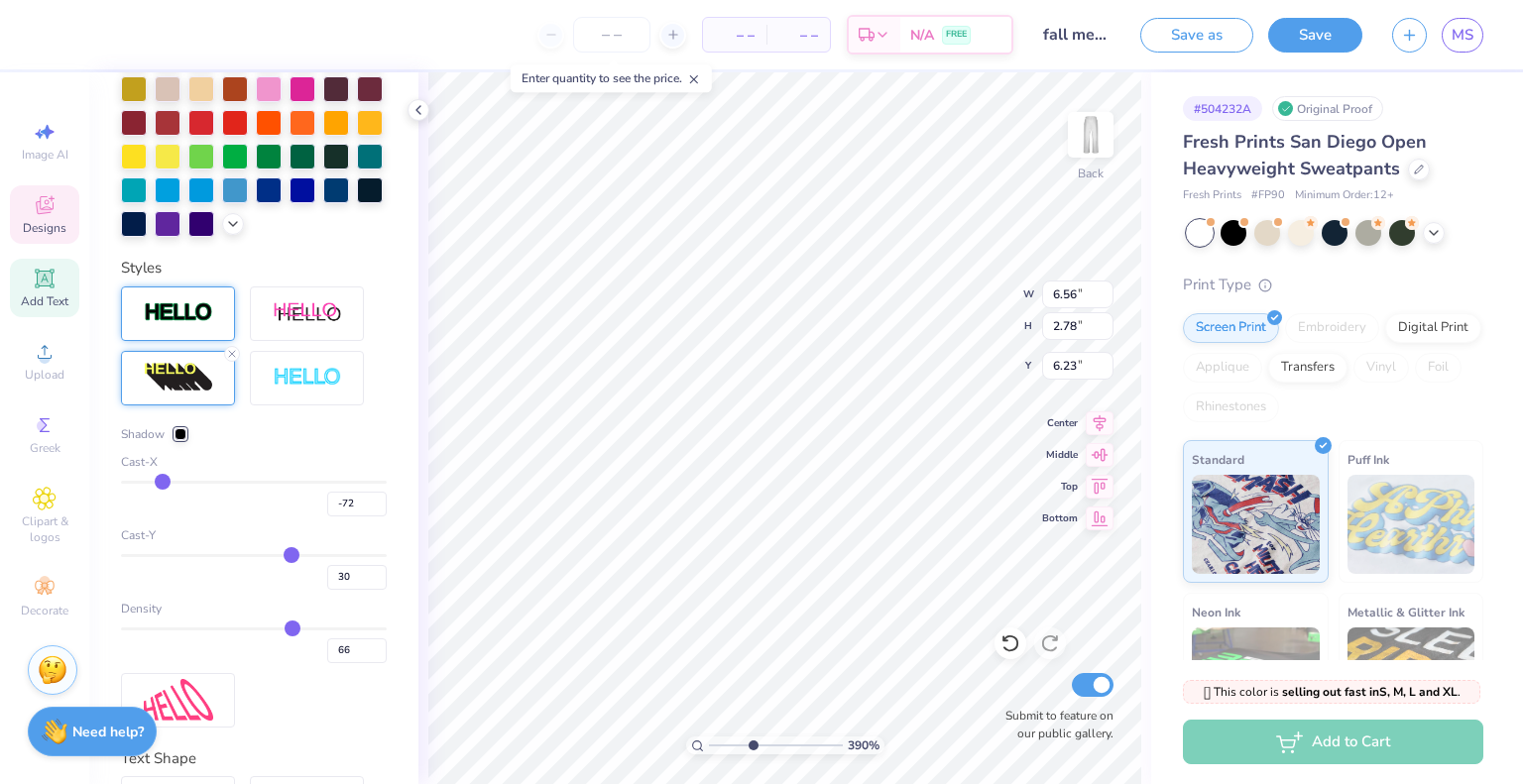 type on "-73" 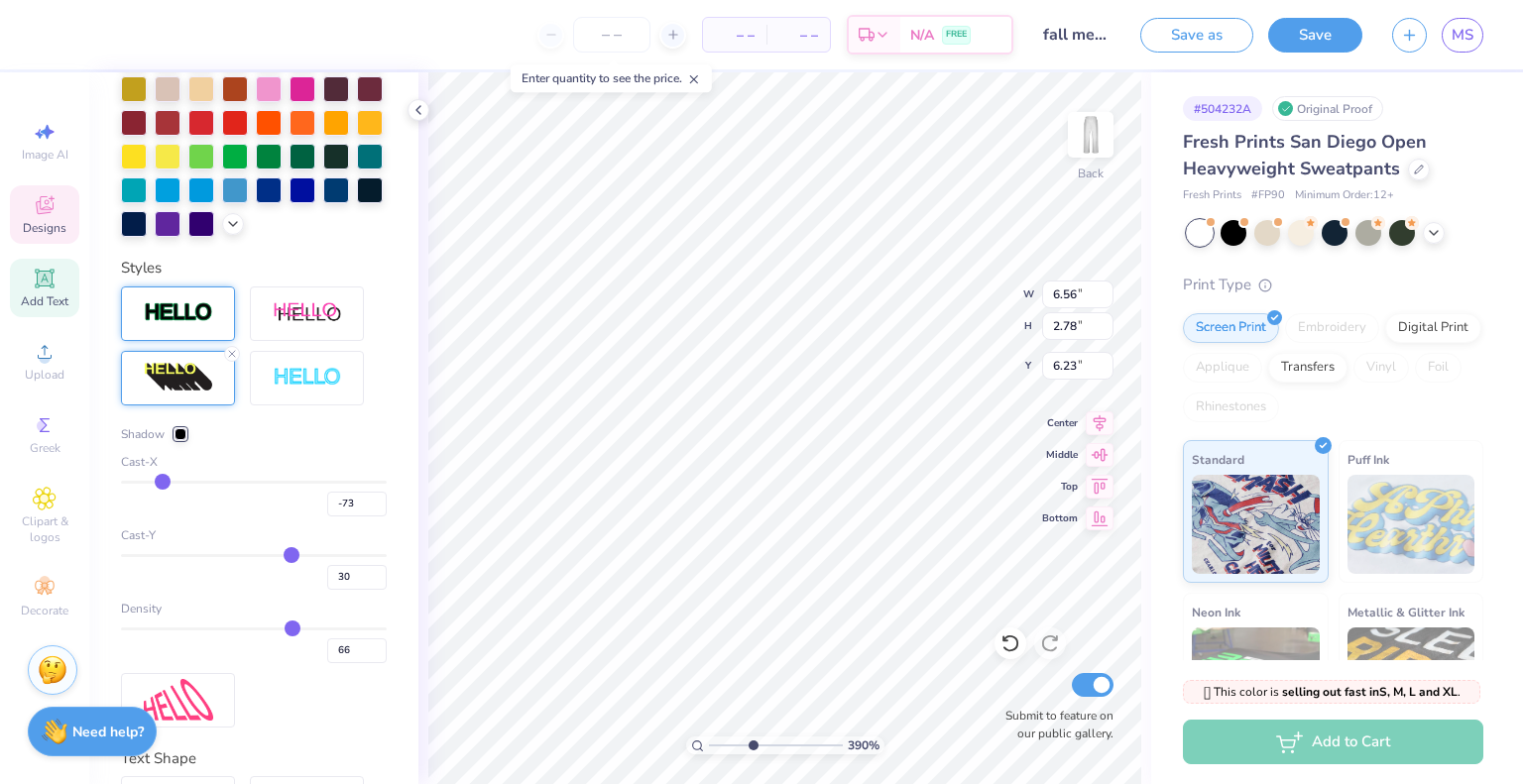 type on "-74" 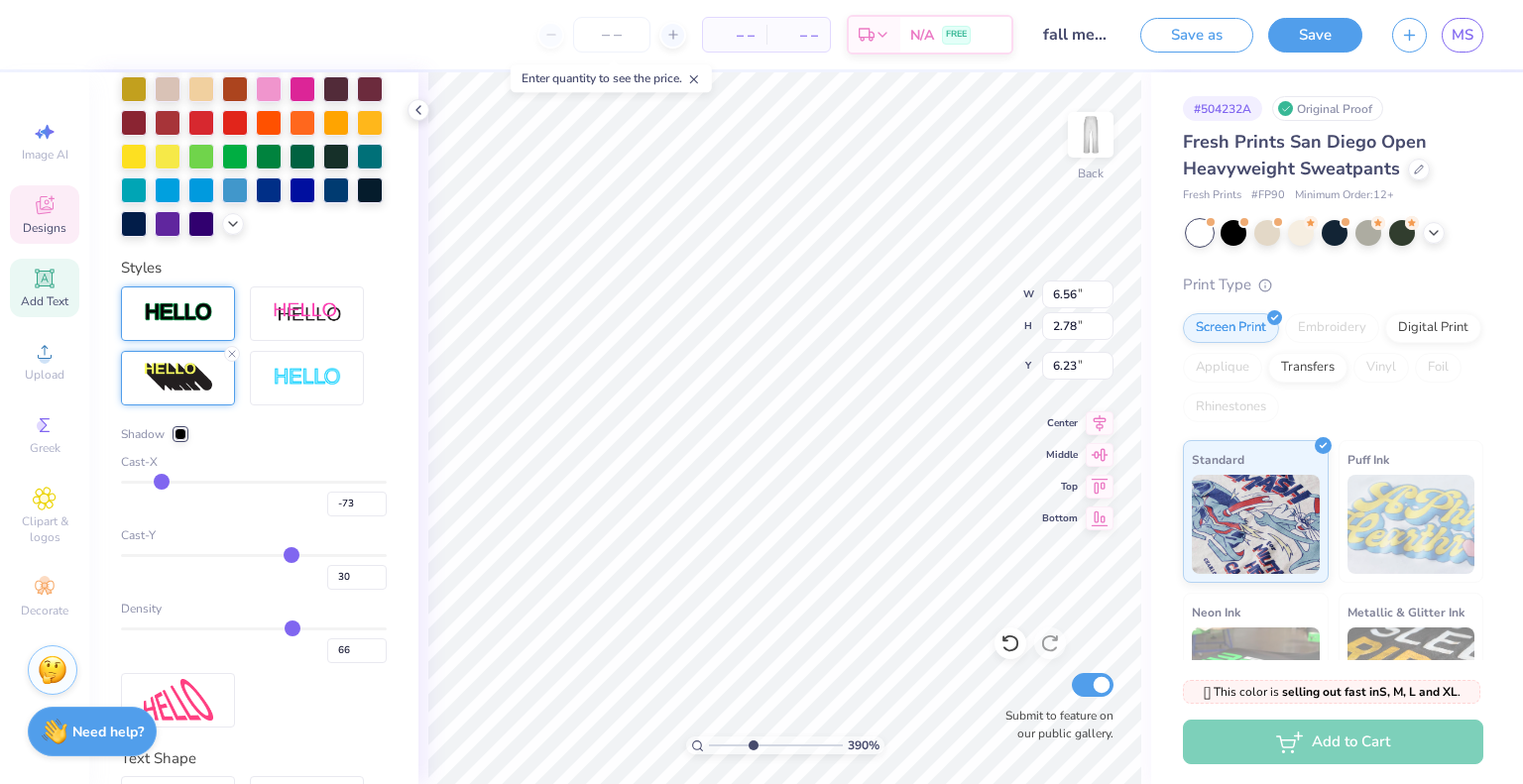 type on "-74" 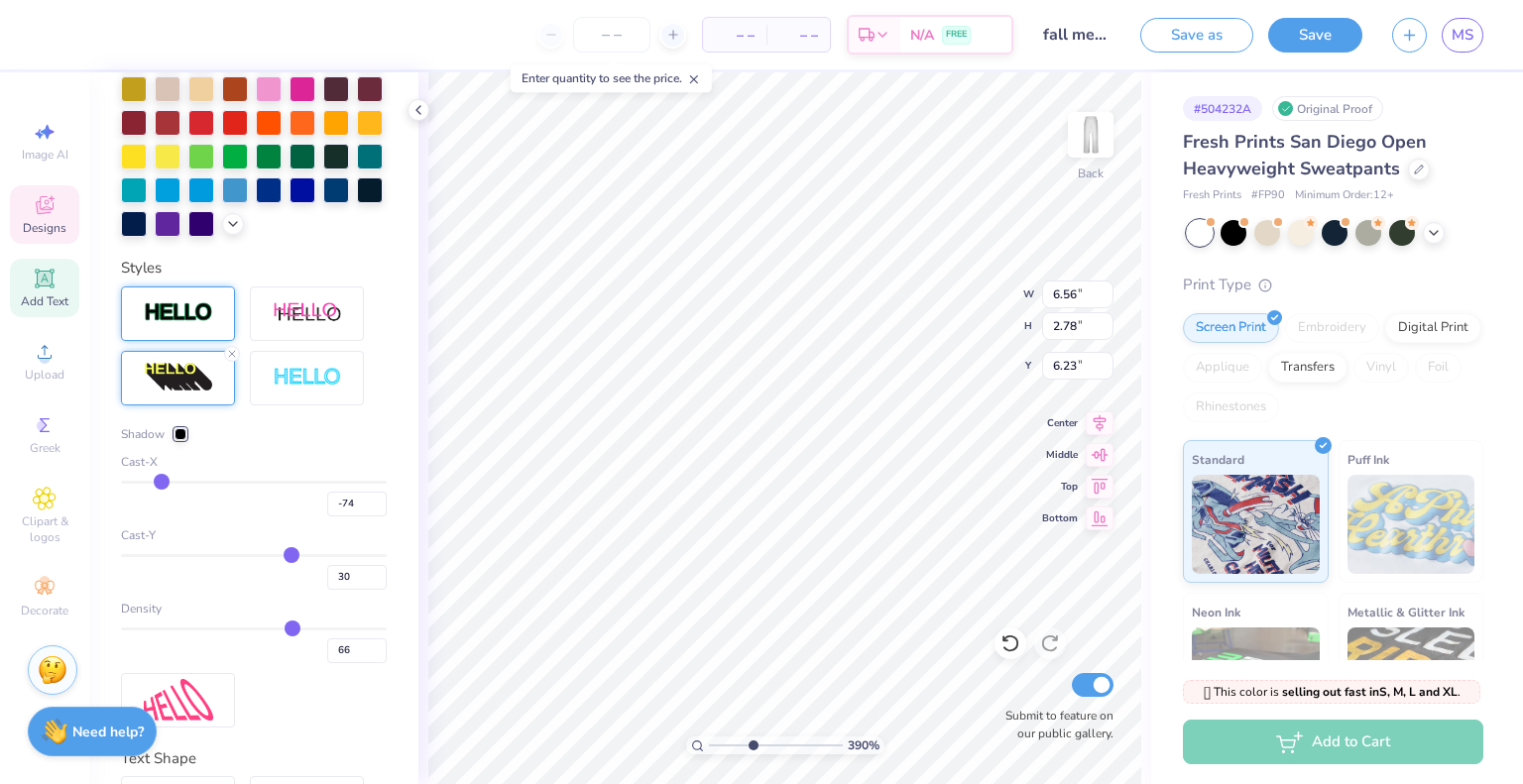 type on "-80" 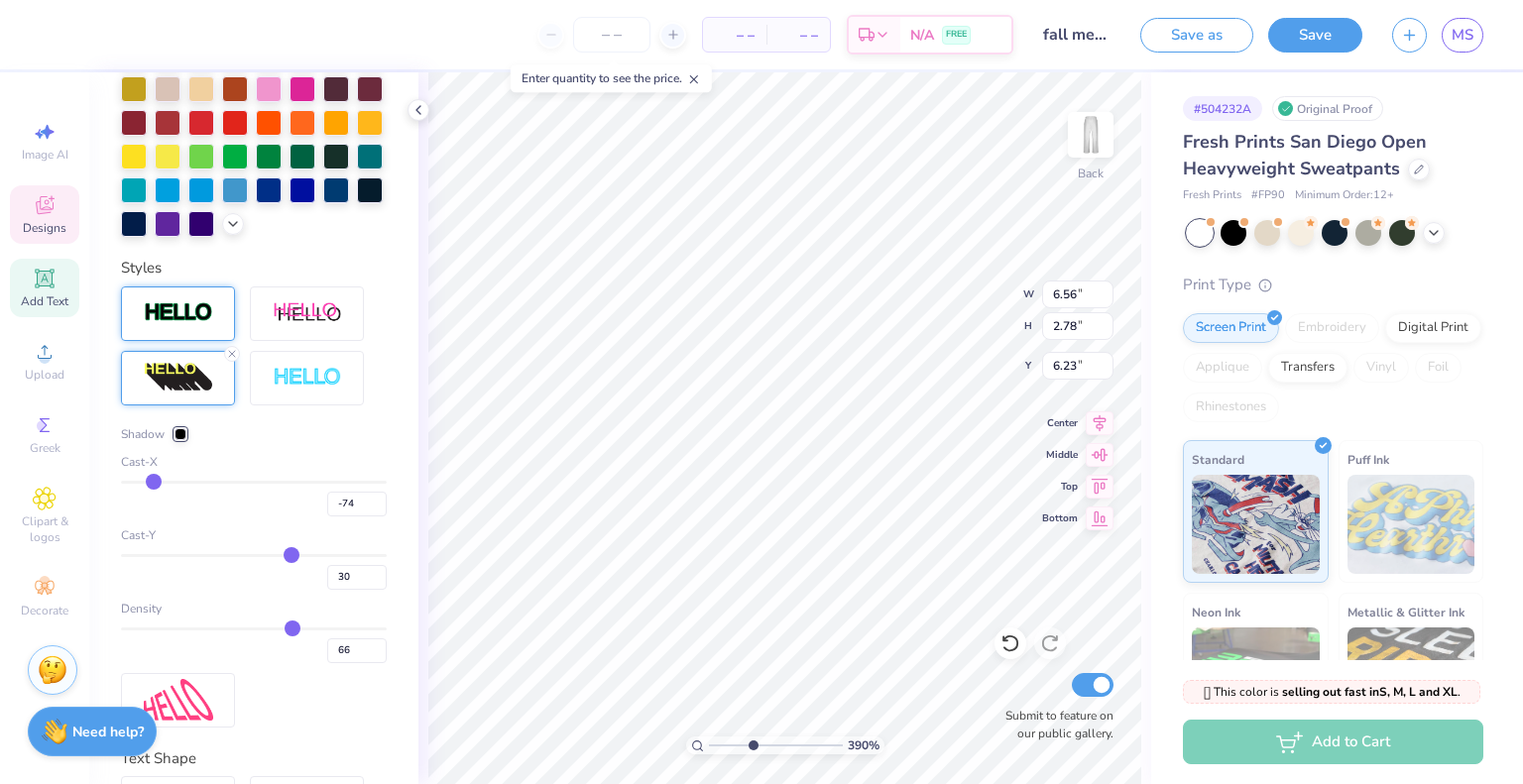 type on "-80" 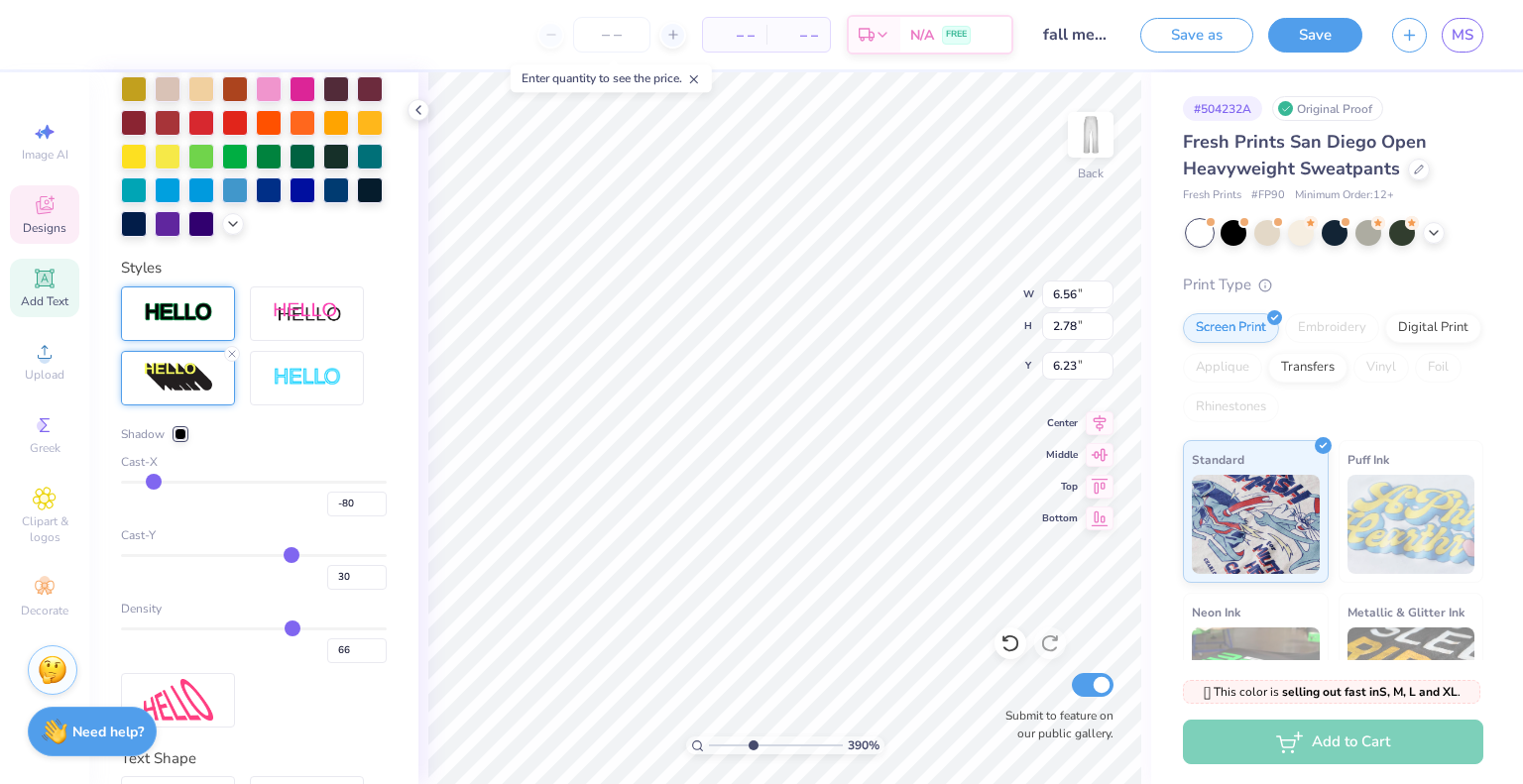type on "-81" 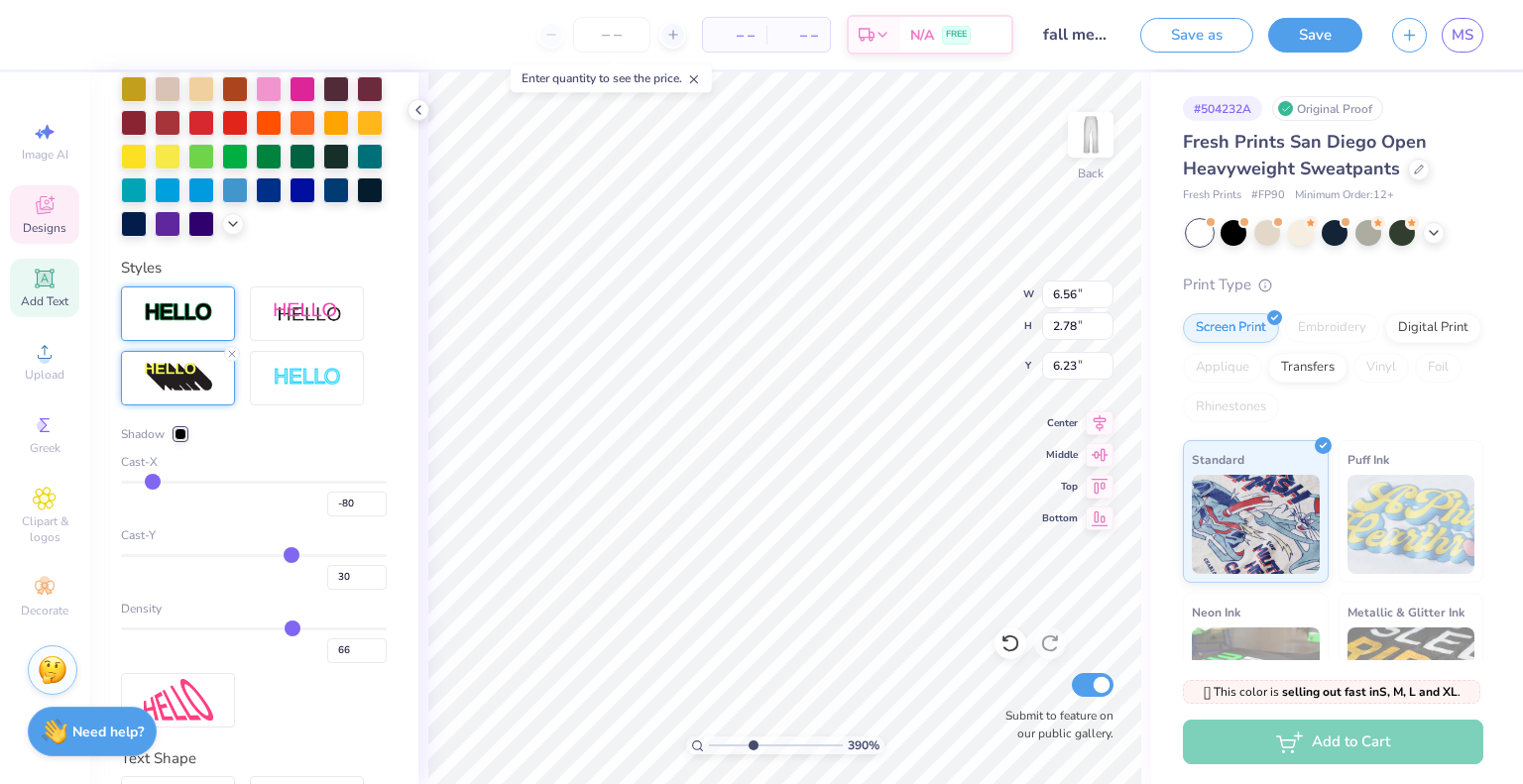 type on "-81" 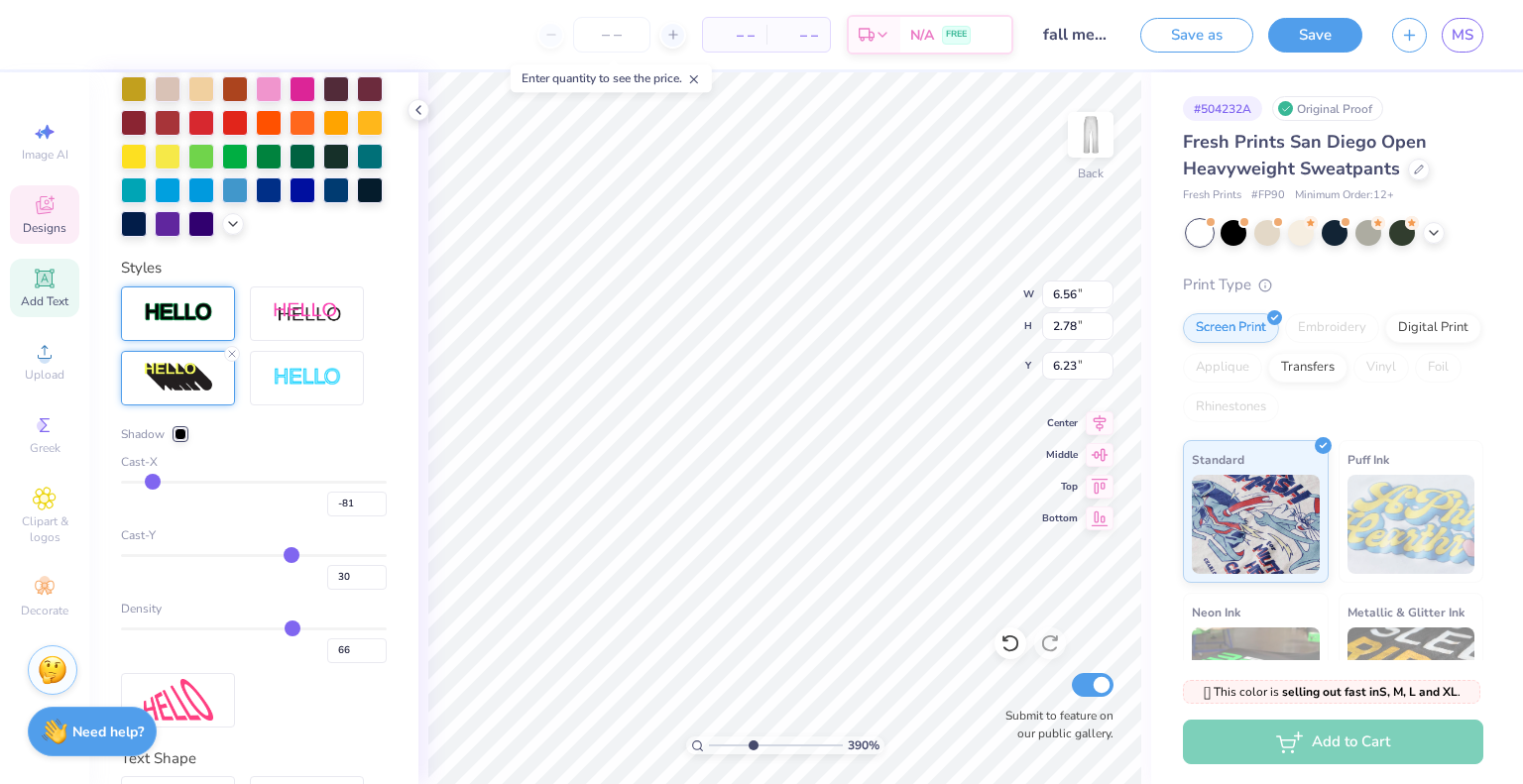 type on "-83" 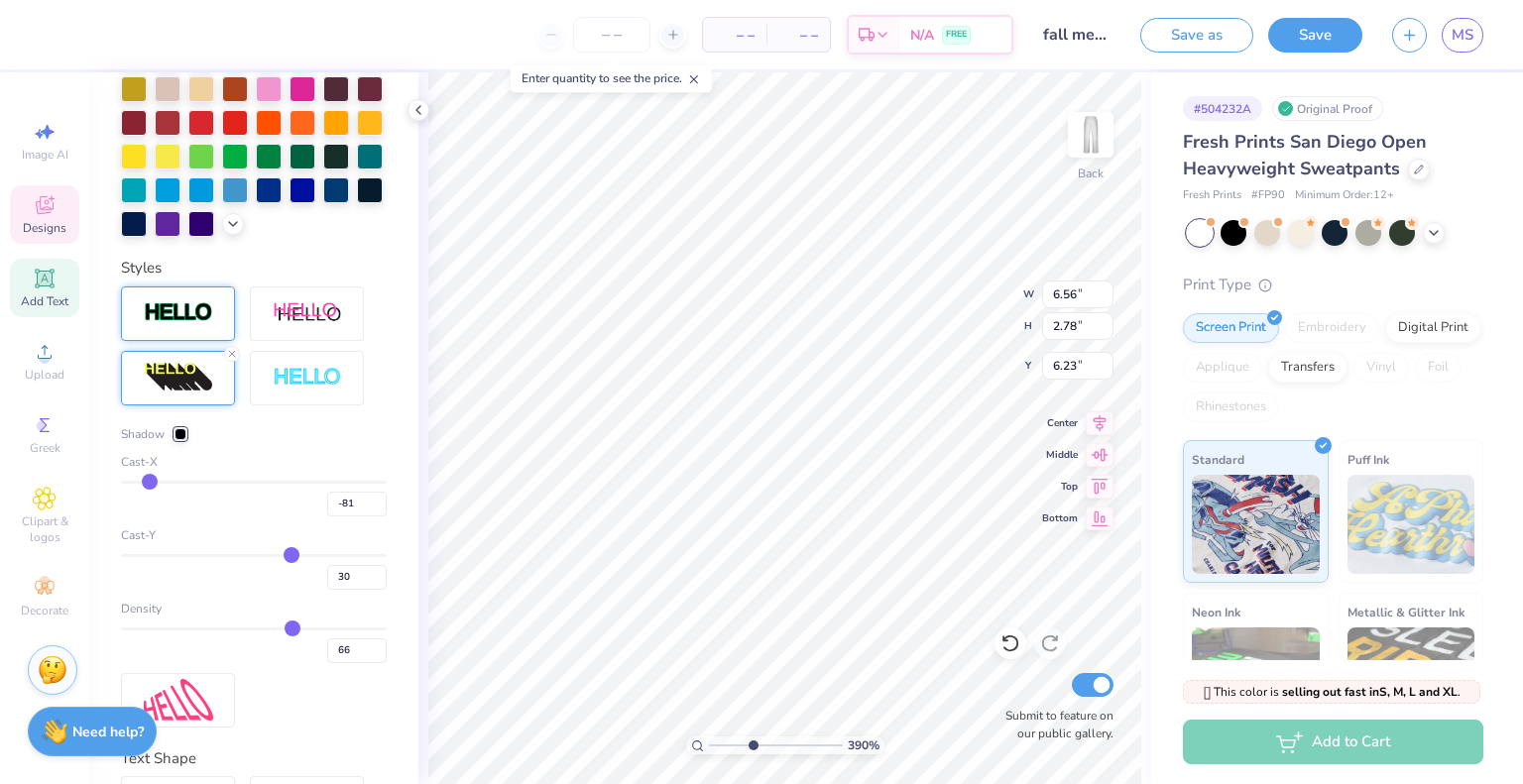 type on "-83" 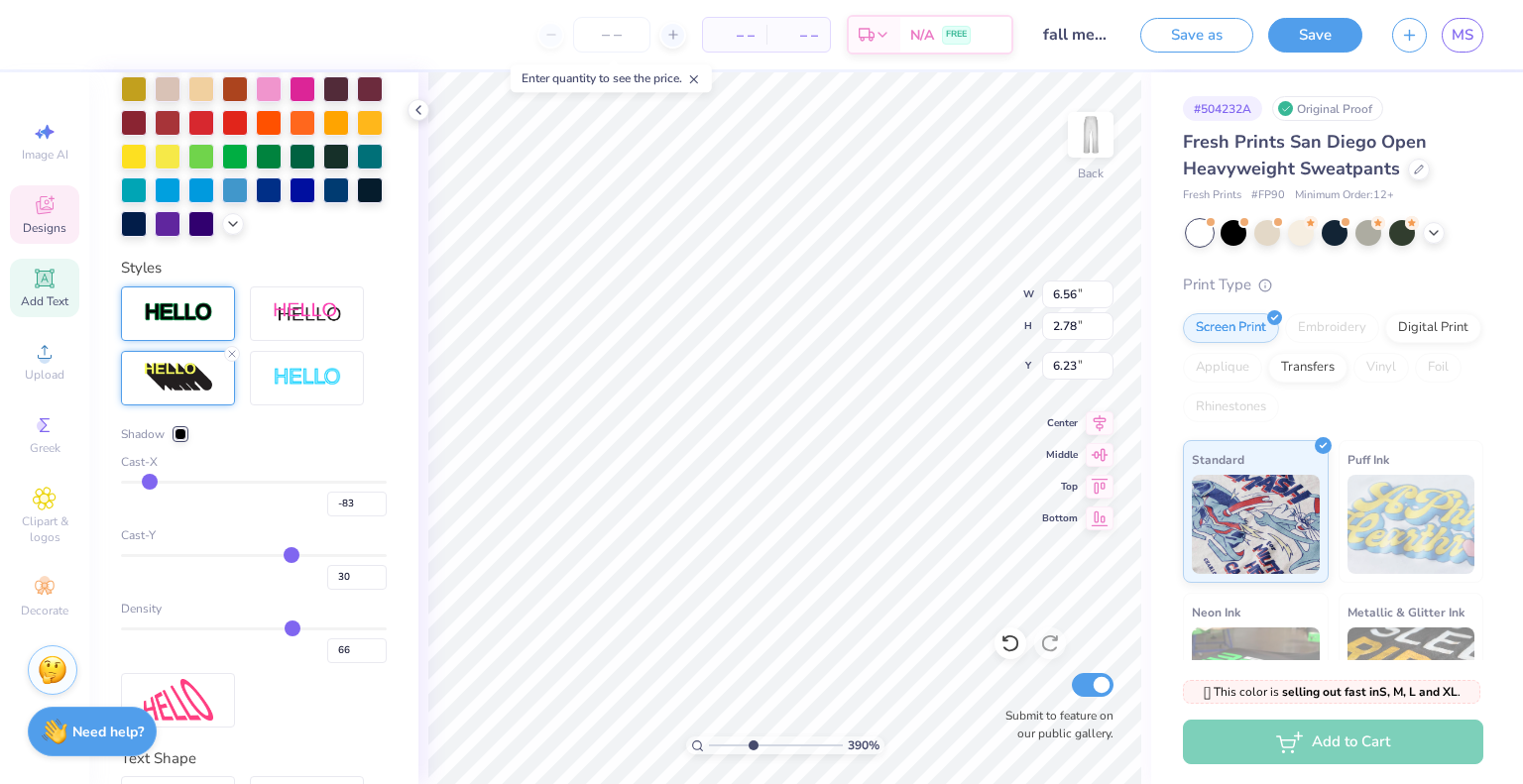 type on "-84" 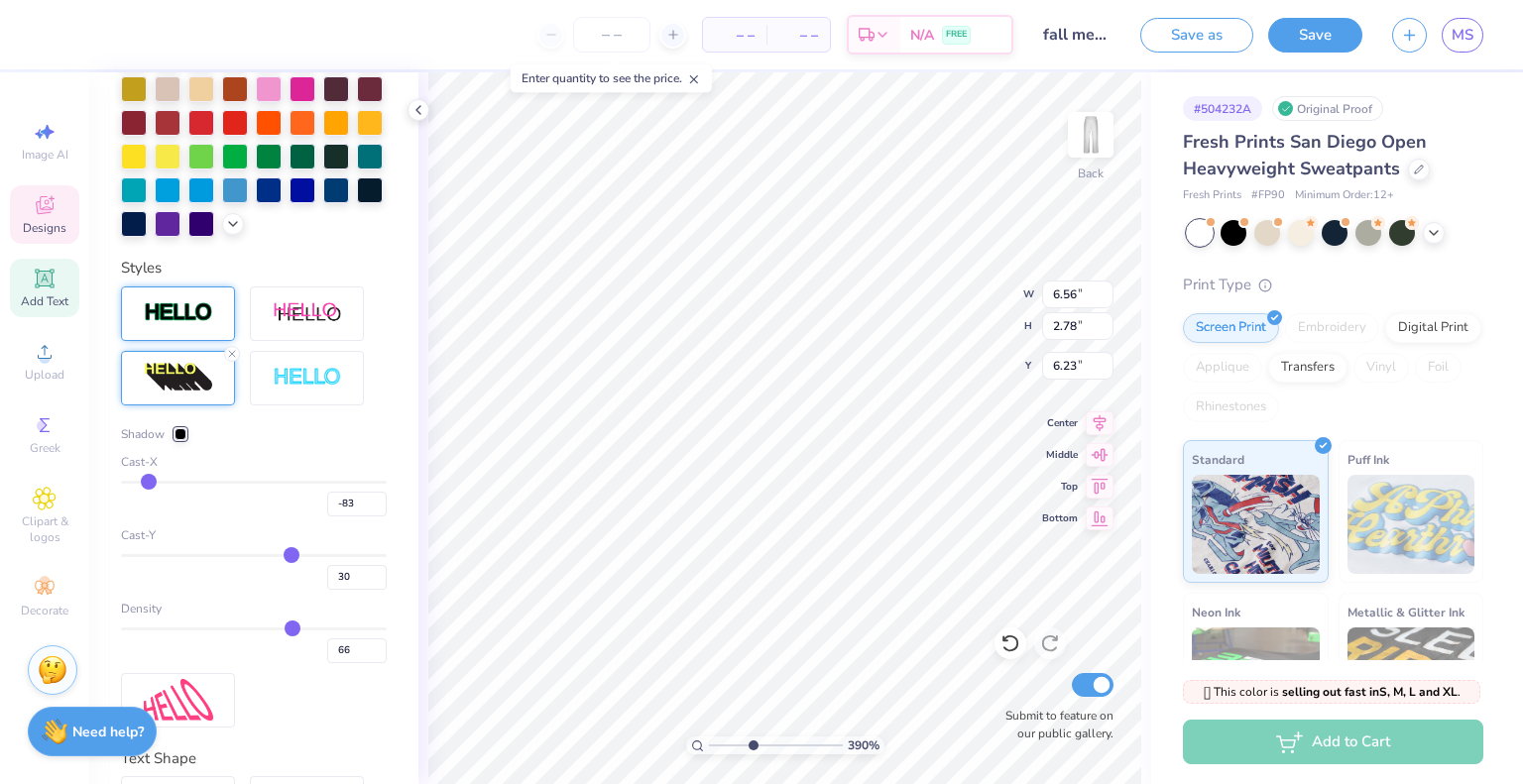 type on "-84" 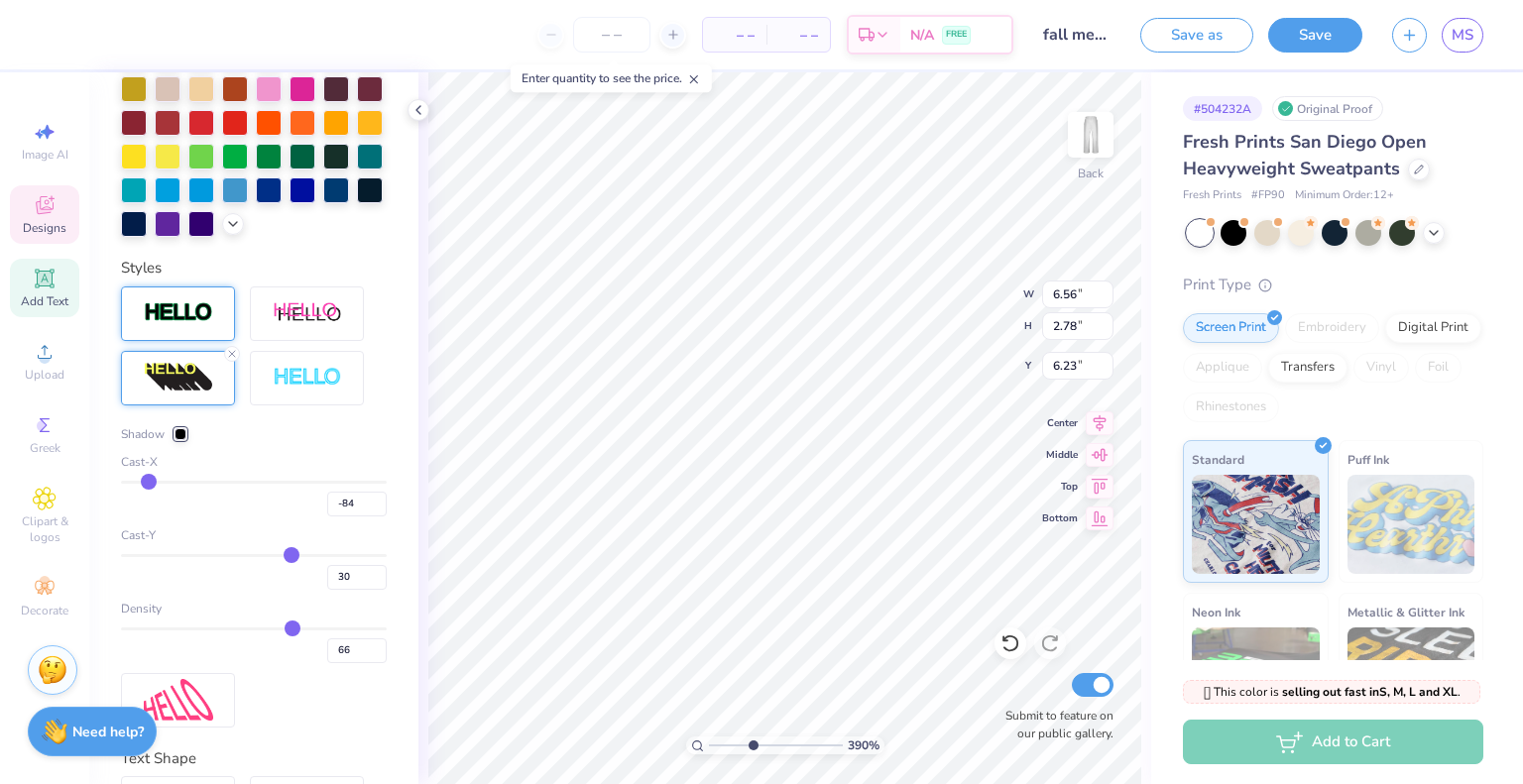 type on "-85" 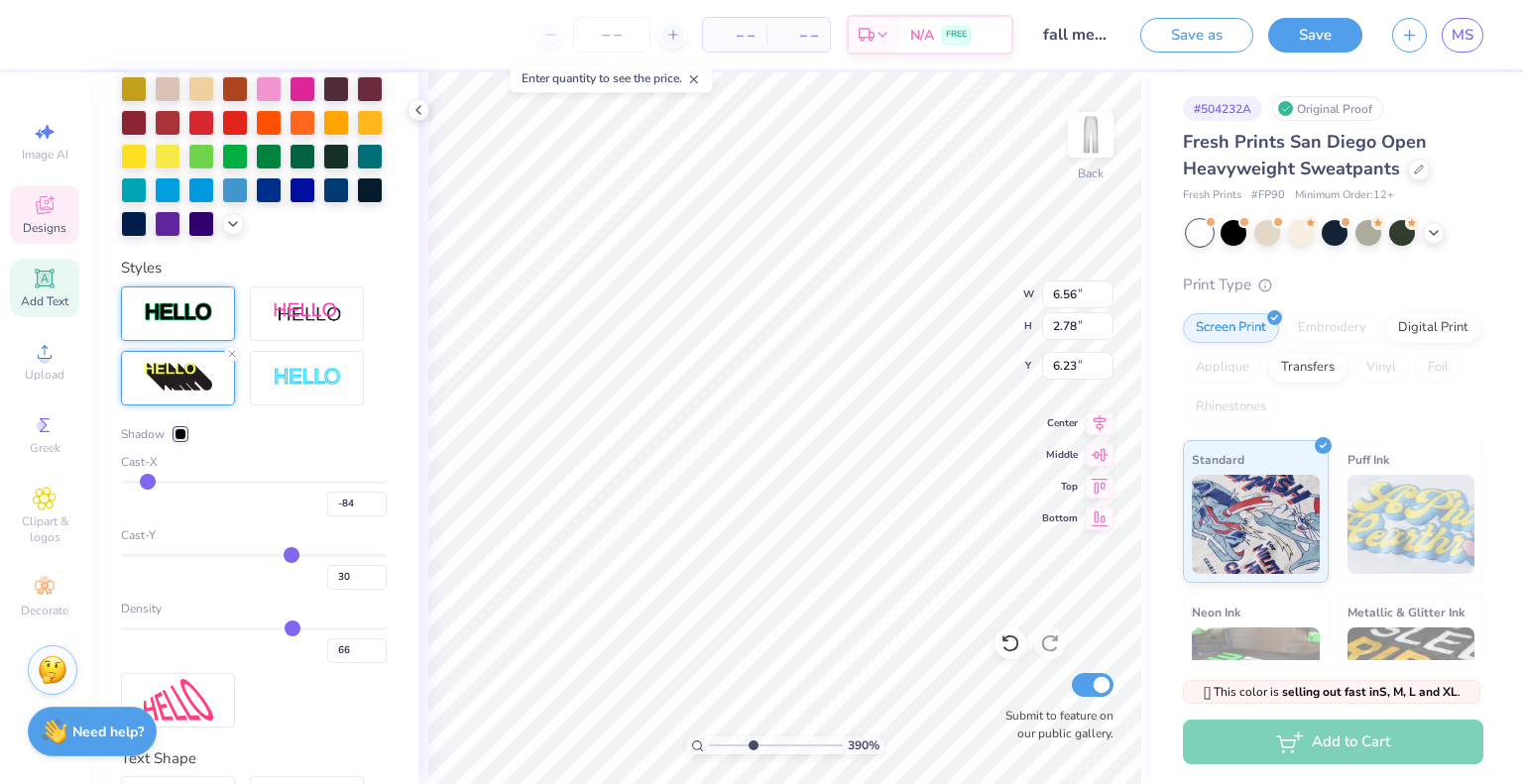 type on "-85" 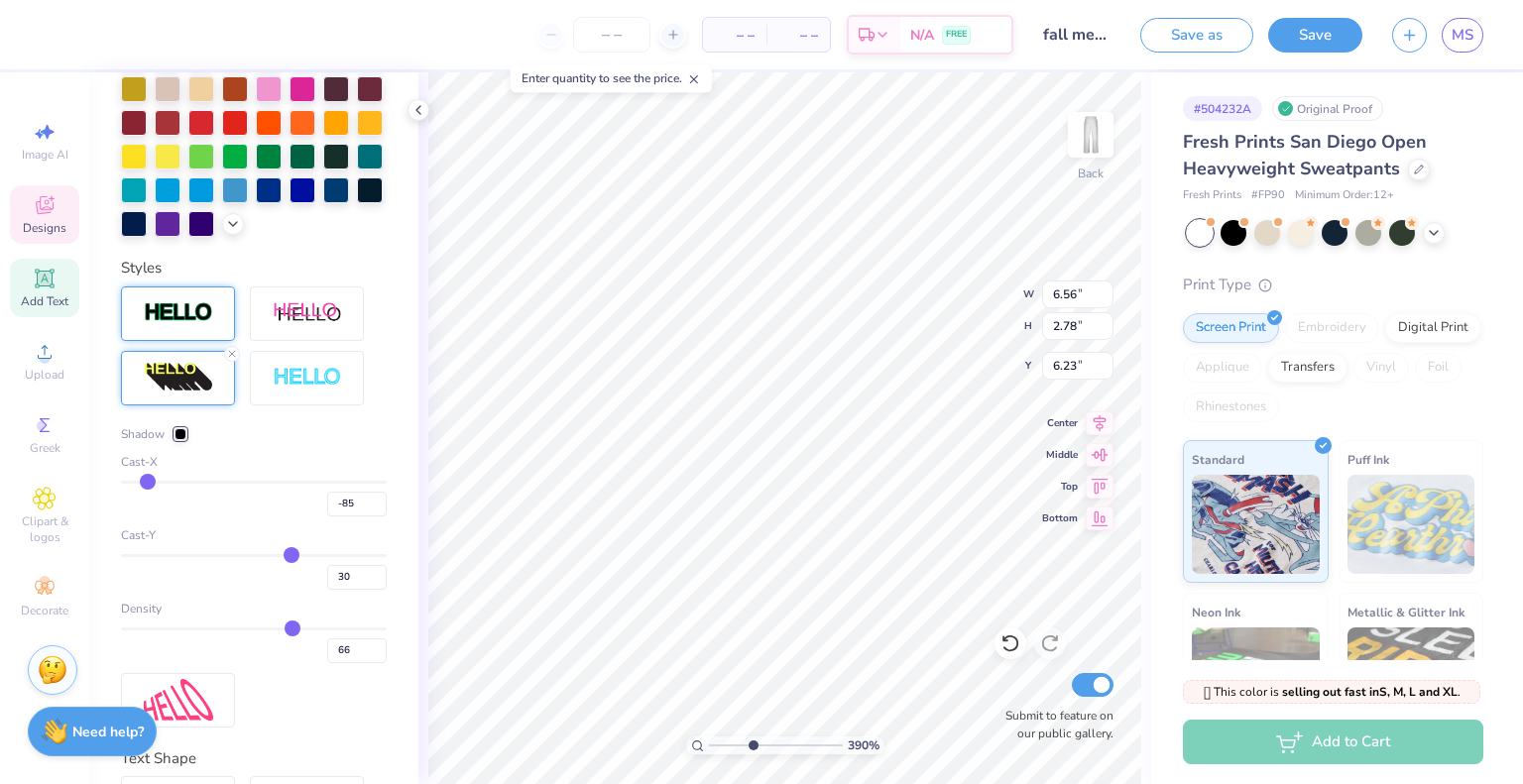 type on "-86" 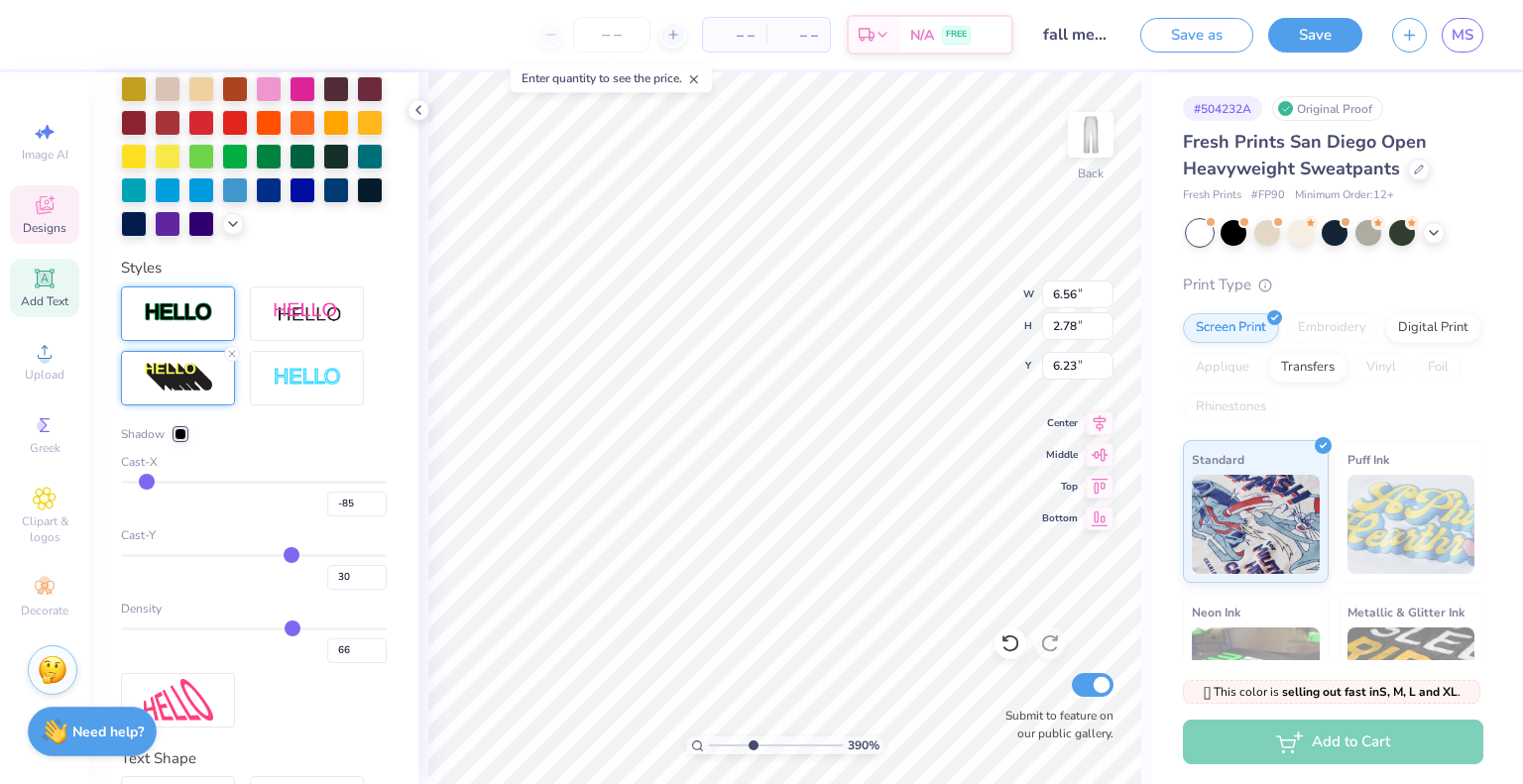 type on "-86" 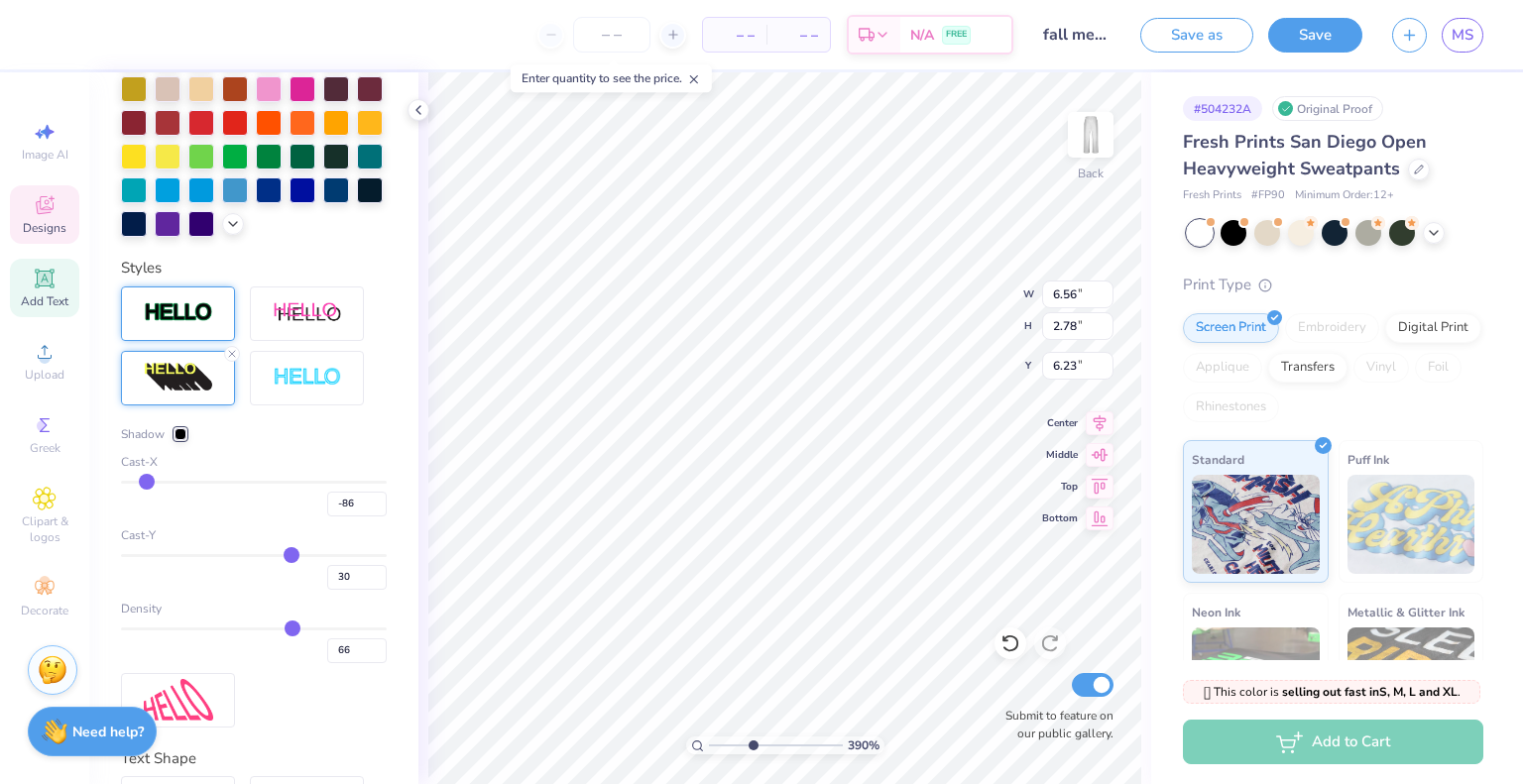 type on "-87" 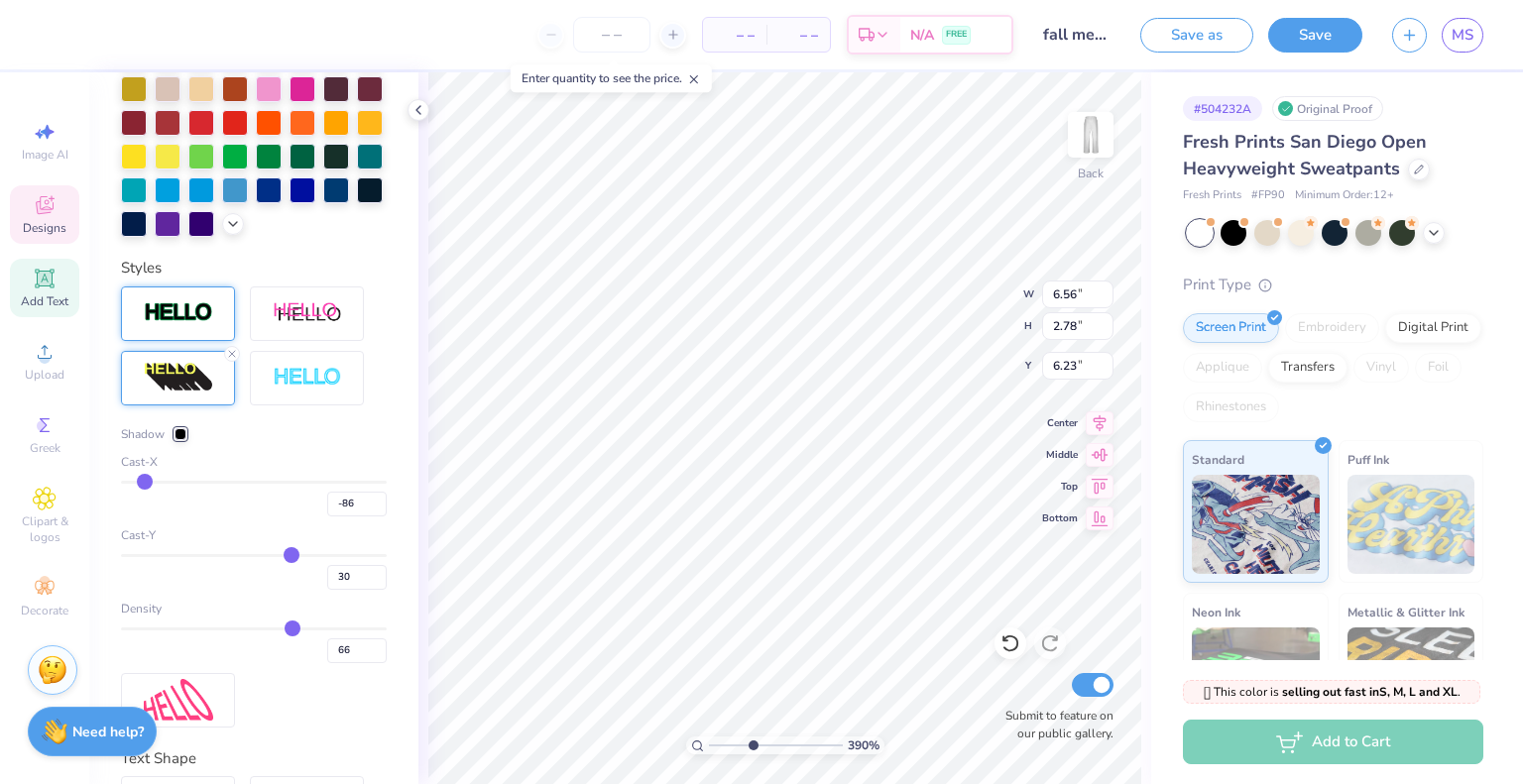 type on "-87" 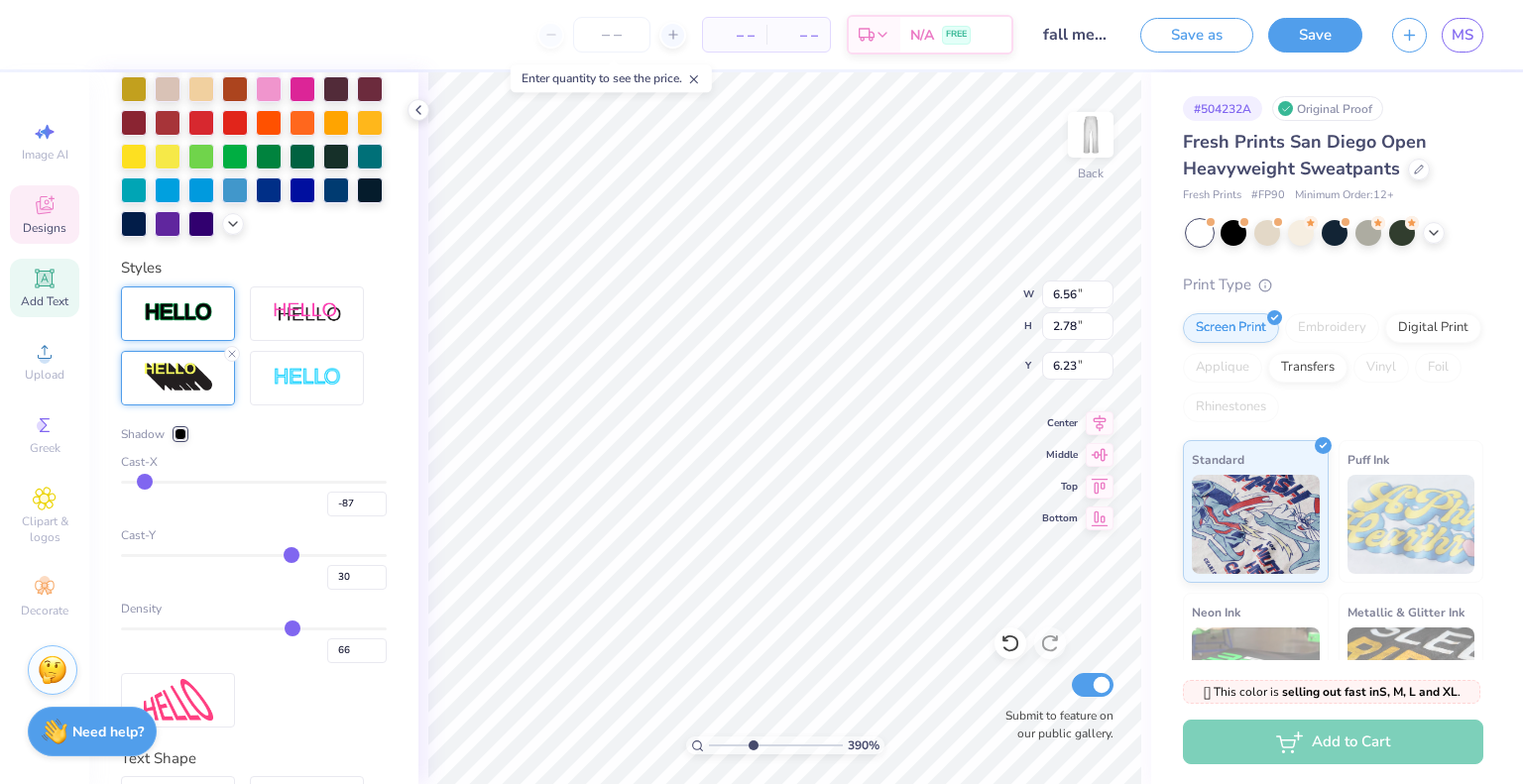 type on "-88" 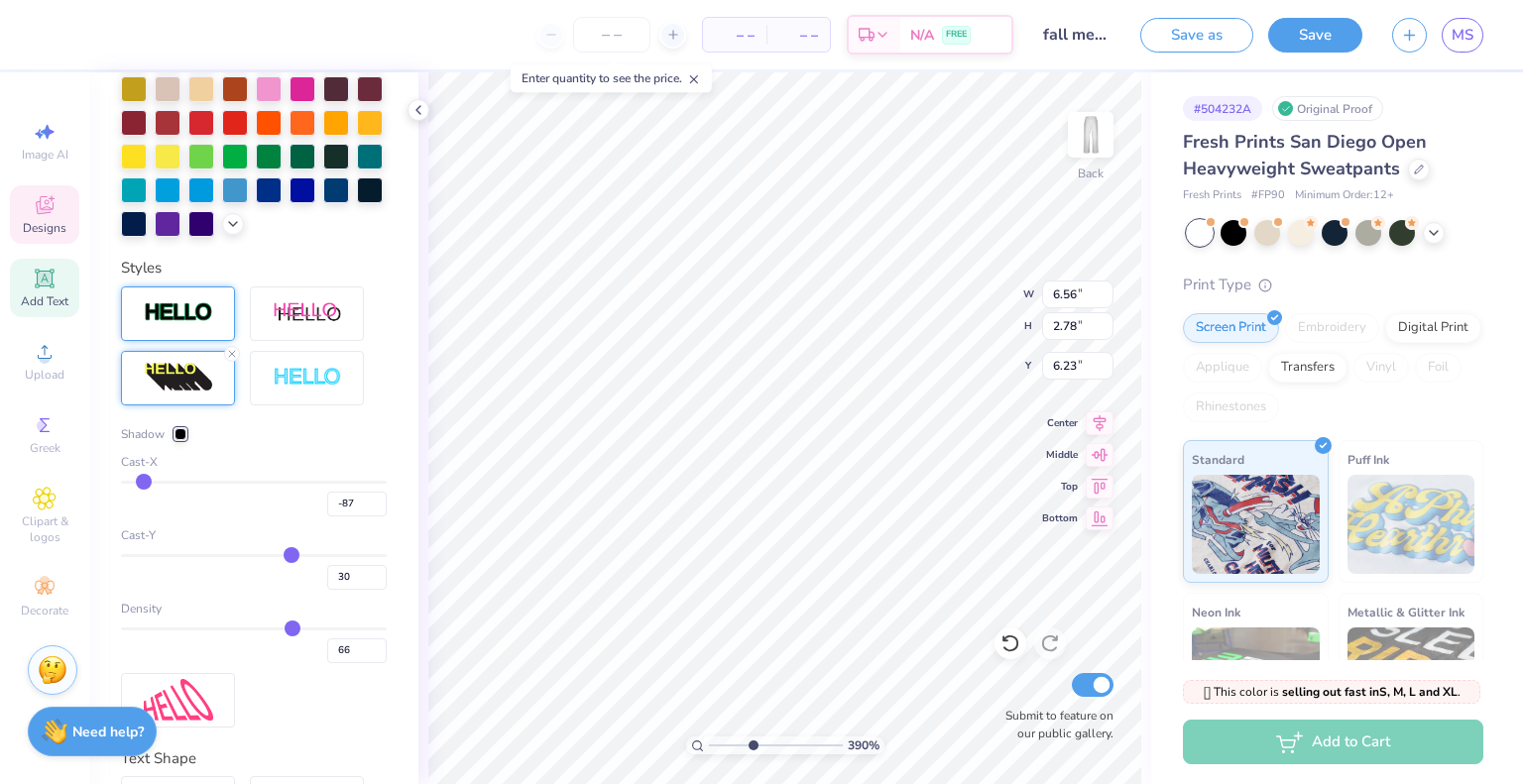 type on "-88" 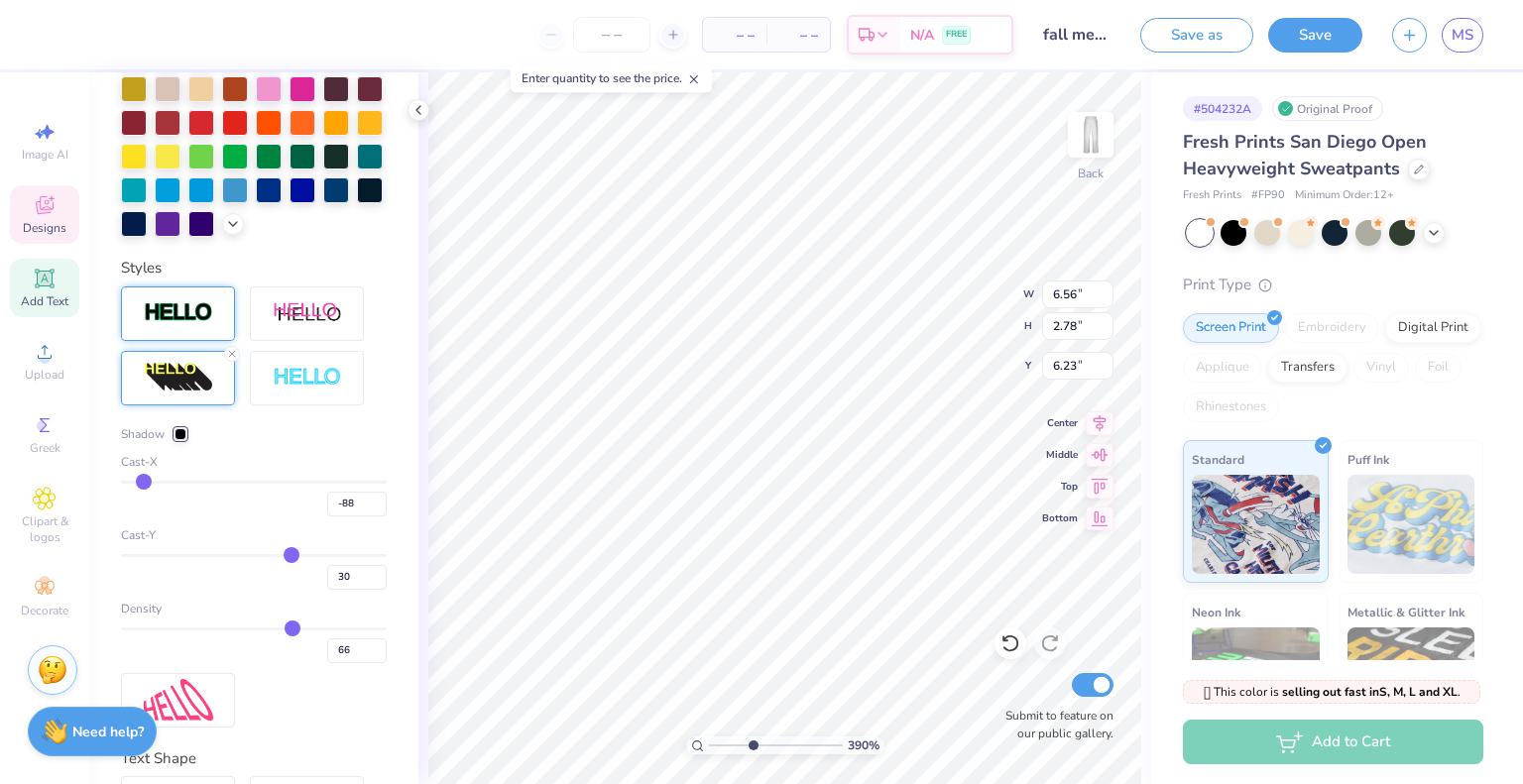 type on "-89" 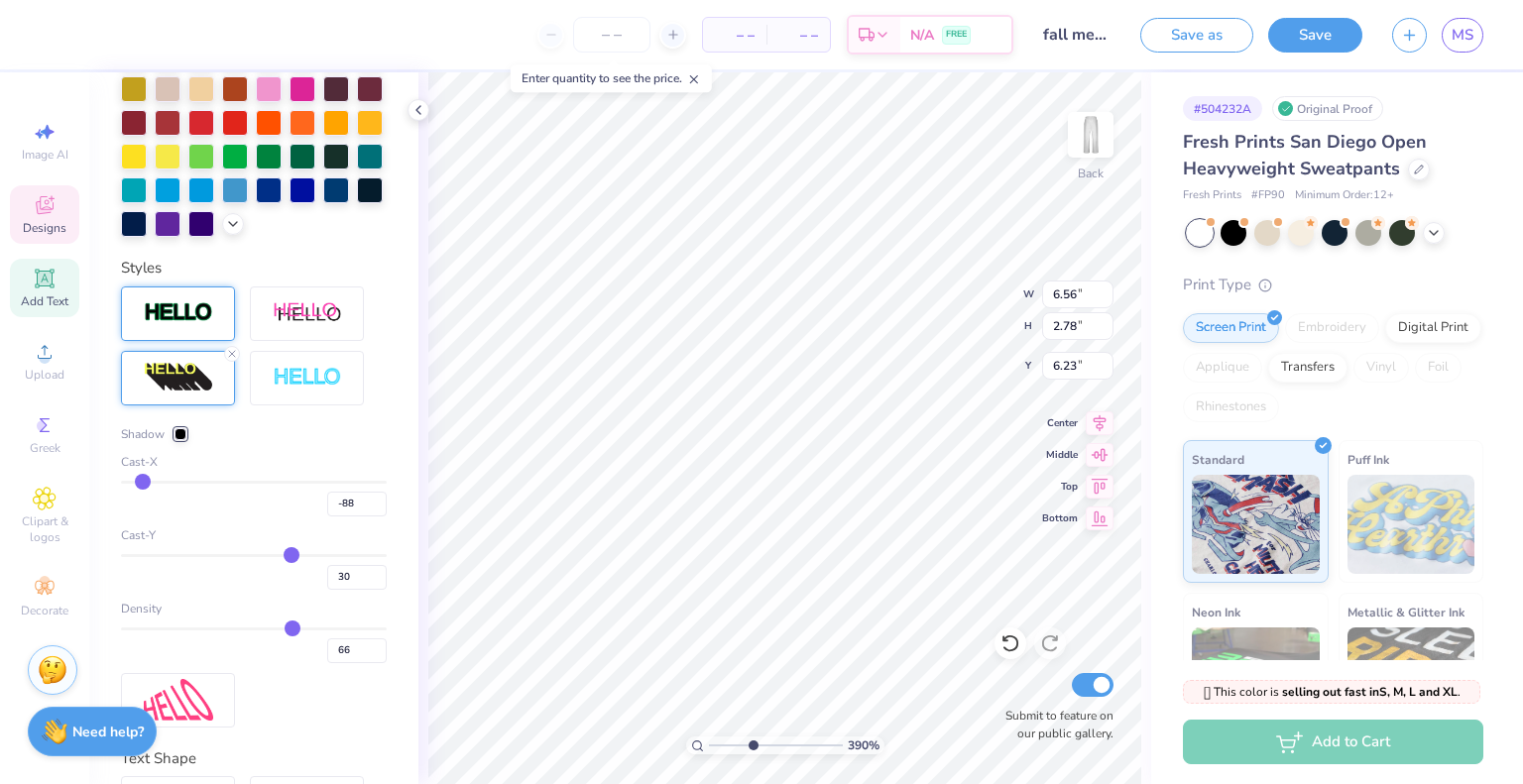 type on "-89" 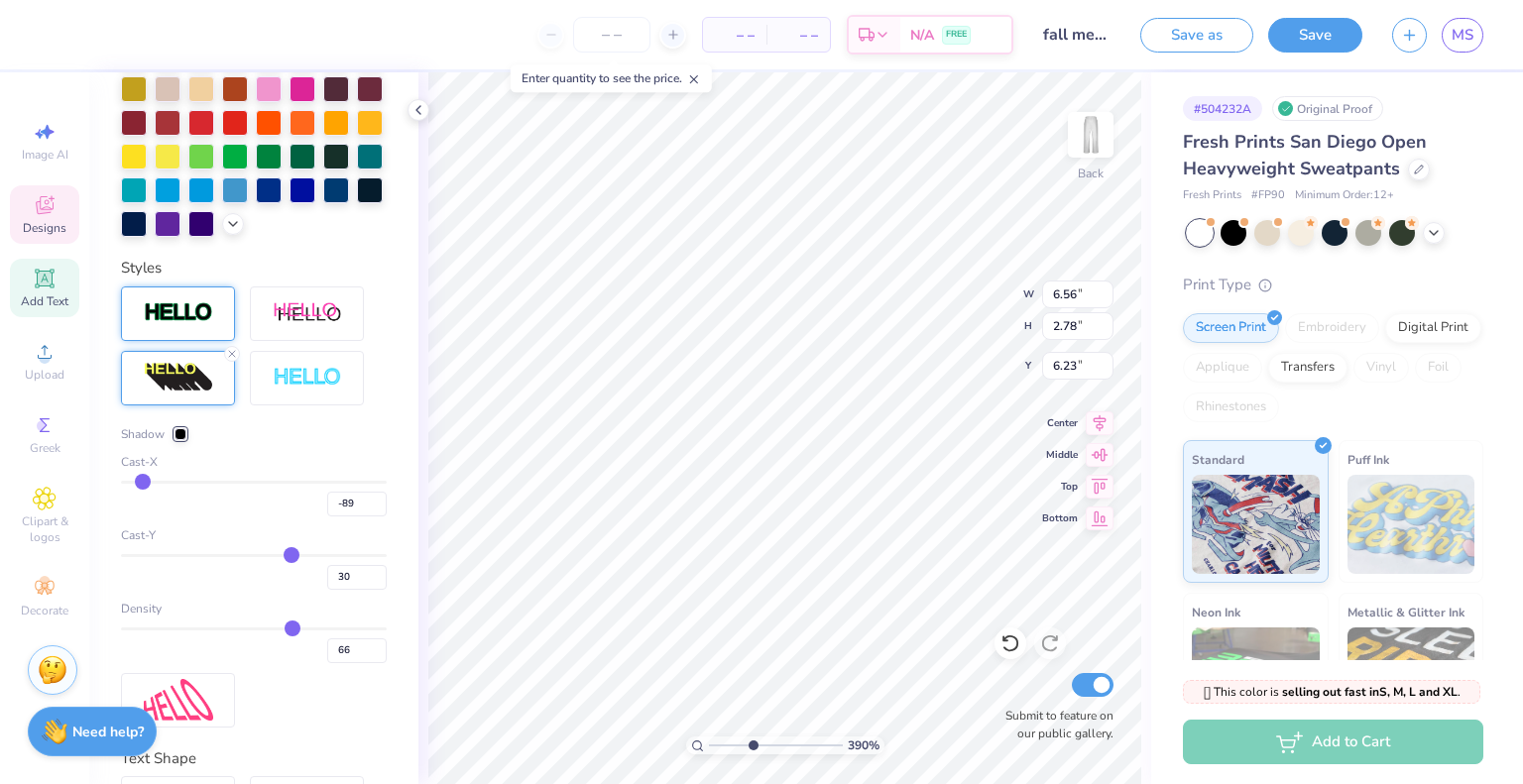 type on "-90" 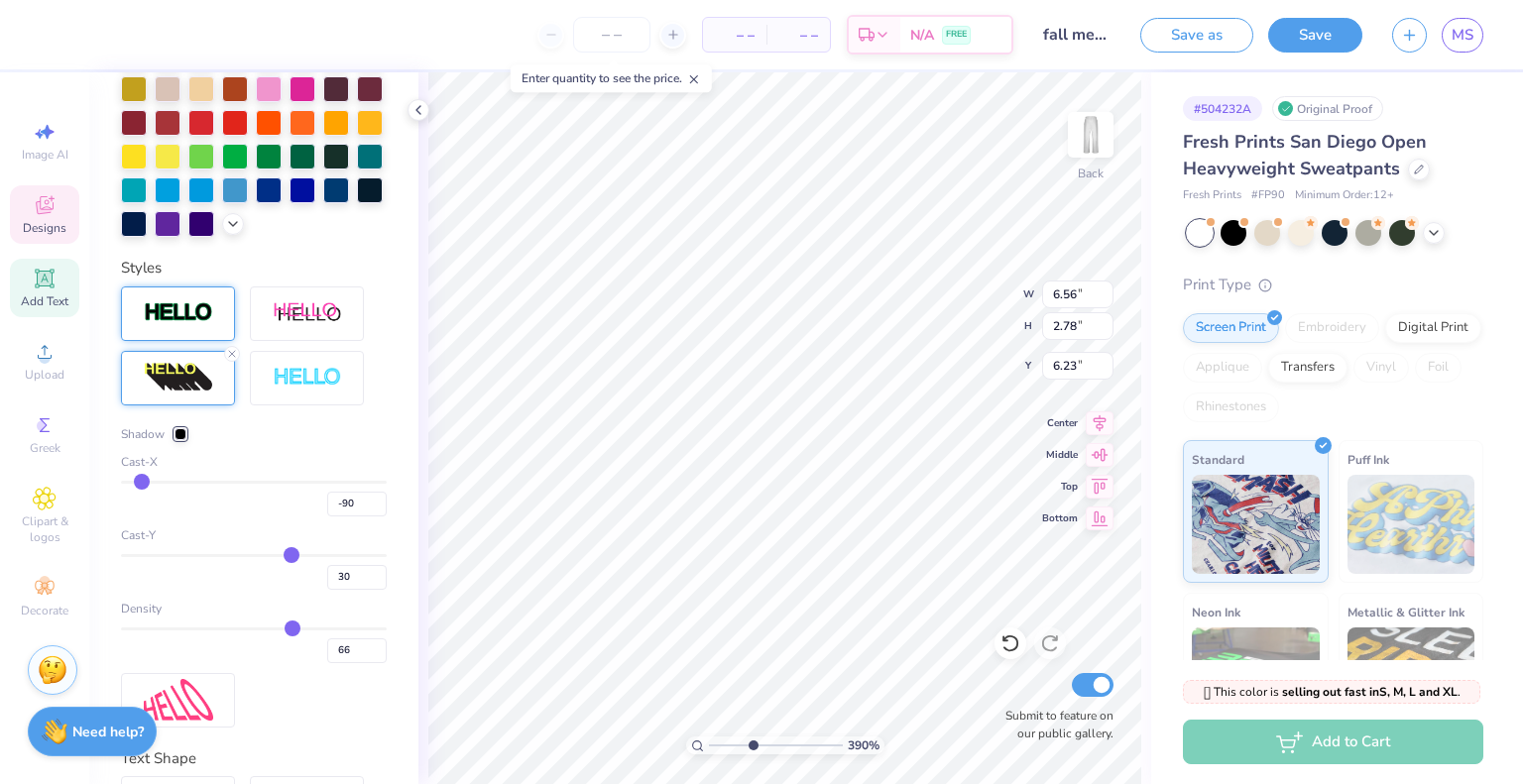 drag, startPoint x: 282, startPoint y: 514, endPoint x: 140, endPoint y: 511, distance: 142.03169 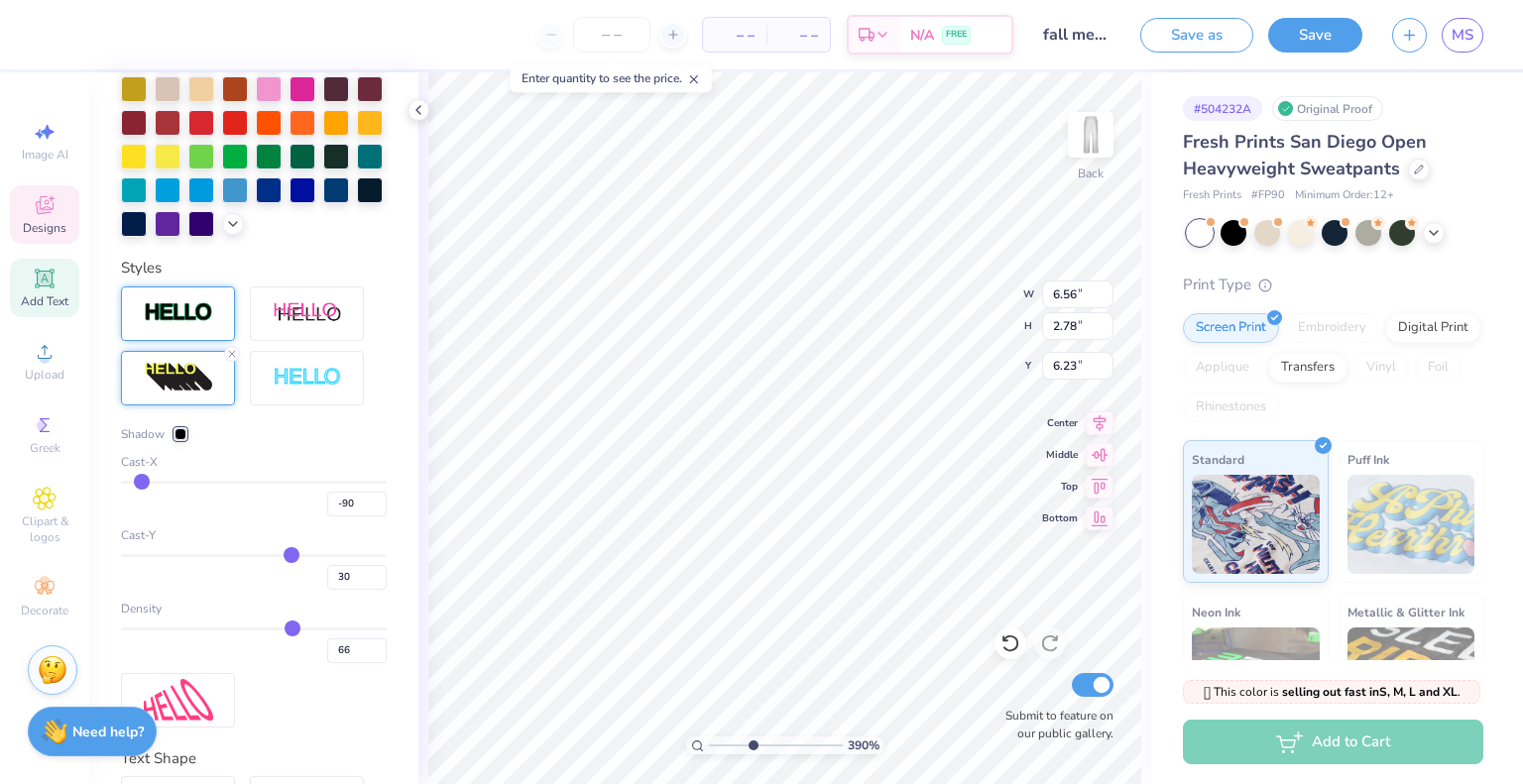 type on "9.24" 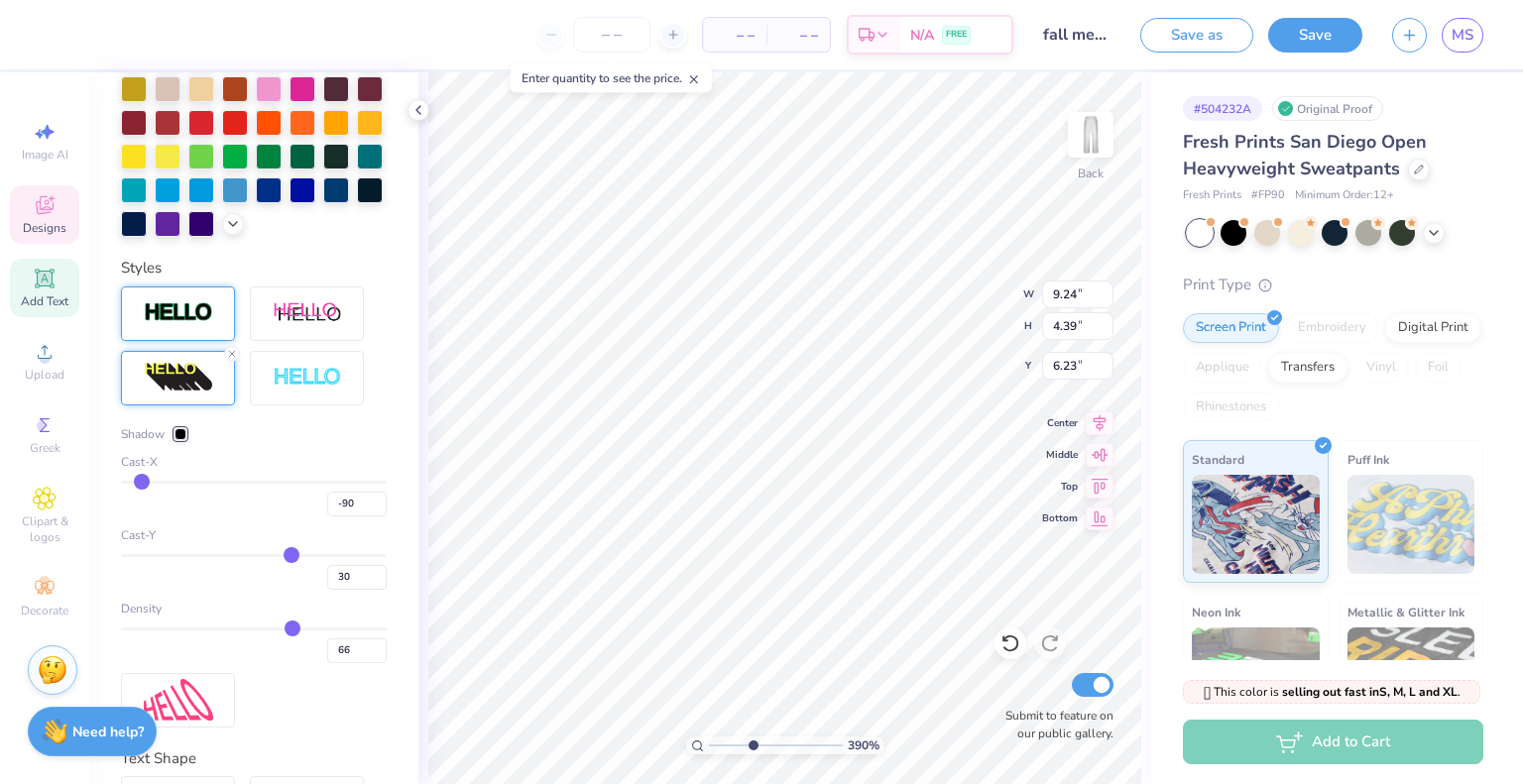 type on "28" 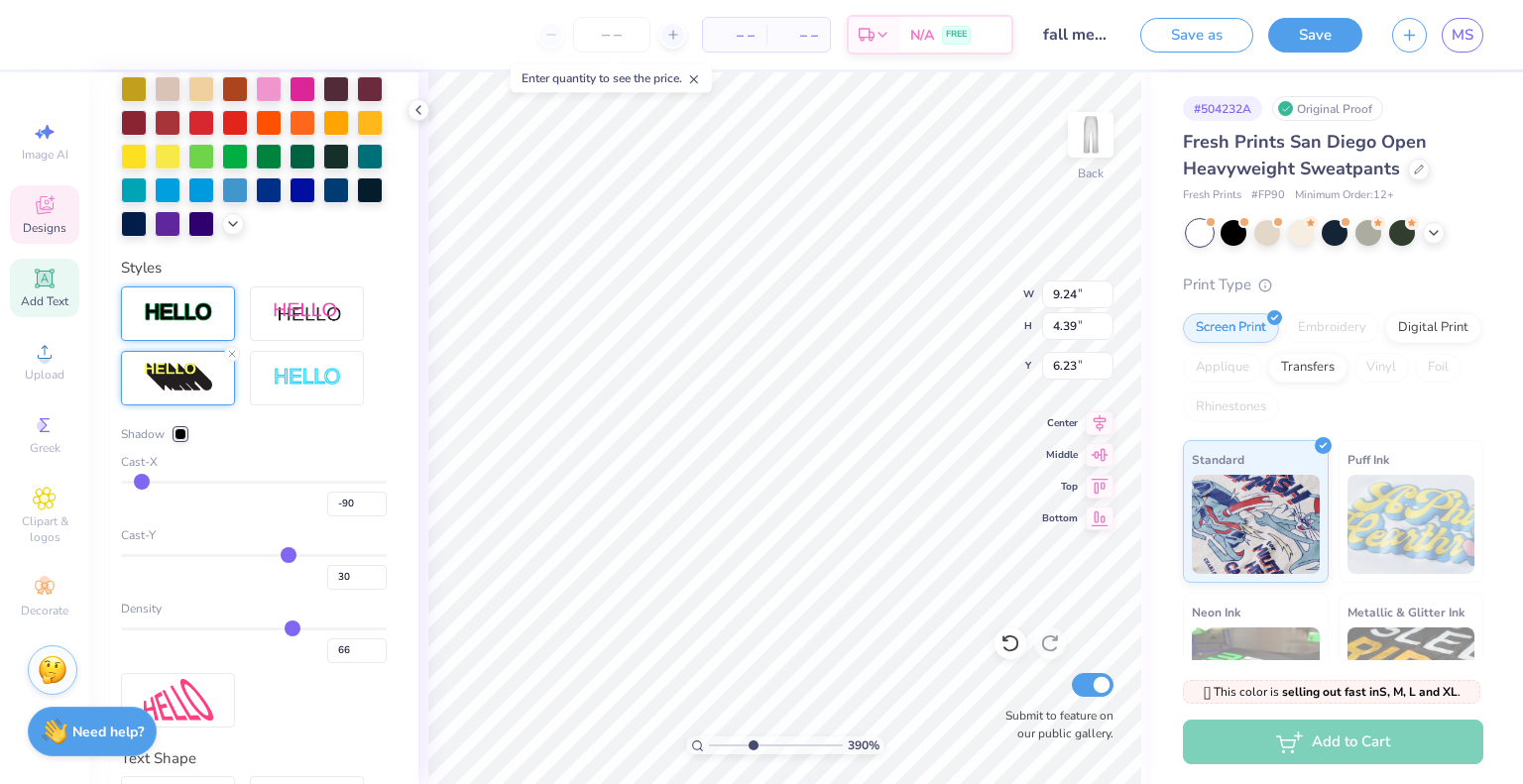 type on "28" 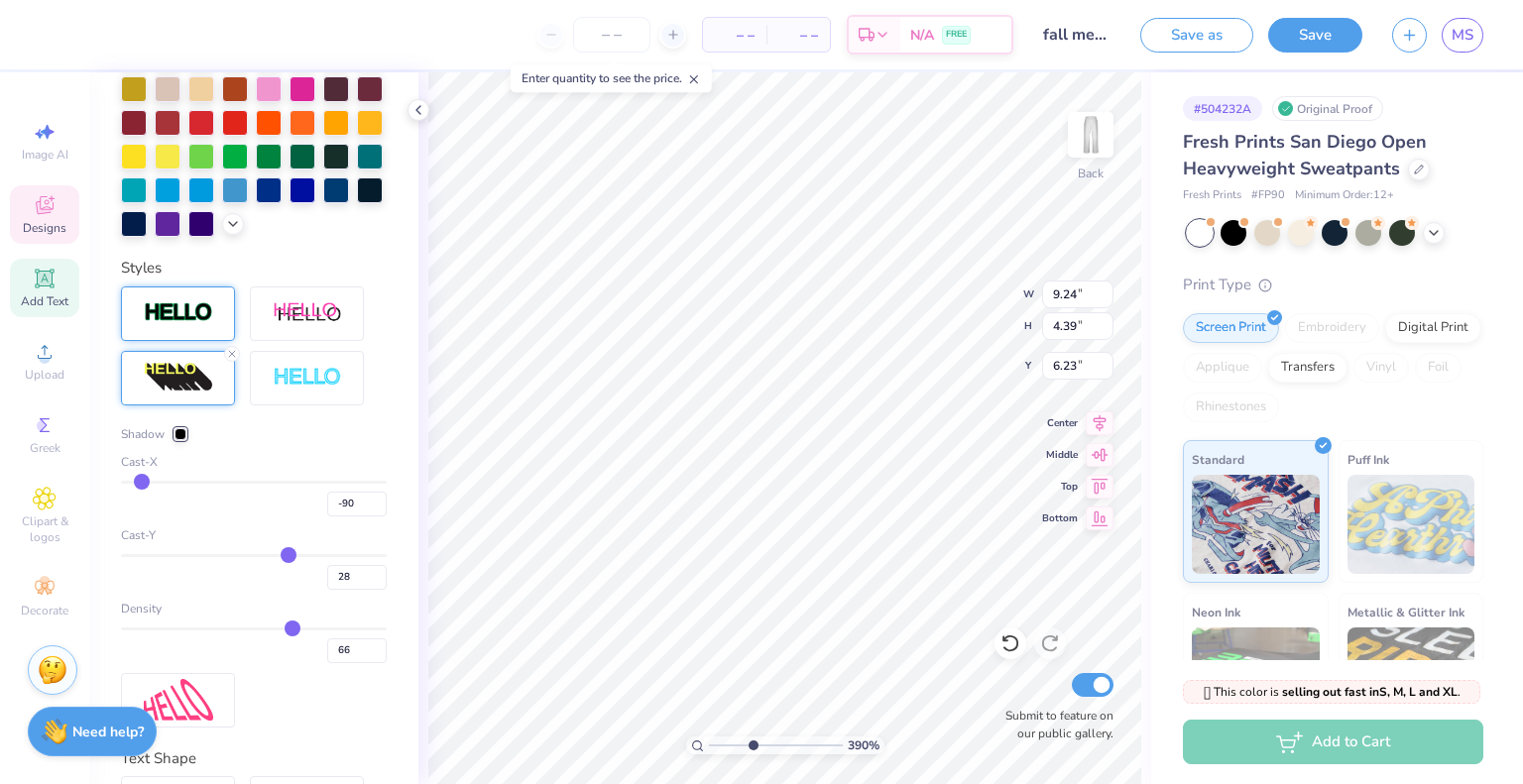 type on "27" 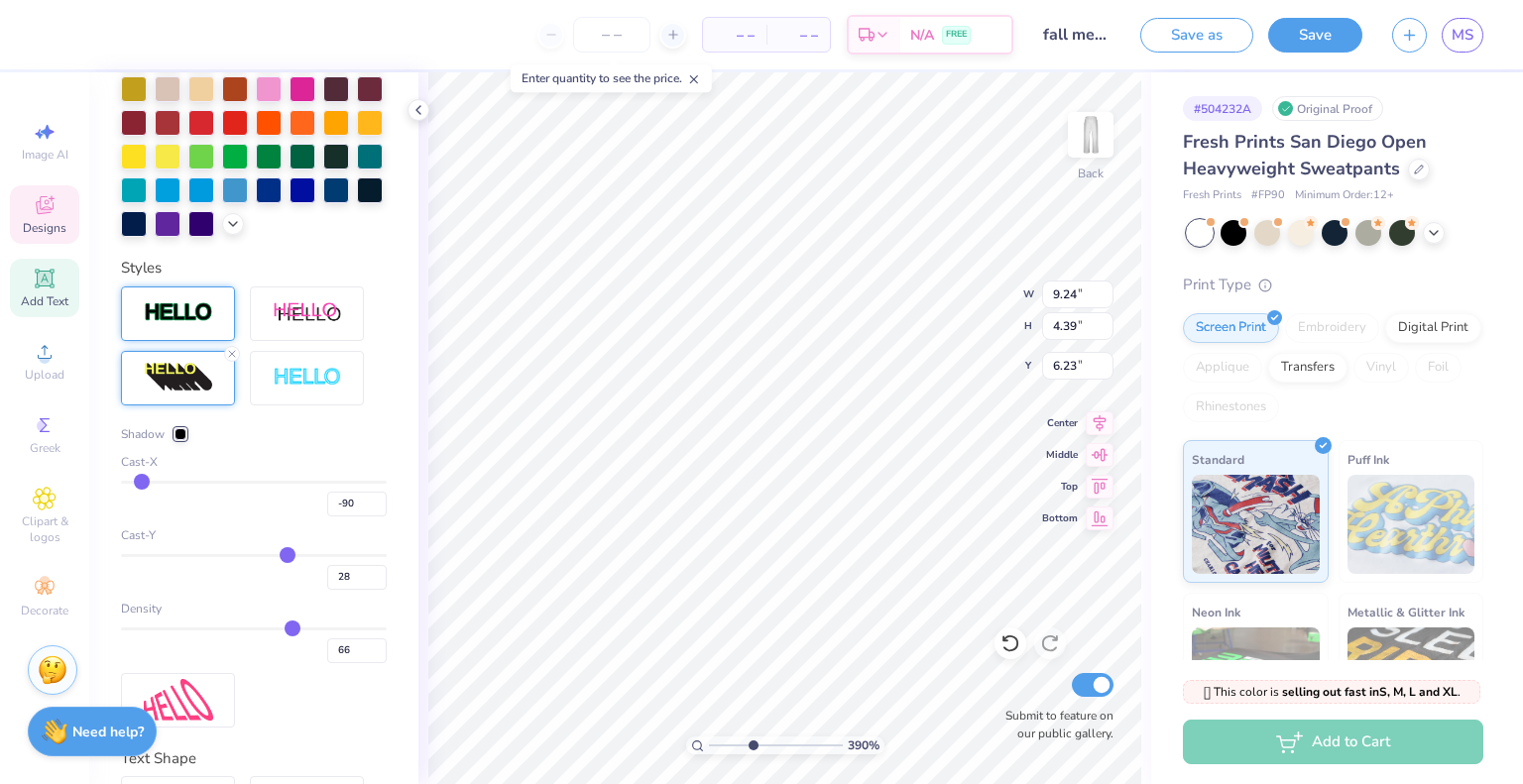 type on "27" 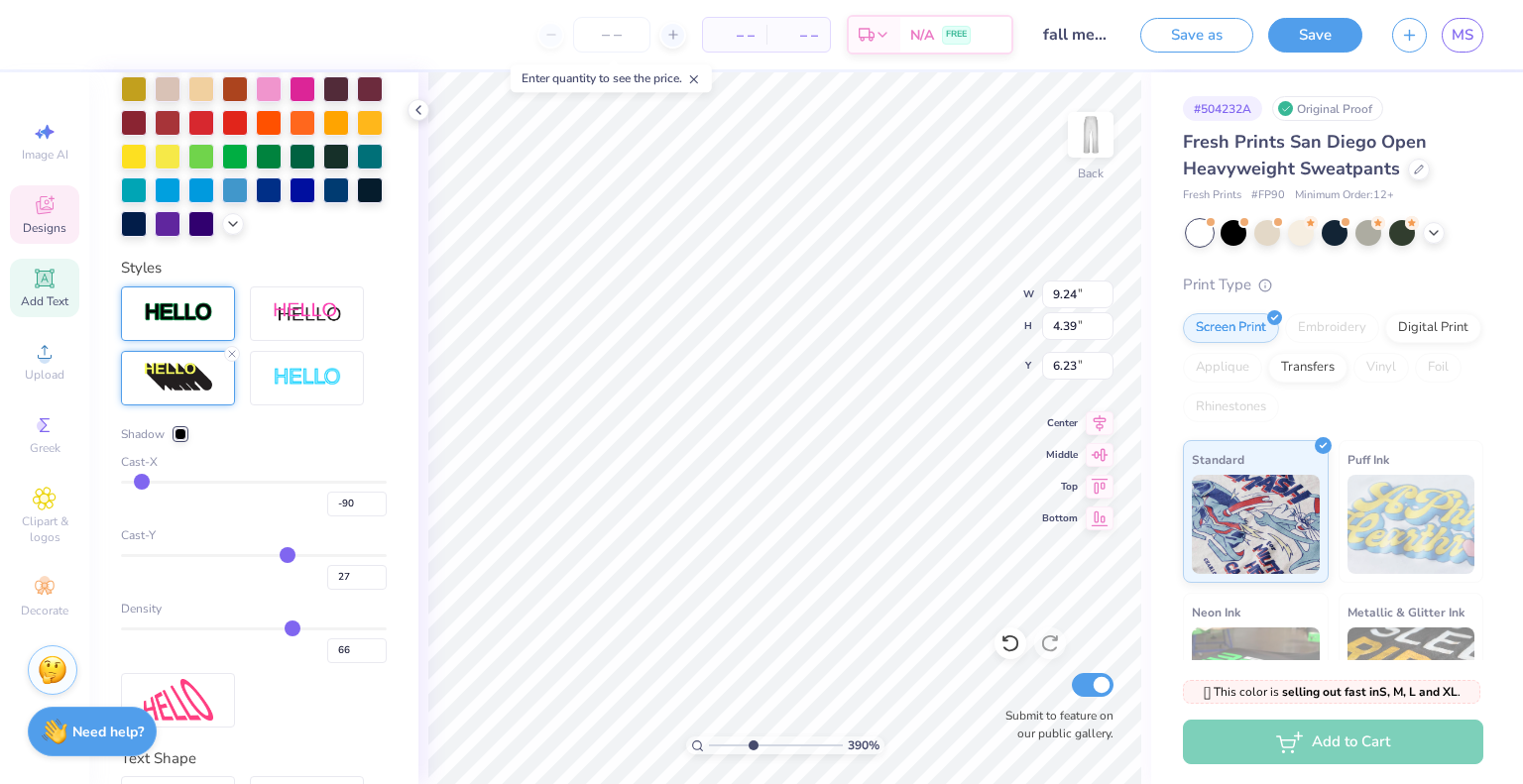 type on "25" 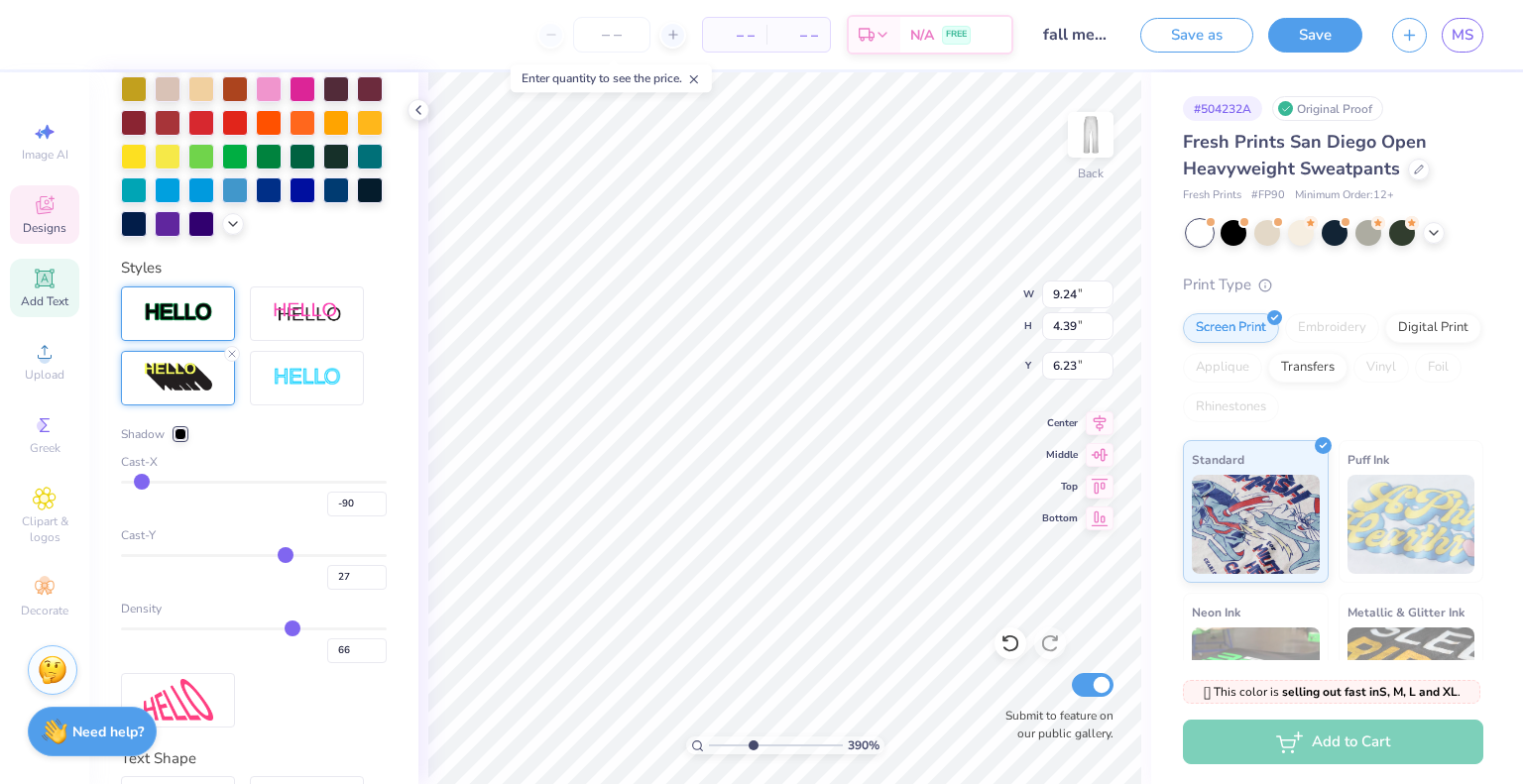 type on "25" 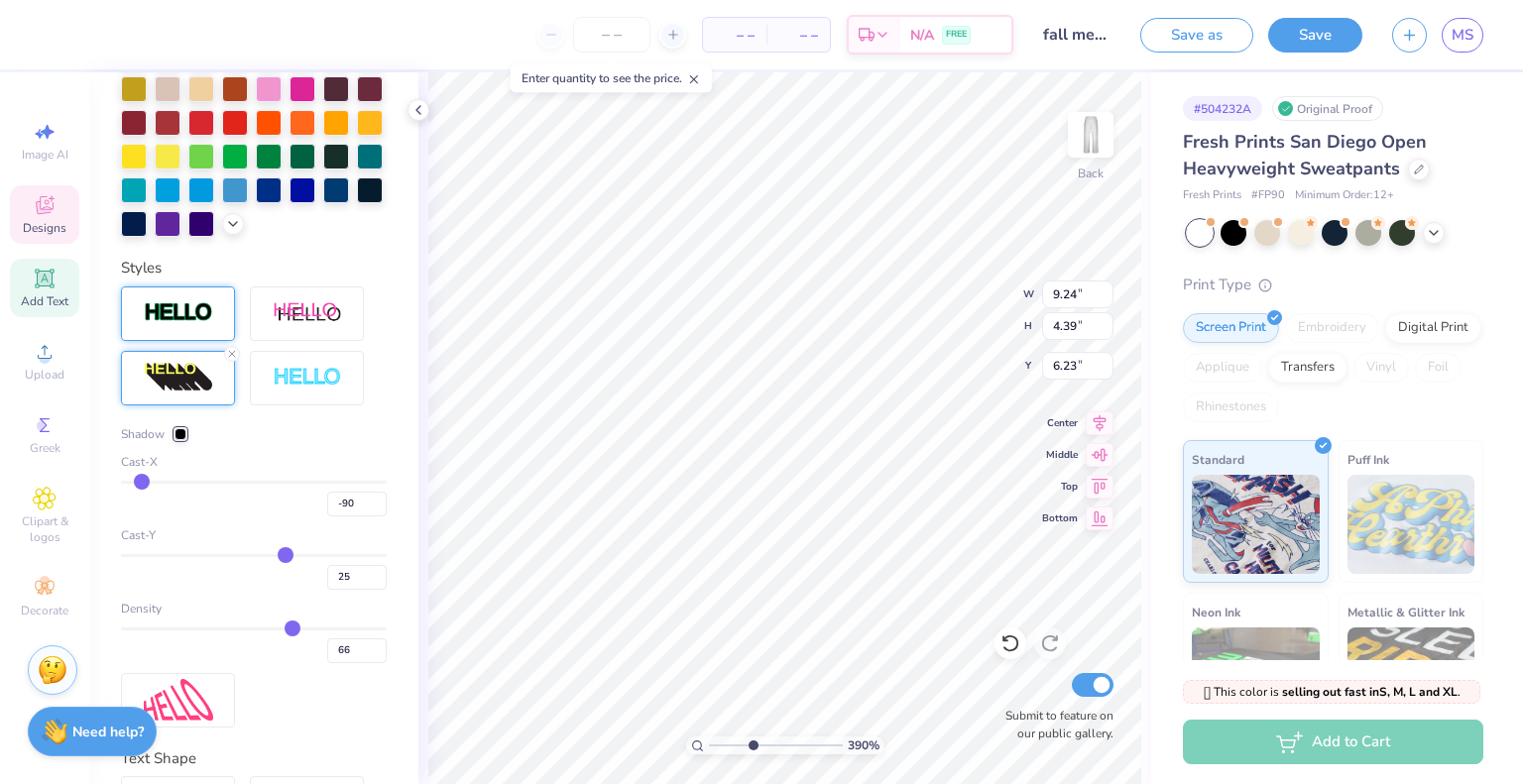 type on "23" 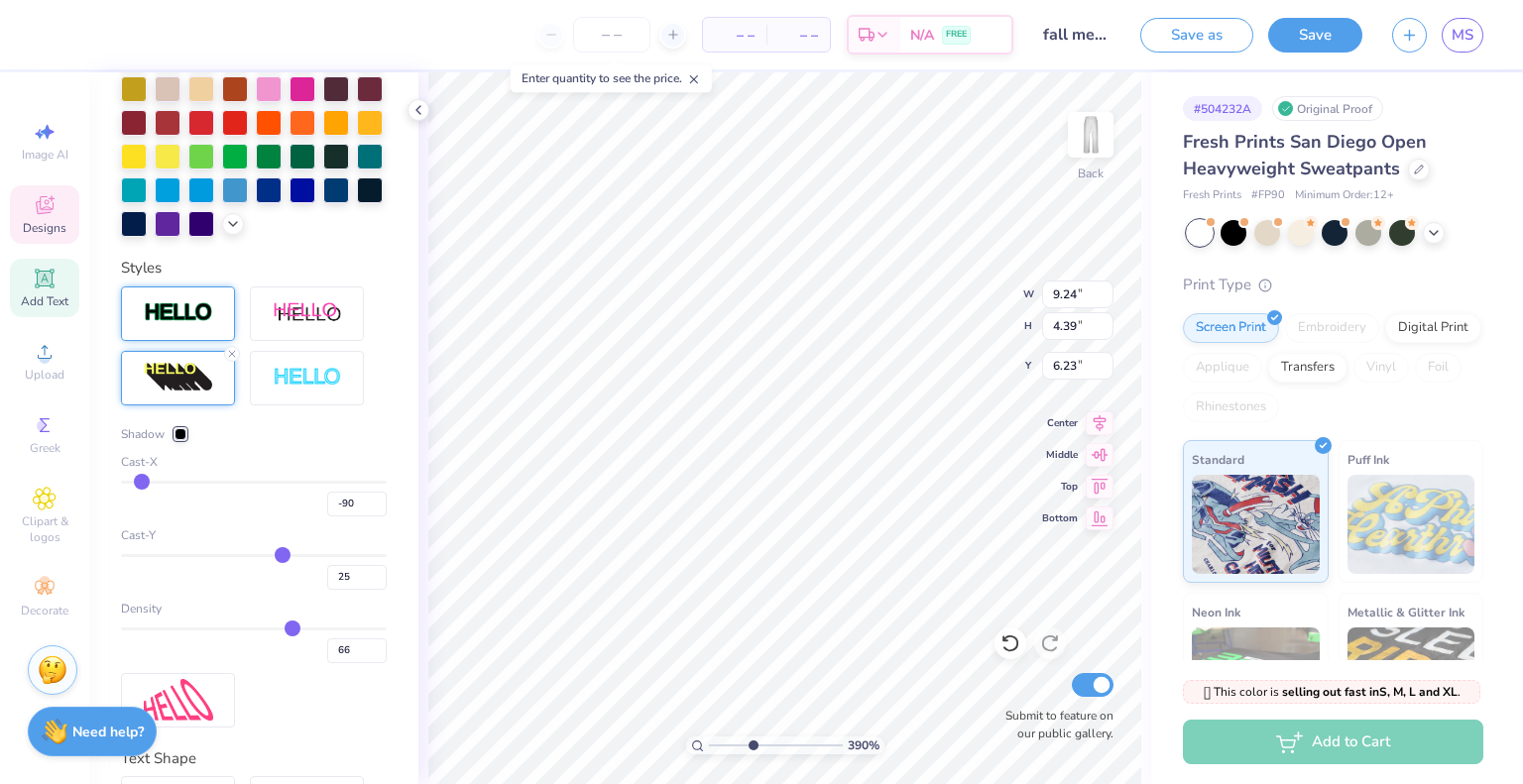 type on "23" 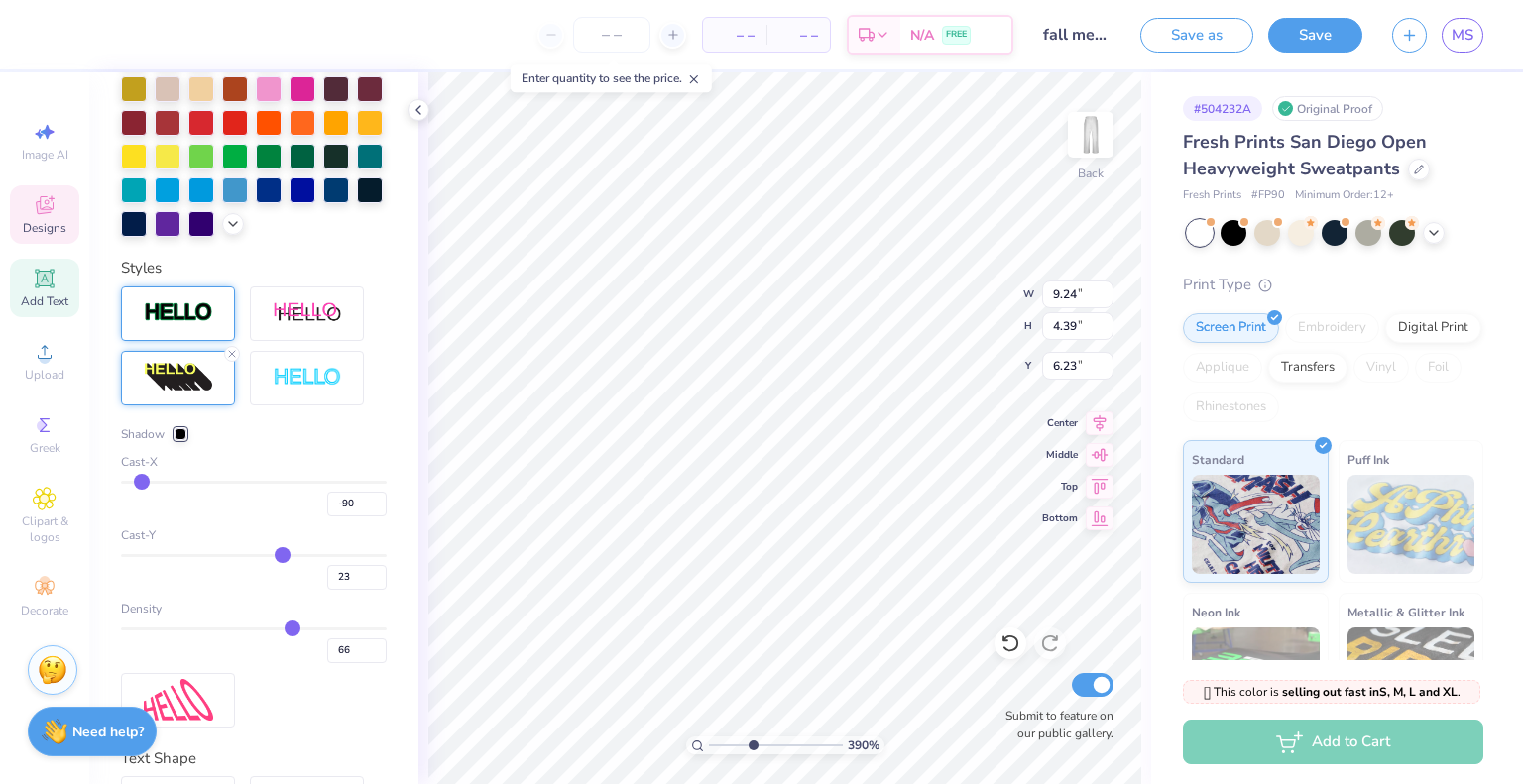 type on "21" 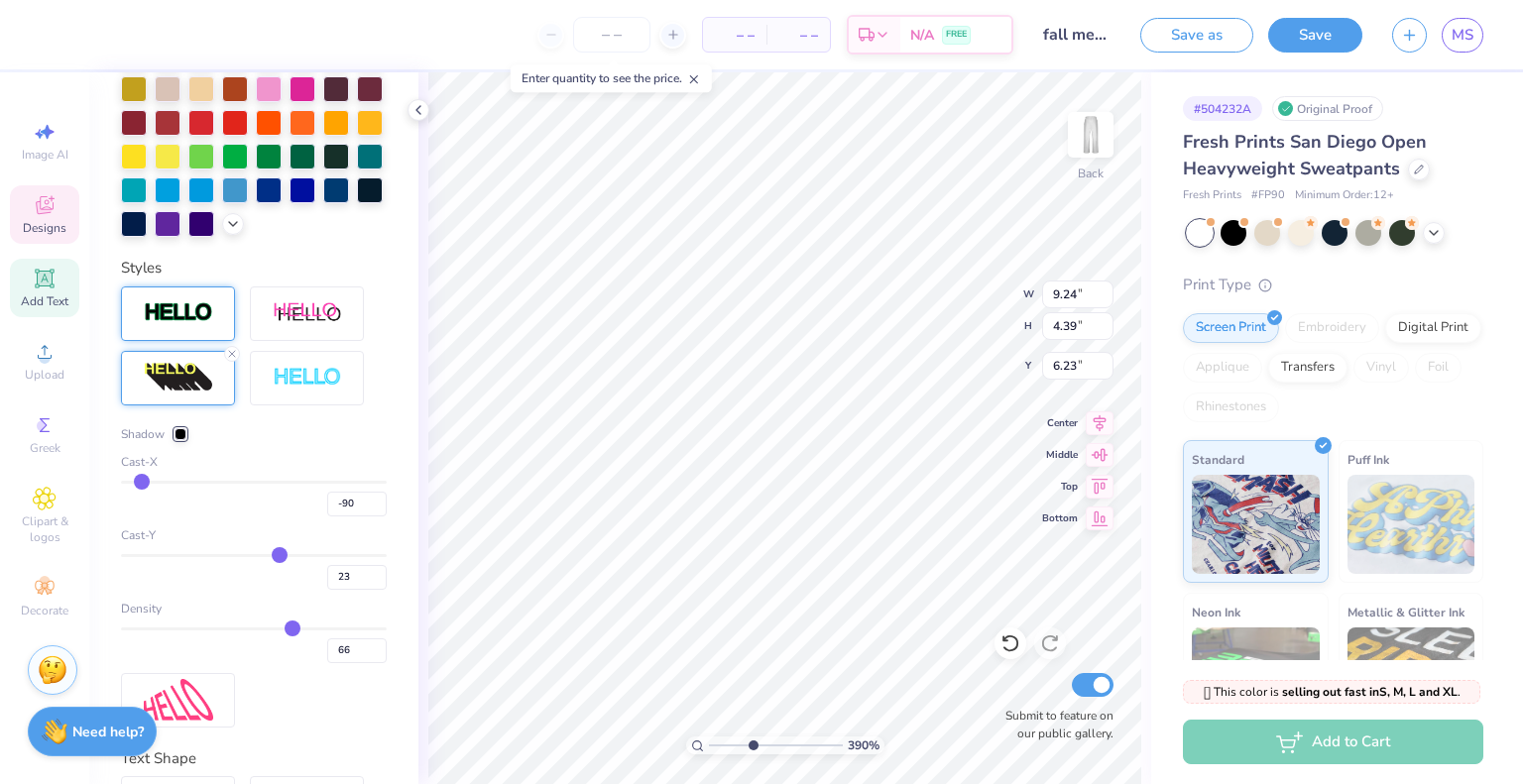 type on "21" 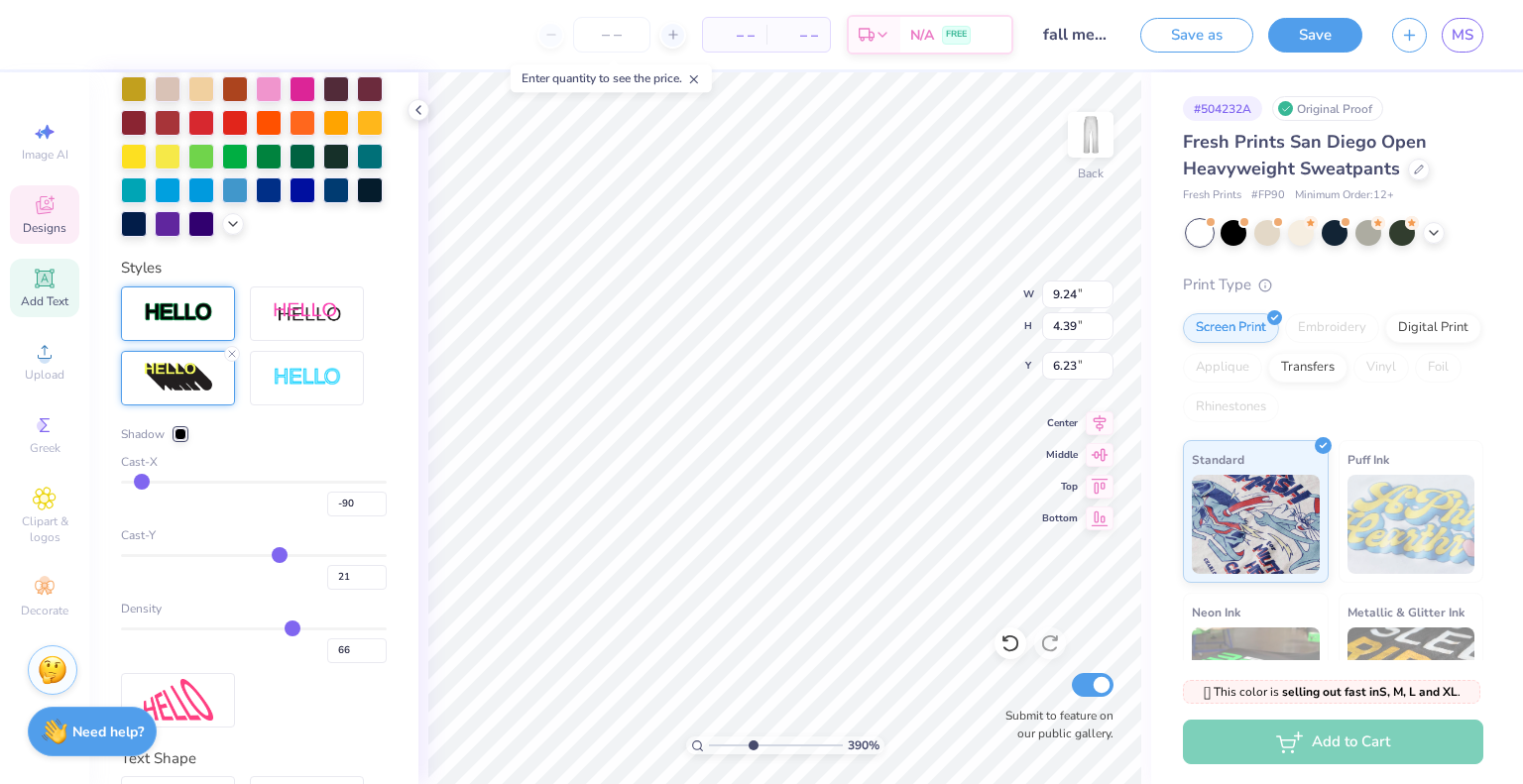 type on "19" 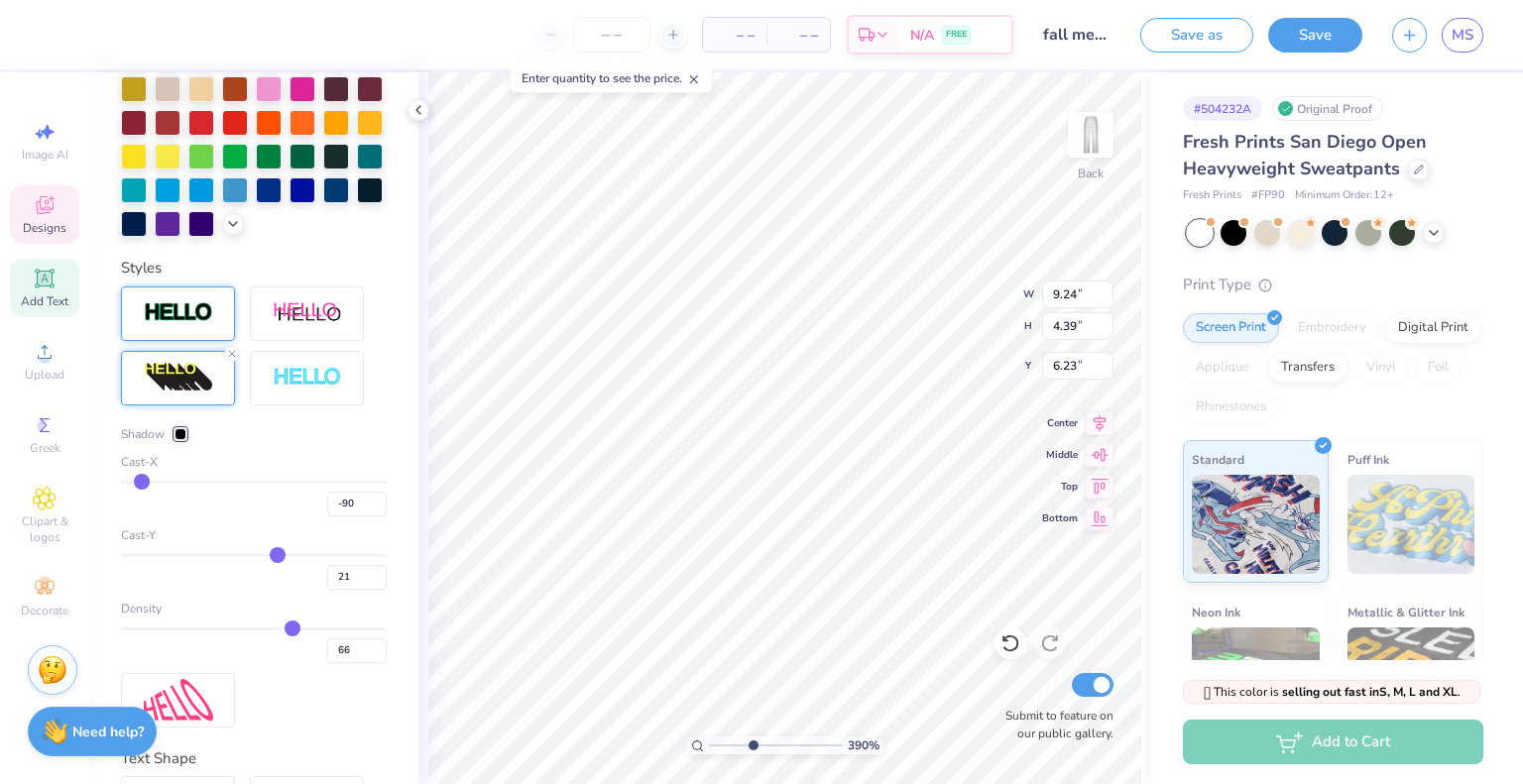 type on "19" 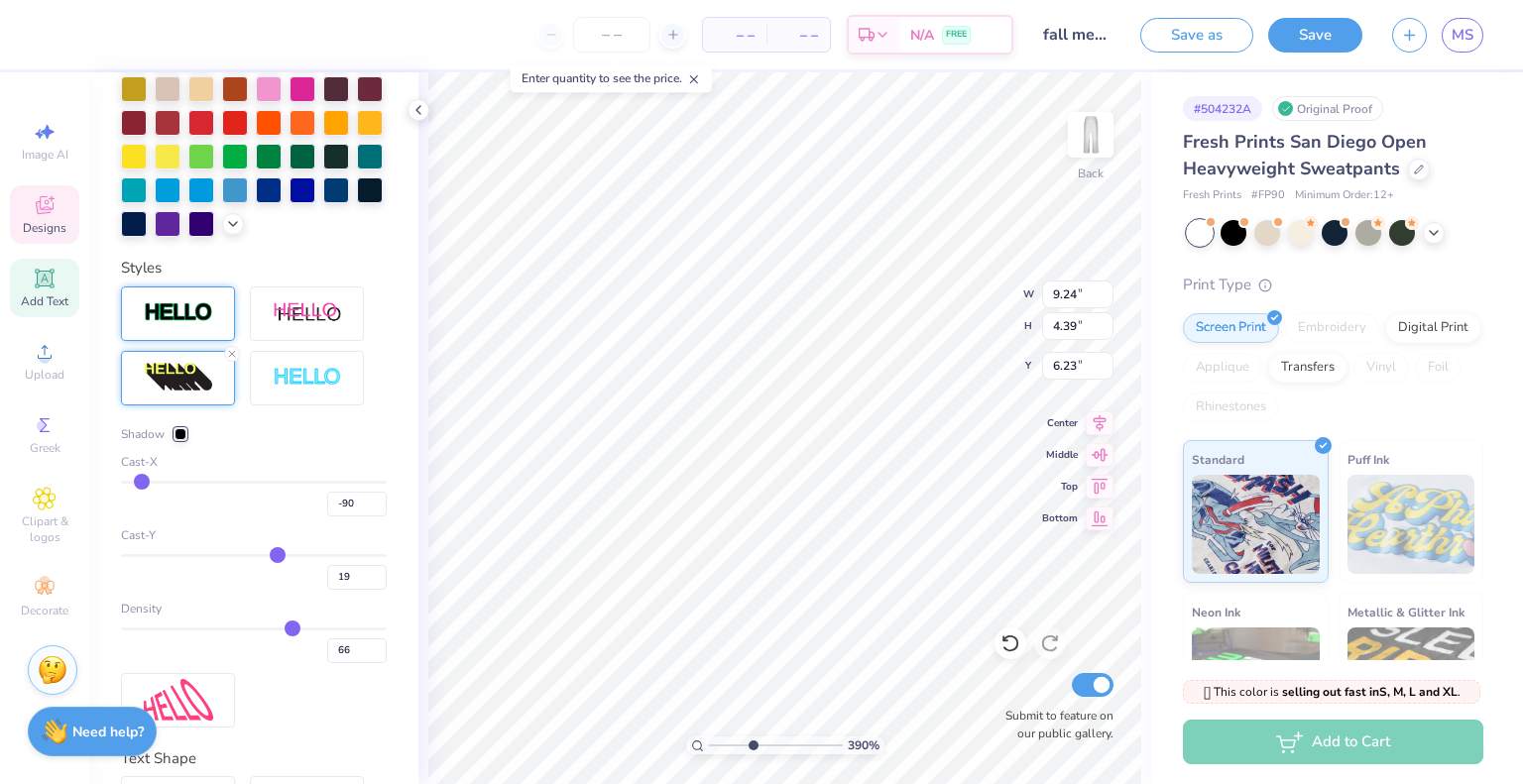 type on "18" 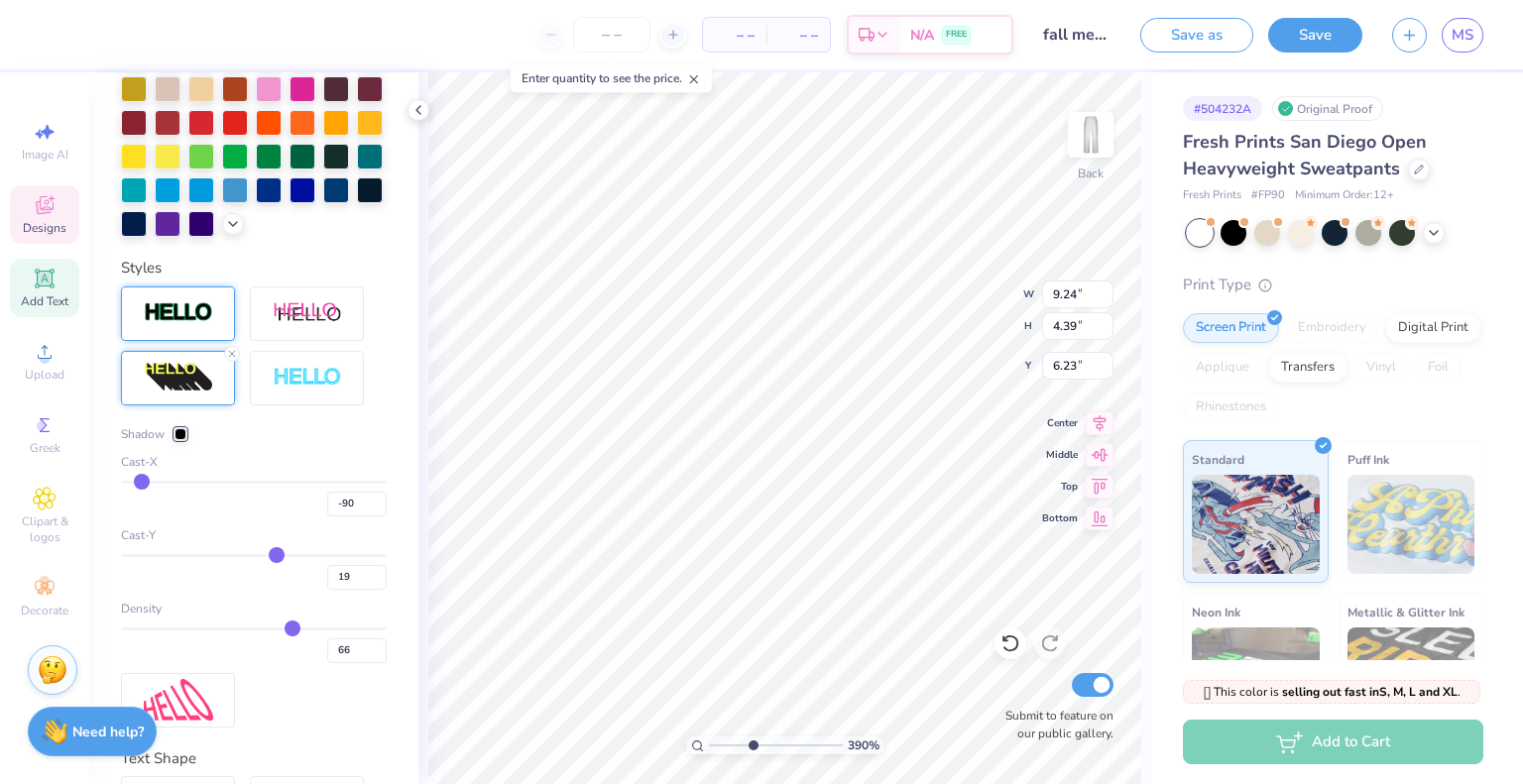 type on "18" 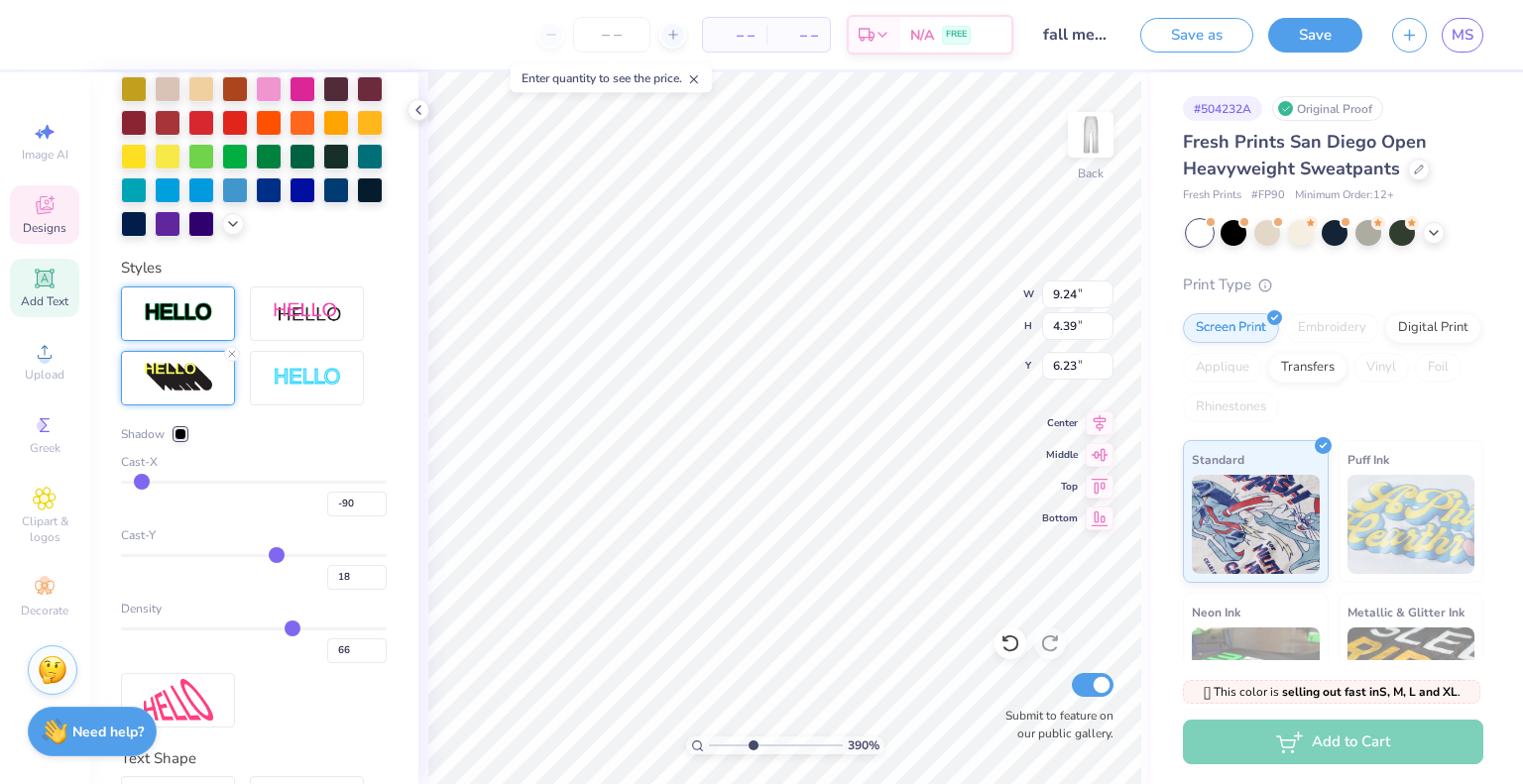type on "16" 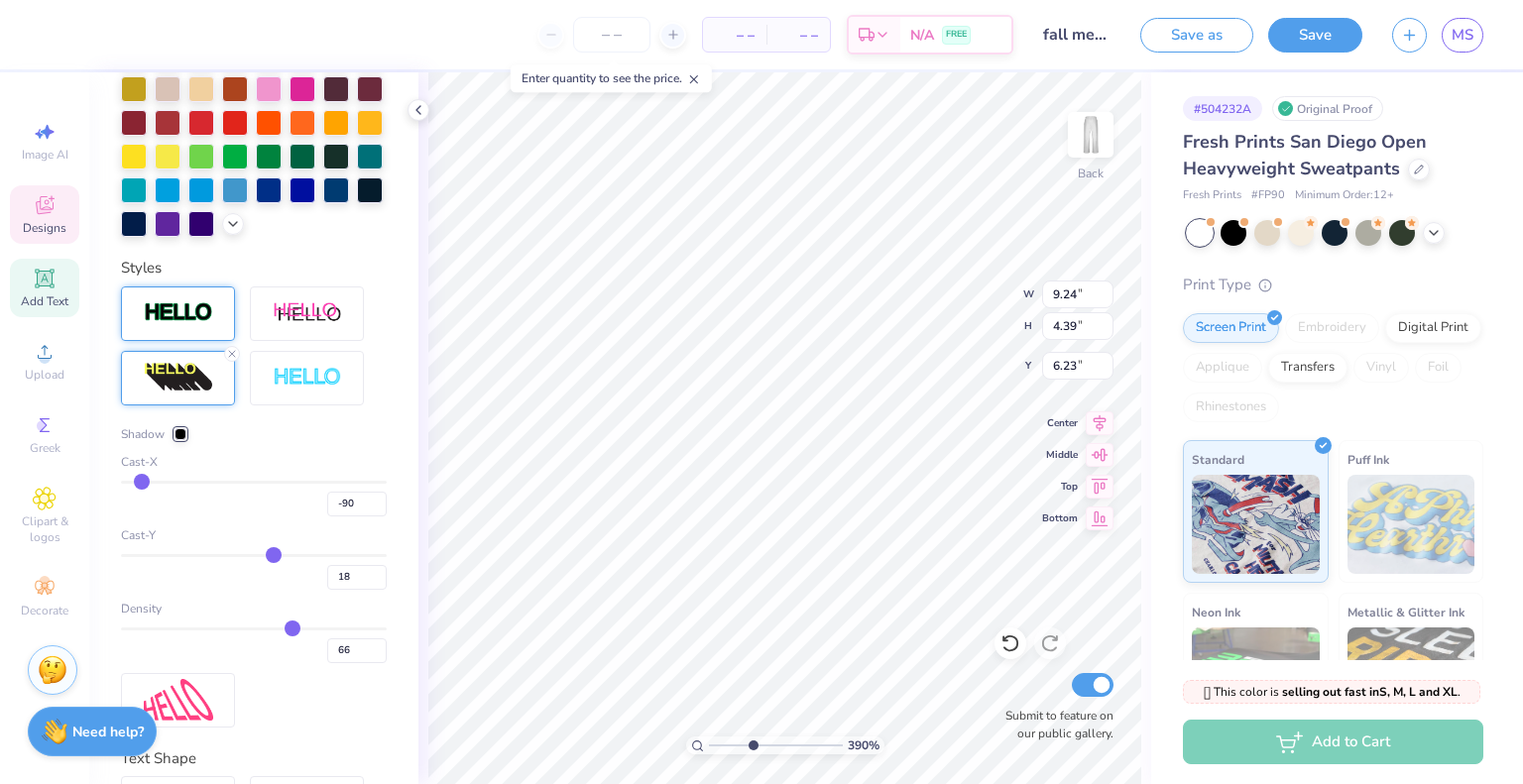 type on "16" 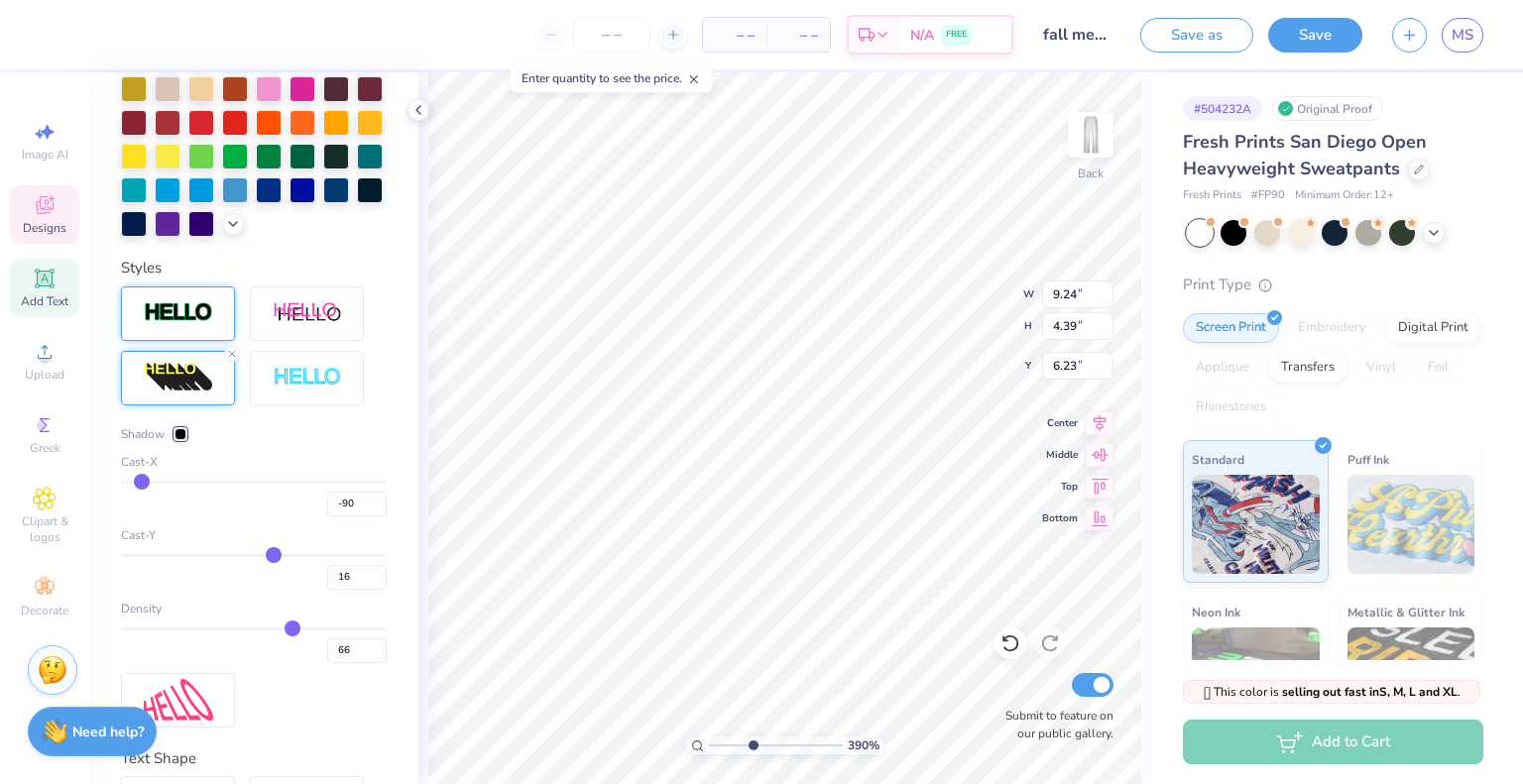 type on "15" 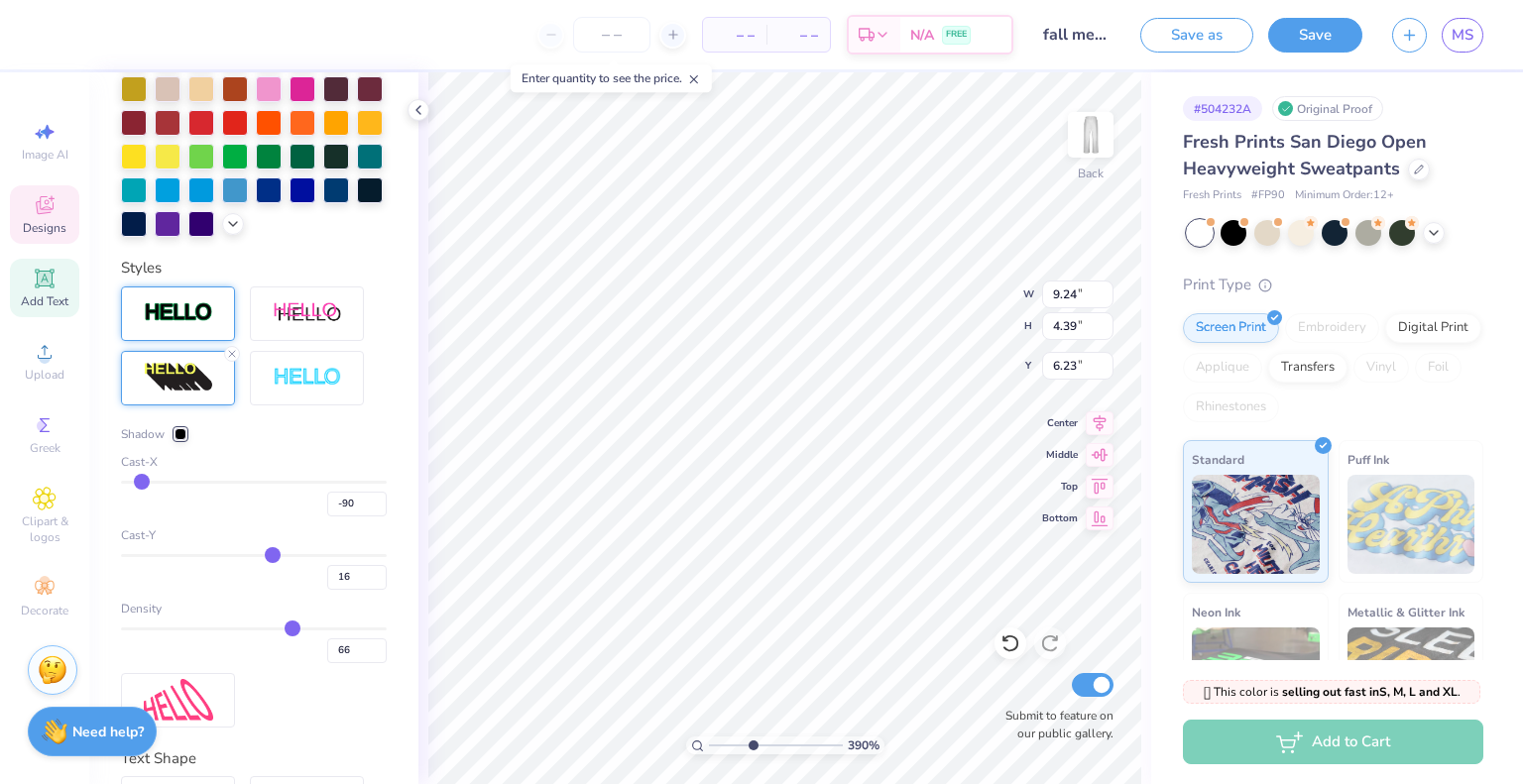 type on "15" 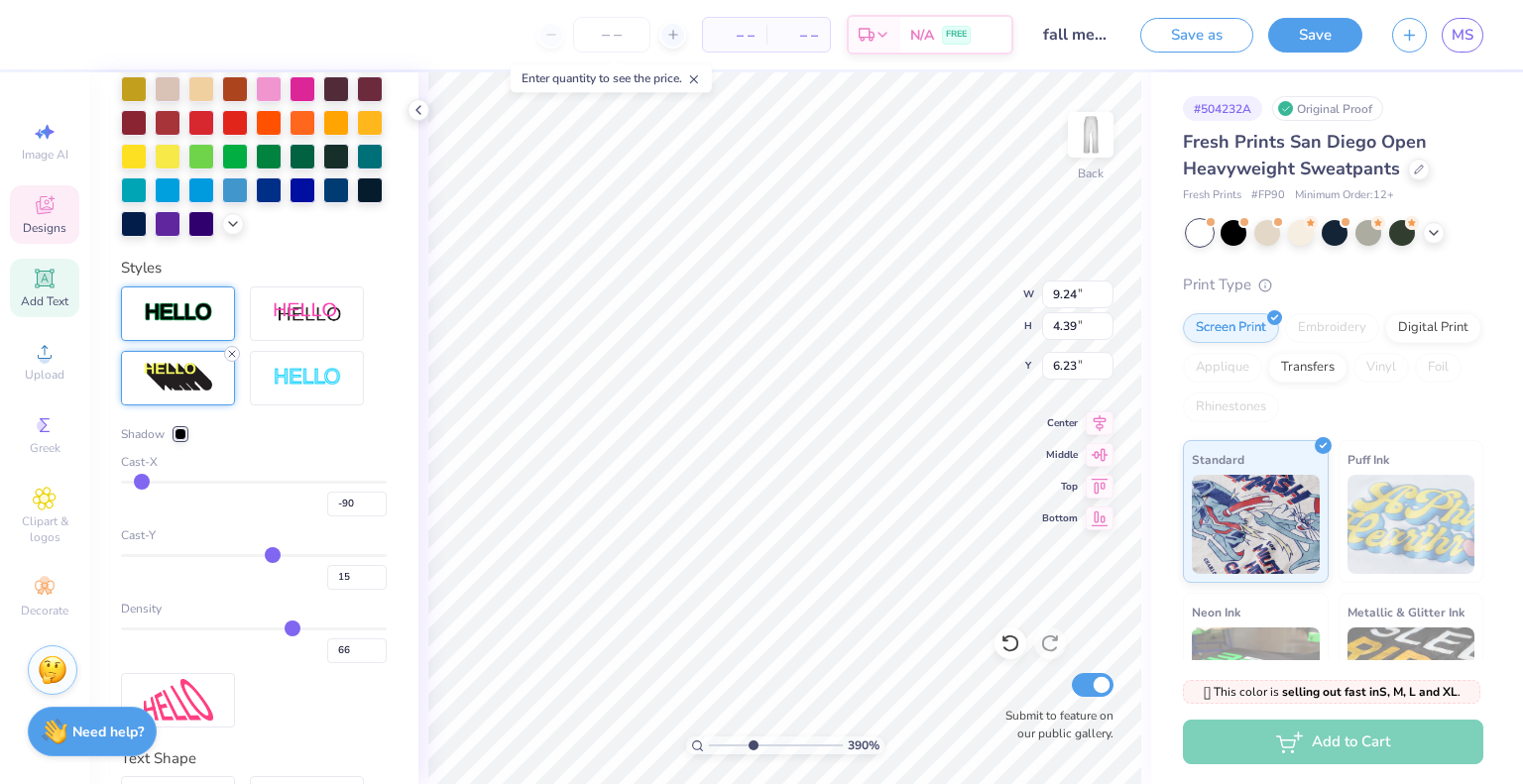 drag, startPoint x: 282, startPoint y: 587, endPoint x: 231, endPoint y: 385, distance: 208.33867 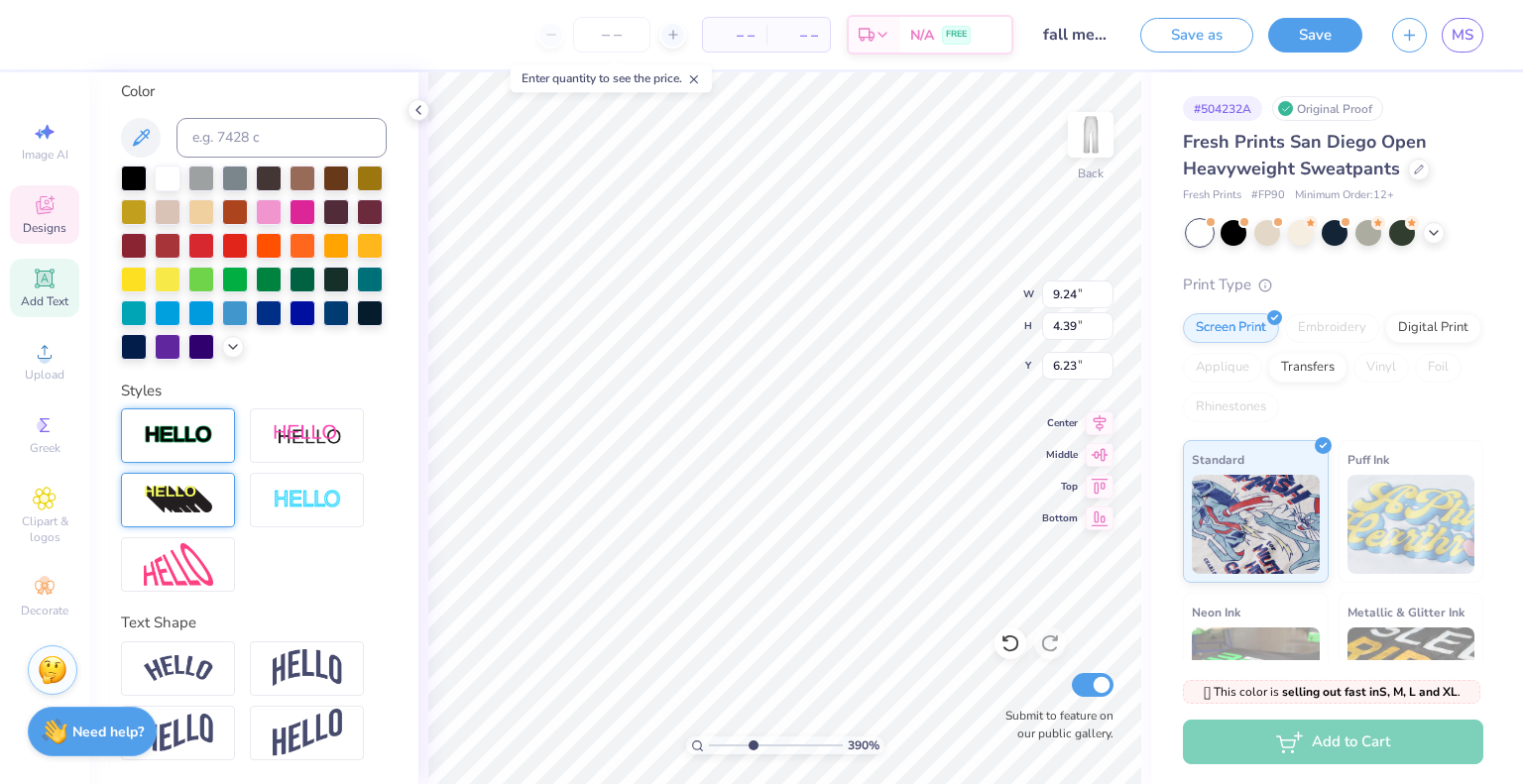 type on "4.96" 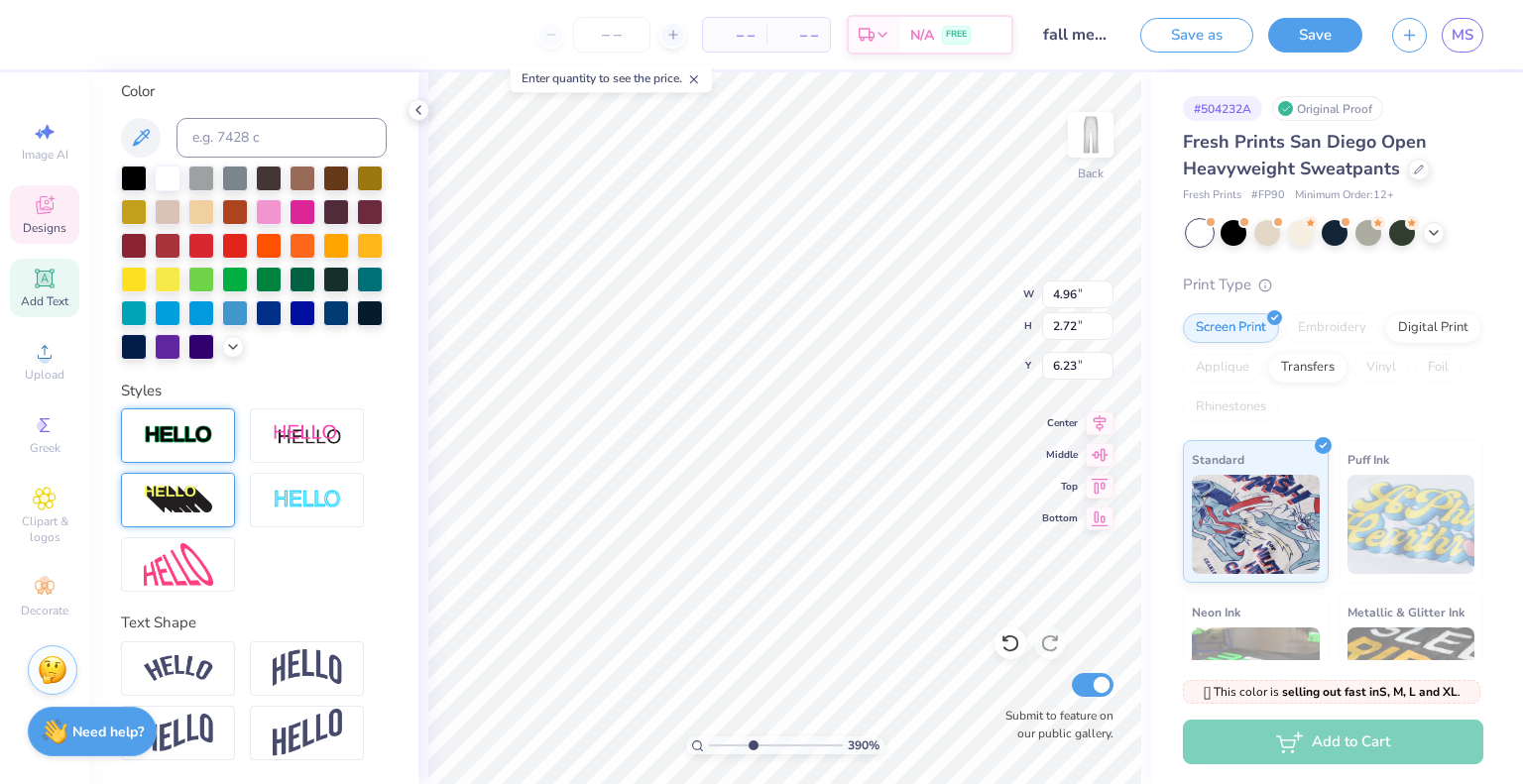 scroll, scrollTop: 400, scrollLeft: 0, axis: vertical 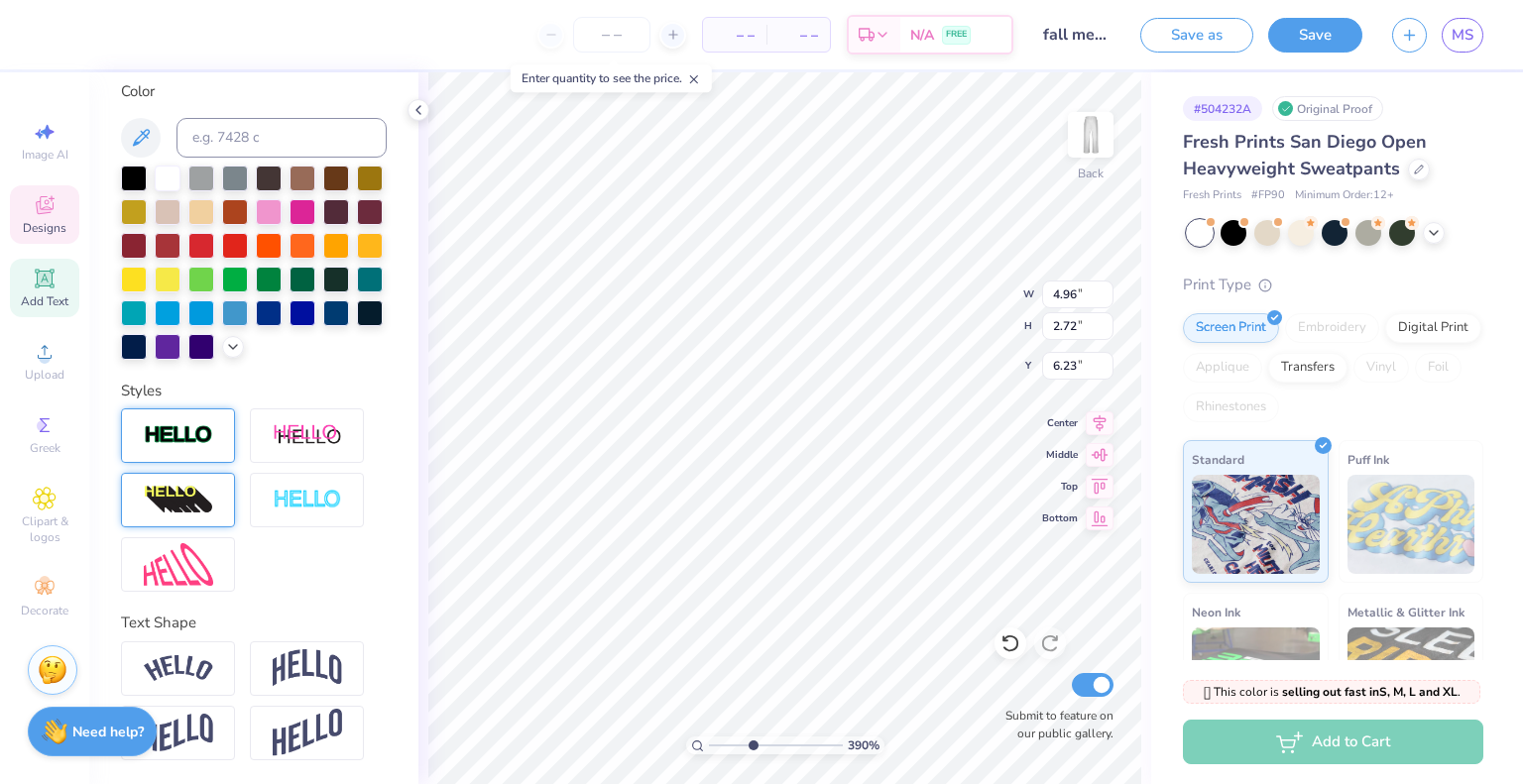 click on "Designs" at bounding box center [45, 214] 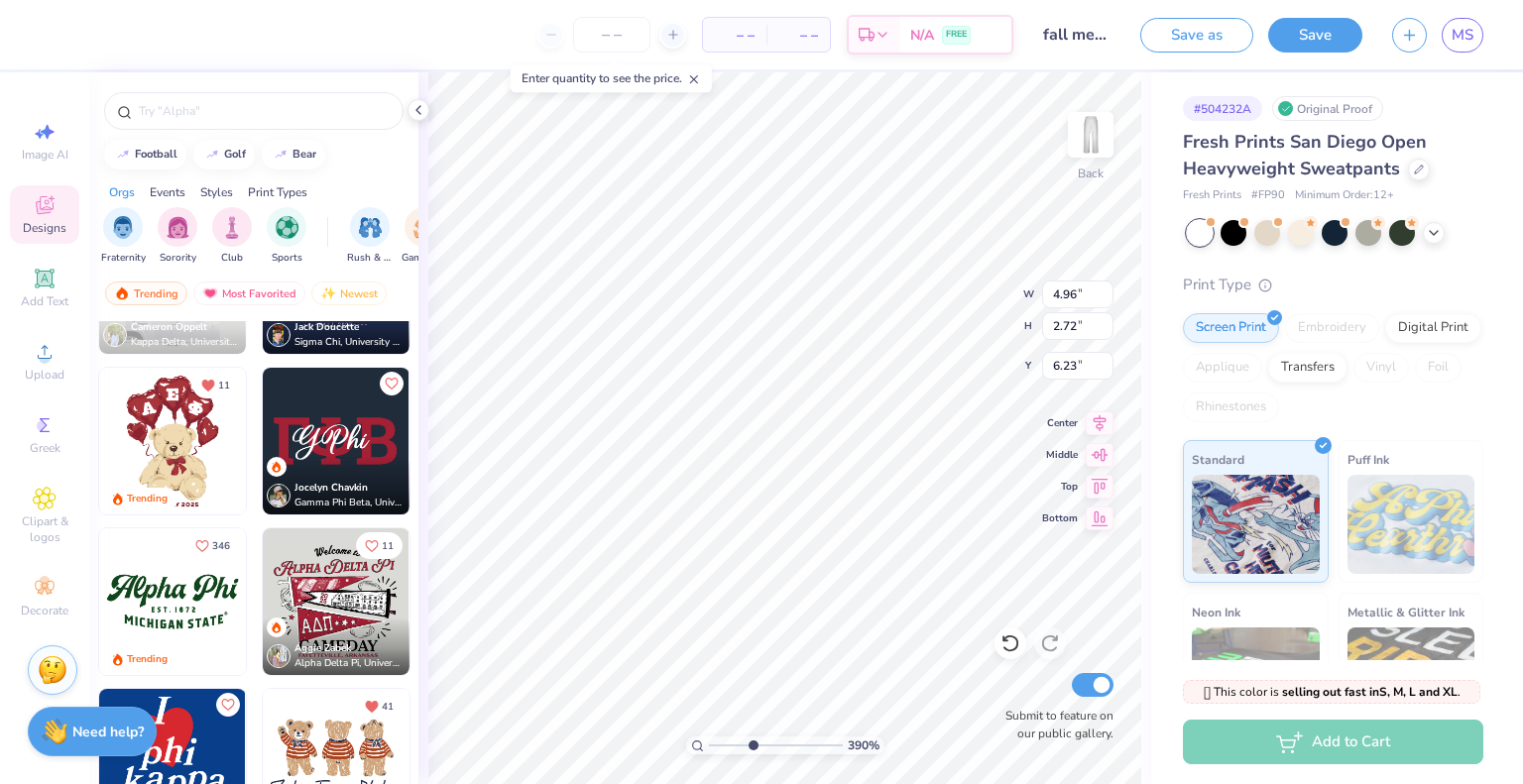scroll, scrollTop: 1085, scrollLeft: 0, axis: vertical 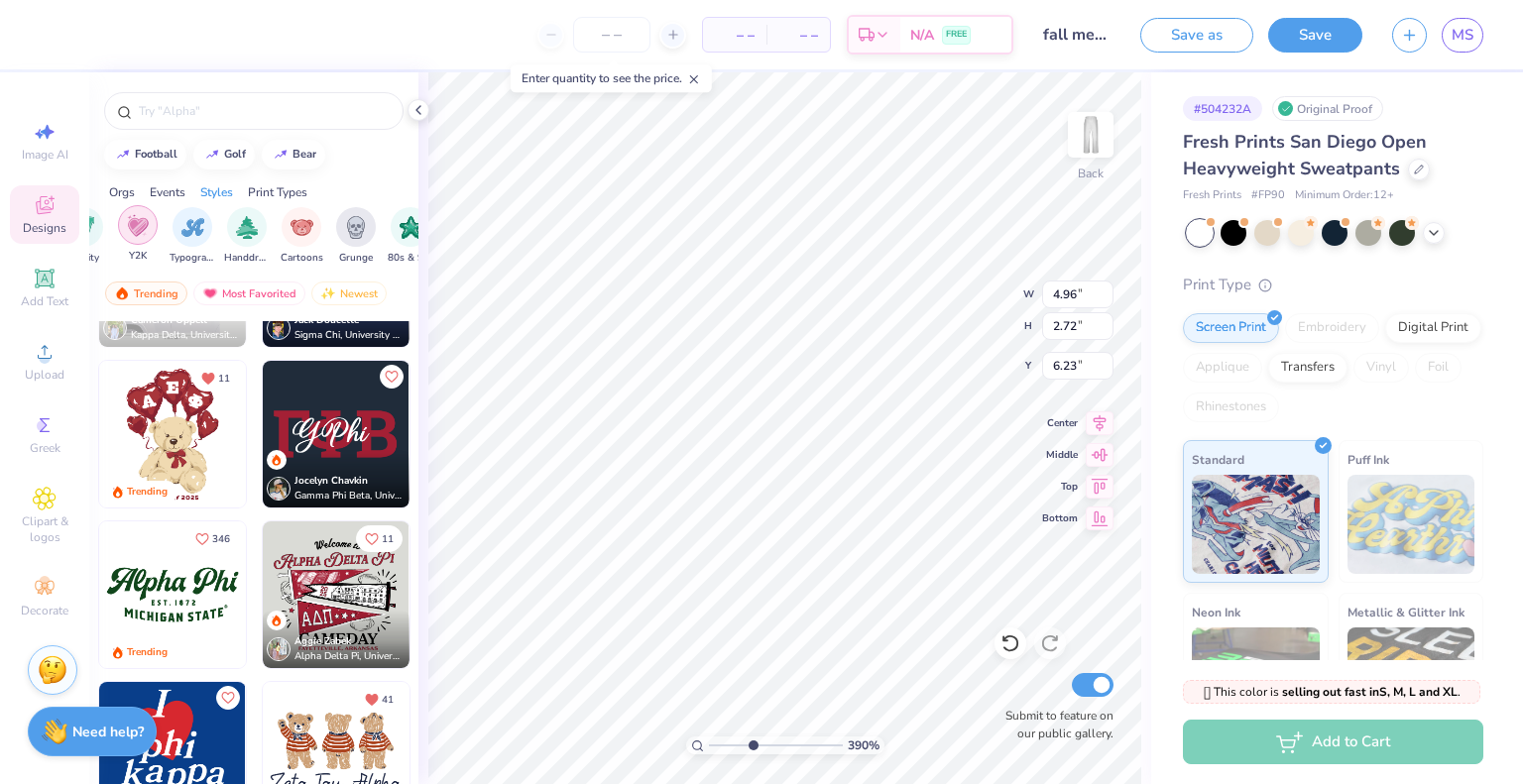 click at bounding box center [138, 225] 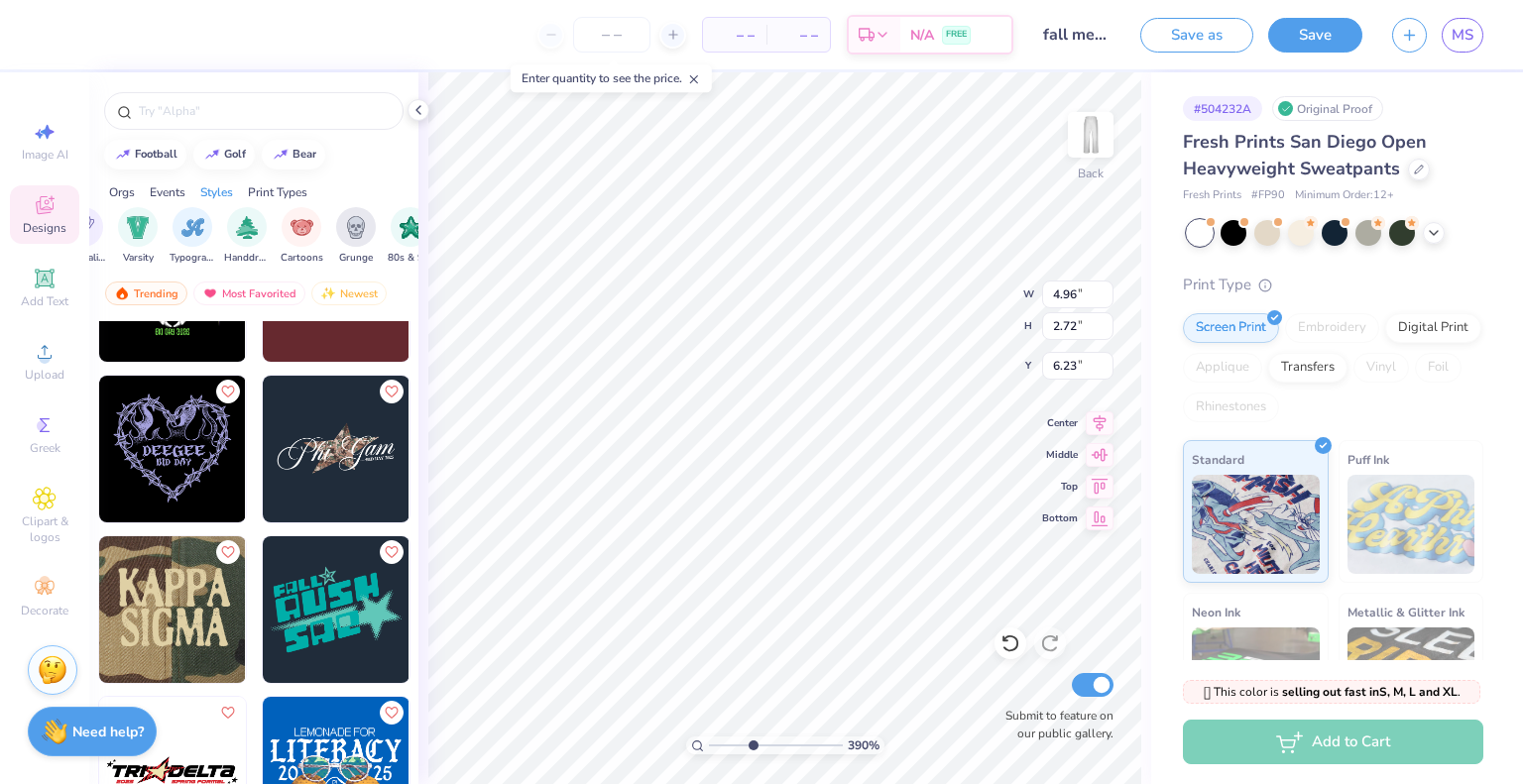 scroll, scrollTop: 7501, scrollLeft: 0, axis: vertical 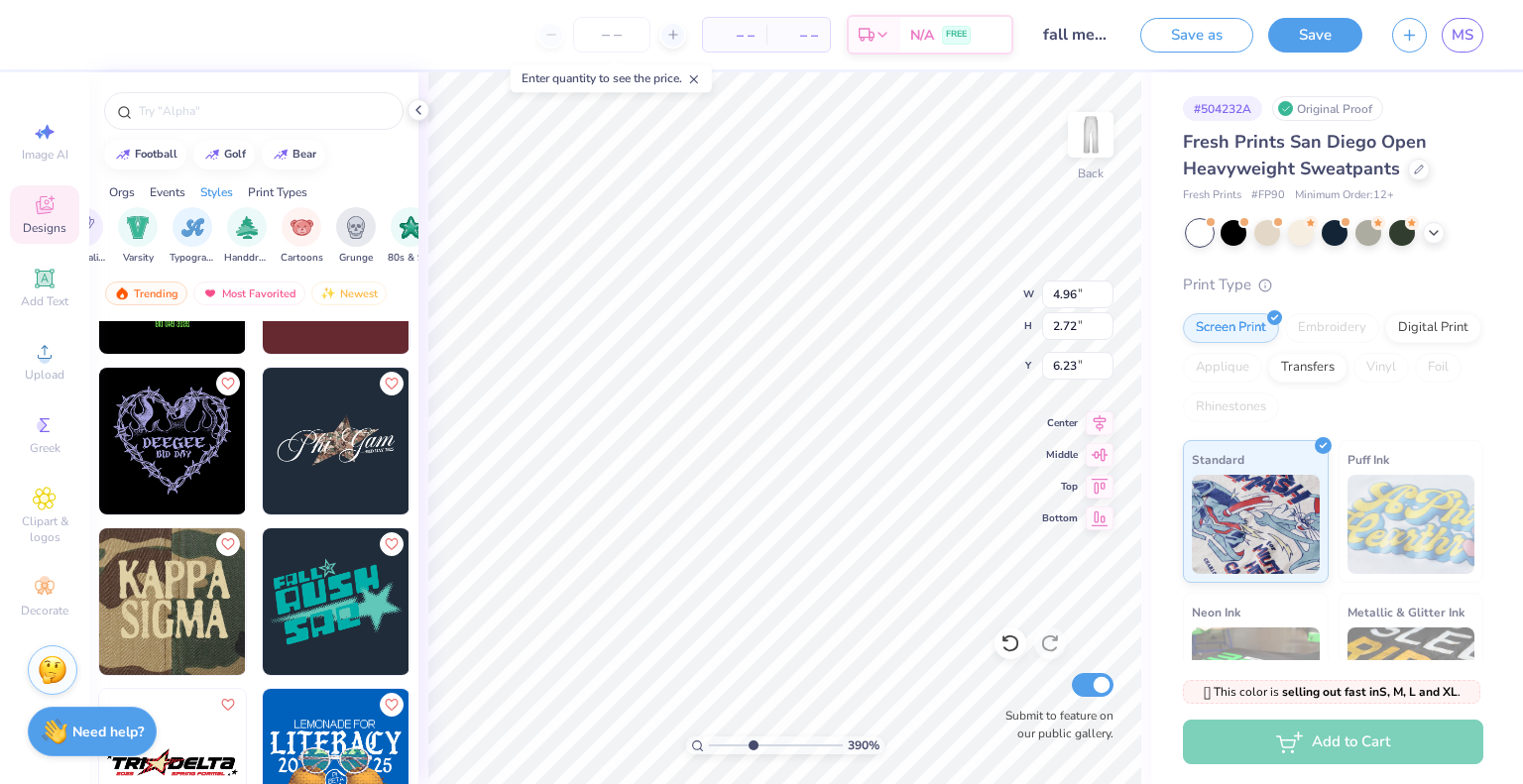 type on "6.65" 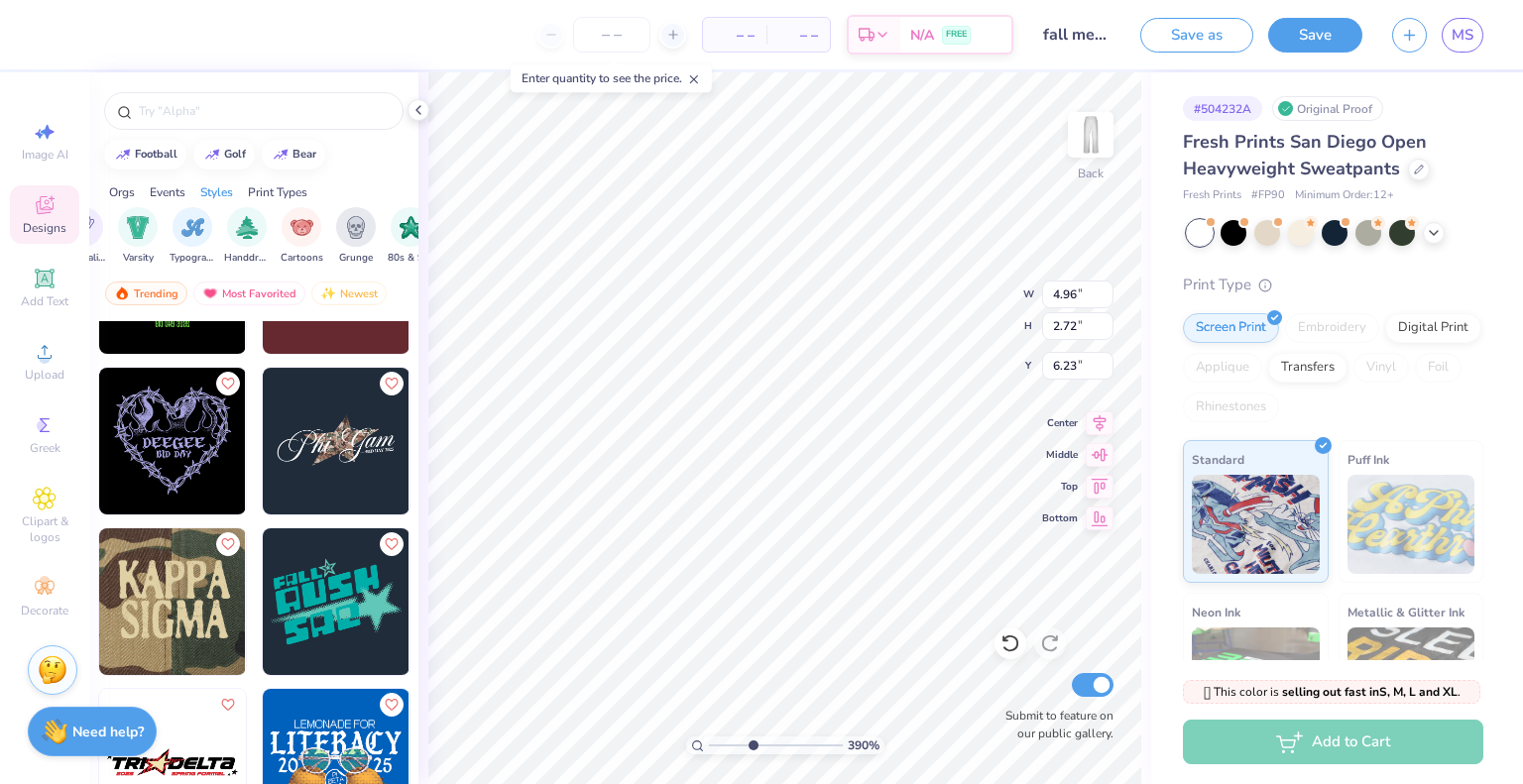 type on "2.55" 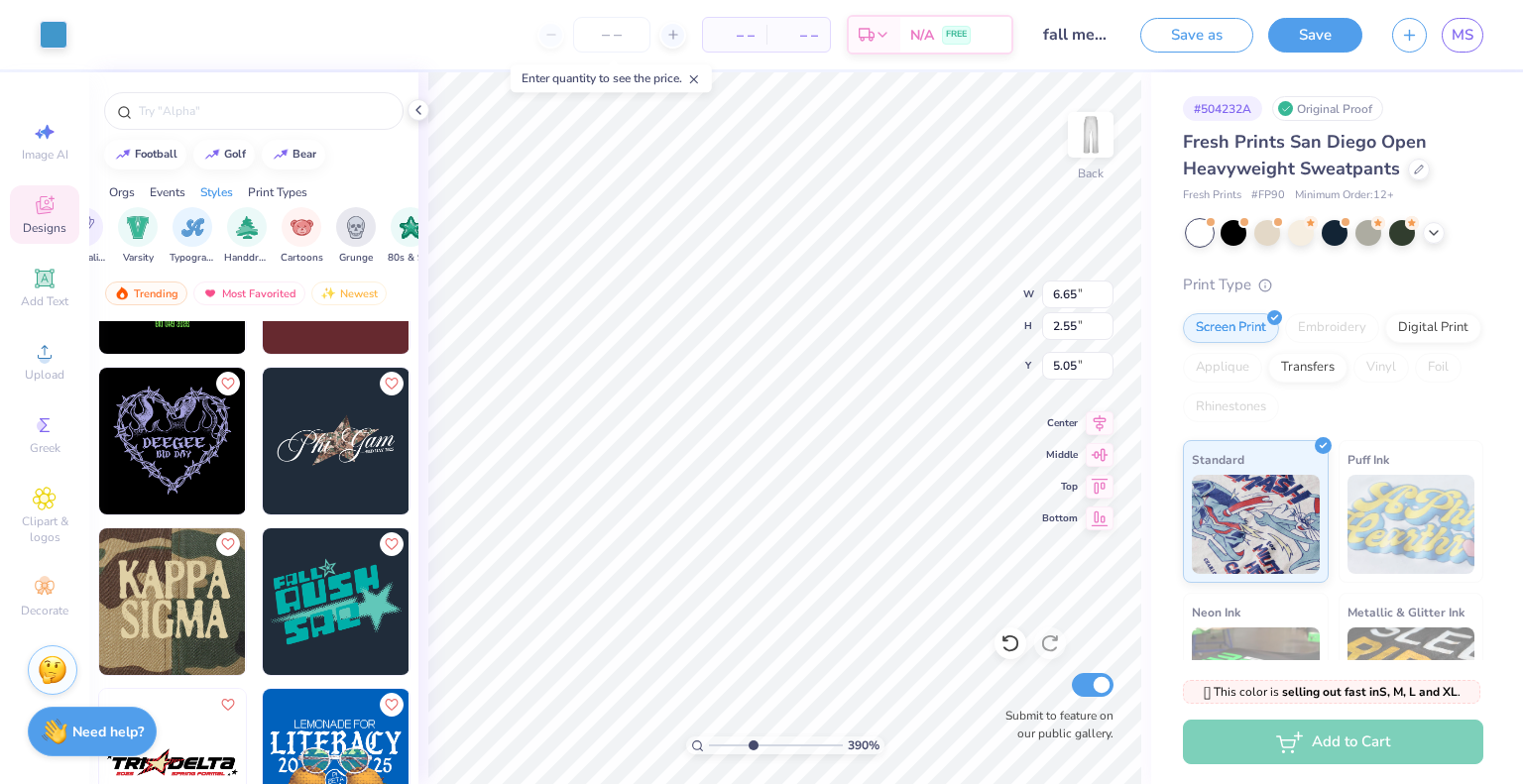 type on "5.18" 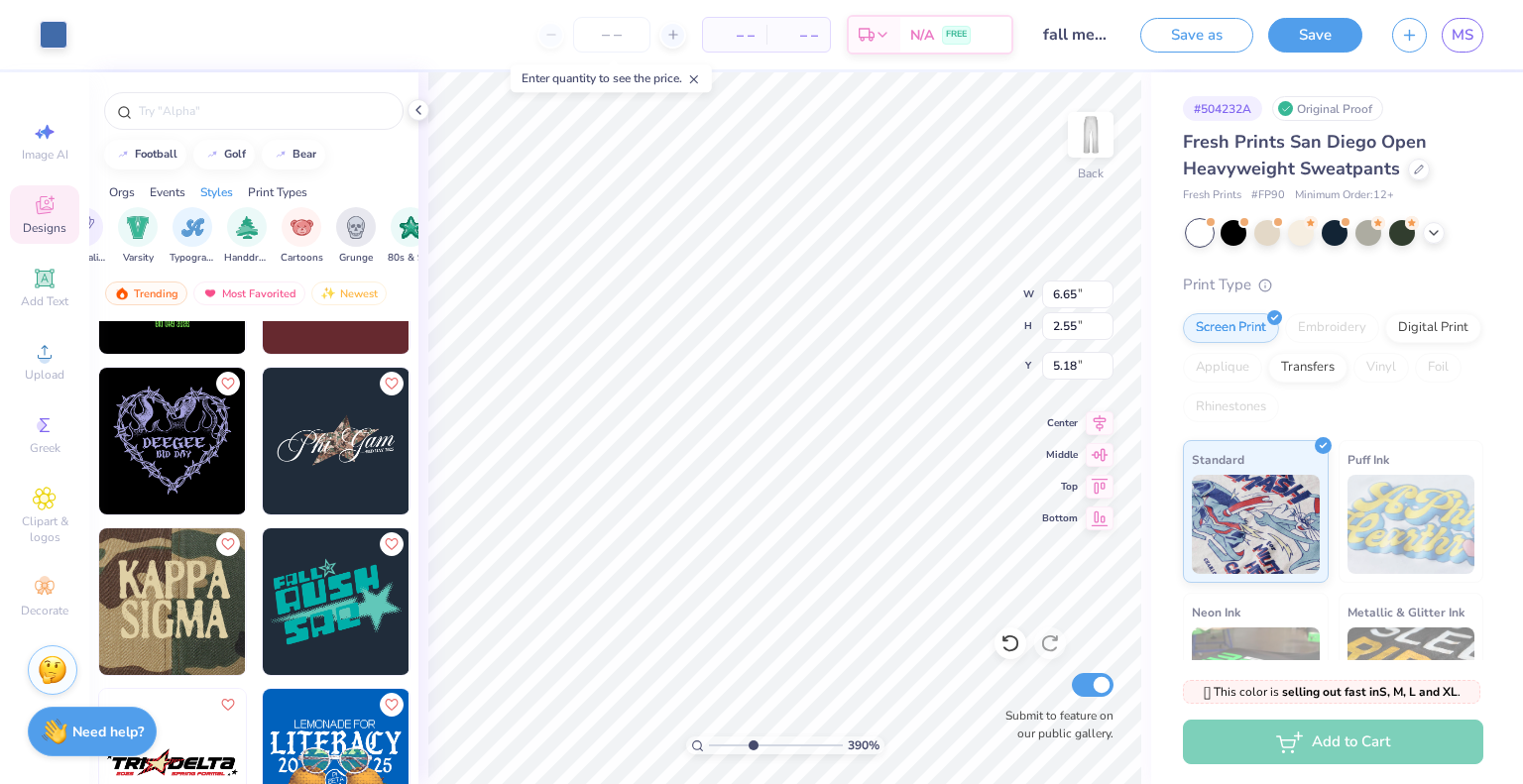 type on "4.96" 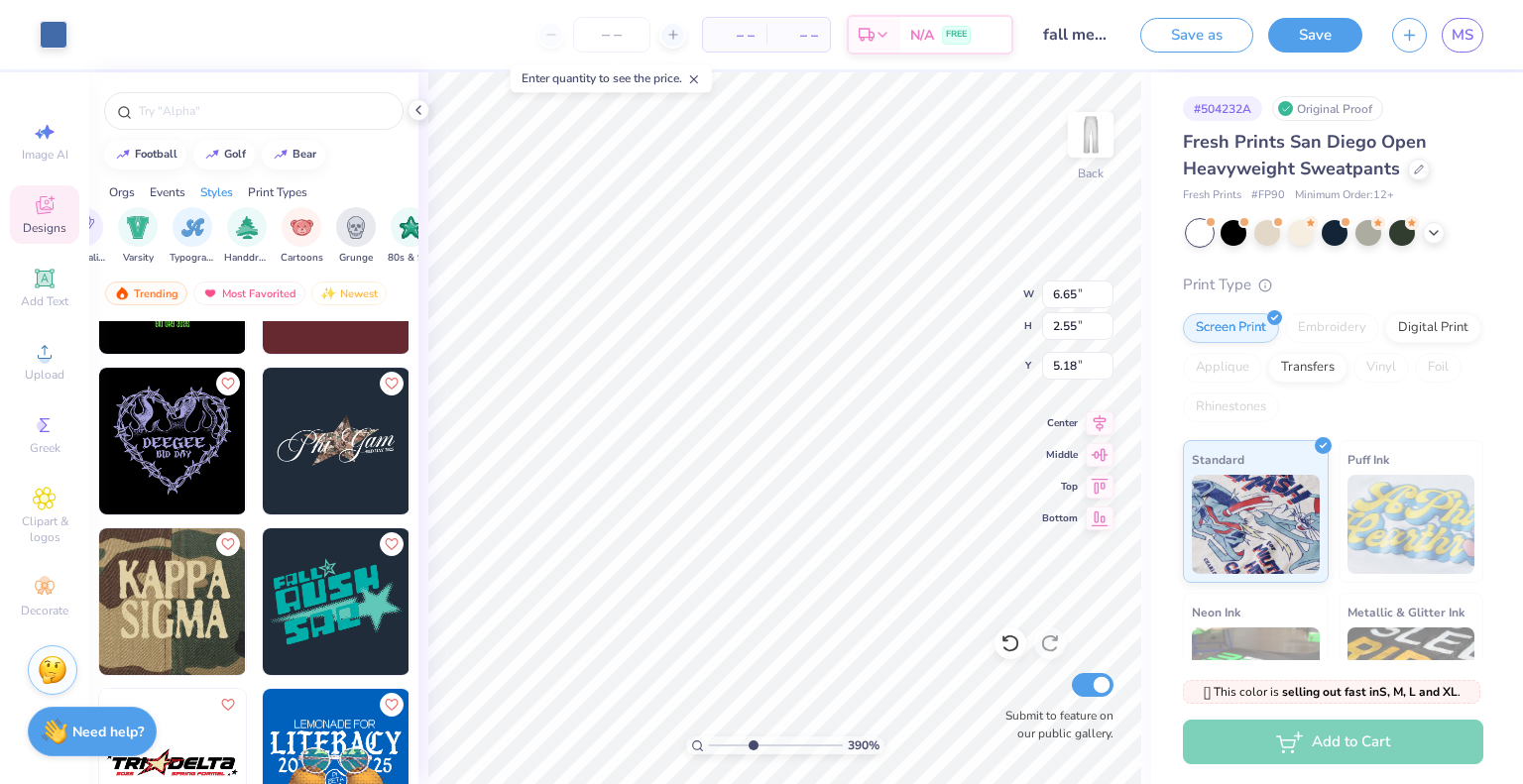 type on "2.38" 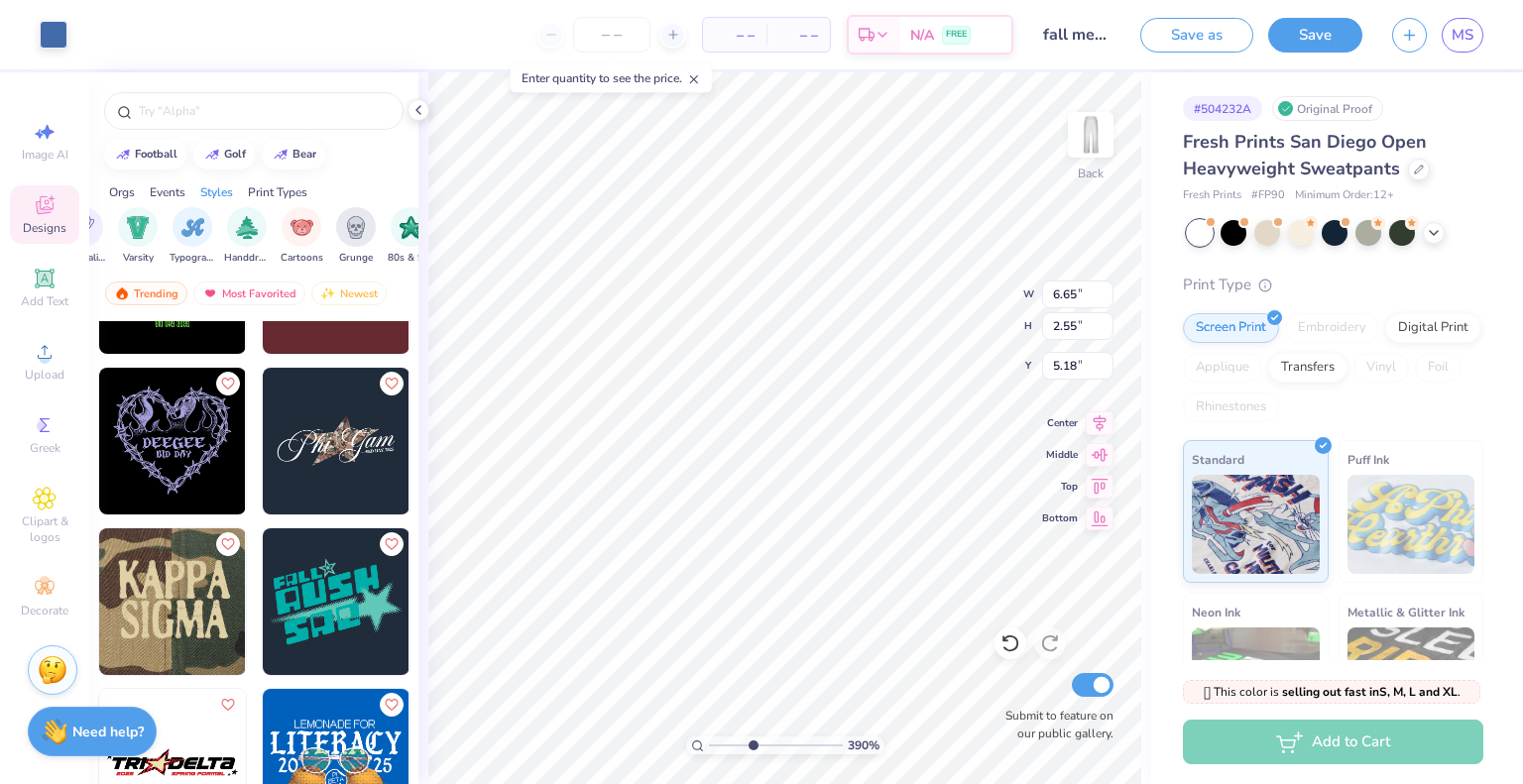 type on "4.79" 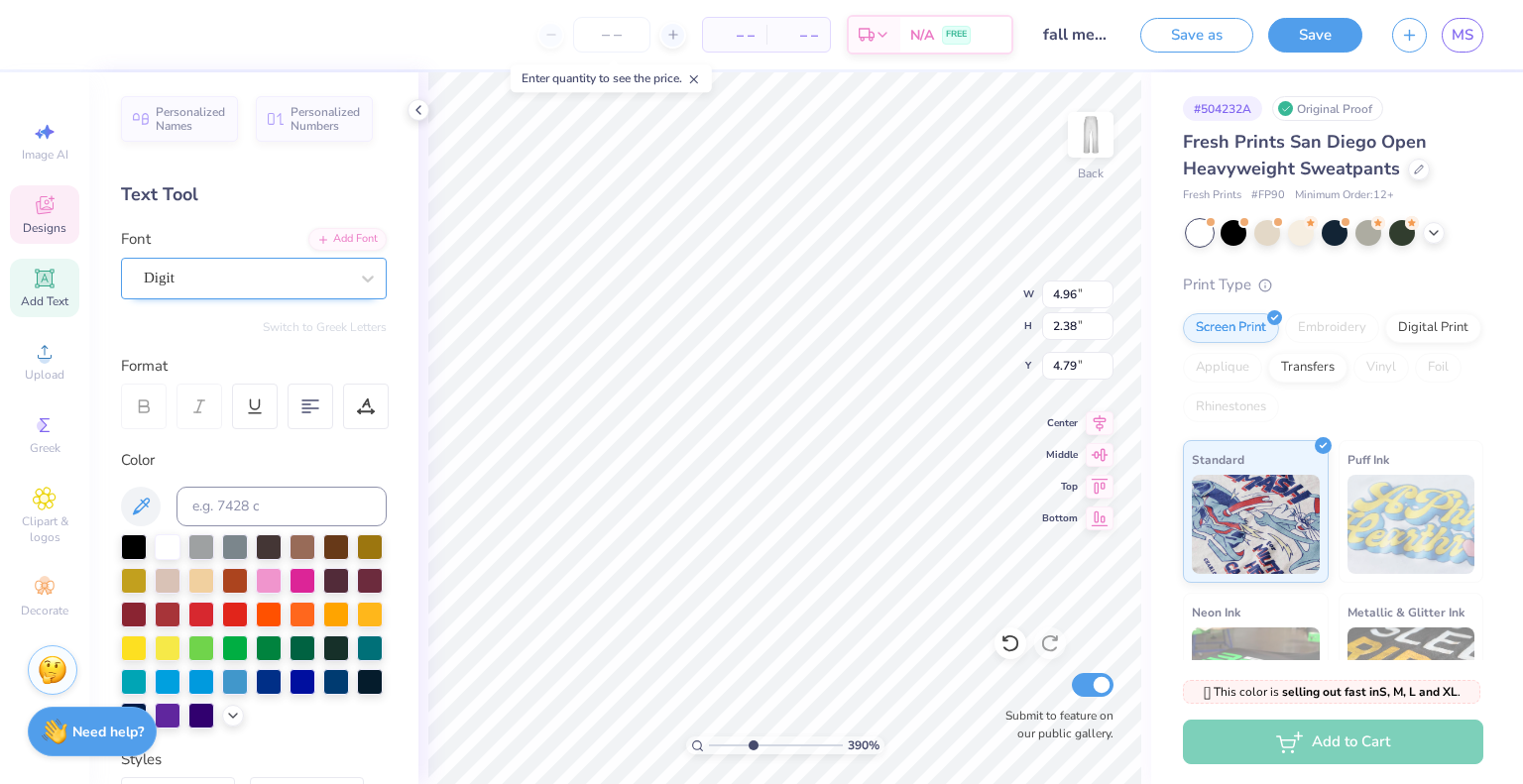 click on "Digit" at bounding box center (246, 278) 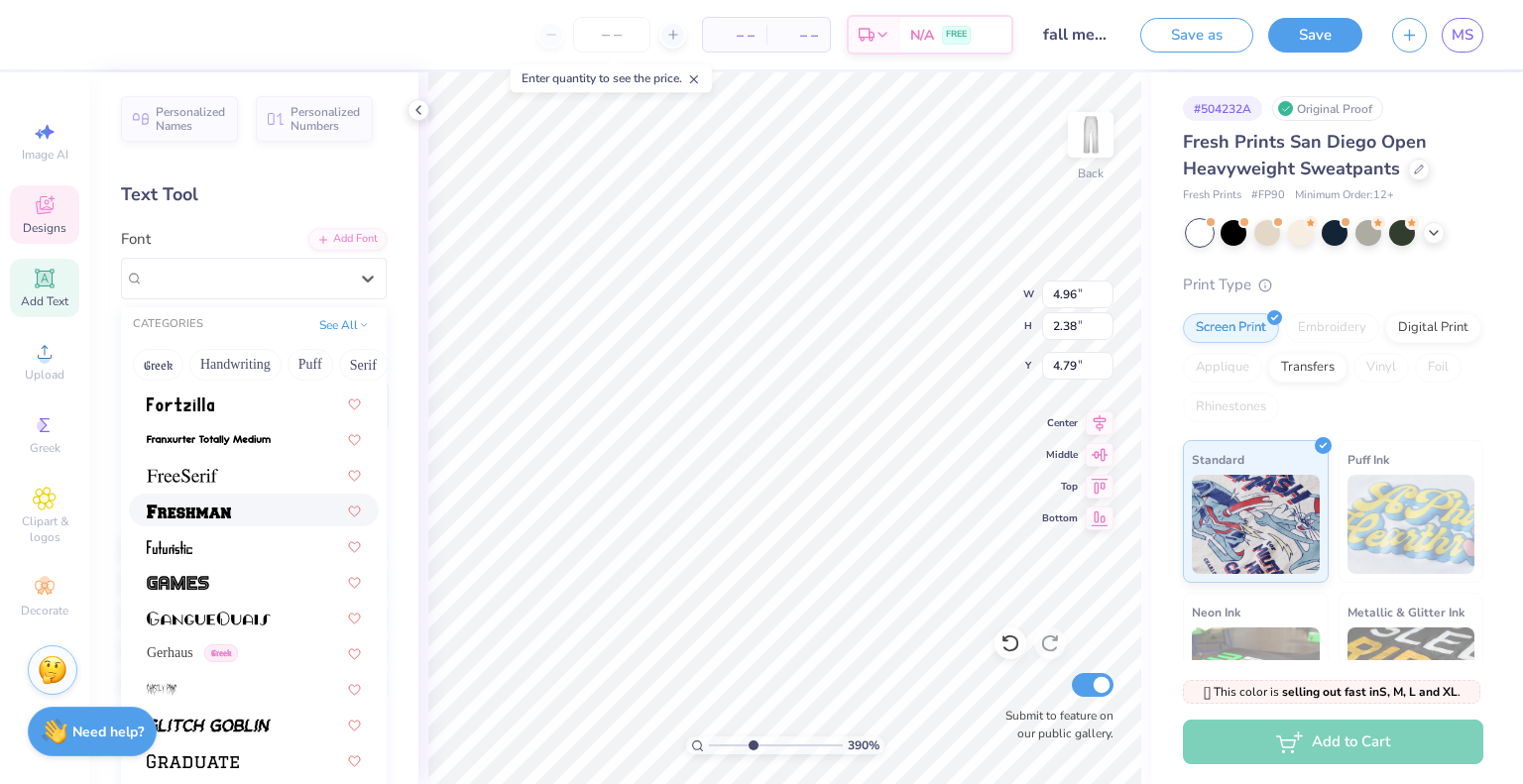 scroll, scrollTop: 4606, scrollLeft: 0, axis: vertical 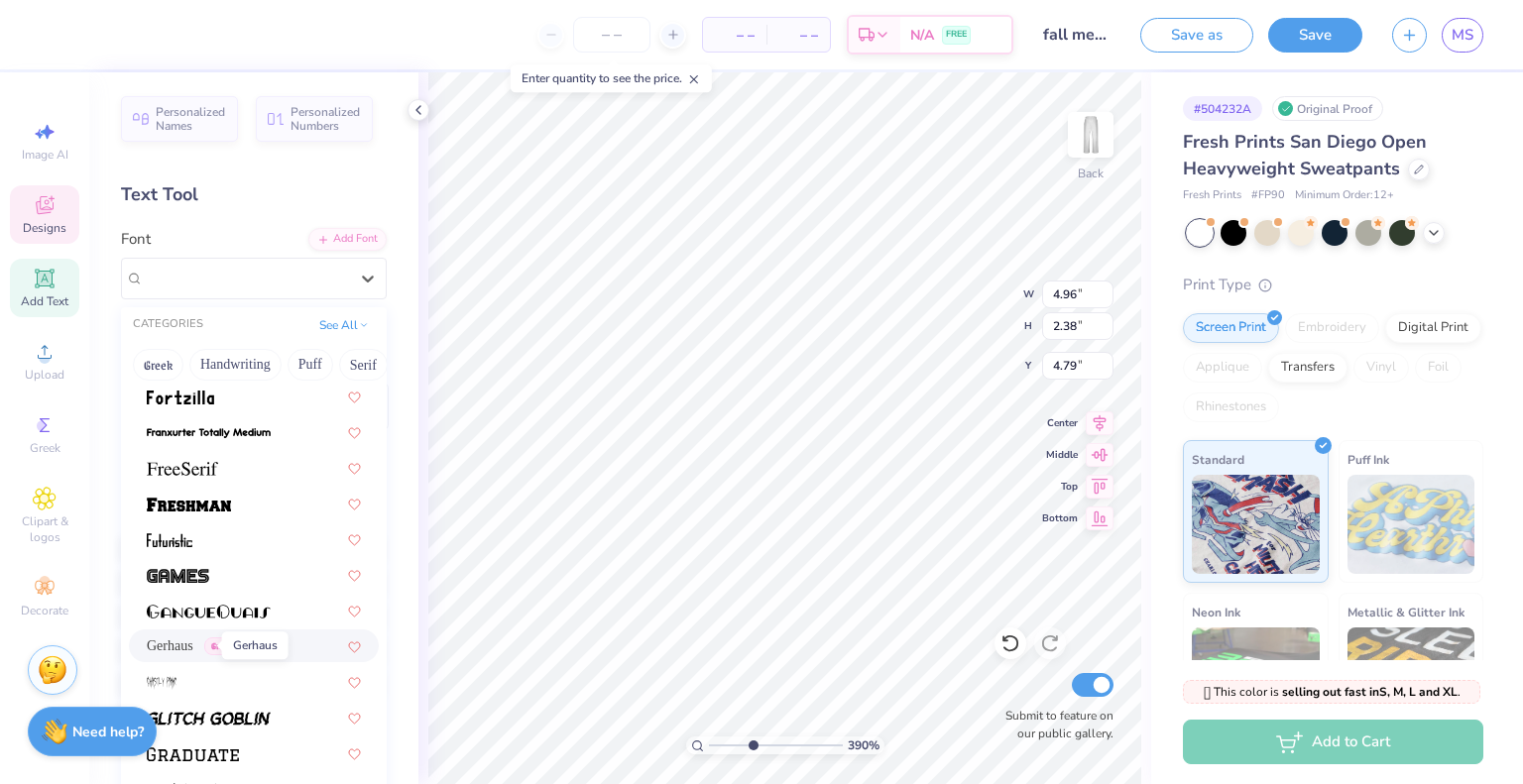 click on "Gerhaus" at bounding box center (170, 645) 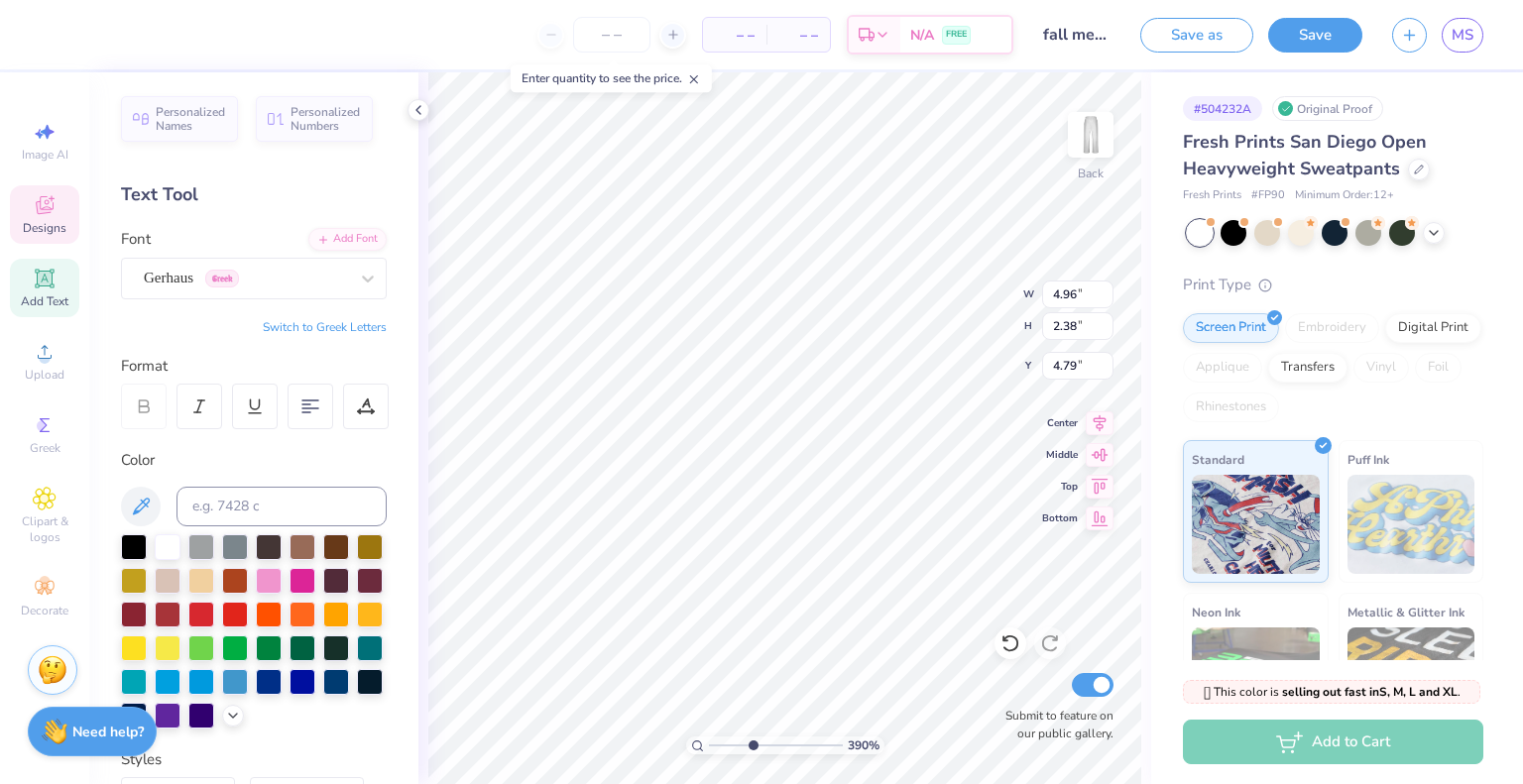 type on "6.12" 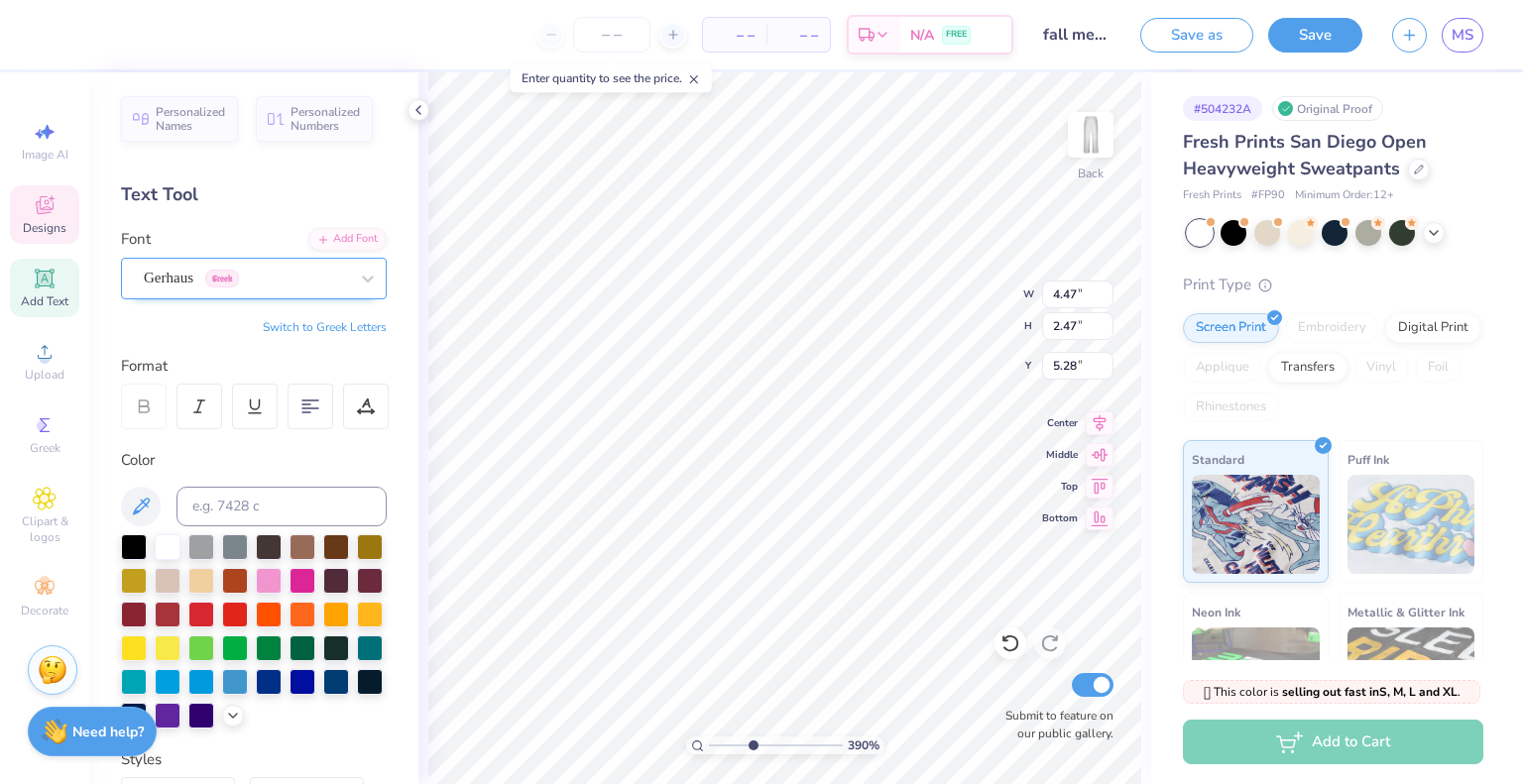click on "Gerhaus Greek" at bounding box center [246, 278] 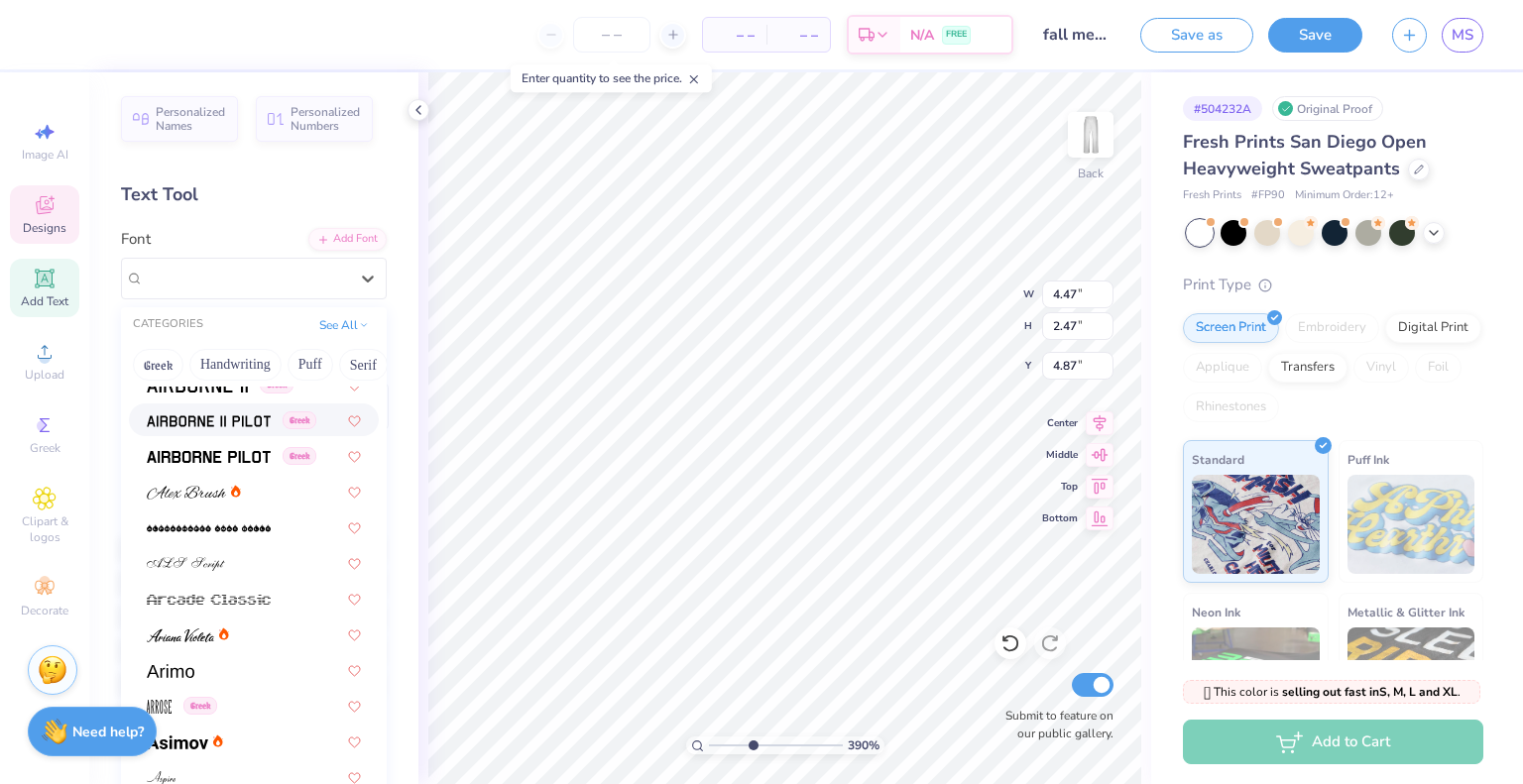 scroll, scrollTop: 701, scrollLeft: 0, axis: vertical 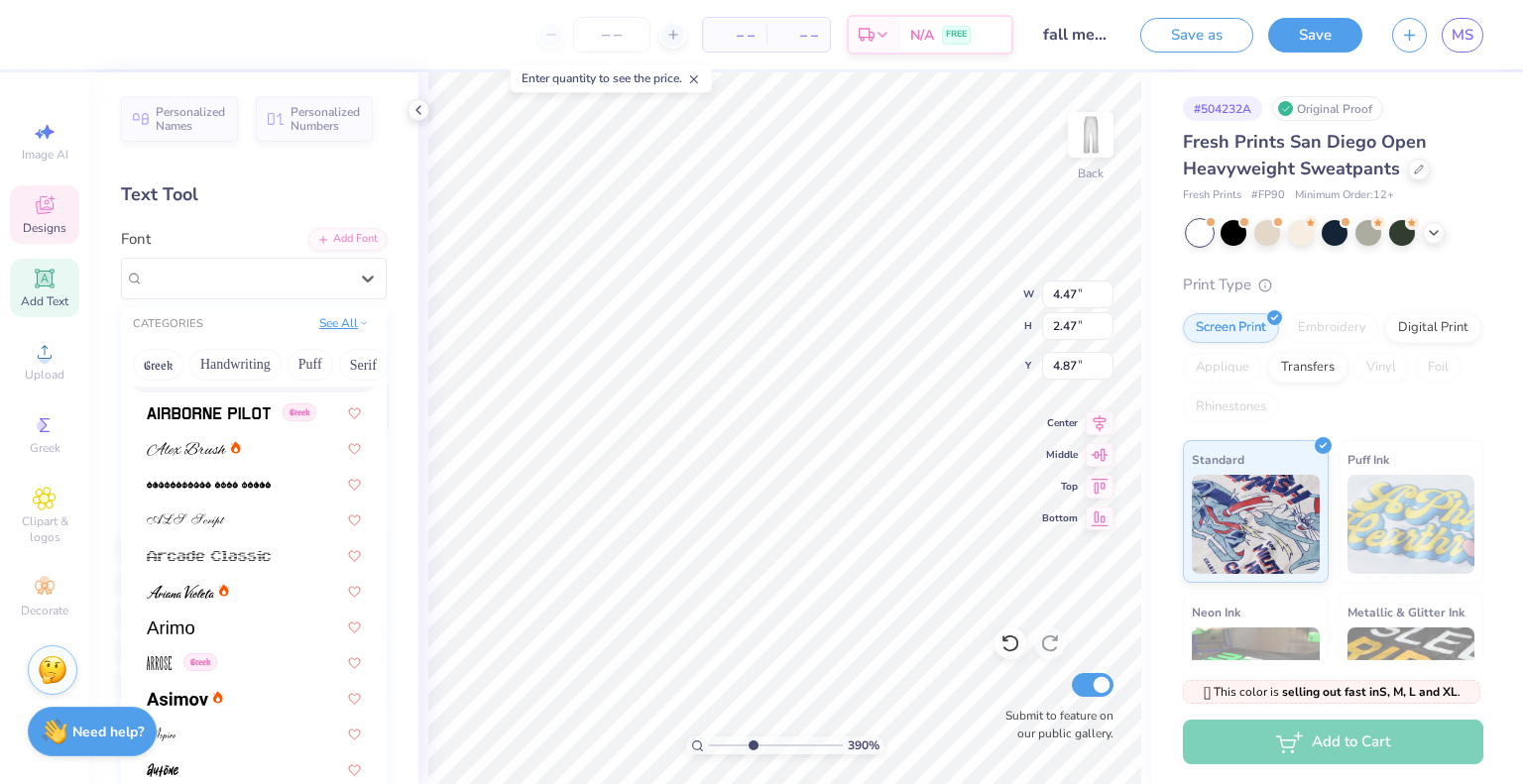 click 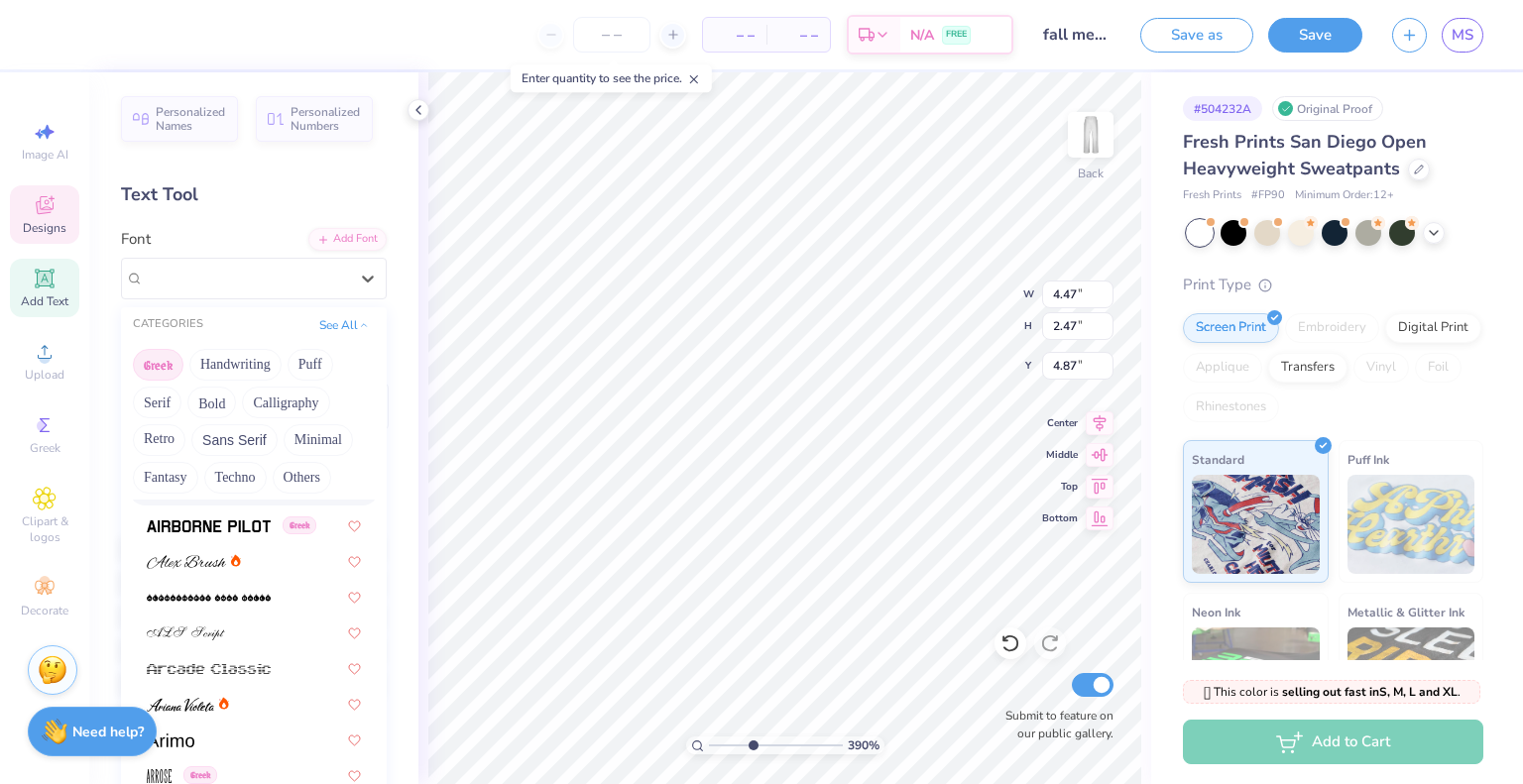 click on "Greek" at bounding box center (158, 365) 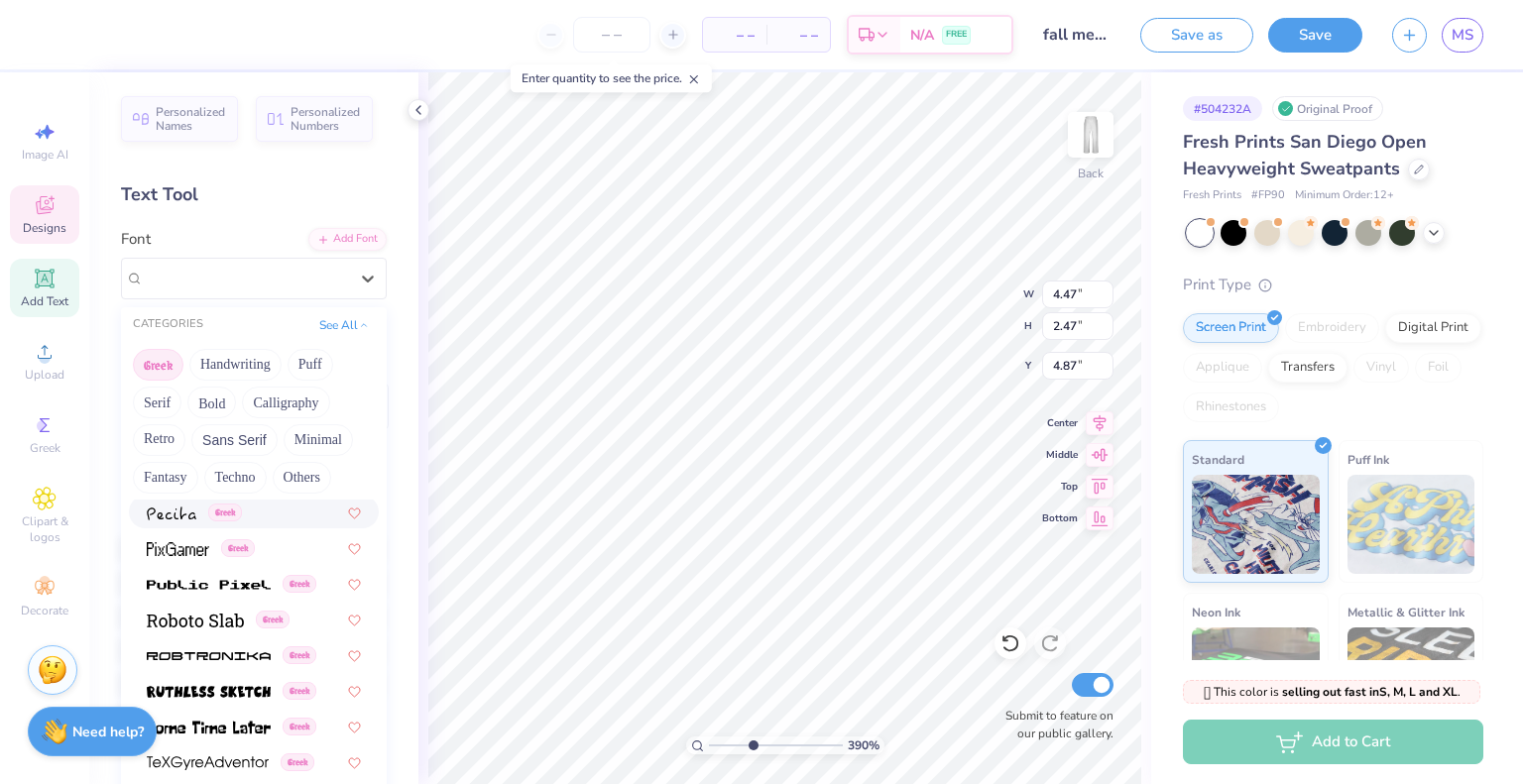scroll, scrollTop: 1198, scrollLeft: 0, axis: vertical 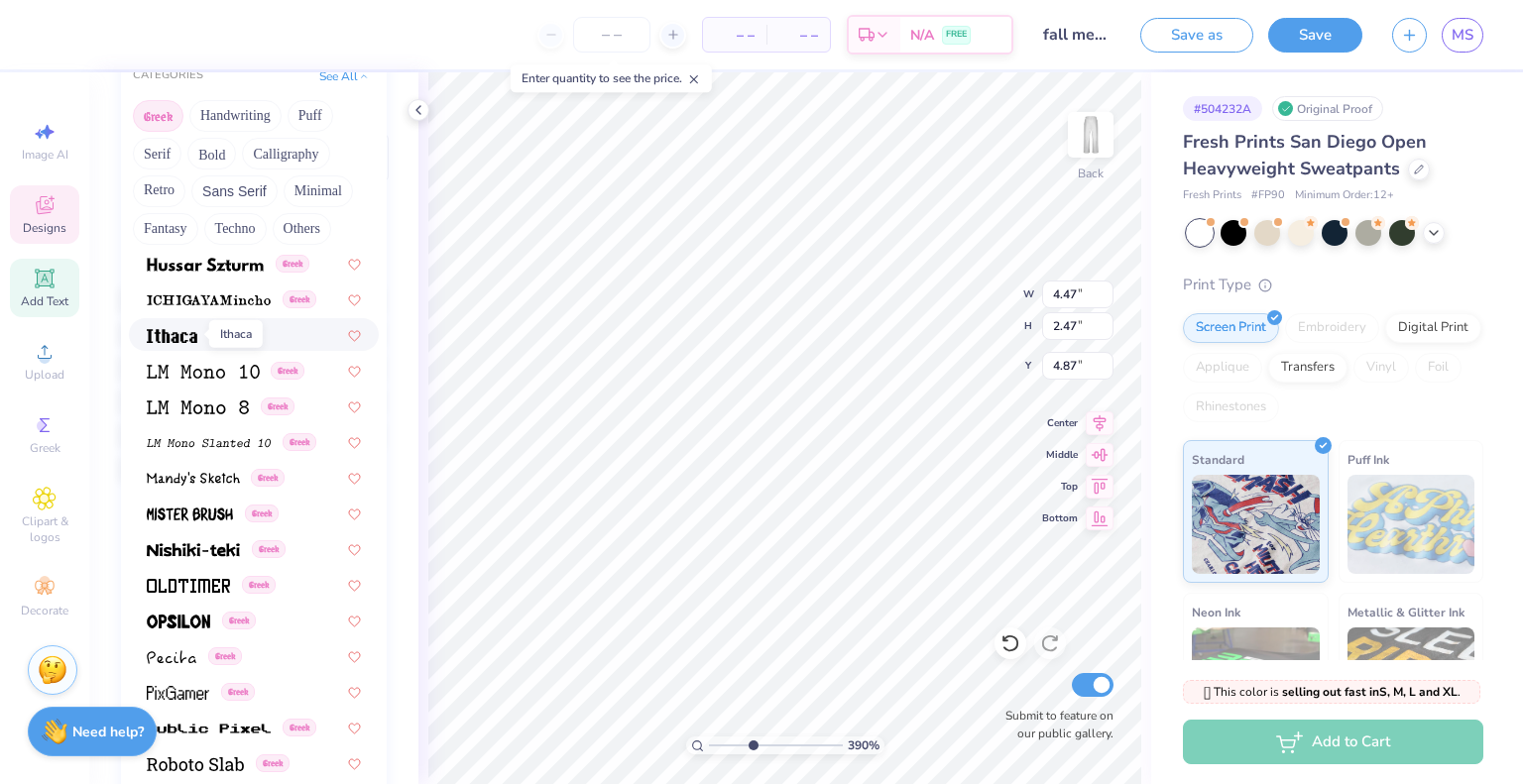 click at bounding box center [172, 336] 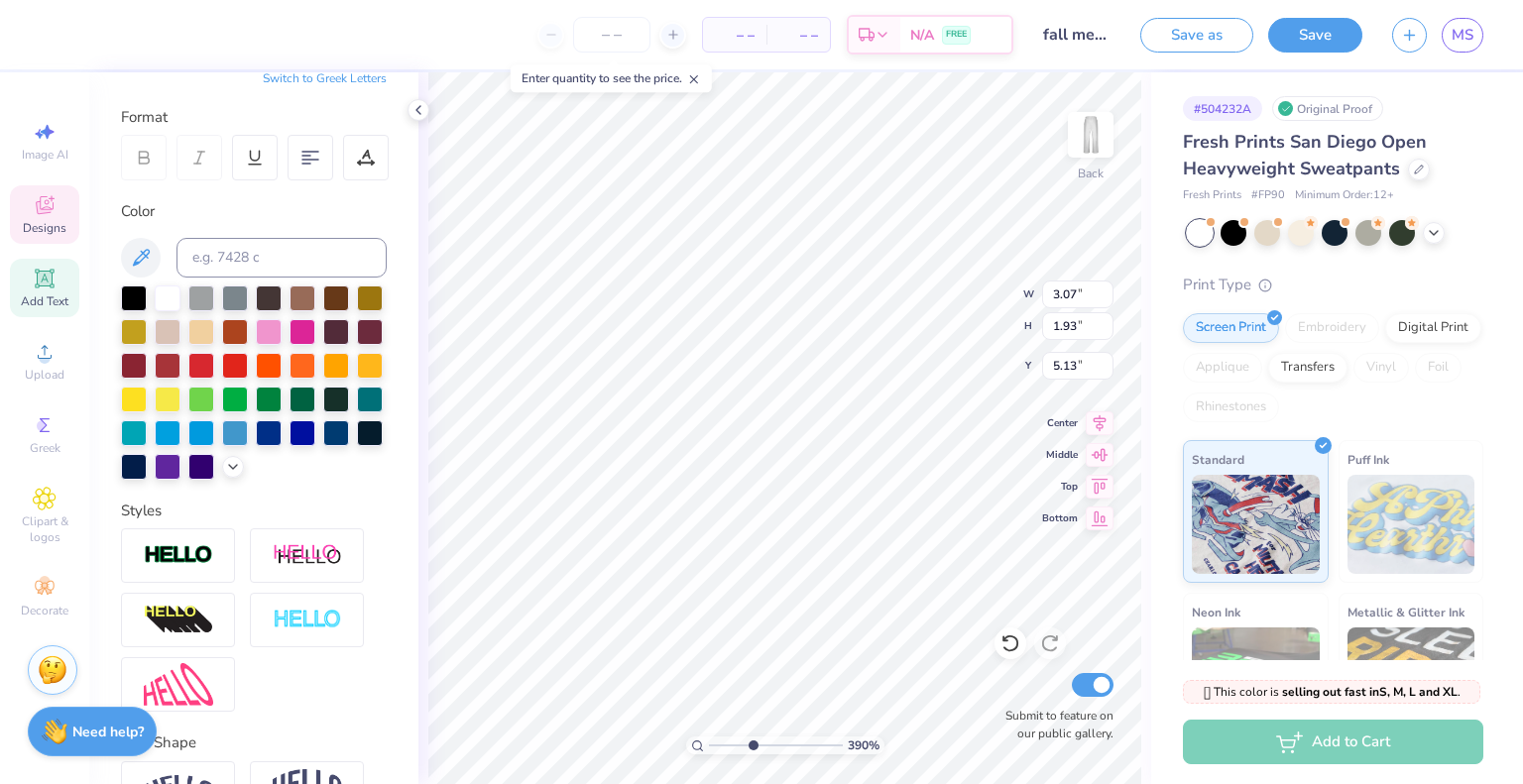 scroll, scrollTop: 27, scrollLeft: 0, axis: vertical 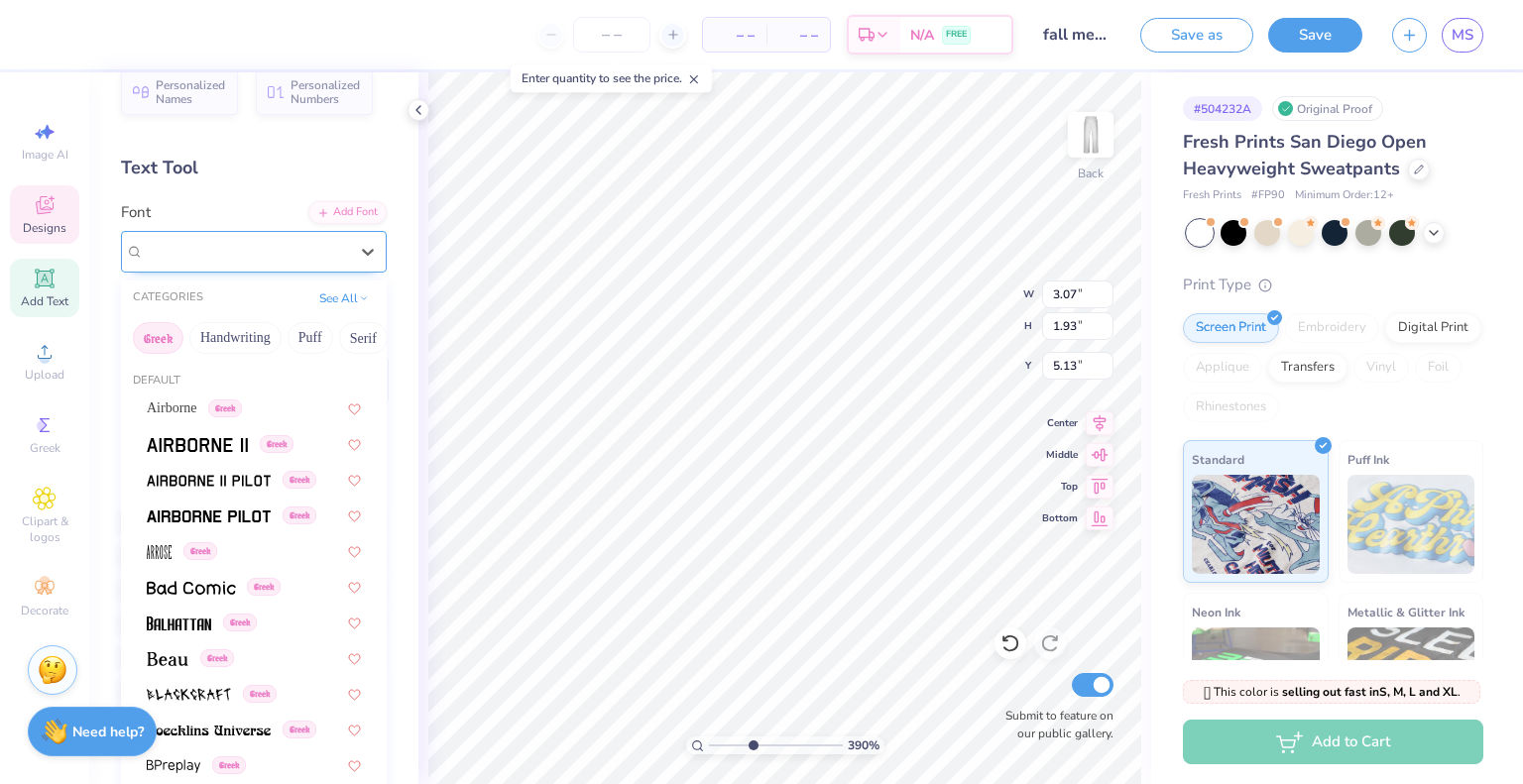 click on "Ithaca Greek" at bounding box center (246, 251) 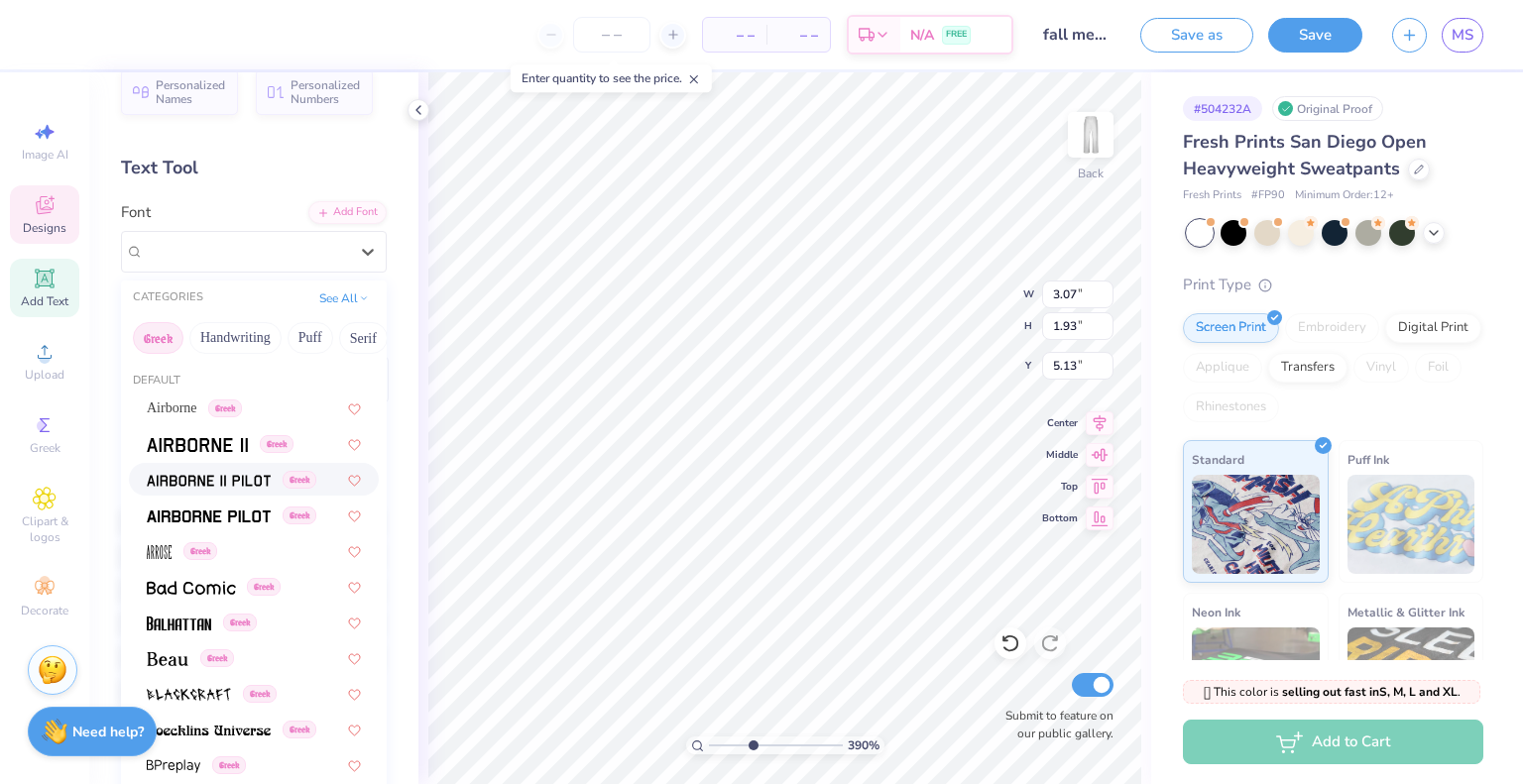 scroll, scrollTop: 24, scrollLeft: 0, axis: vertical 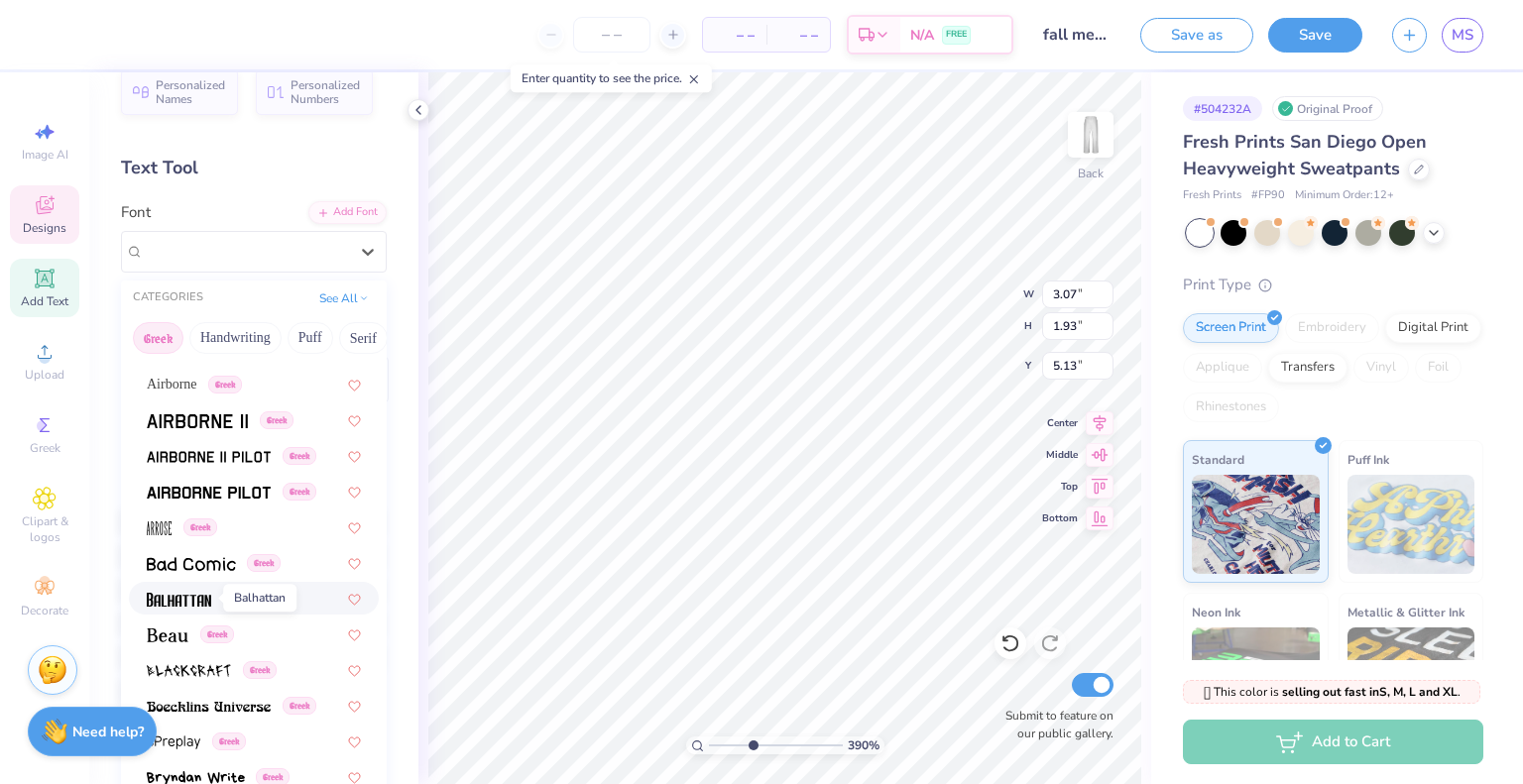 click at bounding box center [178, 600] 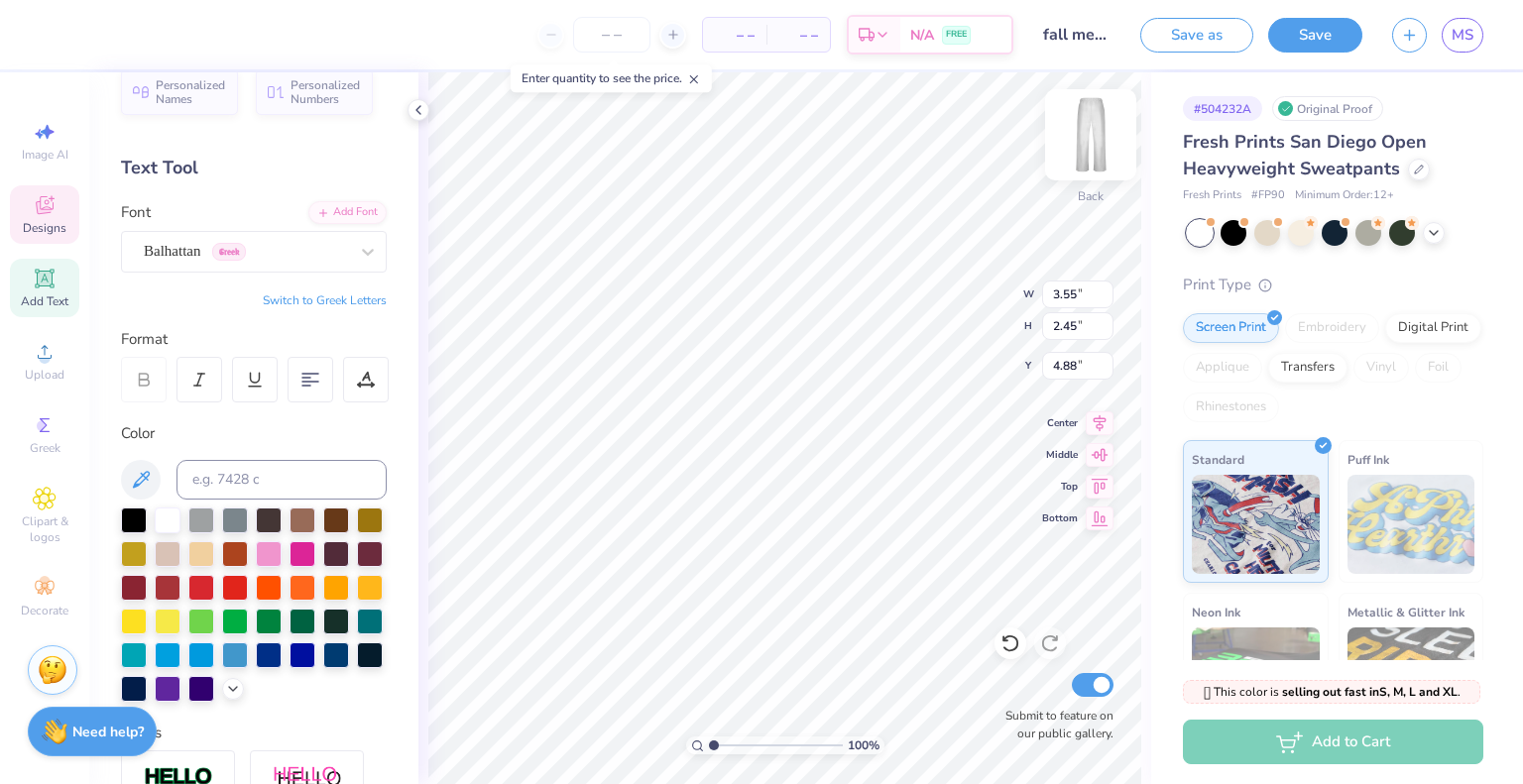 click at bounding box center (1091, 135) 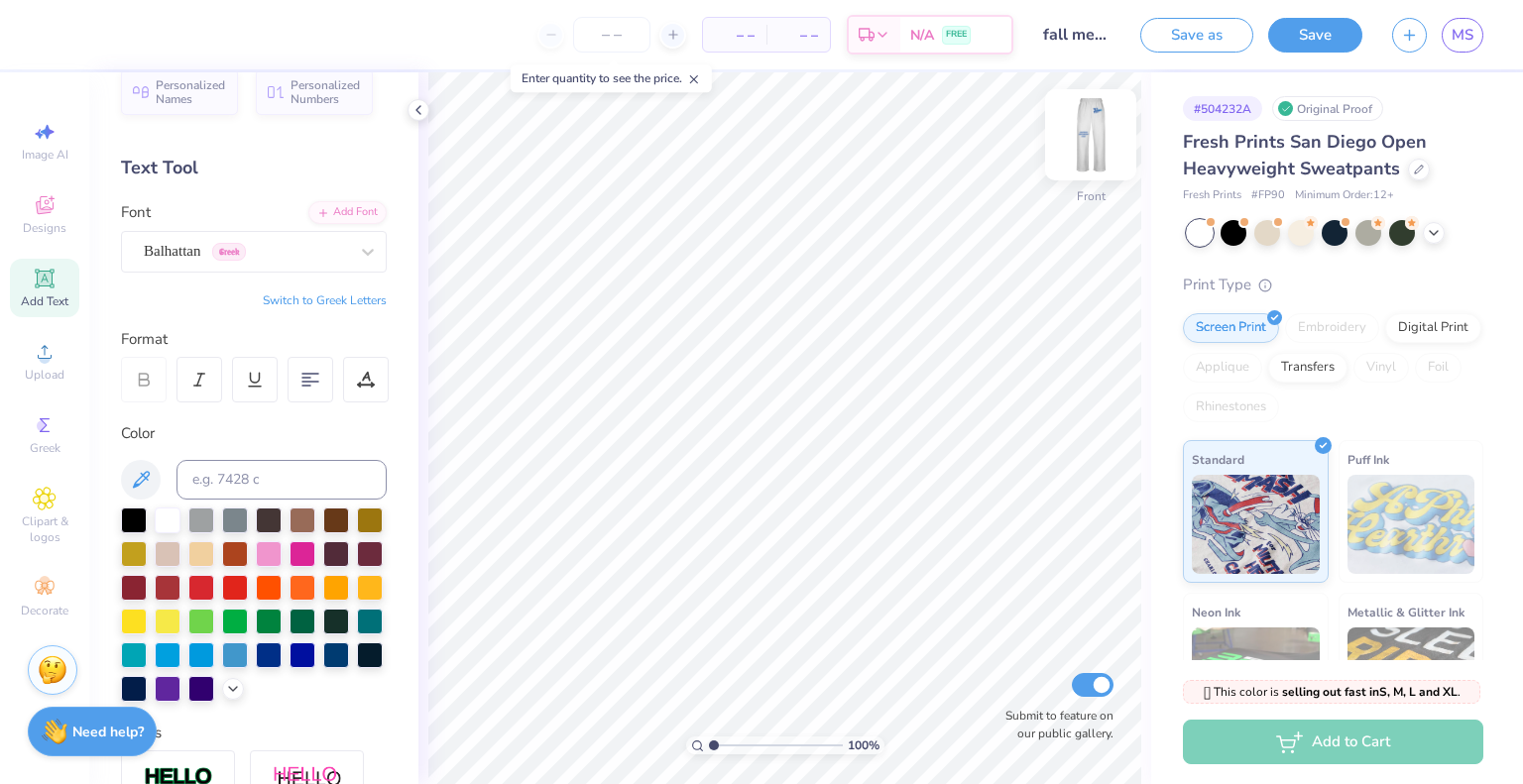 click at bounding box center (1091, 135) 